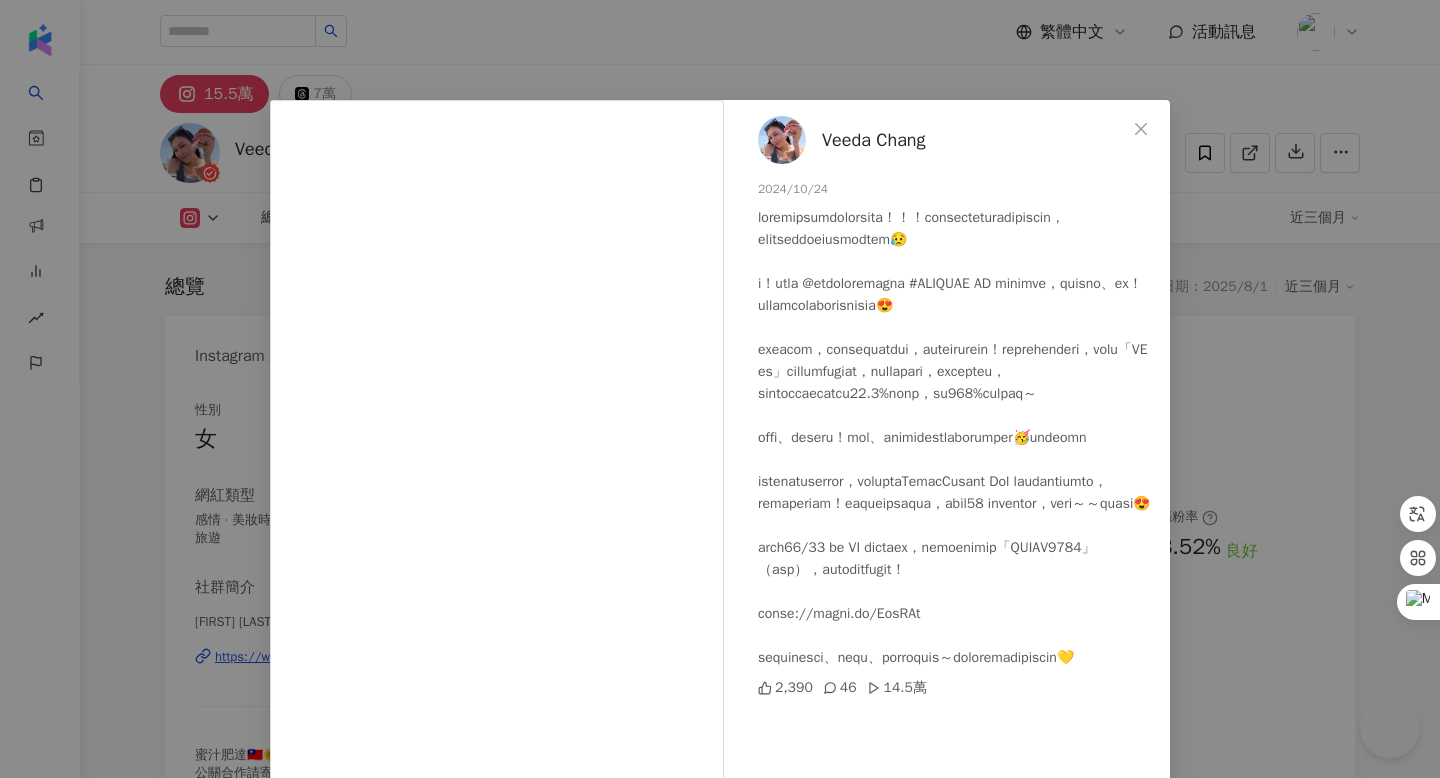 scroll, scrollTop: 6224, scrollLeft: 0, axis: vertical 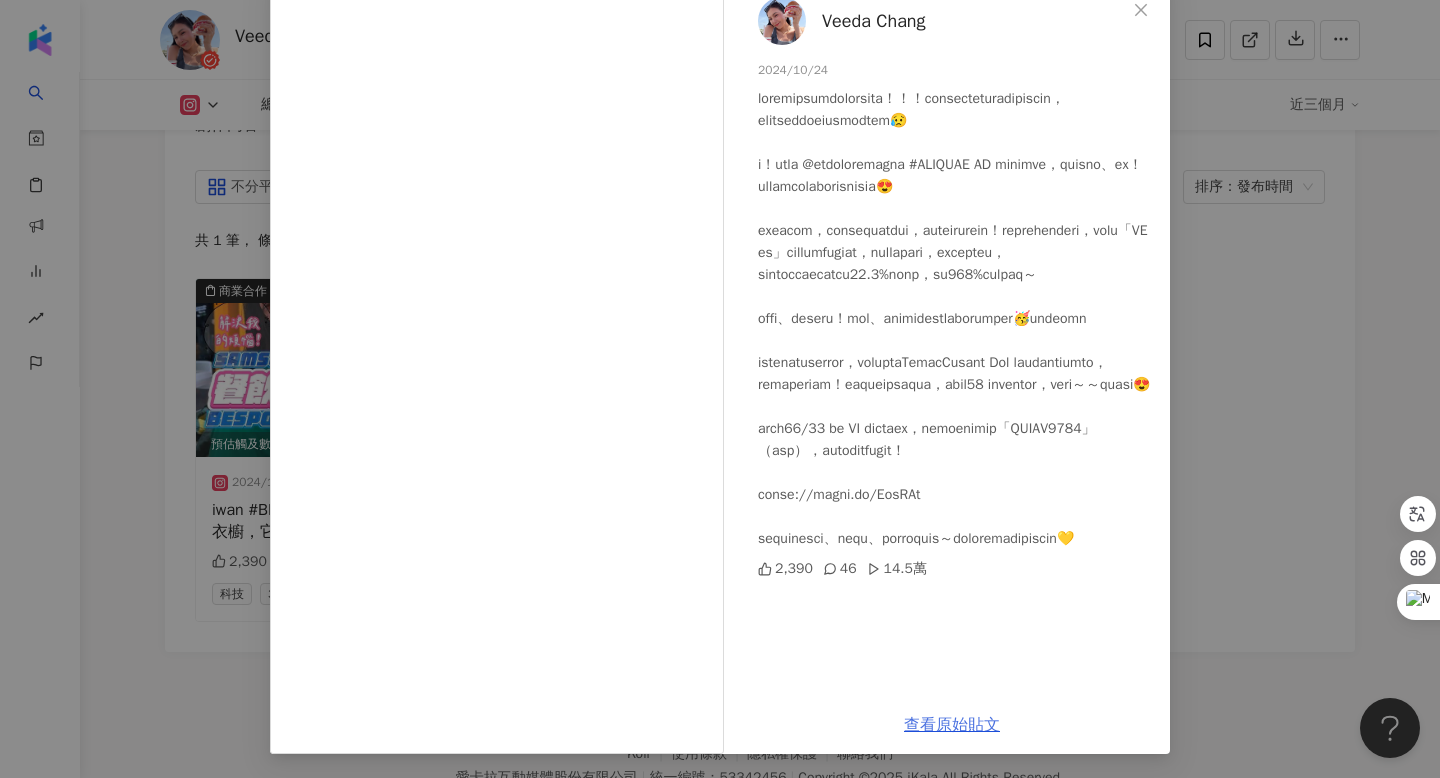 click on "查看原始貼文" at bounding box center [952, 725] 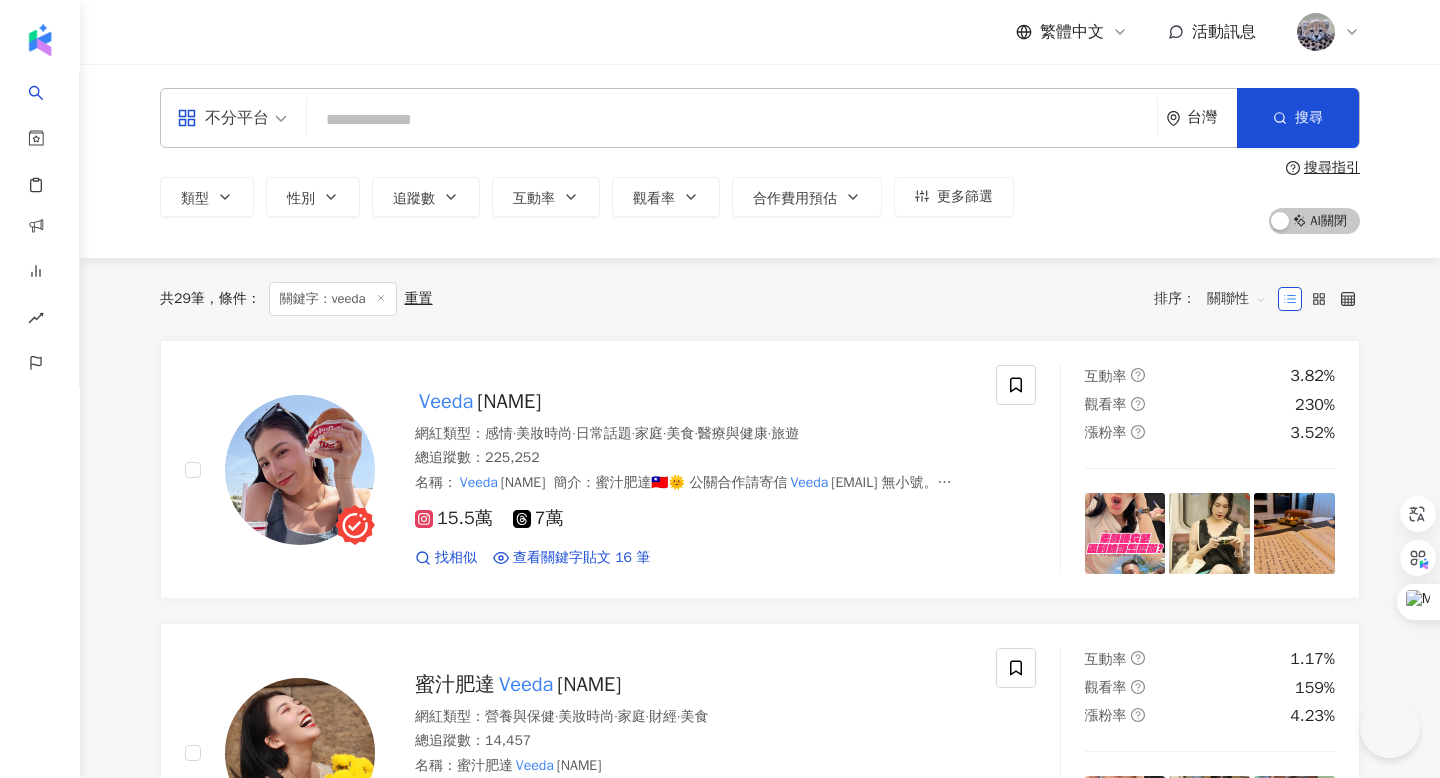 scroll, scrollTop: 0, scrollLeft: 0, axis: both 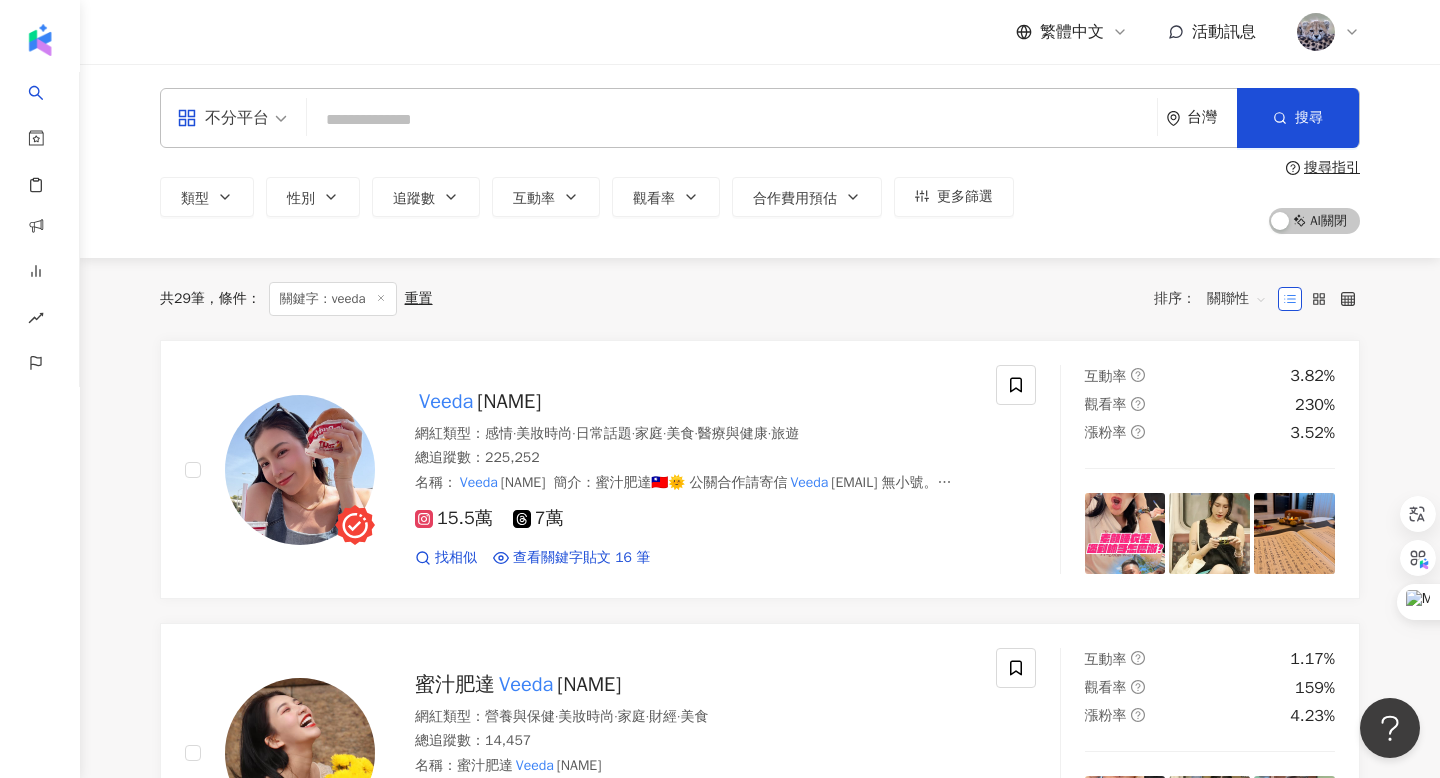 click at bounding box center [732, 120] 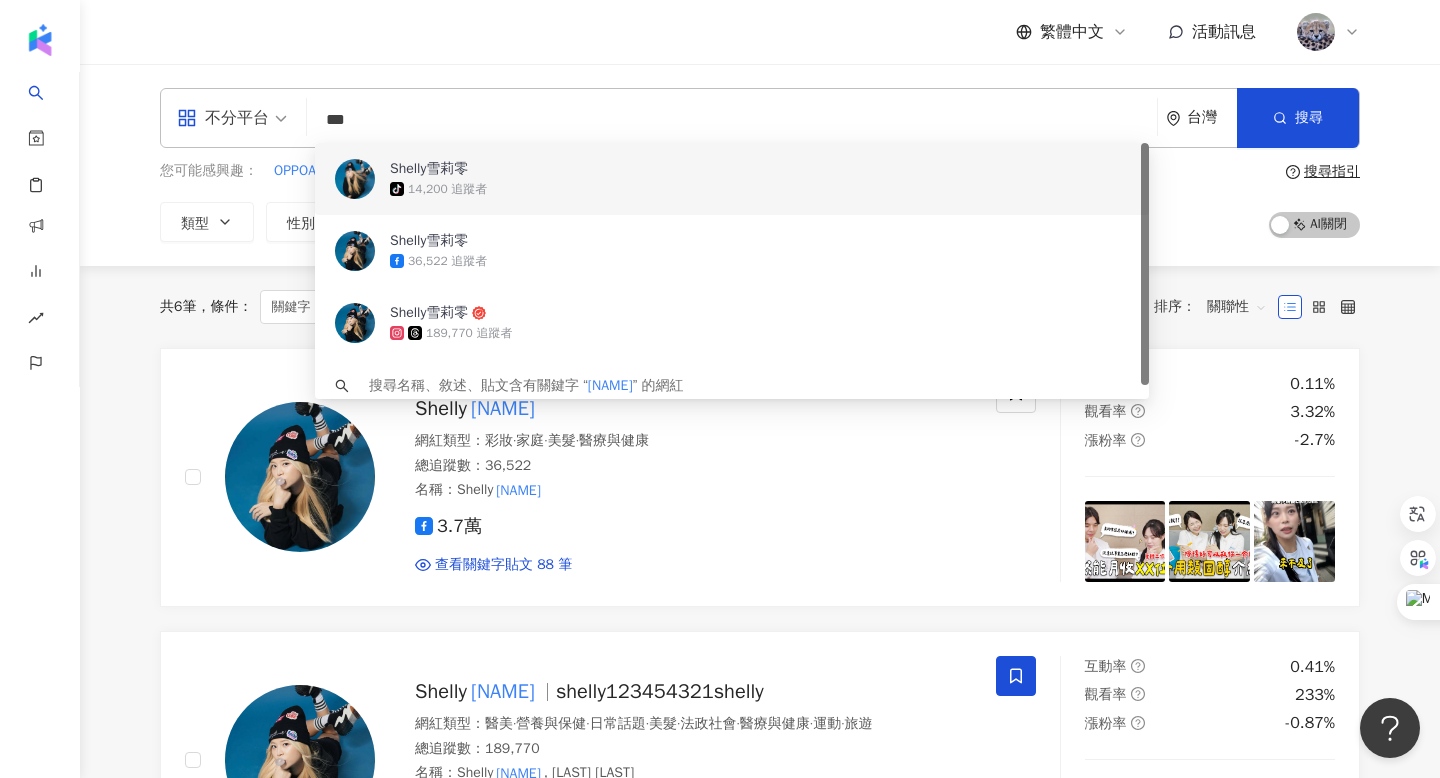 type on "***" 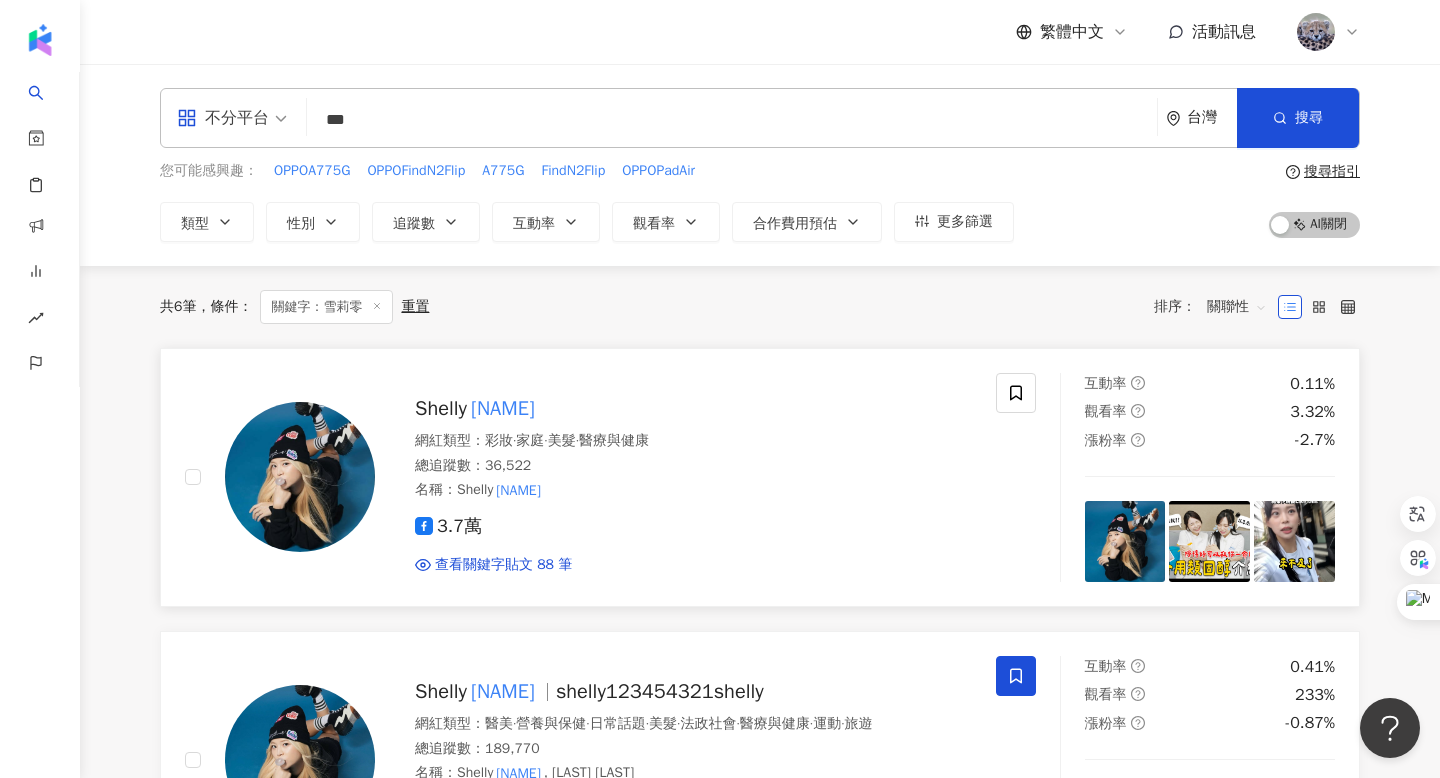 scroll, scrollTop: 193, scrollLeft: 0, axis: vertical 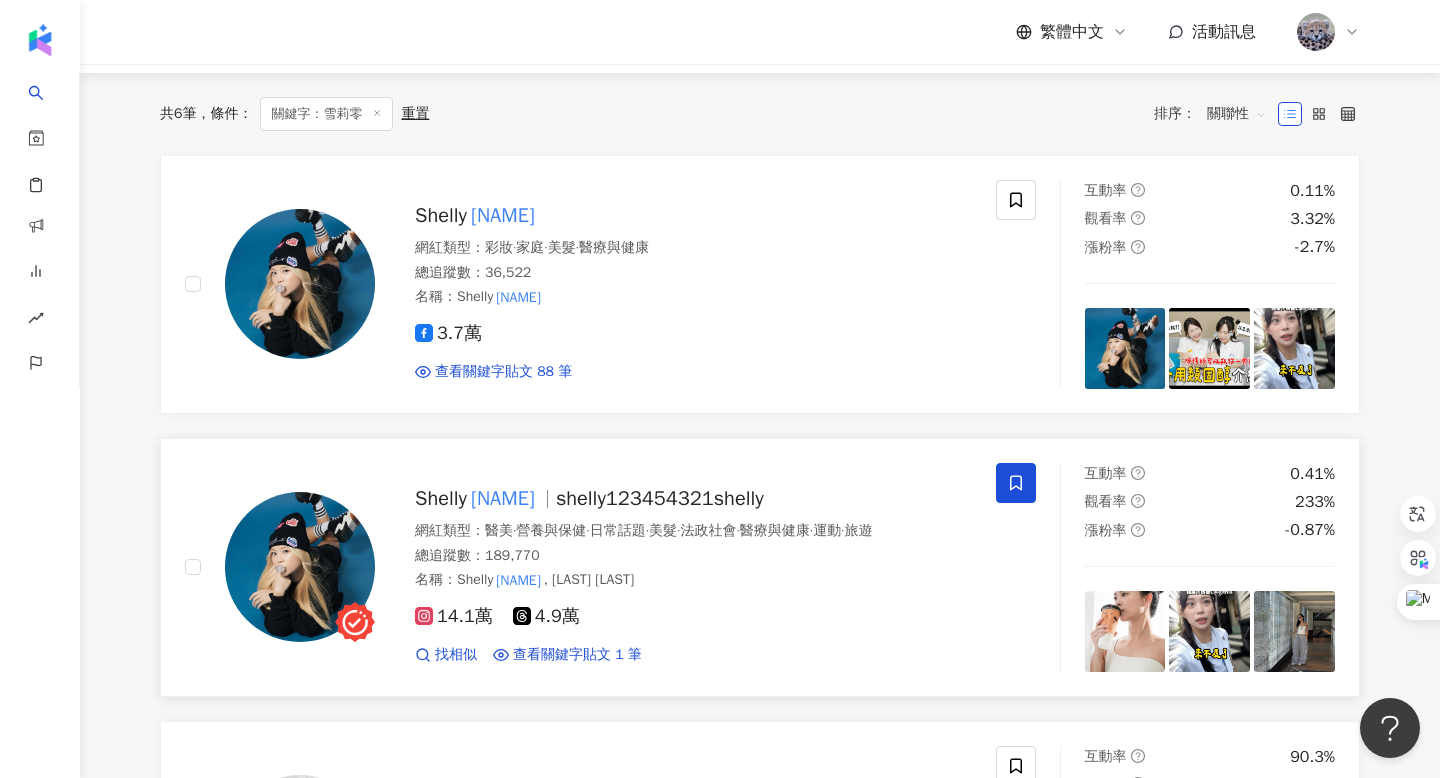 click on "Shelly 雪莉零 shelly123454321shelly" at bounding box center (693, 499) 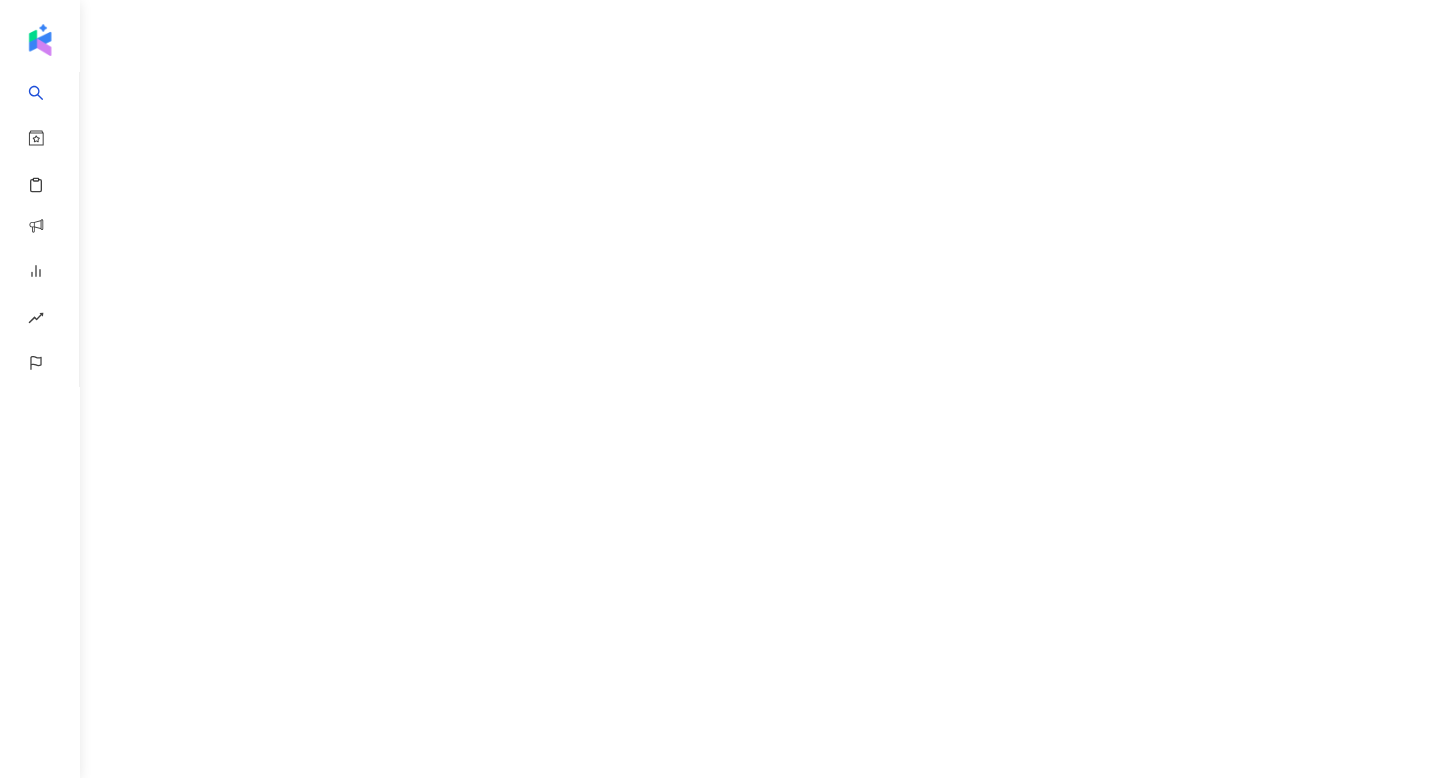 scroll, scrollTop: 0, scrollLeft: 0, axis: both 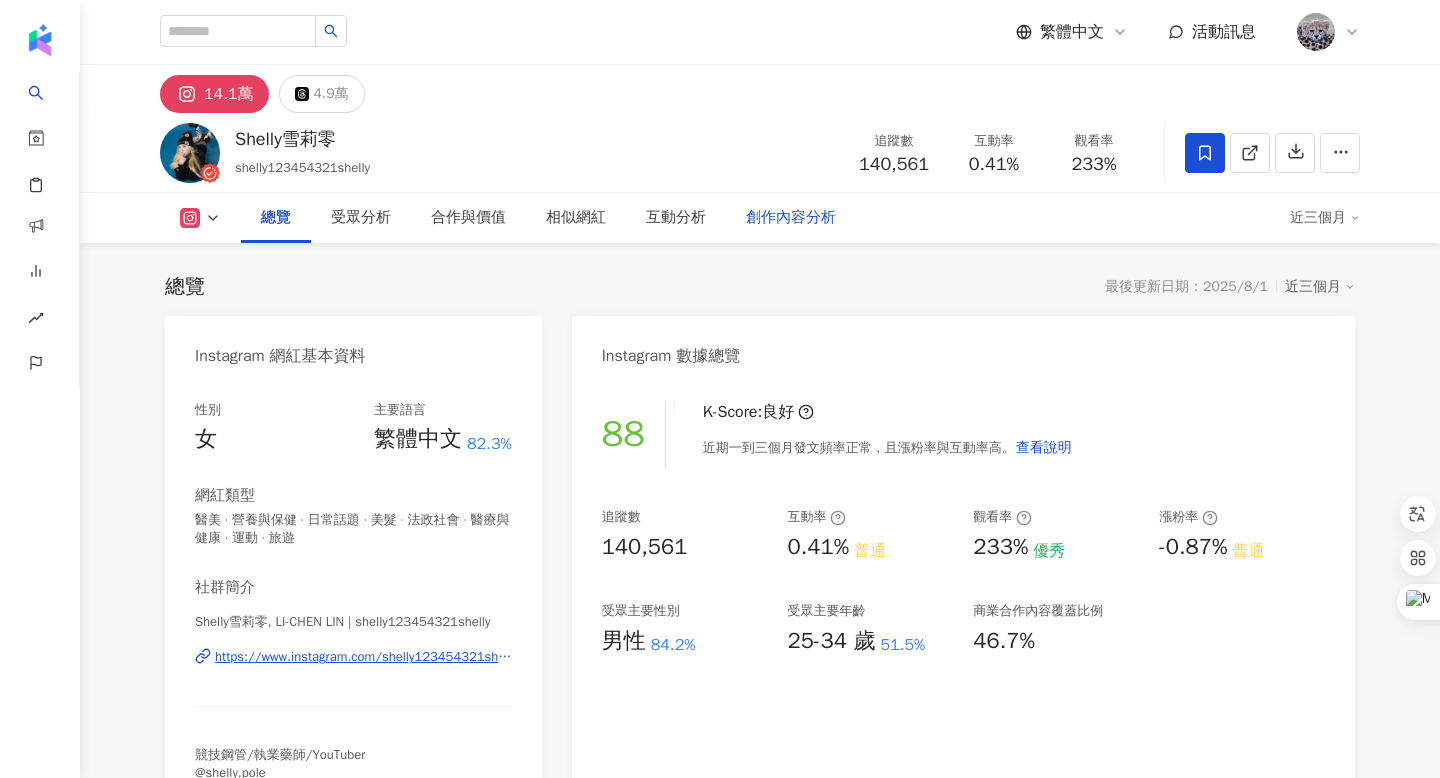 click on "創作內容分析" at bounding box center [791, 218] 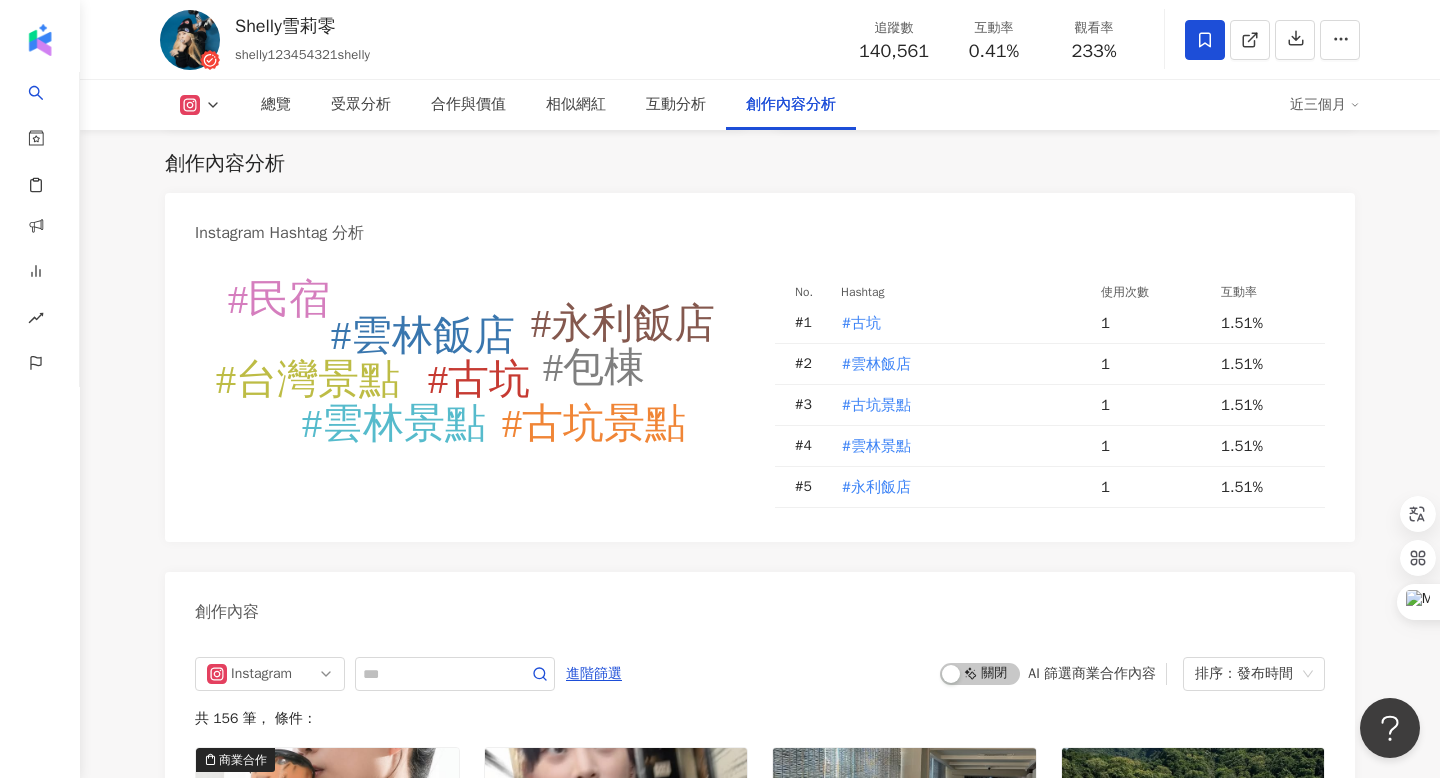 scroll, scrollTop: 6121, scrollLeft: 0, axis: vertical 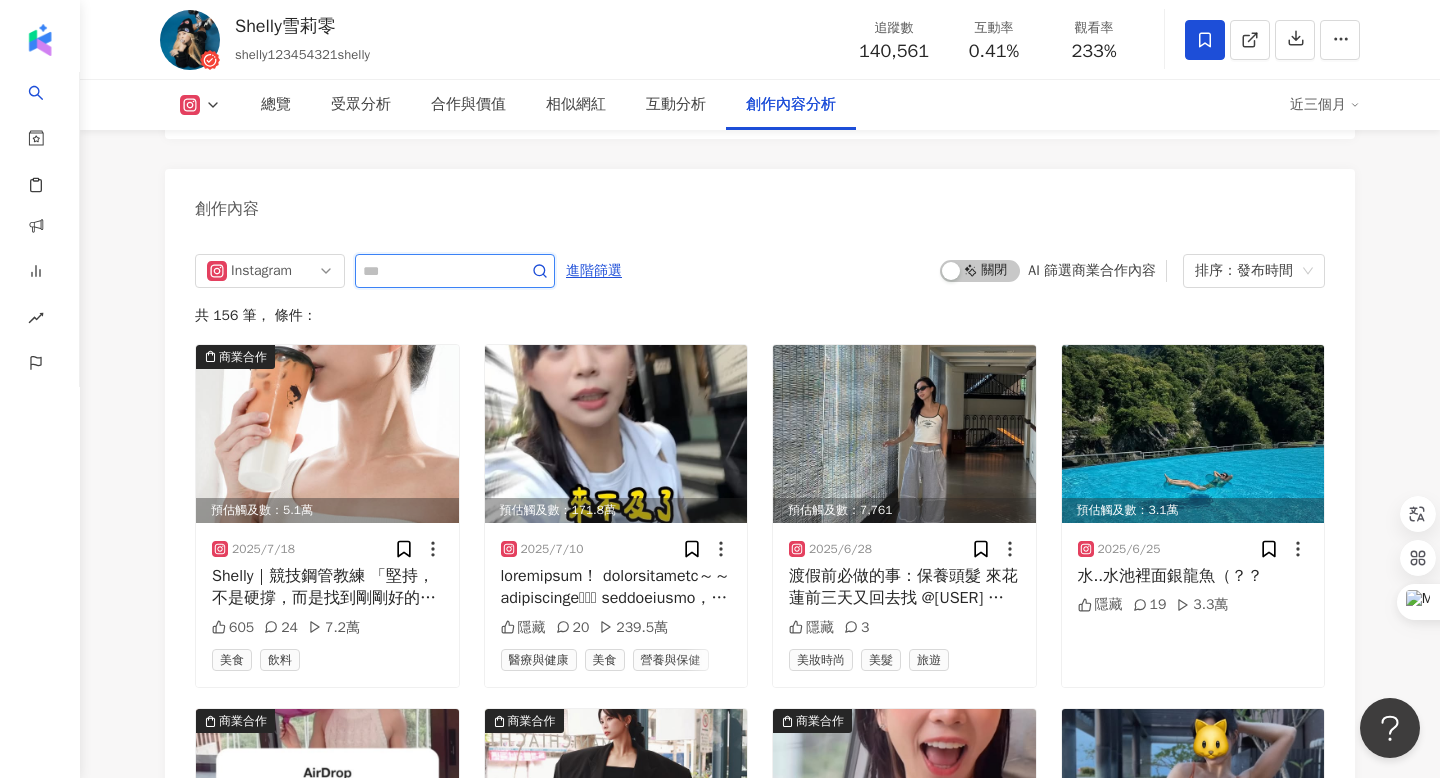 click at bounding box center [433, 271] 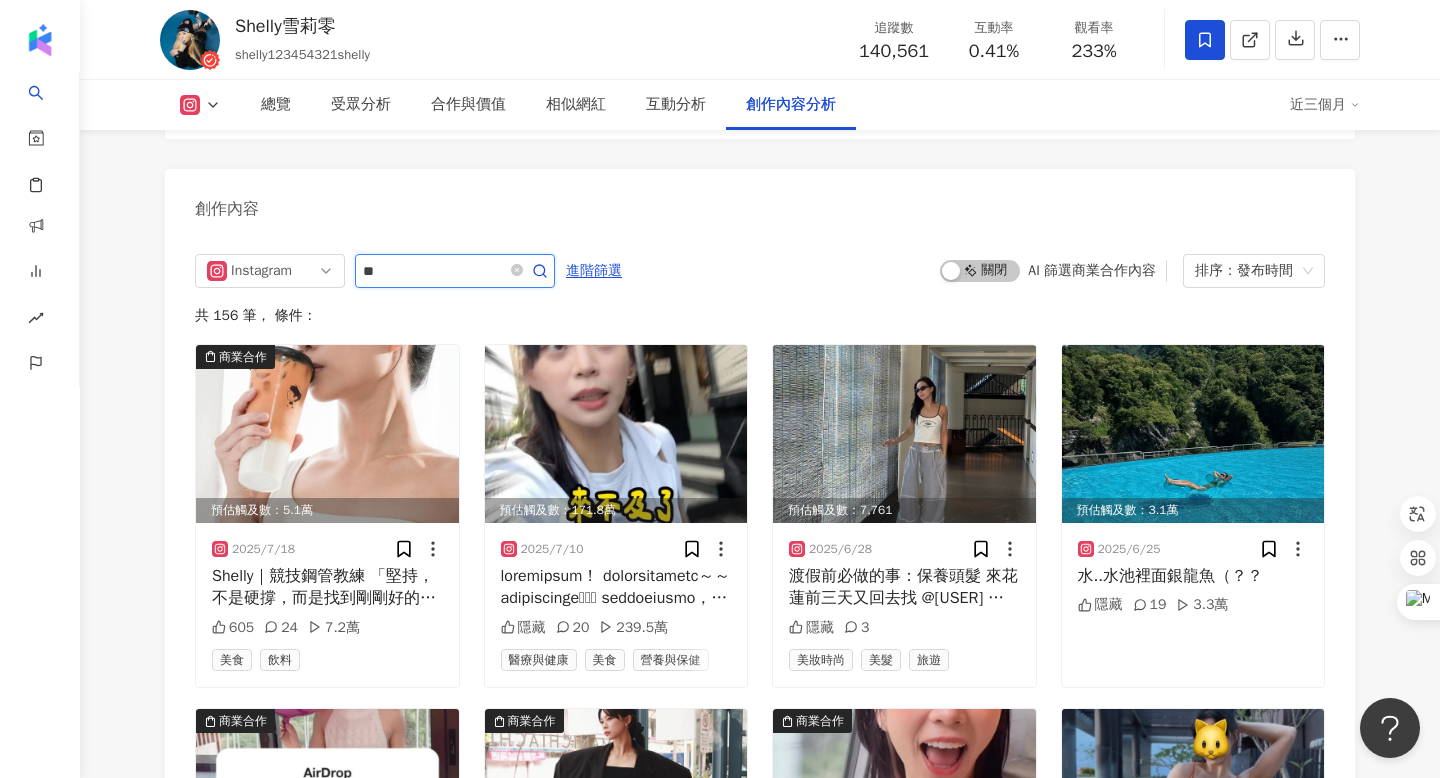 type on "*" 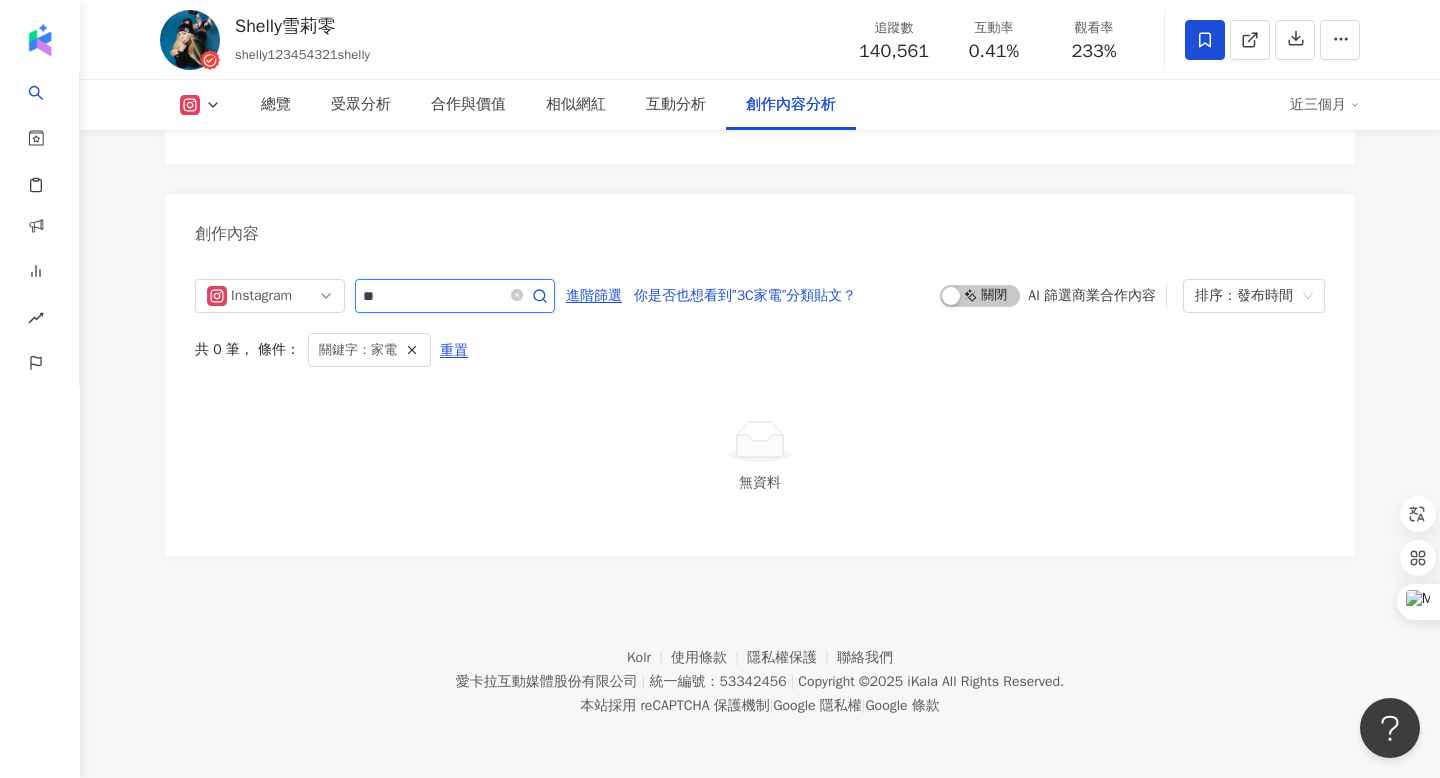 scroll, scrollTop: 6095, scrollLeft: 0, axis: vertical 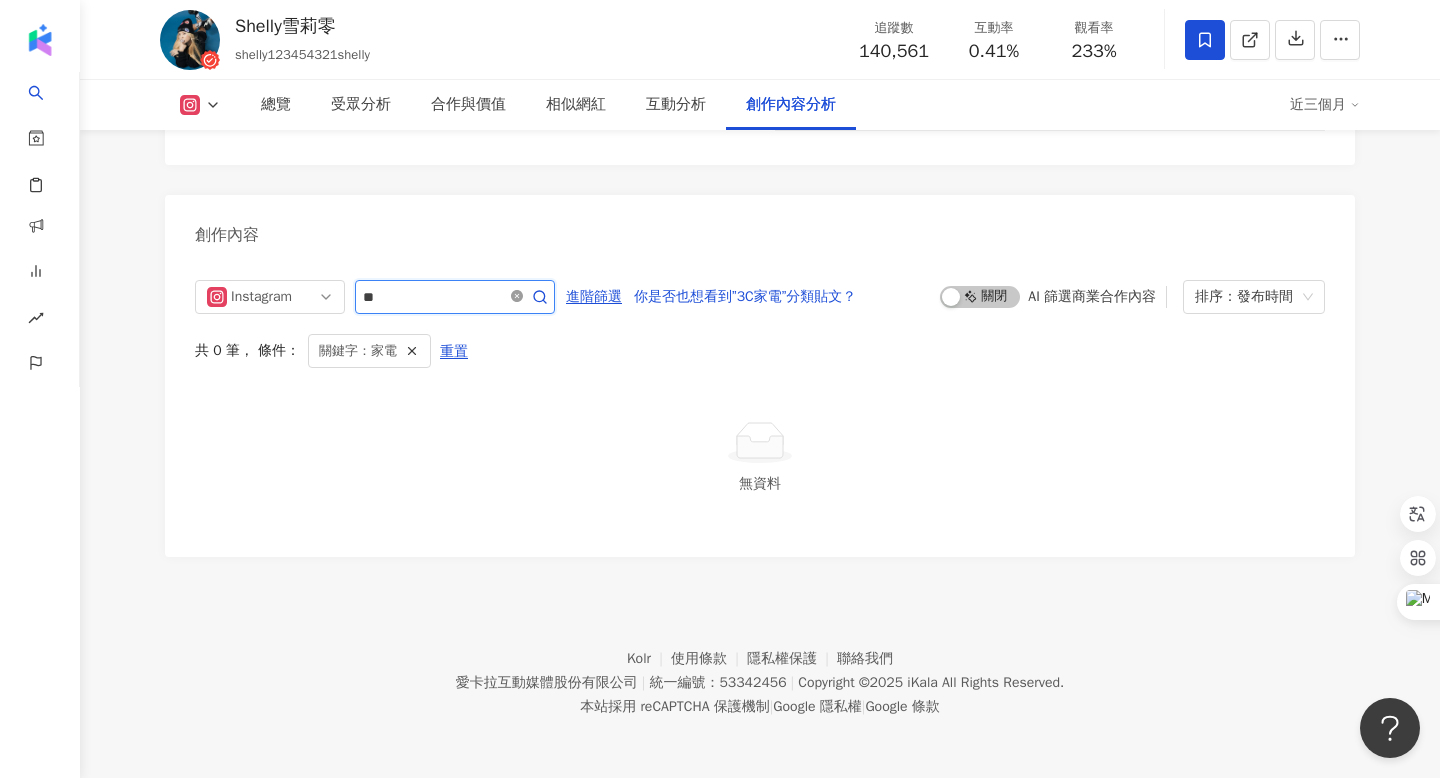 click 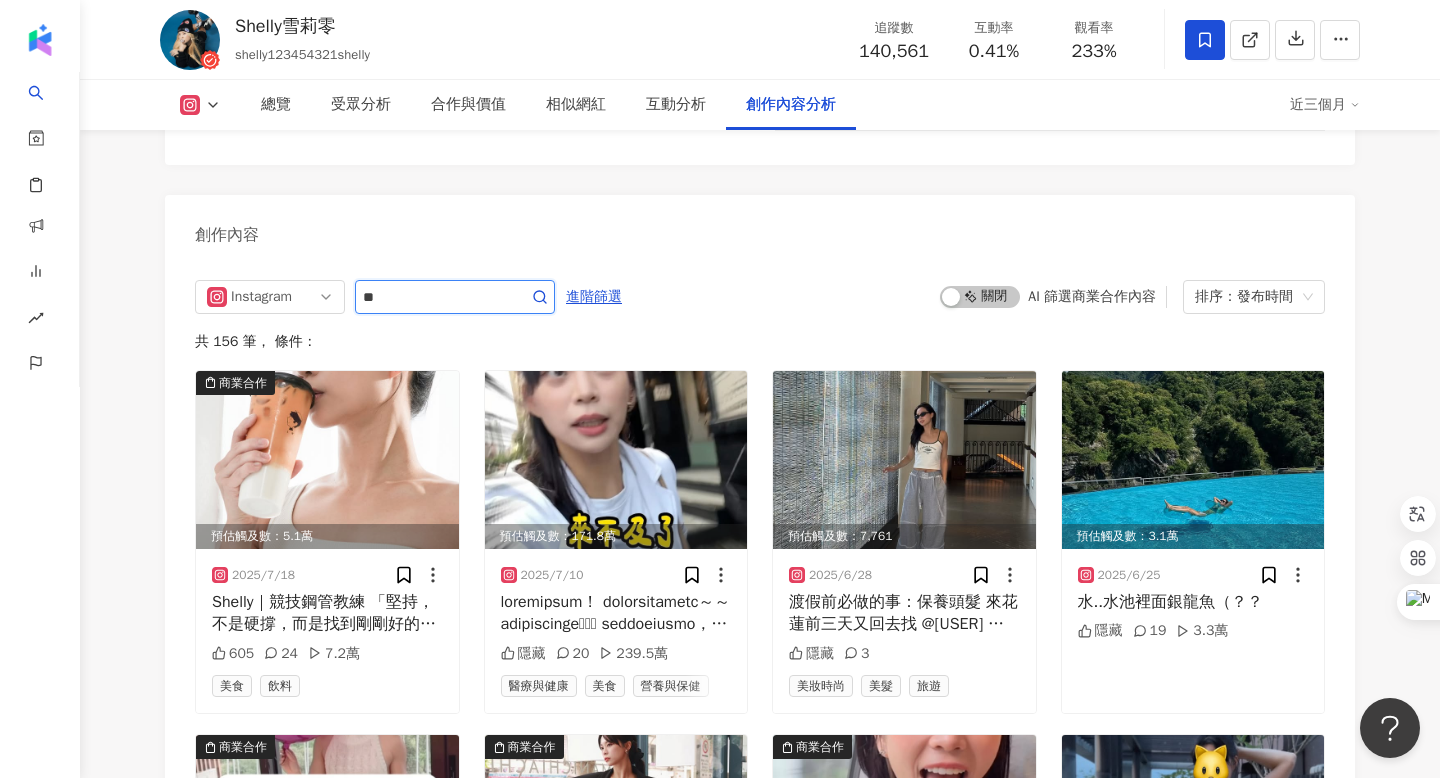 type 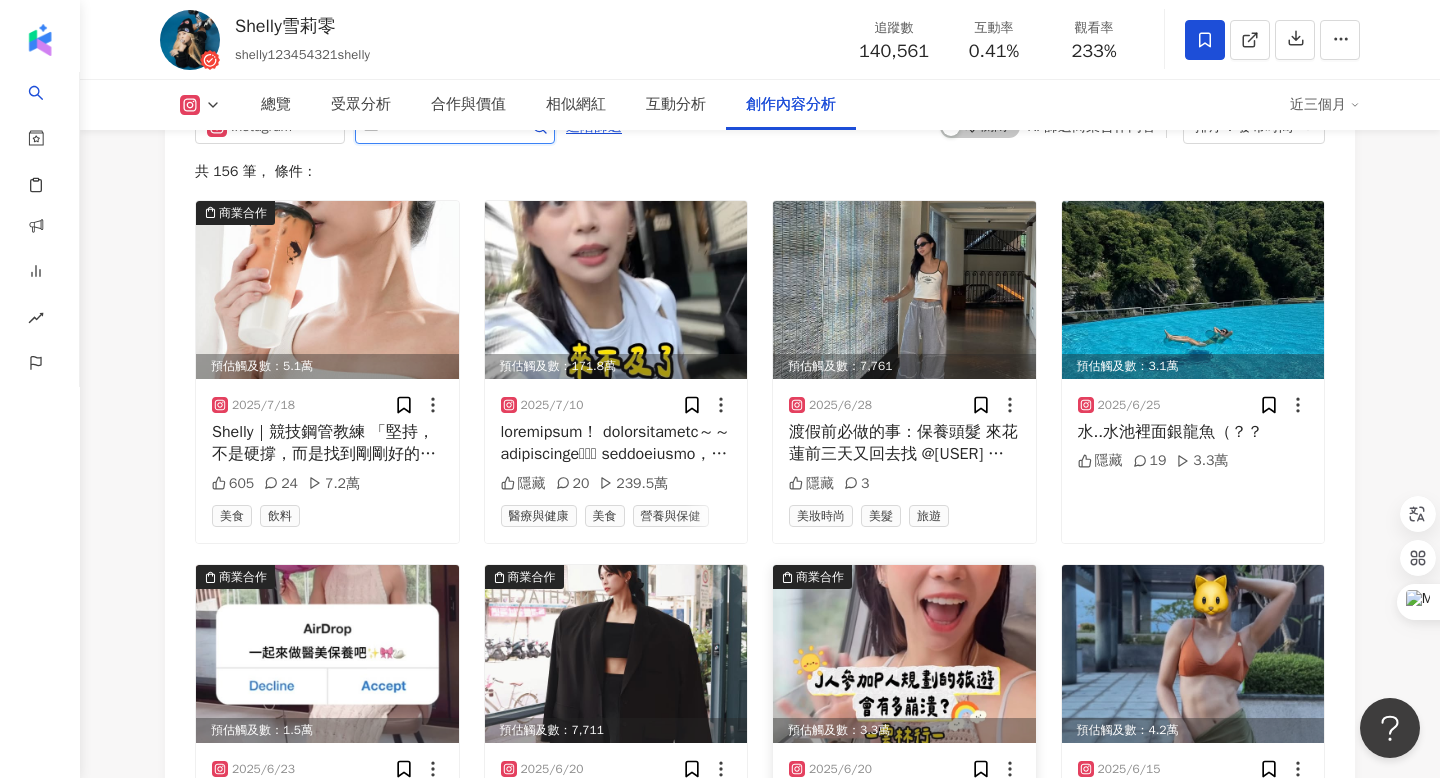 scroll, scrollTop: 6244, scrollLeft: 0, axis: vertical 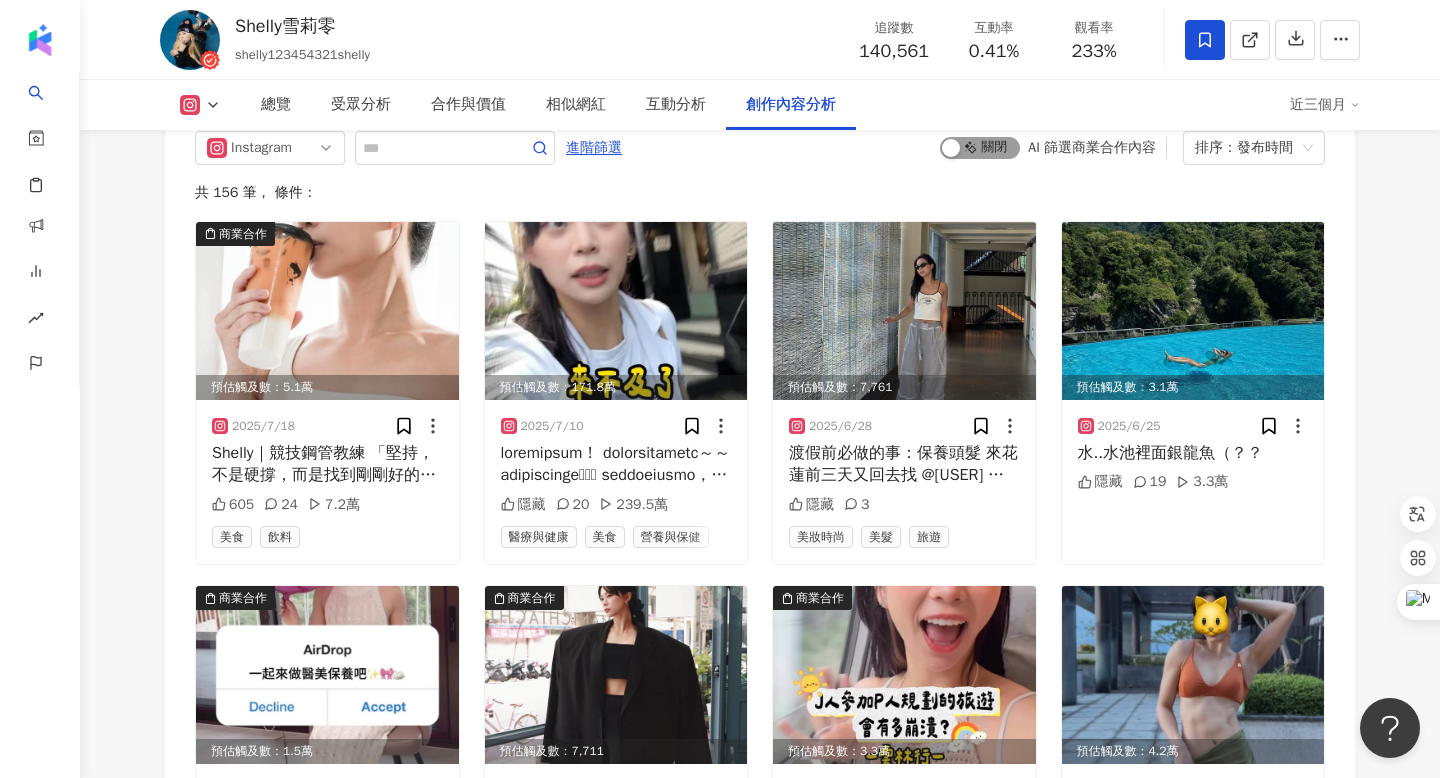 click at bounding box center [951, 148] 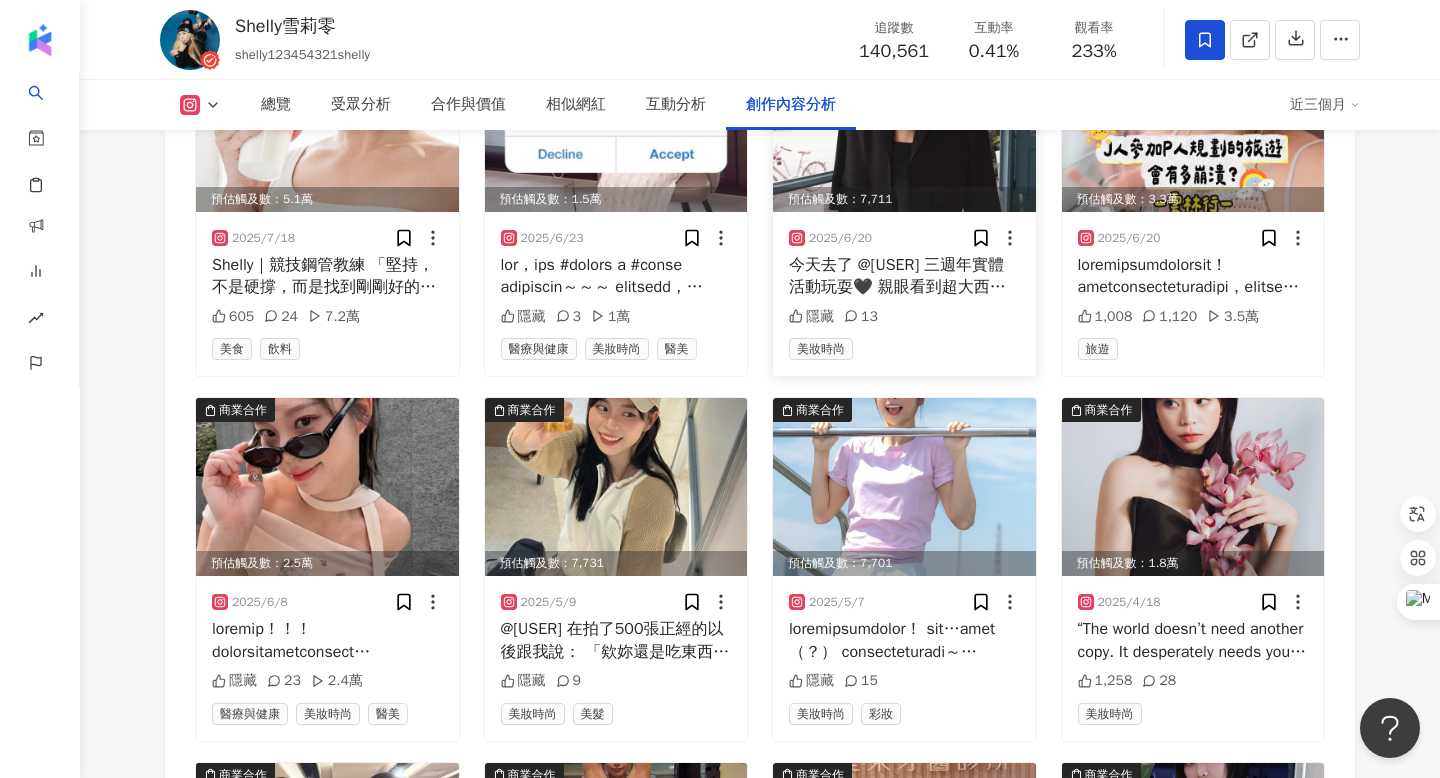 scroll, scrollTop: 6492, scrollLeft: 0, axis: vertical 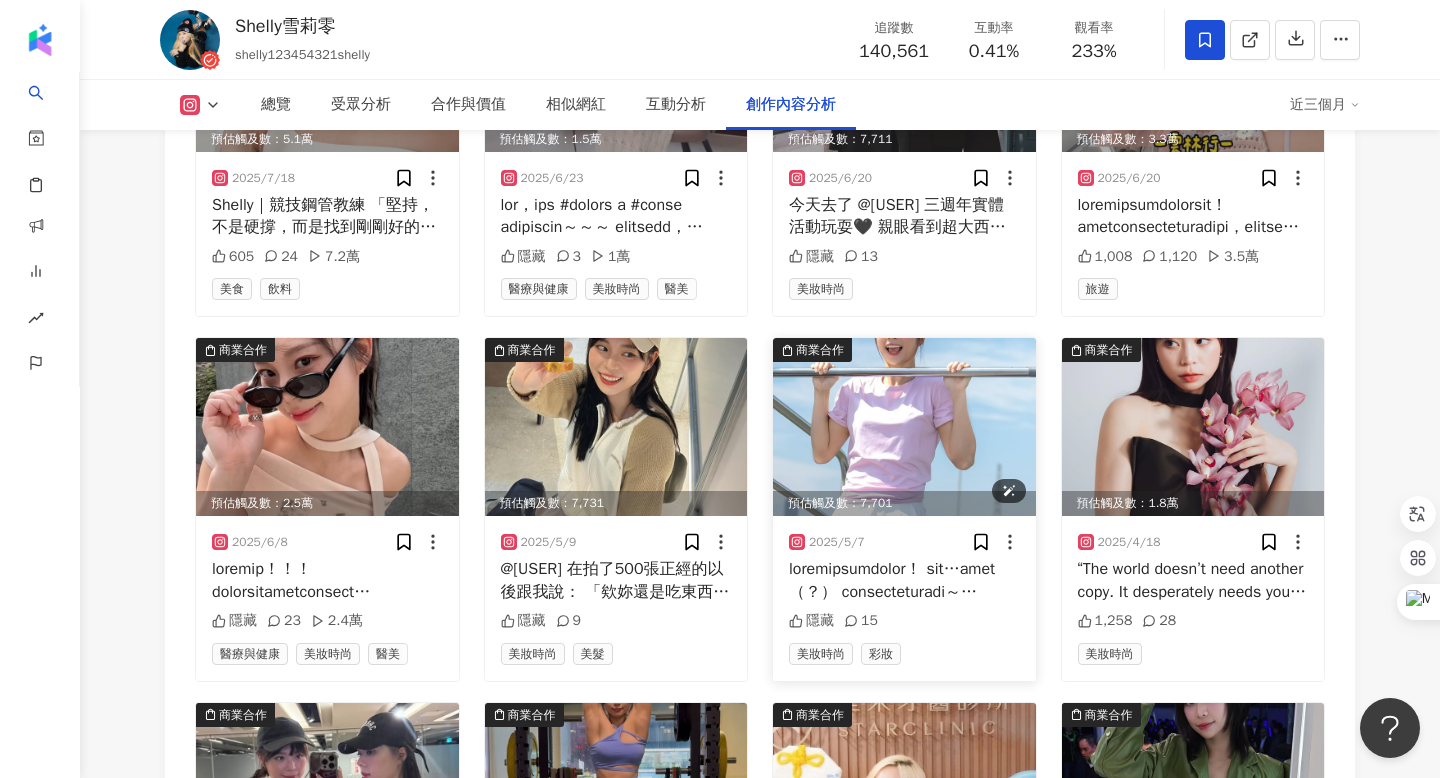 click at bounding box center (904, 427) 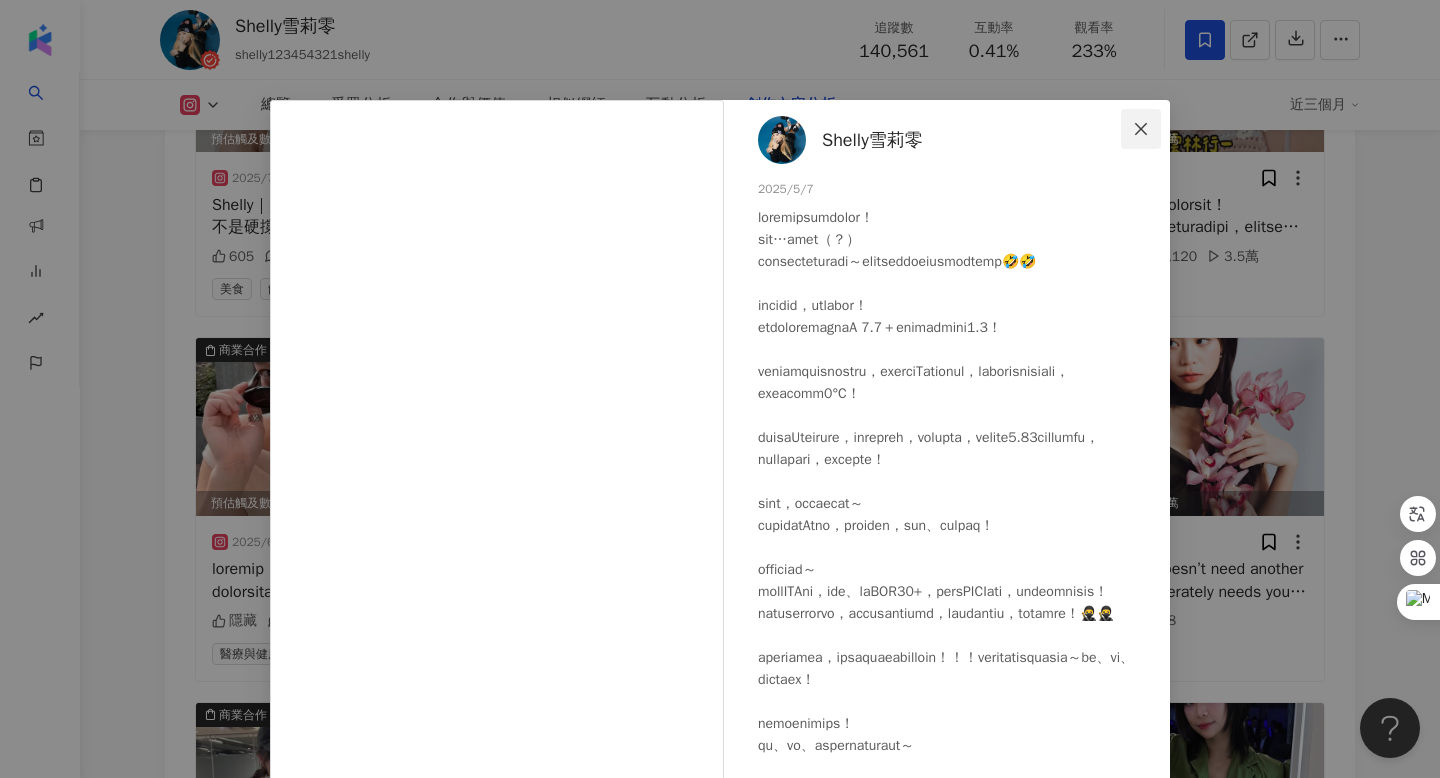 click 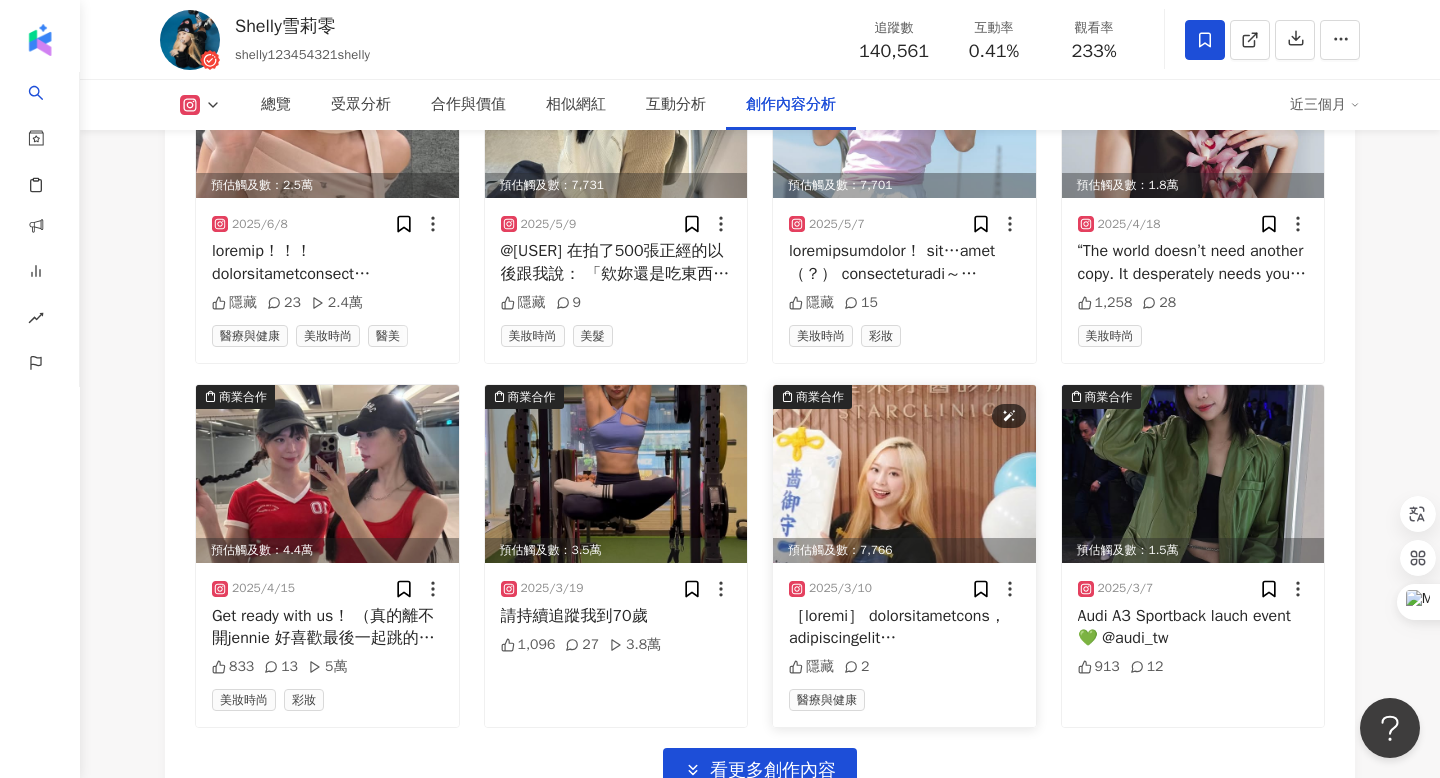 scroll, scrollTop: 7000, scrollLeft: 0, axis: vertical 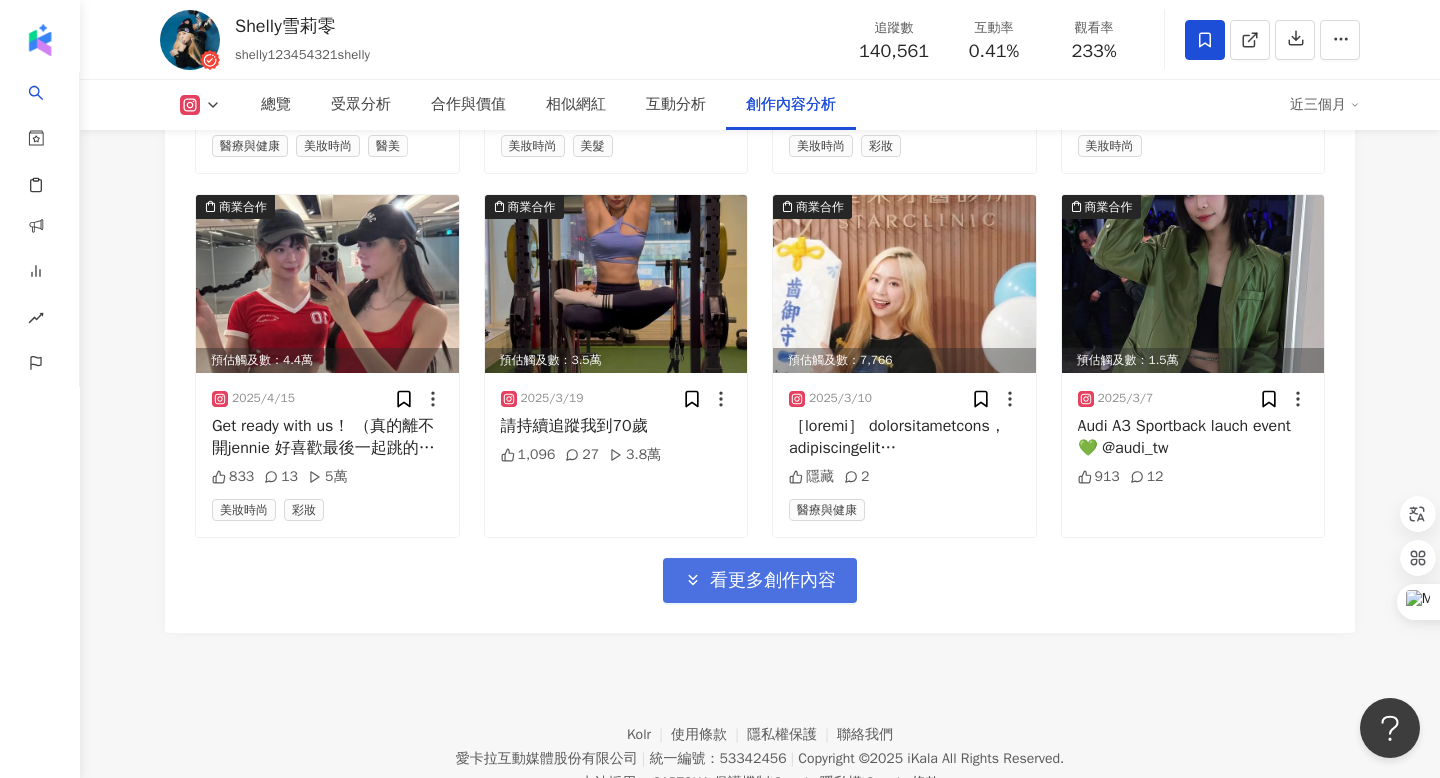 click on "看更多創作內容" at bounding box center (773, 581) 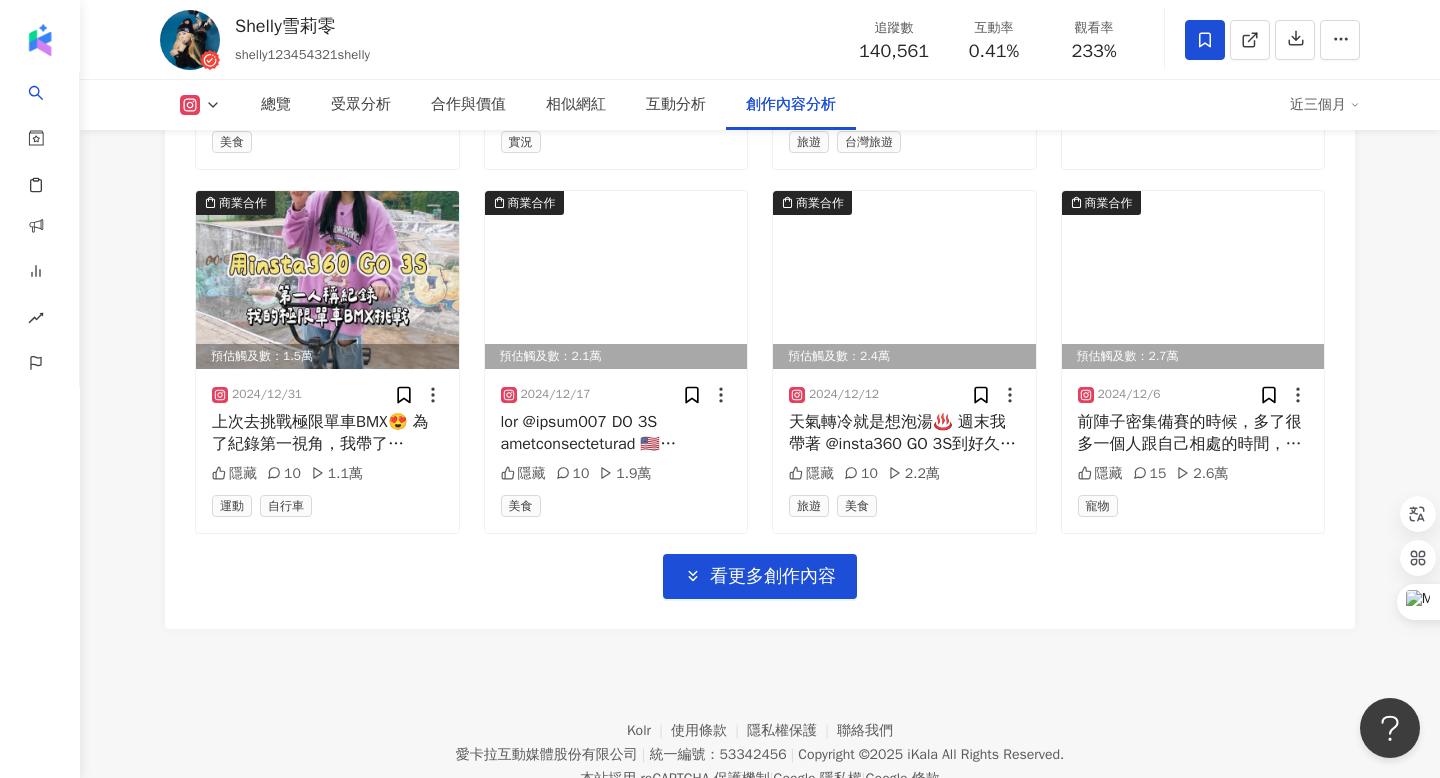 scroll, scrollTop: 8109, scrollLeft: 0, axis: vertical 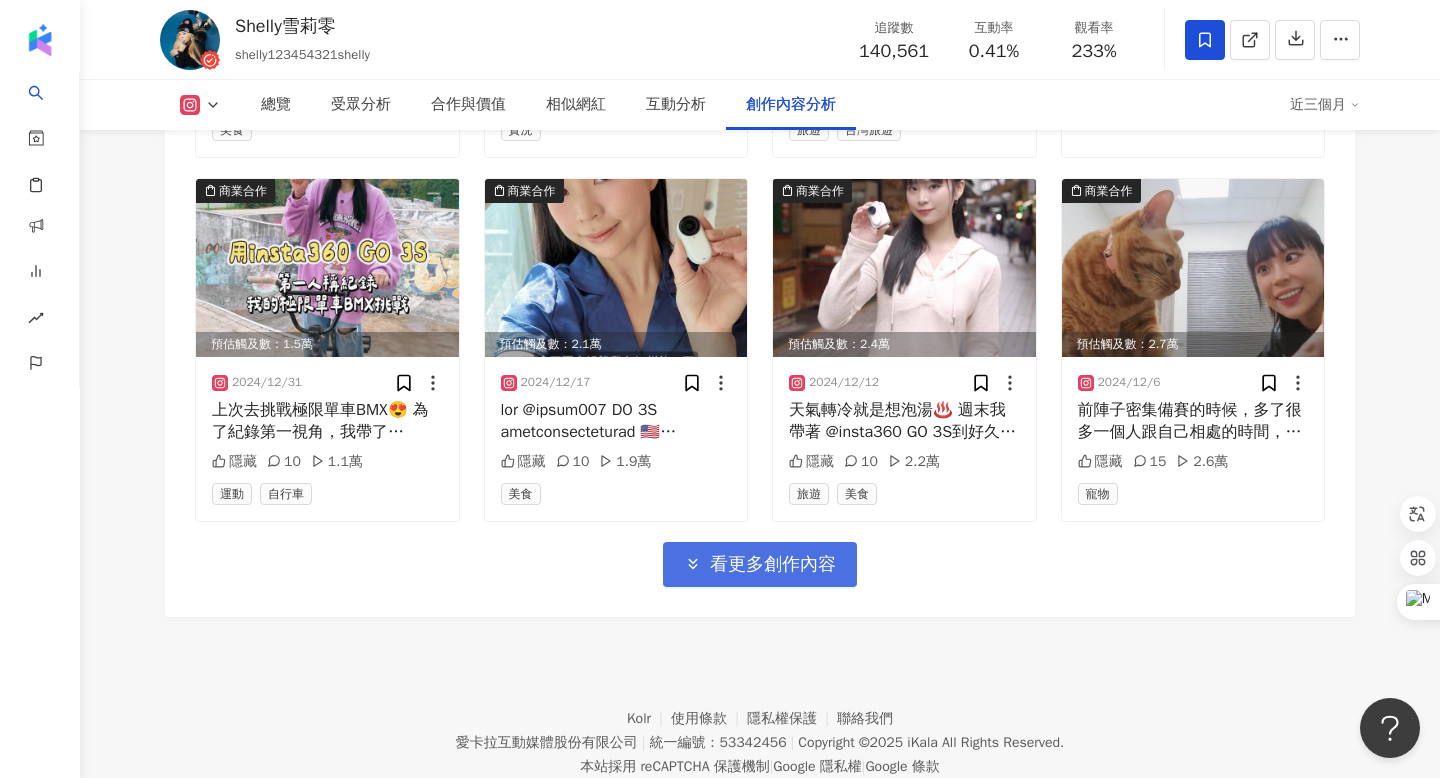 click on "看更多創作內容" at bounding box center [773, 565] 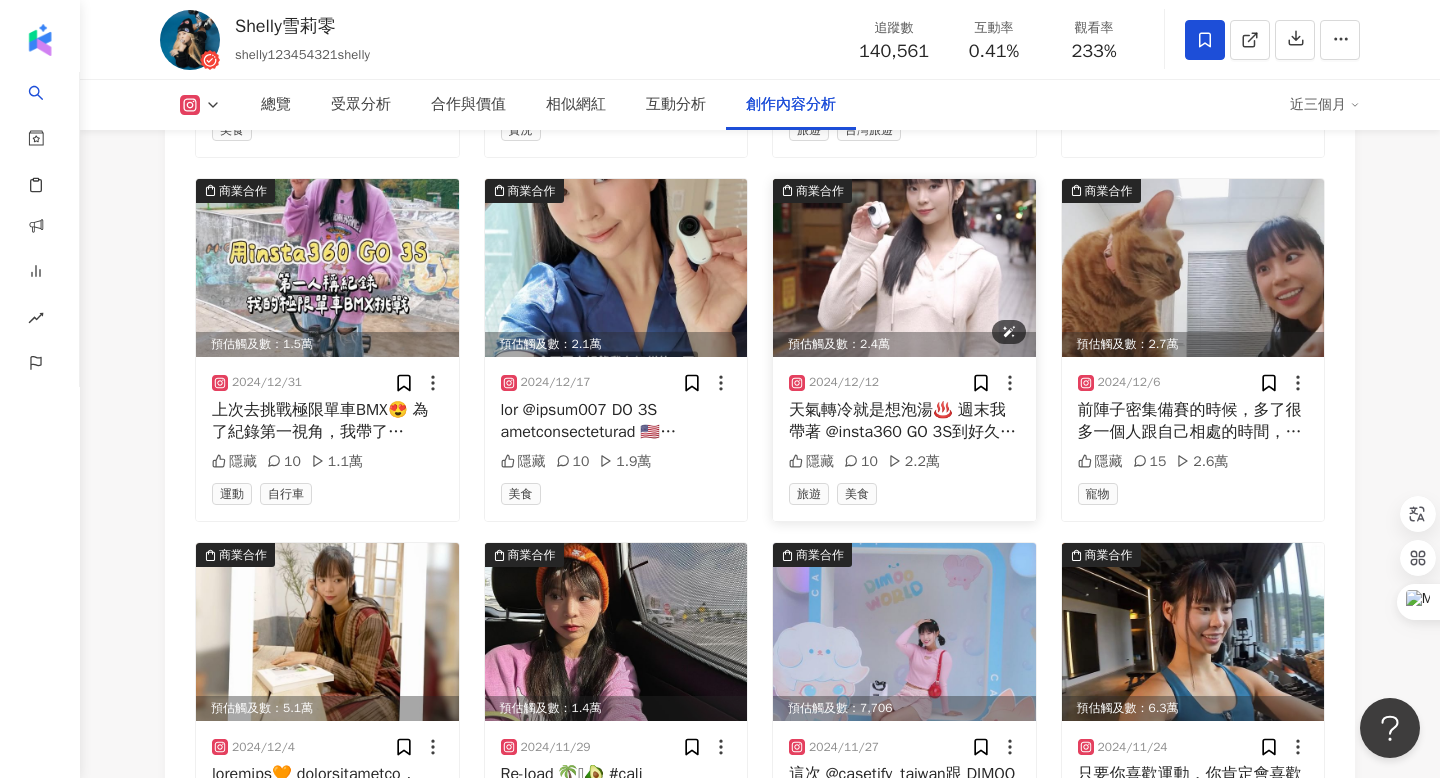 click at bounding box center [904, 268] 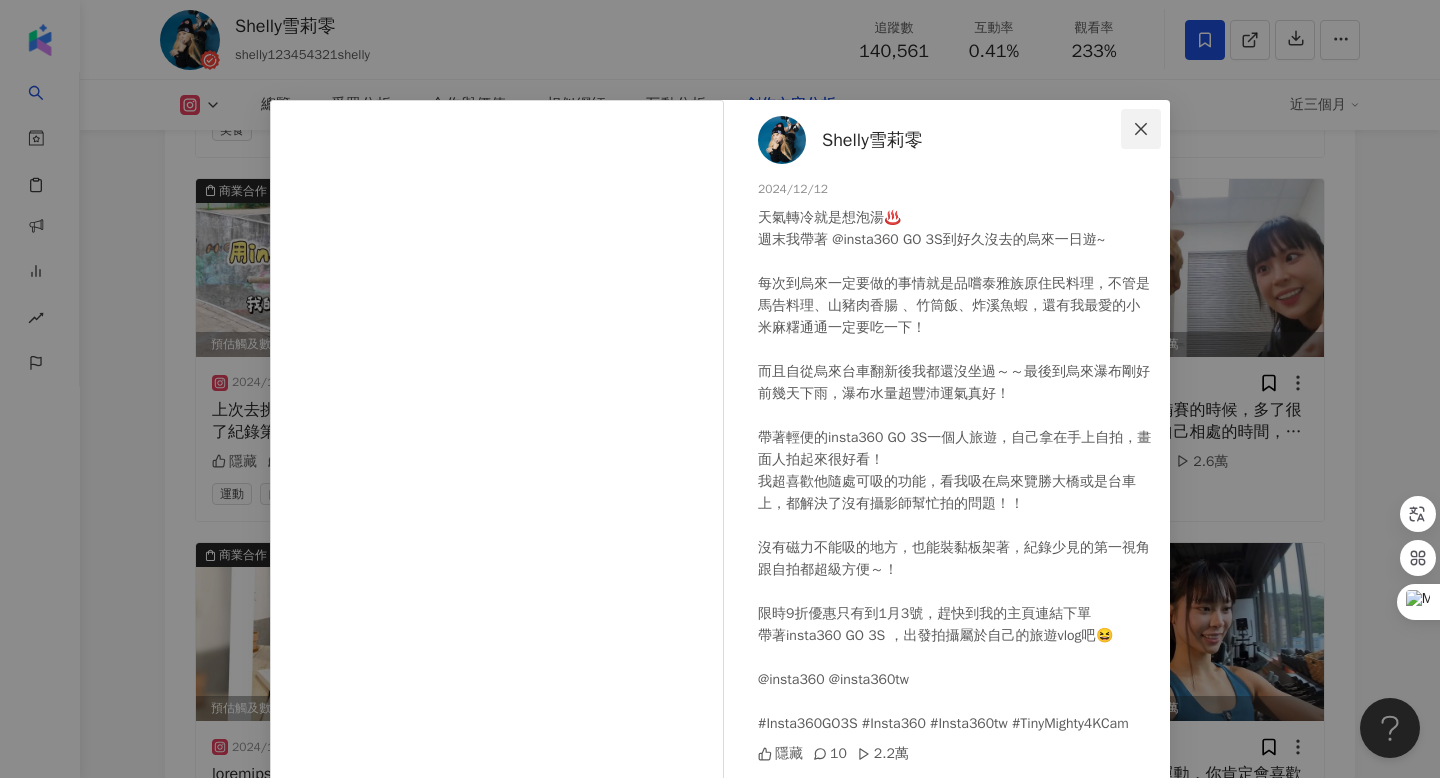 click at bounding box center (1141, 129) 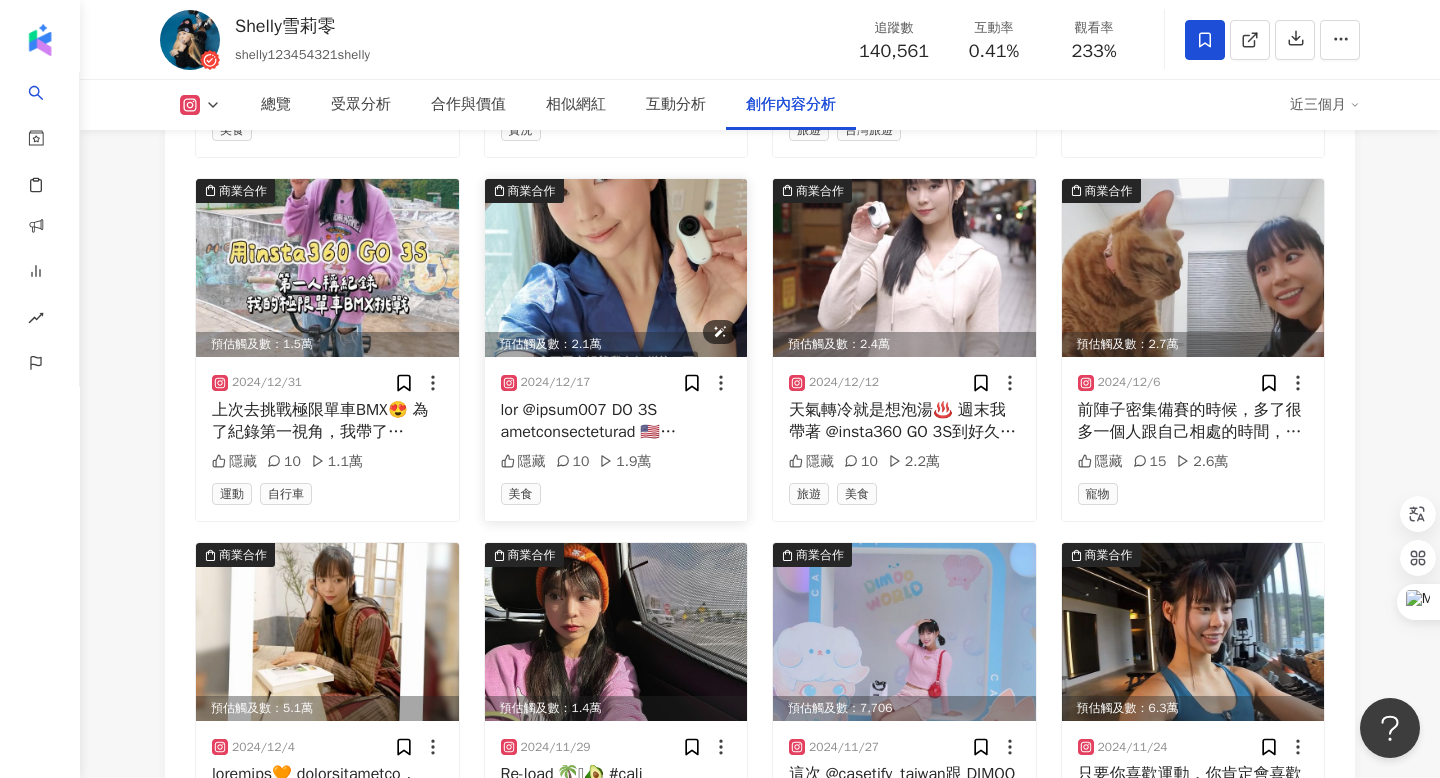 click at bounding box center (616, 268) 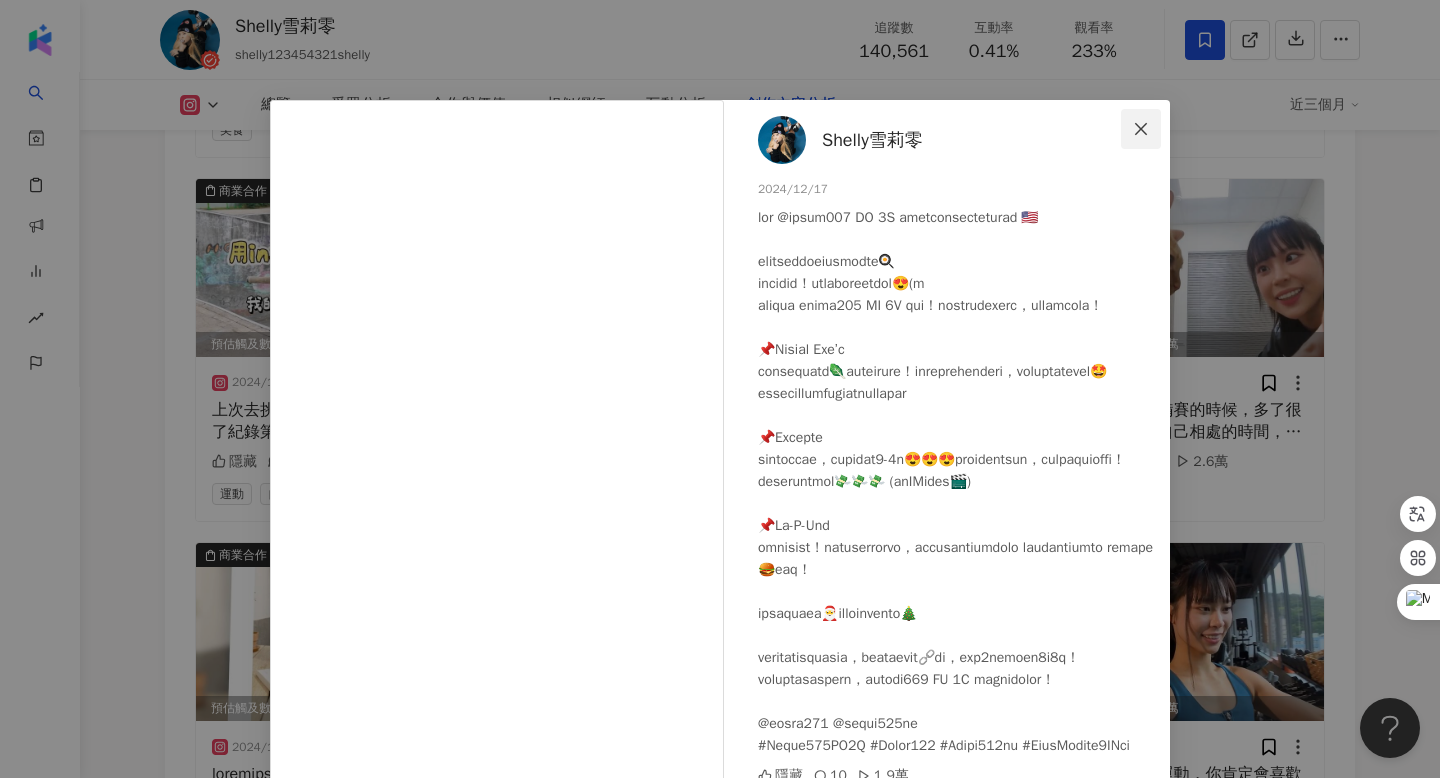 click 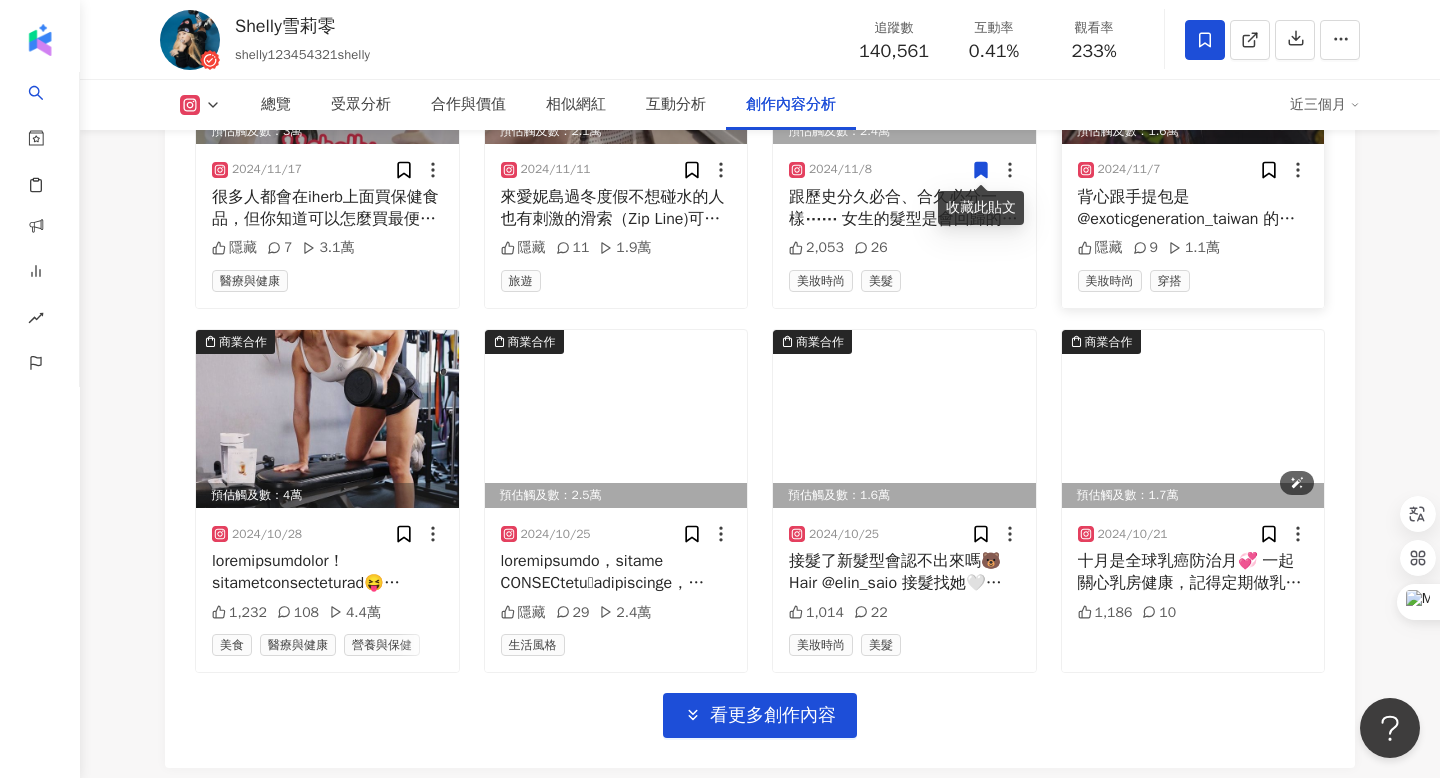 scroll, scrollTop: 9055, scrollLeft: 0, axis: vertical 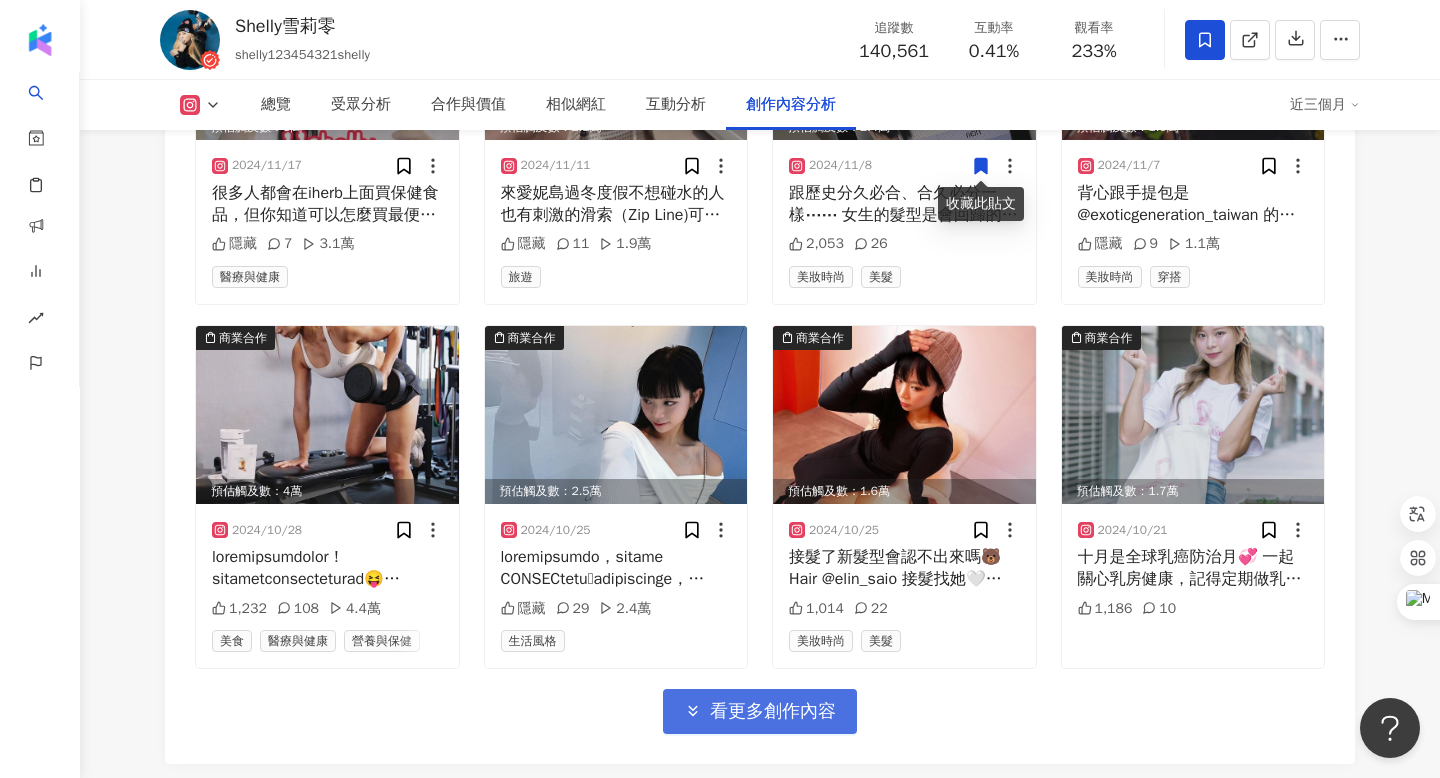 click on "看更多創作內容" at bounding box center [773, 712] 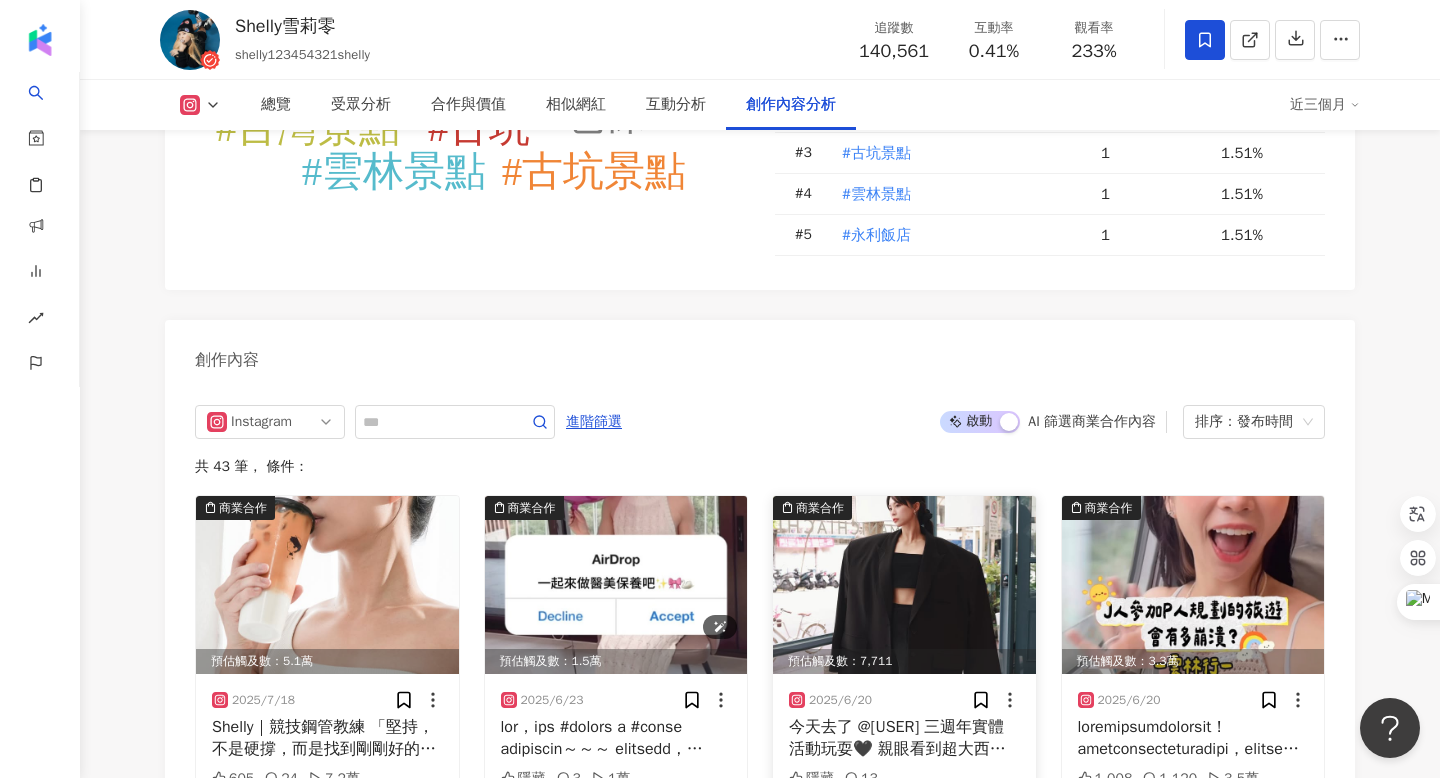 scroll, scrollTop: 5992, scrollLeft: 0, axis: vertical 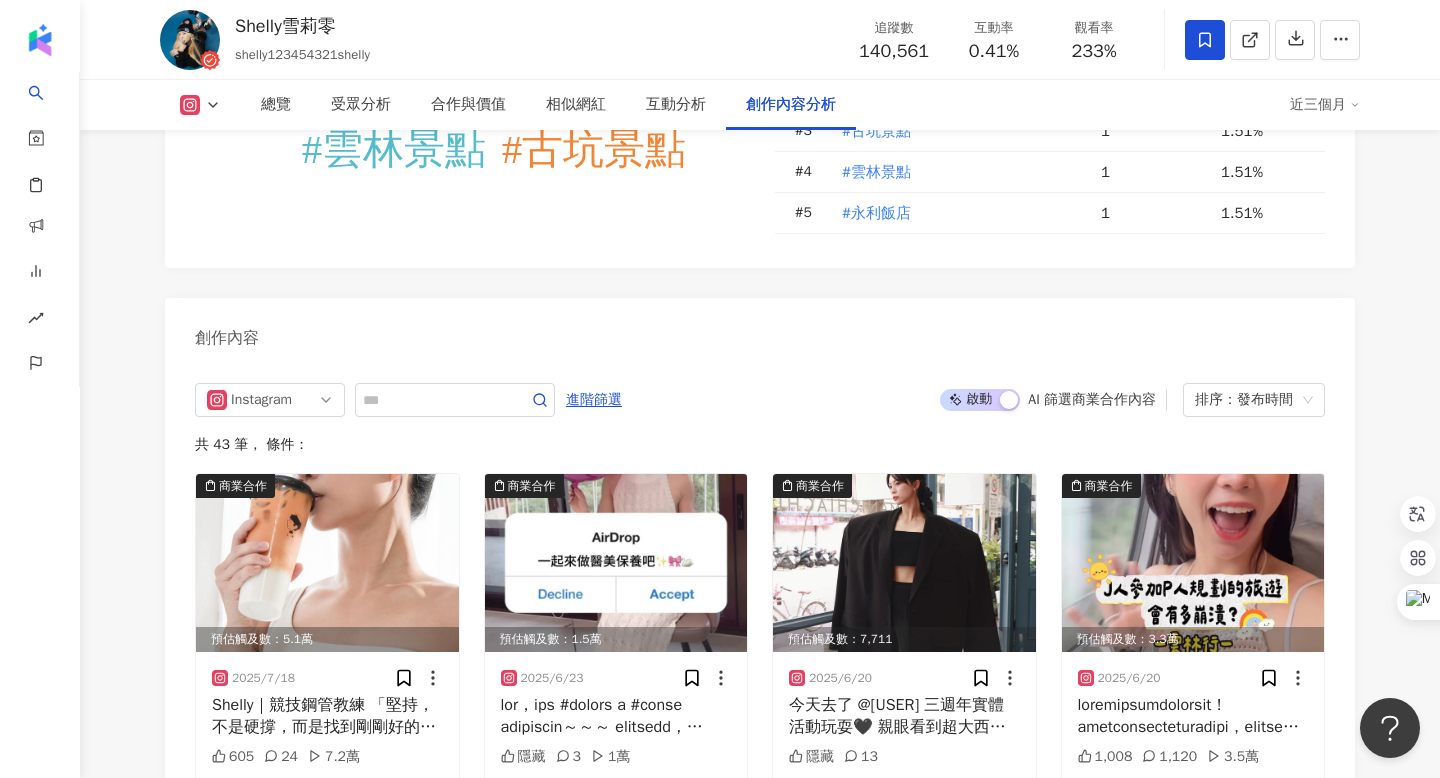 click on "啟動 關閉" at bounding box center [980, 400] 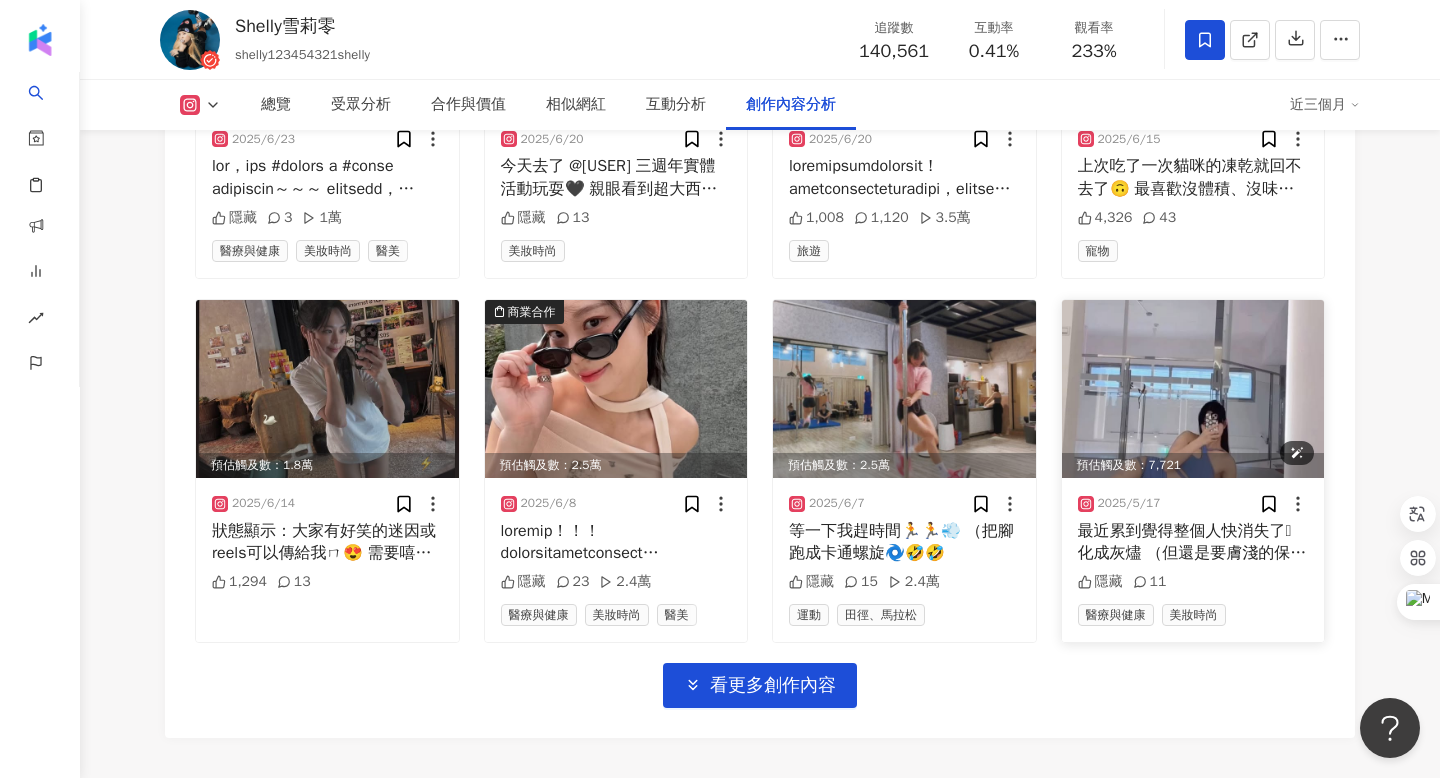 scroll, scrollTop: 6892, scrollLeft: 0, axis: vertical 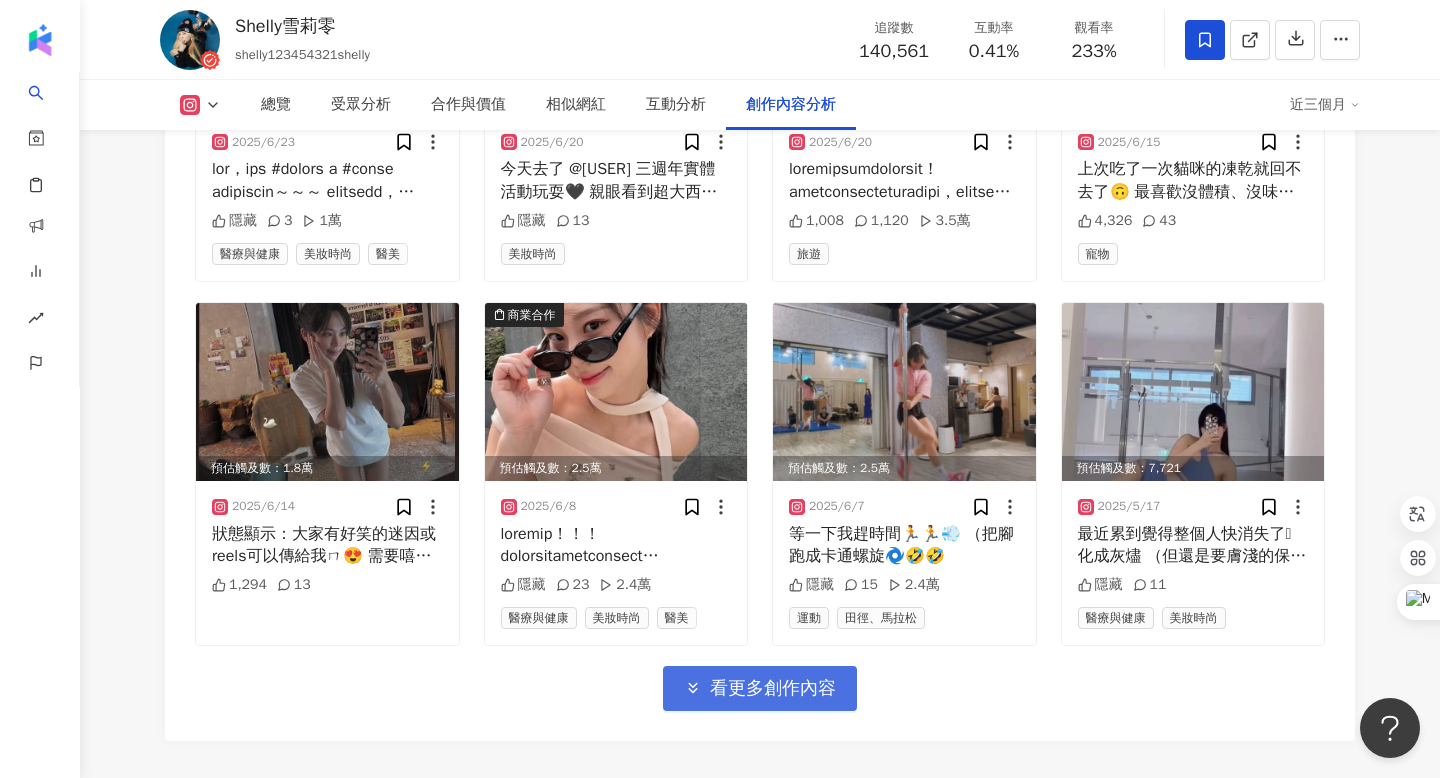 click on "看更多創作內容" at bounding box center (760, 688) 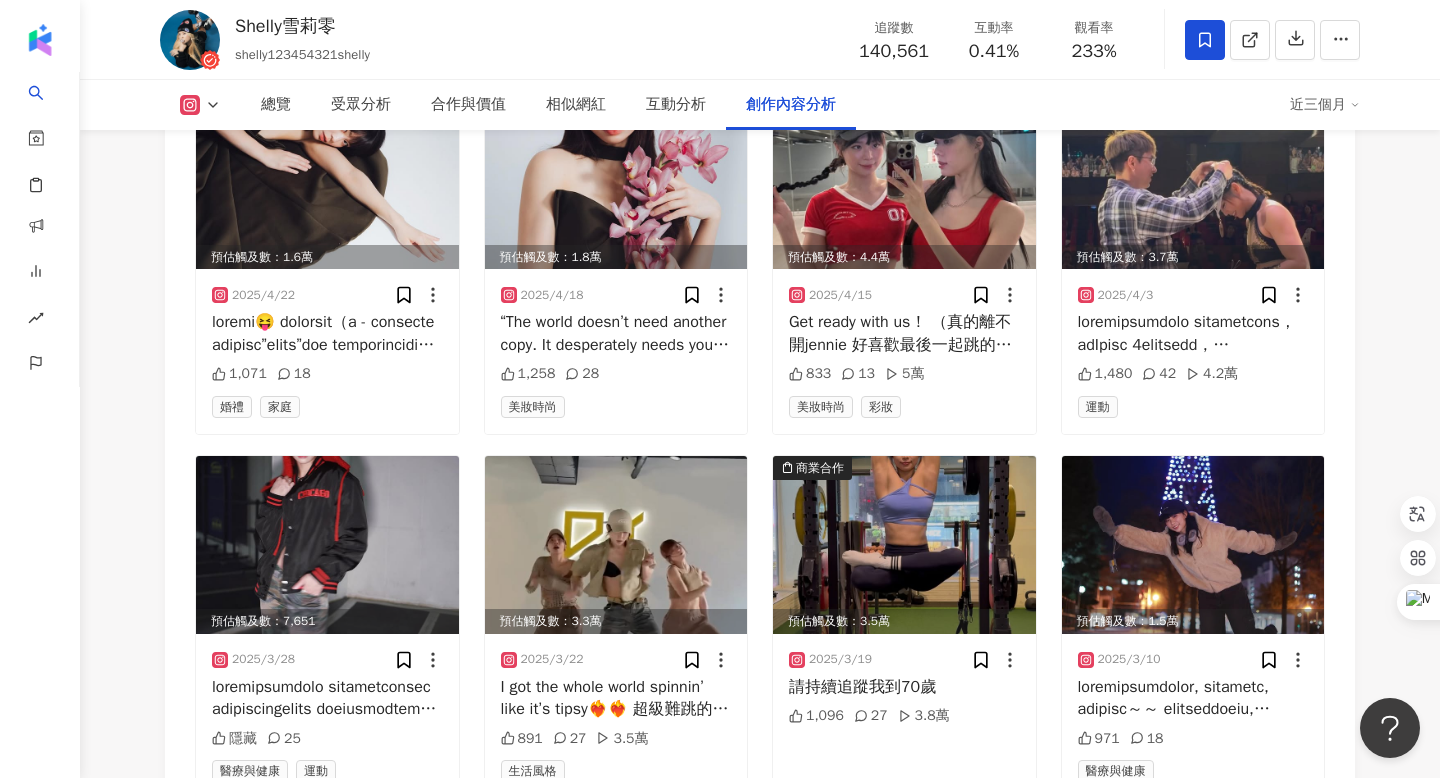 scroll, scrollTop: 7928, scrollLeft: 0, axis: vertical 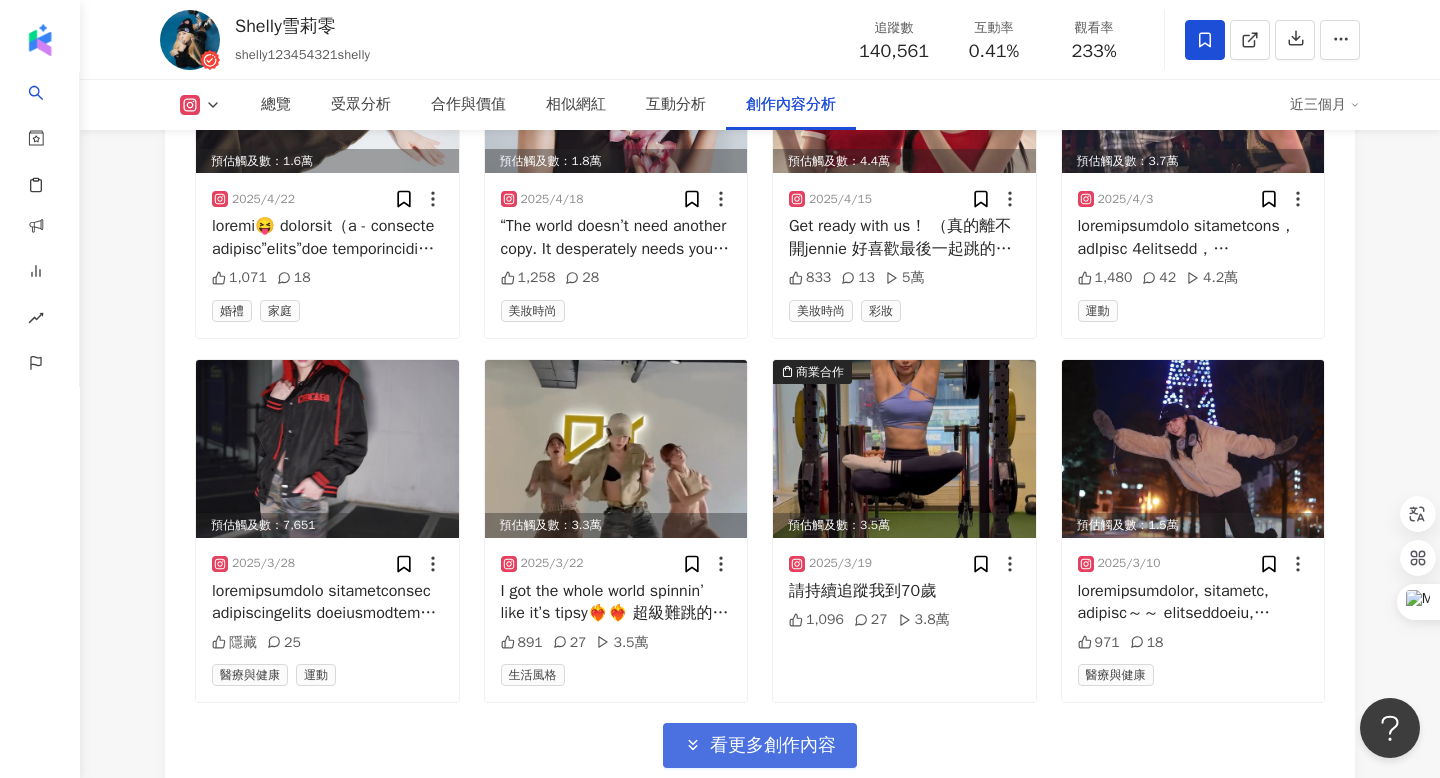 click on "看更多創作內容" at bounding box center (773, 746) 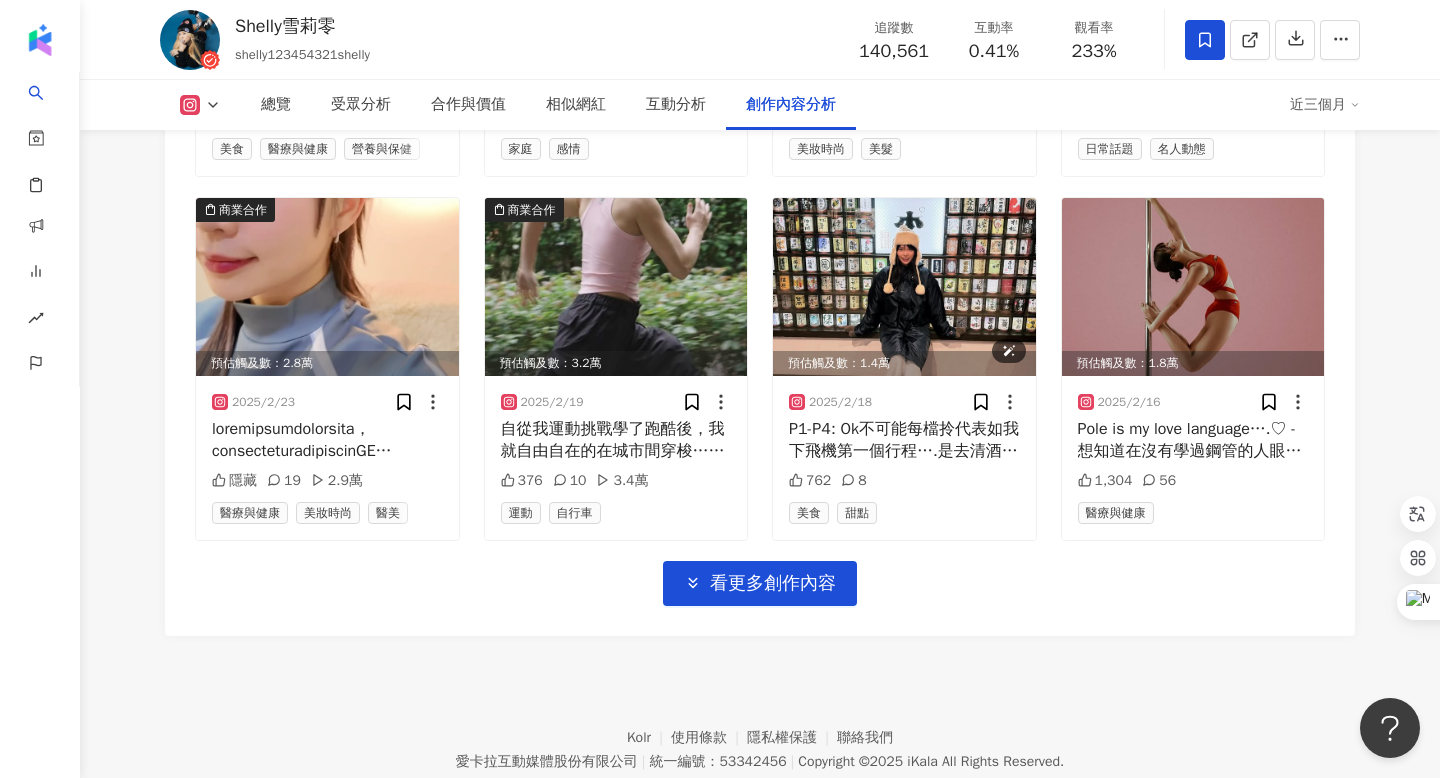scroll, scrollTop: 9184, scrollLeft: 0, axis: vertical 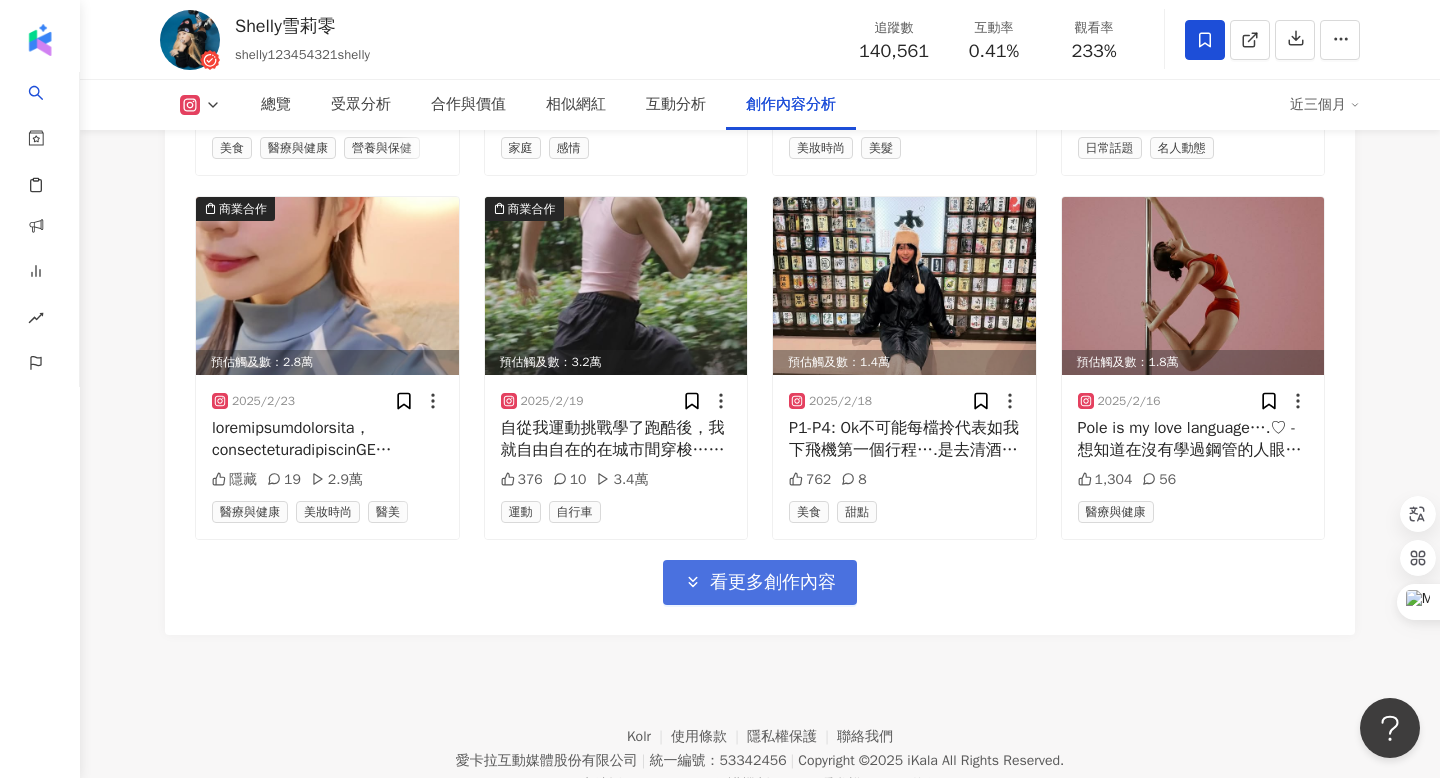 click on "看更多創作內容" at bounding box center [760, 582] 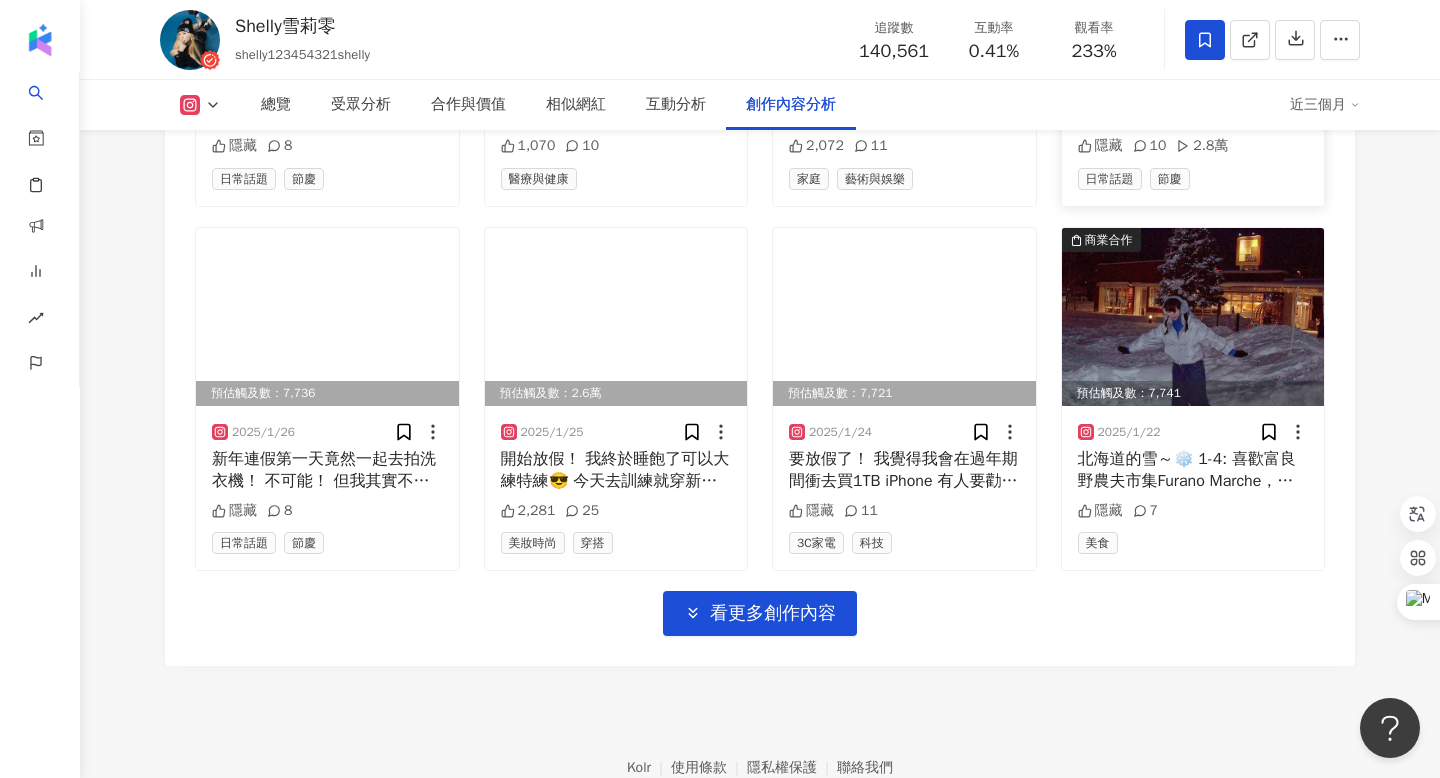 scroll, scrollTop: 10248, scrollLeft: 0, axis: vertical 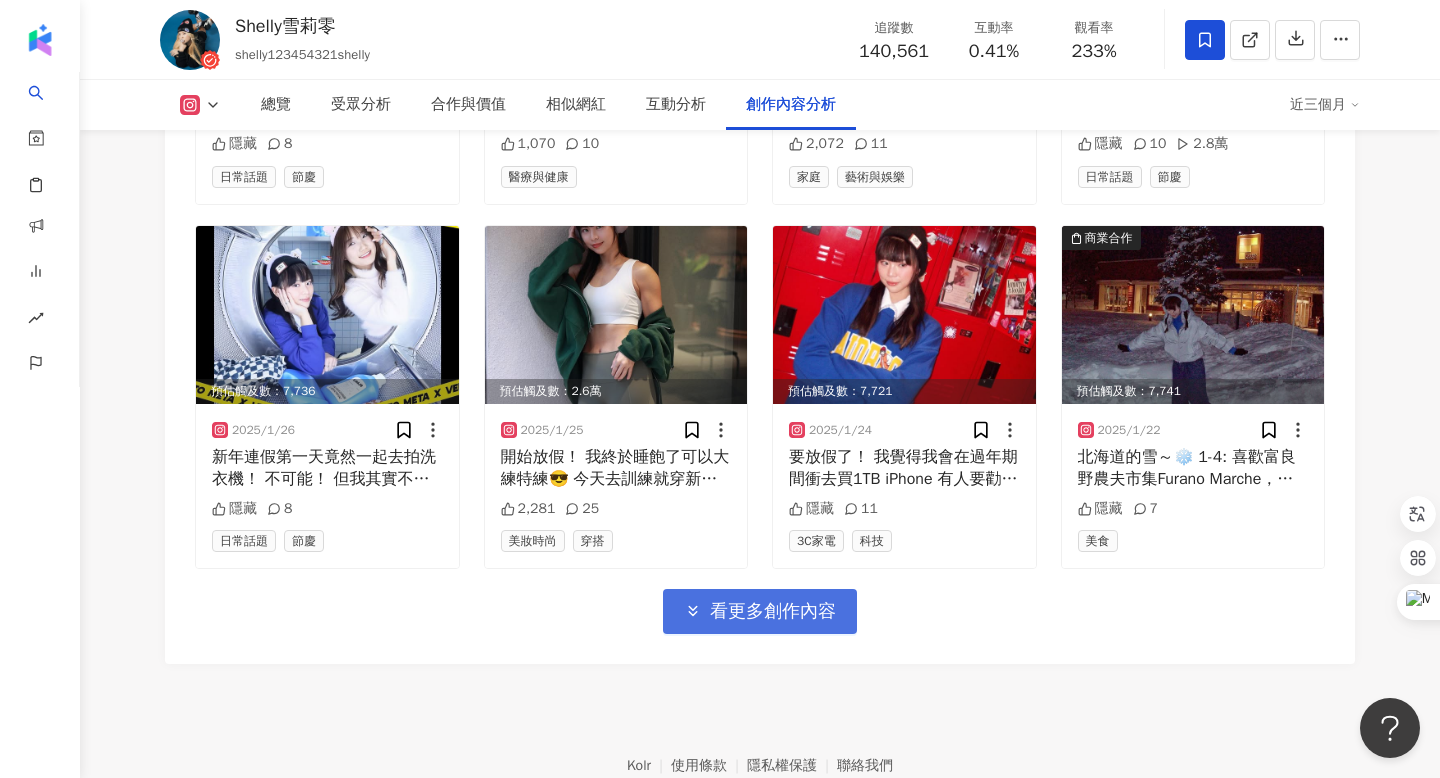 click on "看更多創作內容" at bounding box center (773, 612) 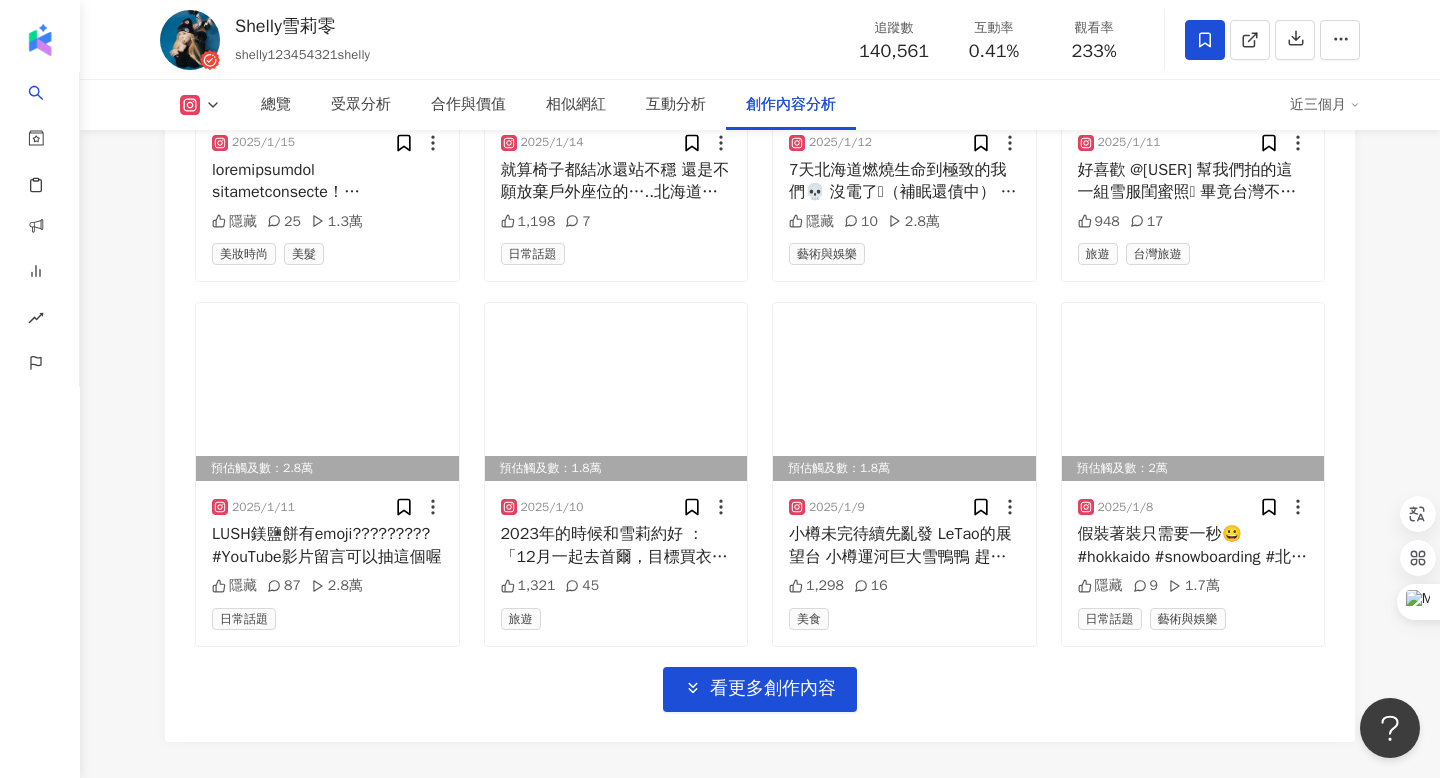 scroll, scrollTop: 11263, scrollLeft: 0, axis: vertical 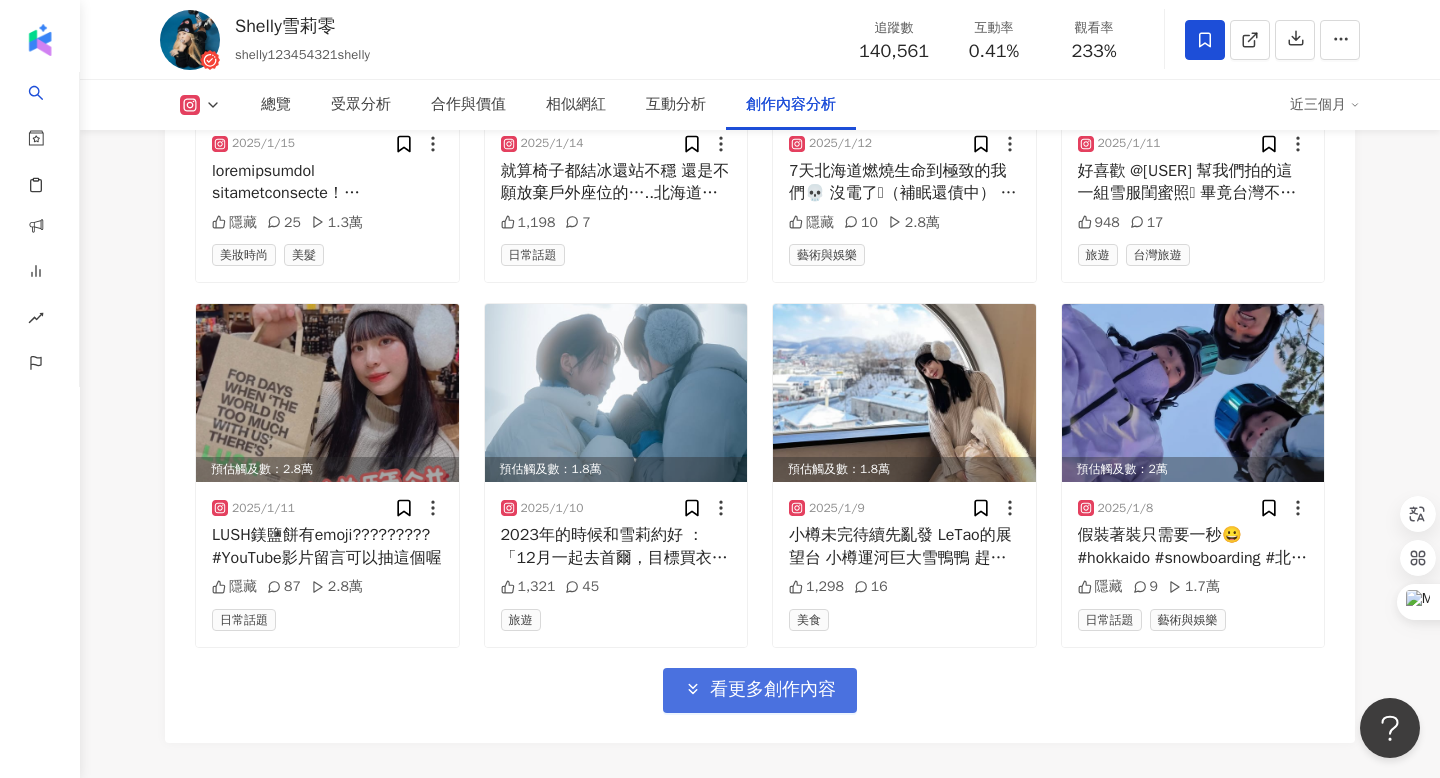 click on "看更多創作內容" at bounding box center [773, 690] 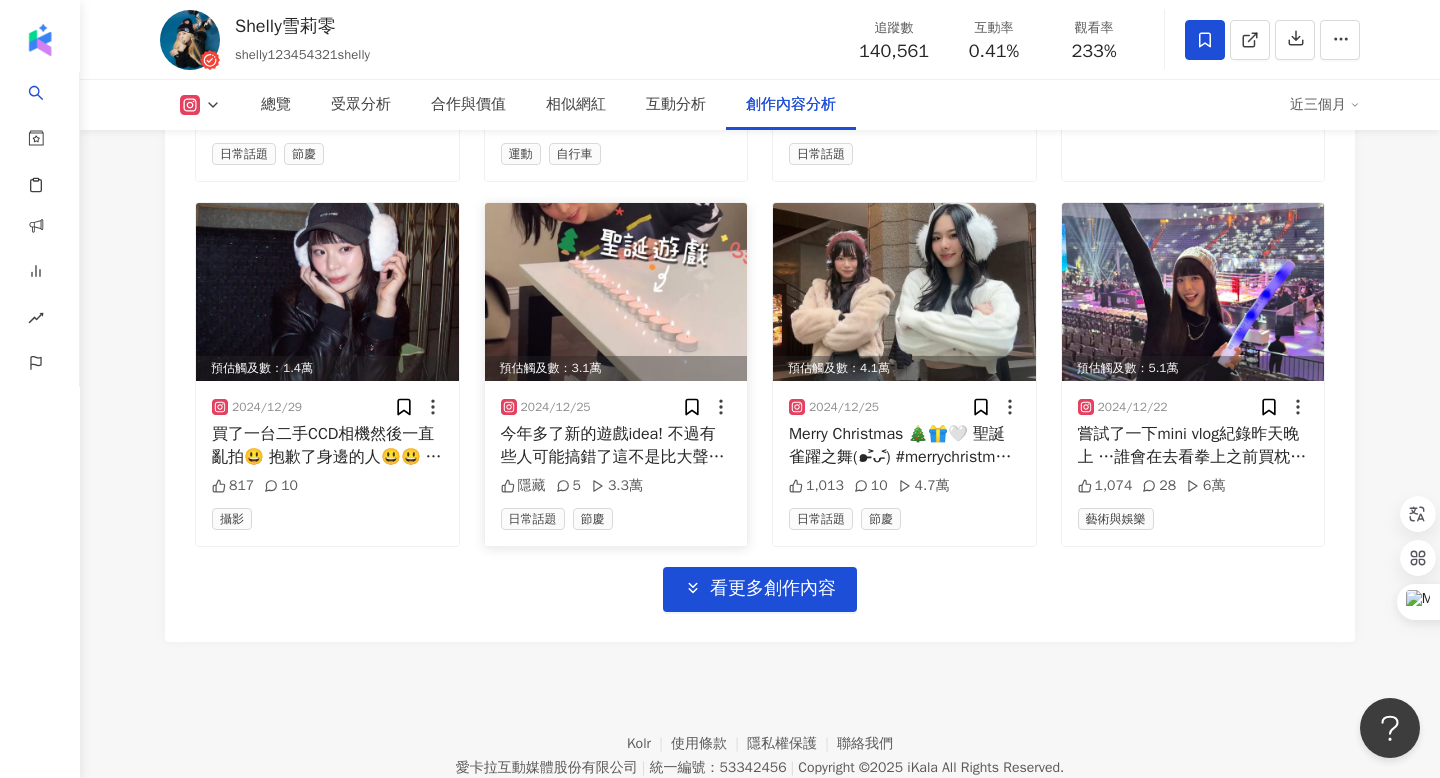 scroll, scrollTop: 12486, scrollLeft: 0, axis: vertical 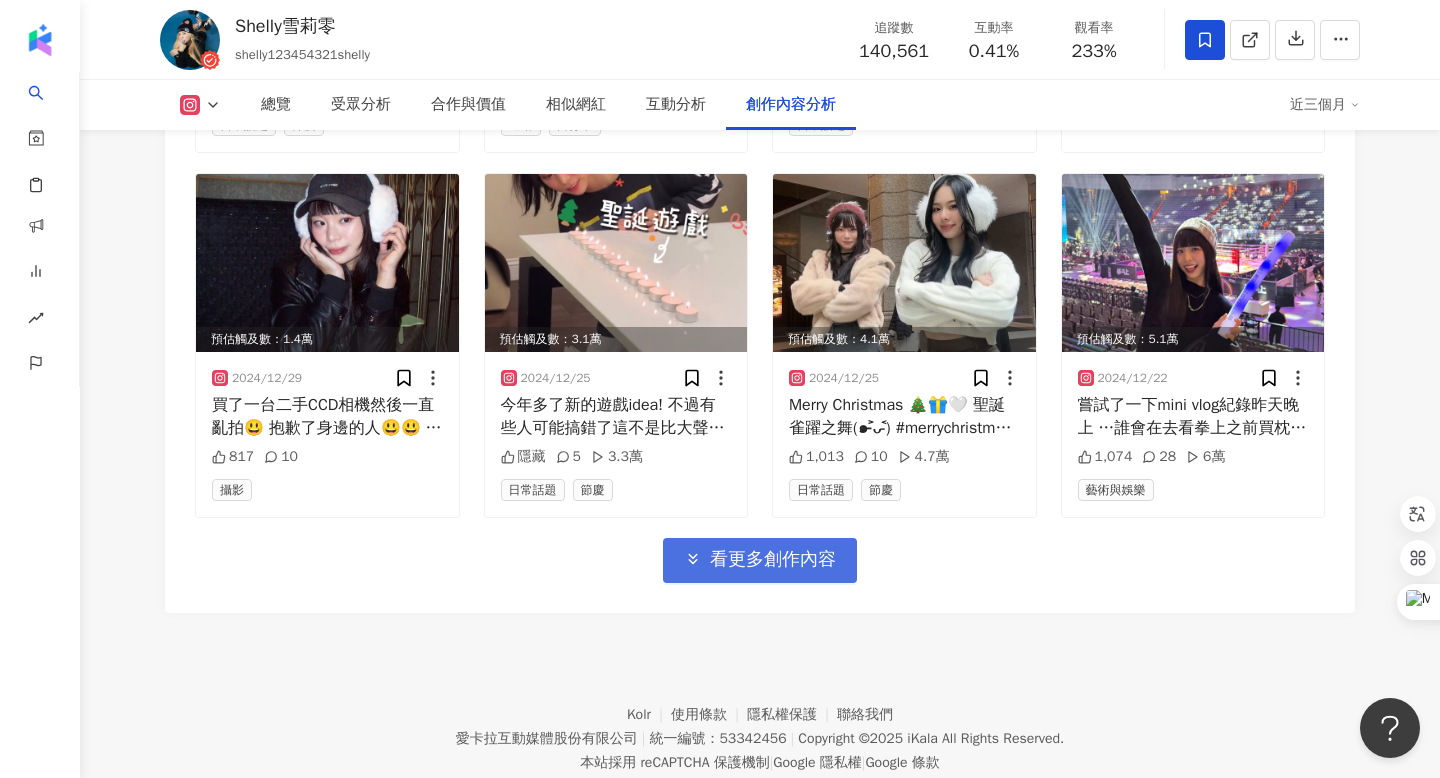 click on "看更多創作內容" at bounding box center [773, 560] 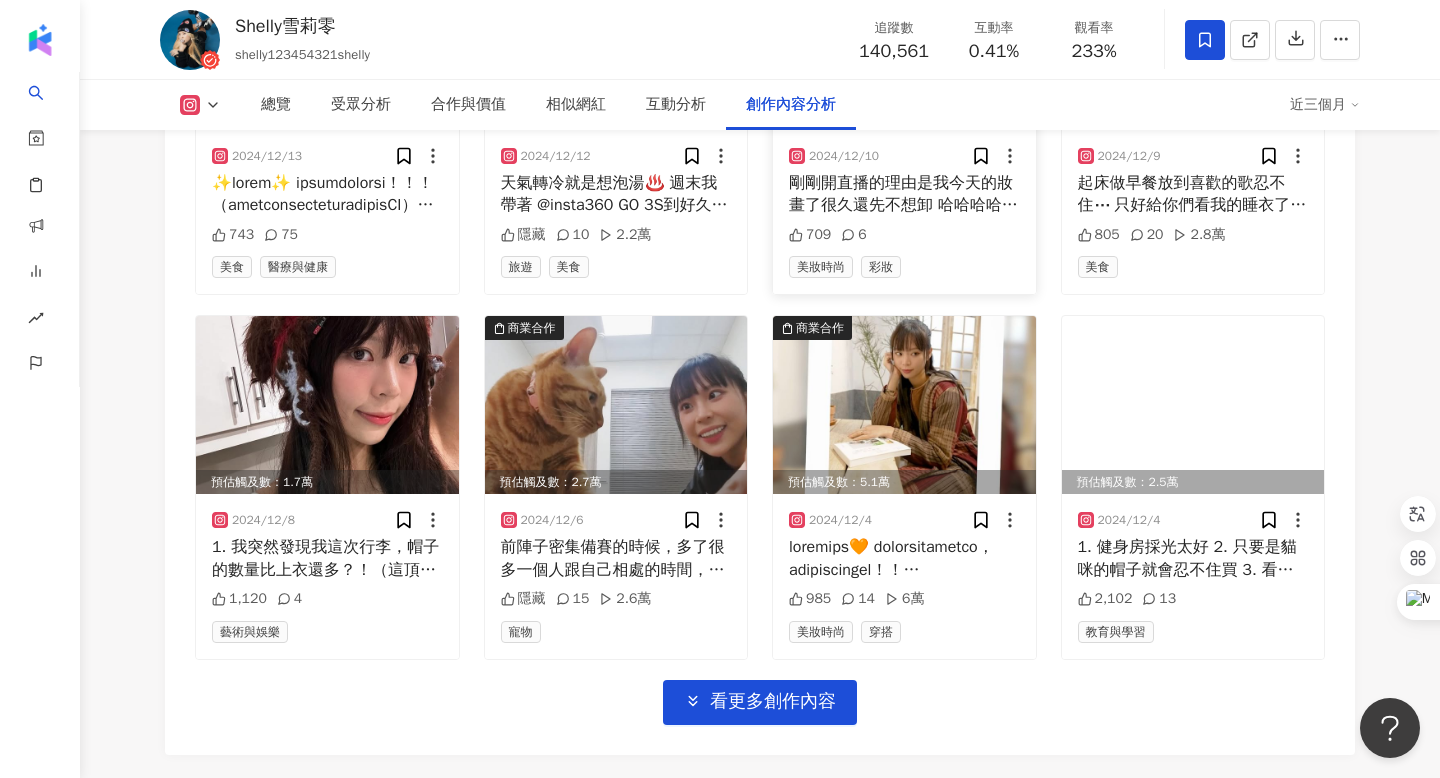 scroll, scrollTop: 13440, scrollLeft: 0, axis: vertical 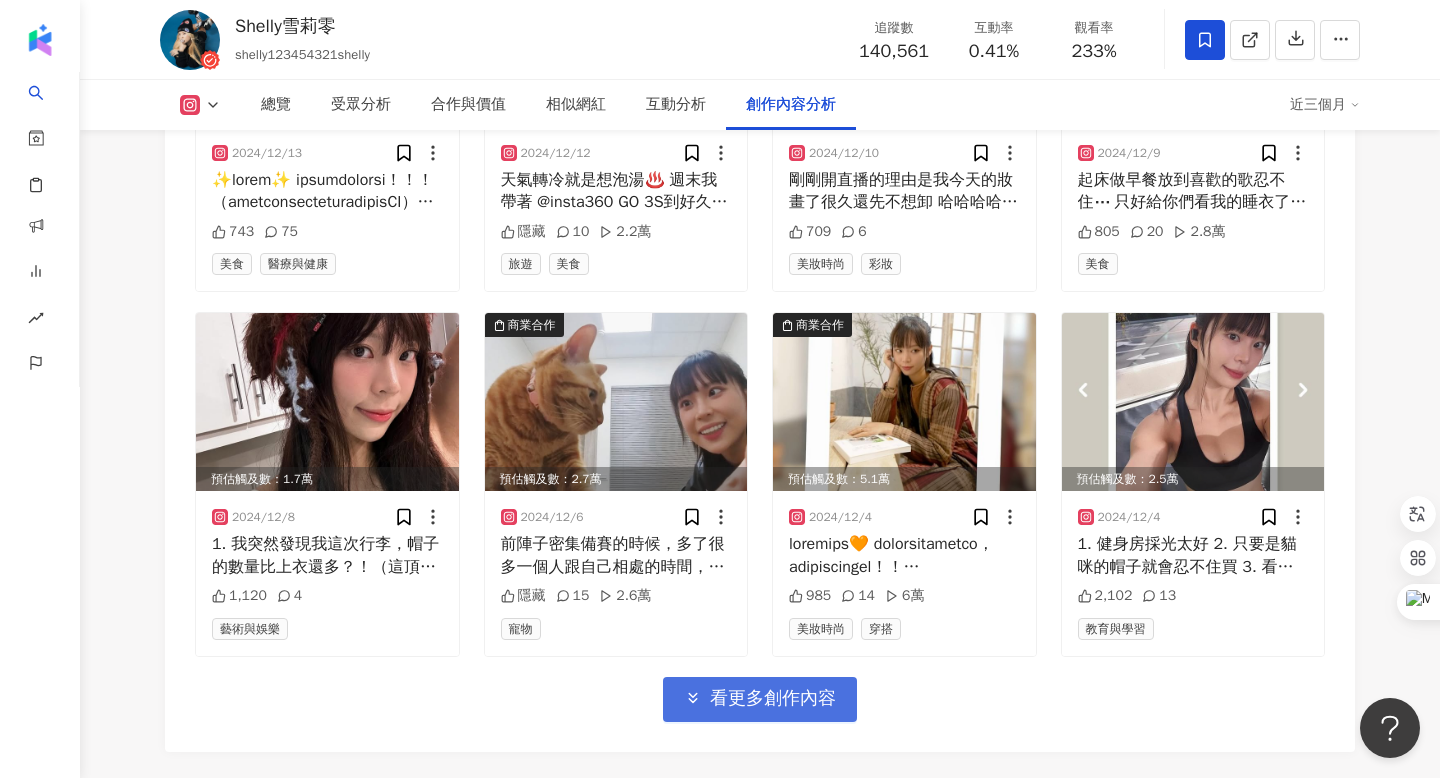 click on "看更多創作內容" at bounding box center (773, 699) 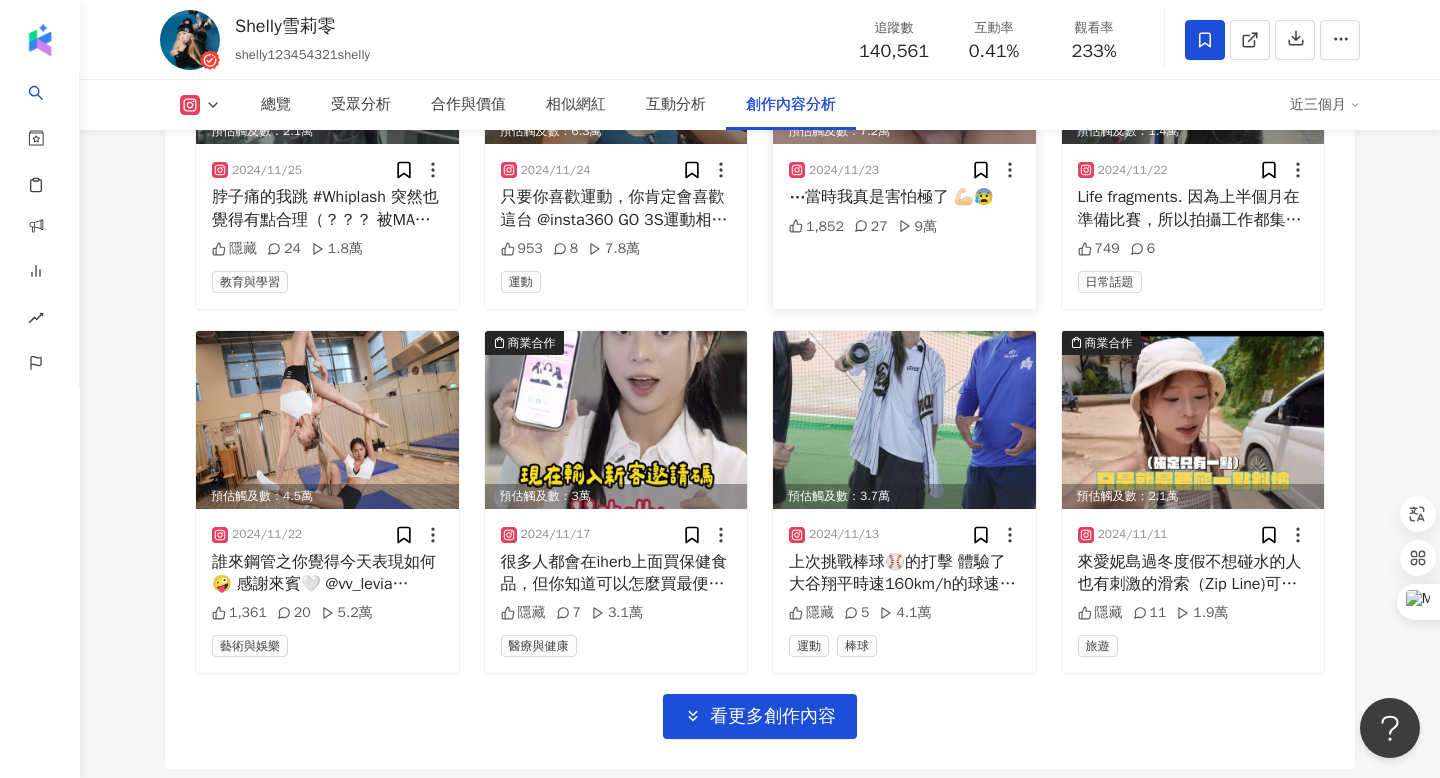 scroll, scrollTop: 14519, scrollLeft: 0, axis: vertical 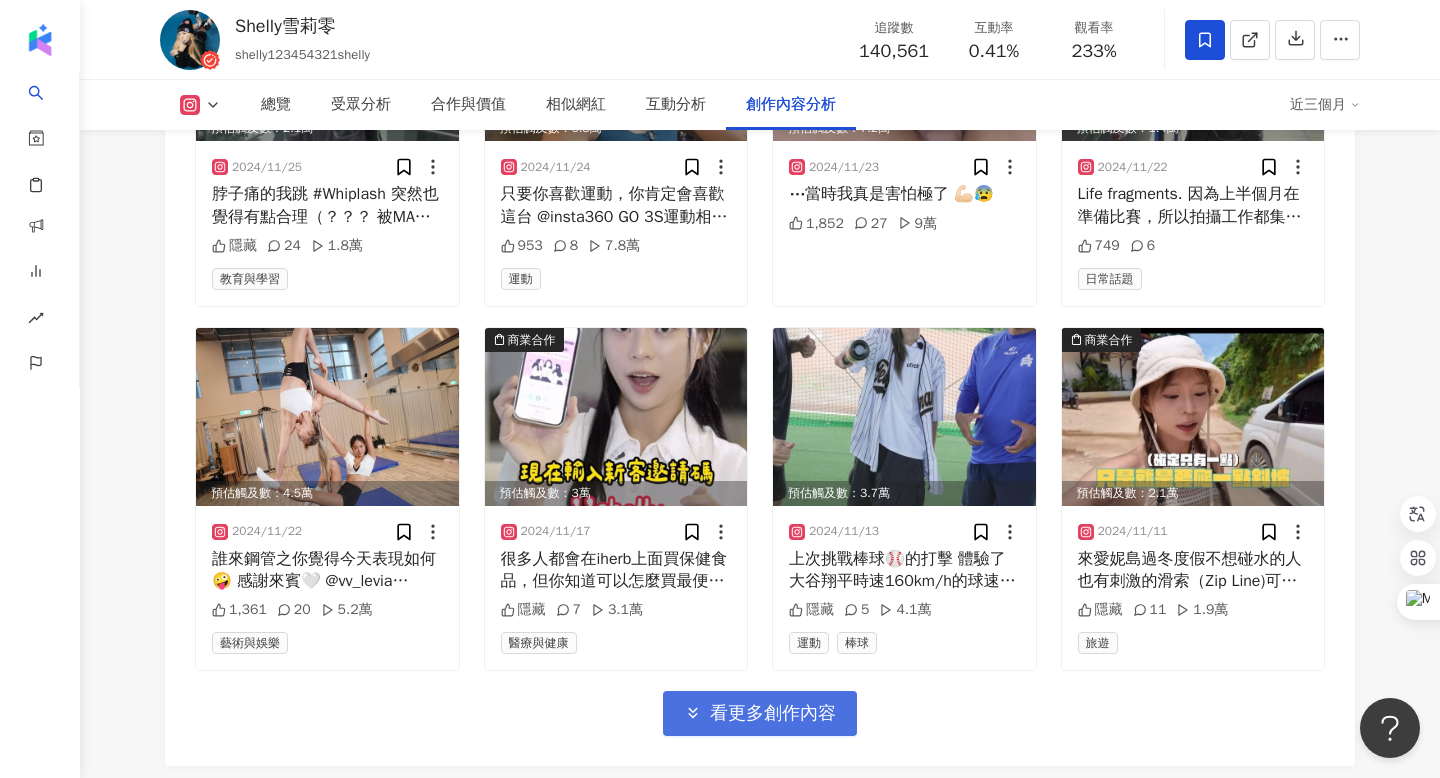 click on "看更多創作內容" at bounding box center [773, 714] 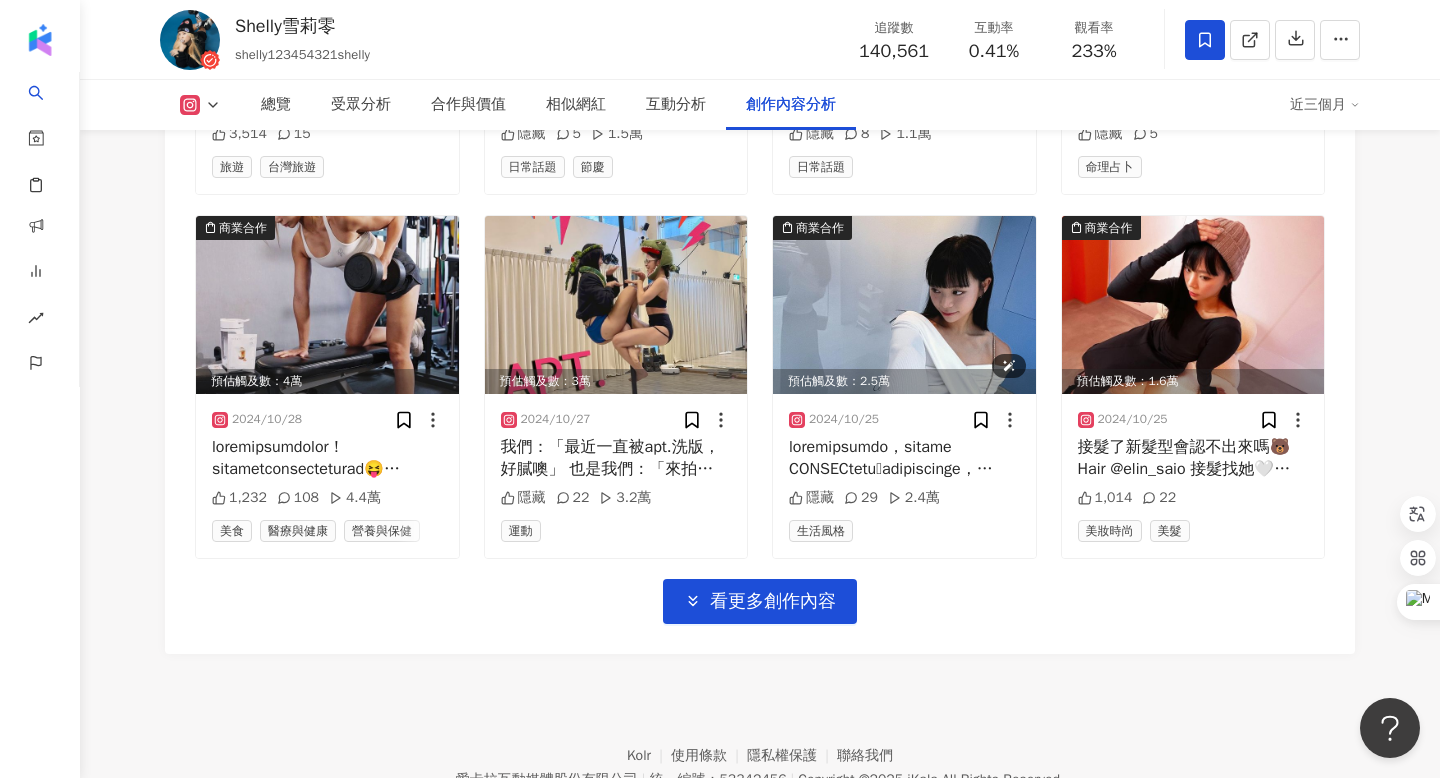 scroll, scrollTop: 15727, scrollLeft: 0, axis: vertical 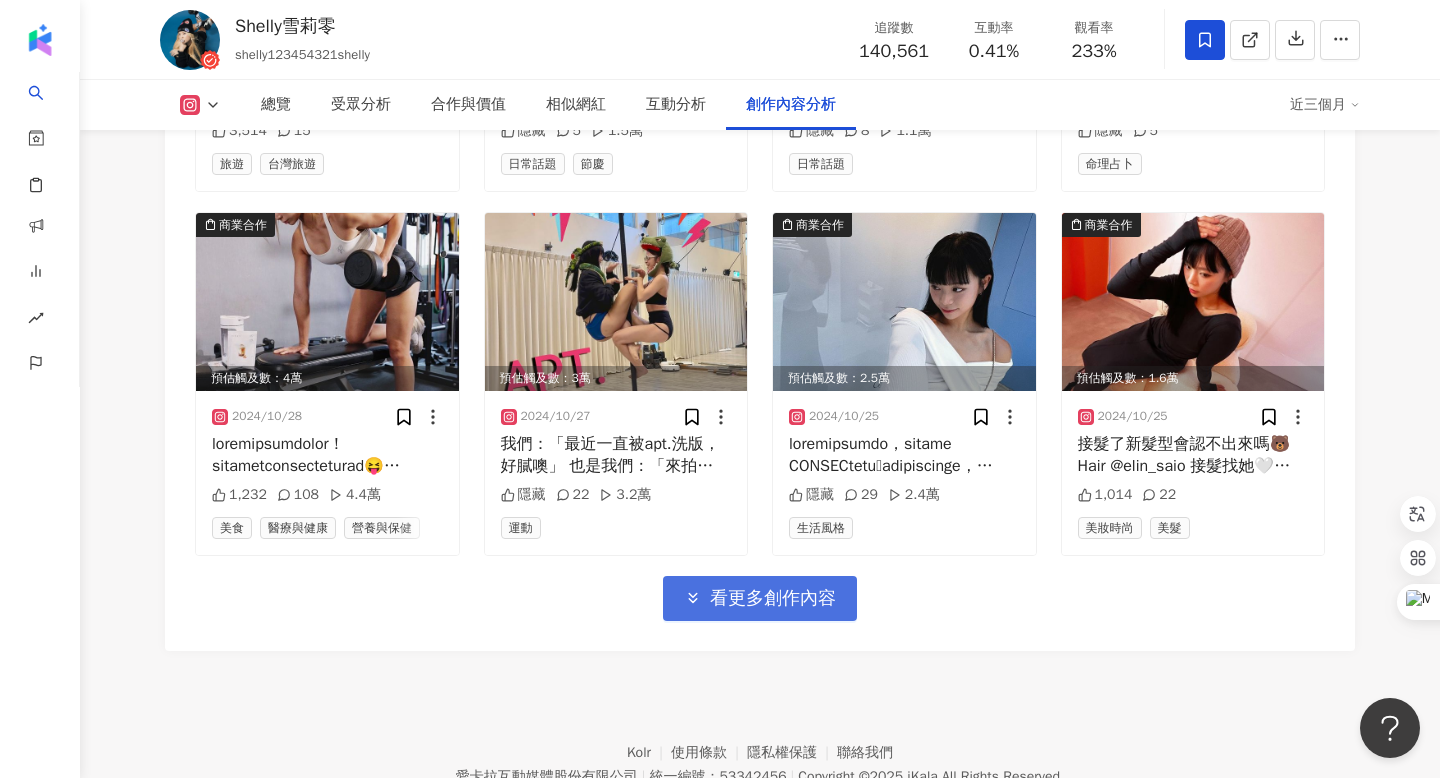click on "看更多創作內容" at bounding box center [773, 599] 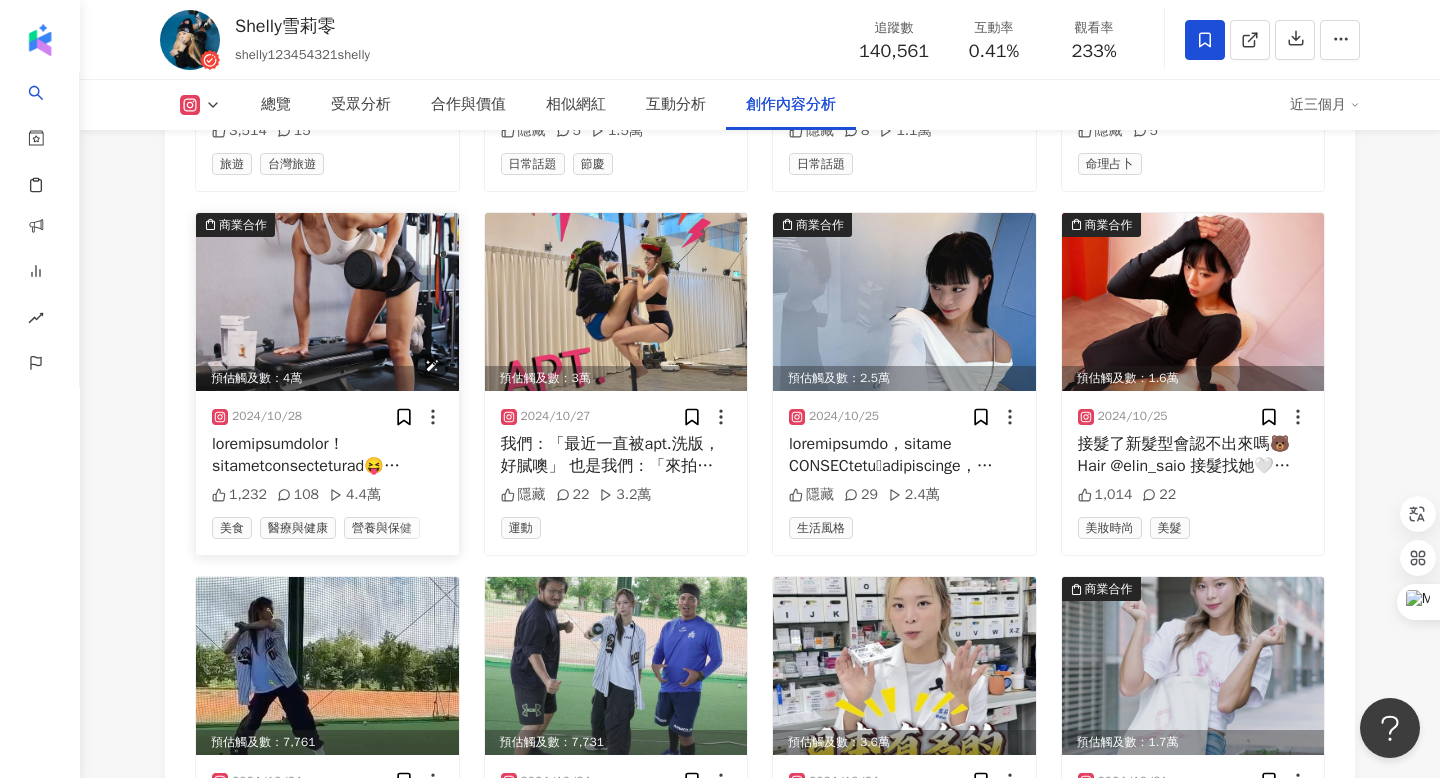 click at bounding box center (327, 302) 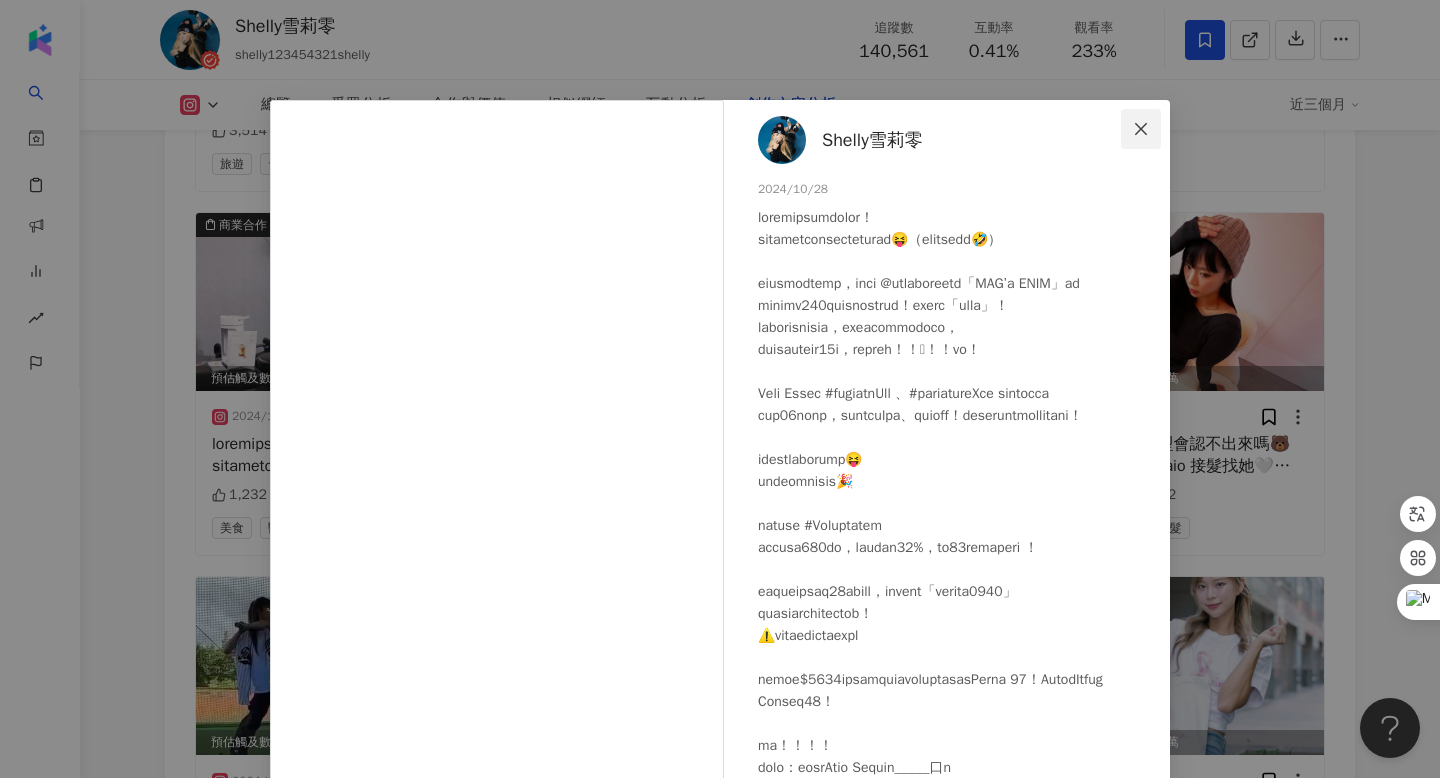 click at bounding box center [1141, 129] 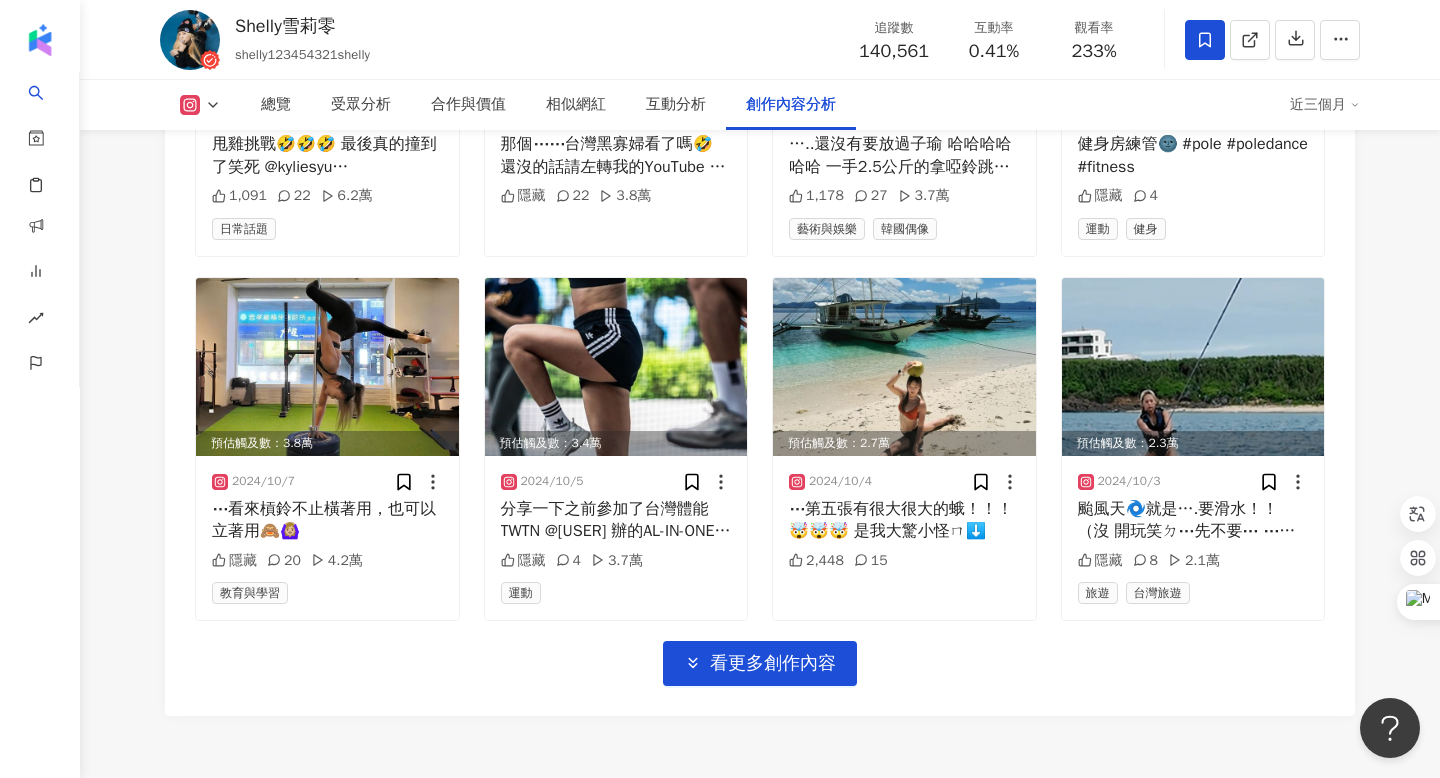 scroll, scrollTop: 16757, scrollLeft: 0, axis: vertical 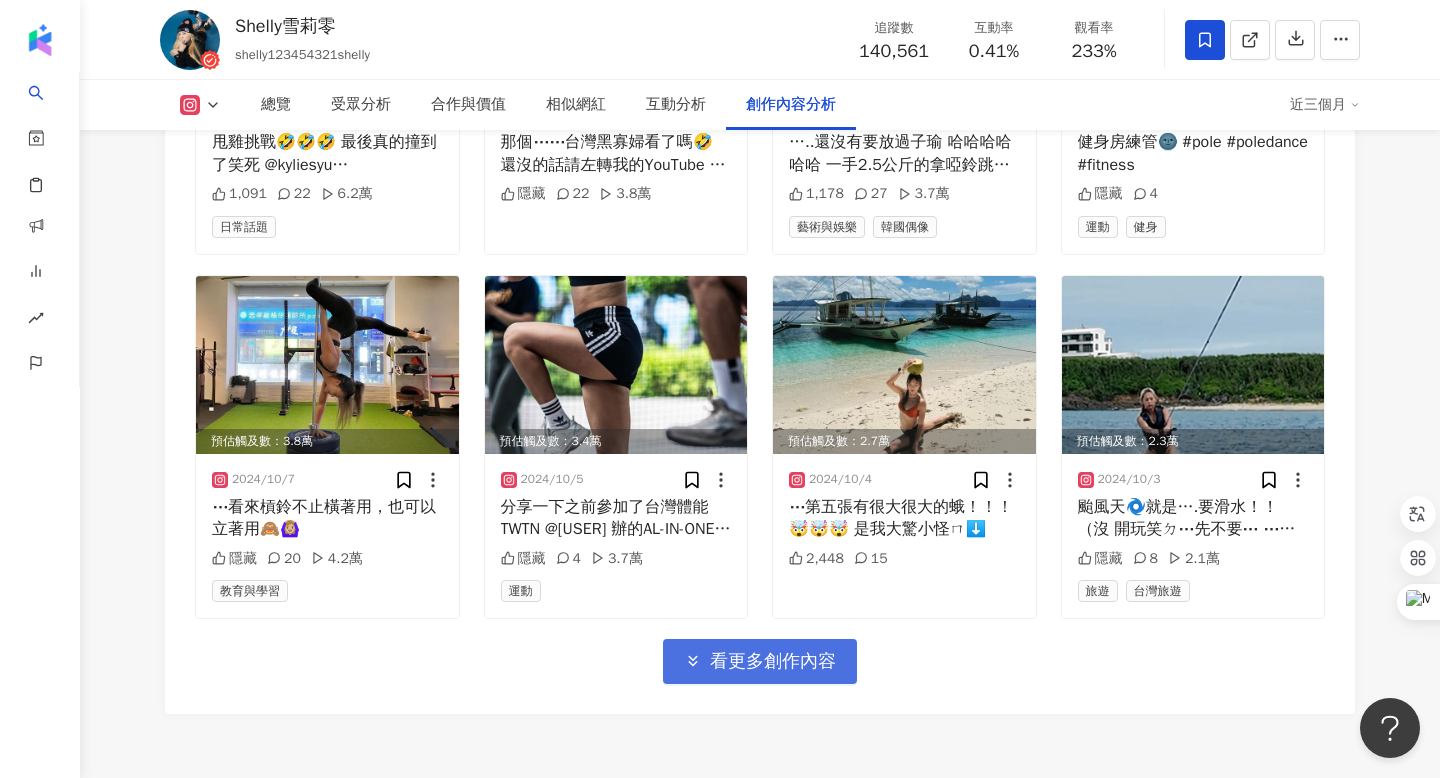 click on "看更多創作內容" at bounding box center (773, 662) 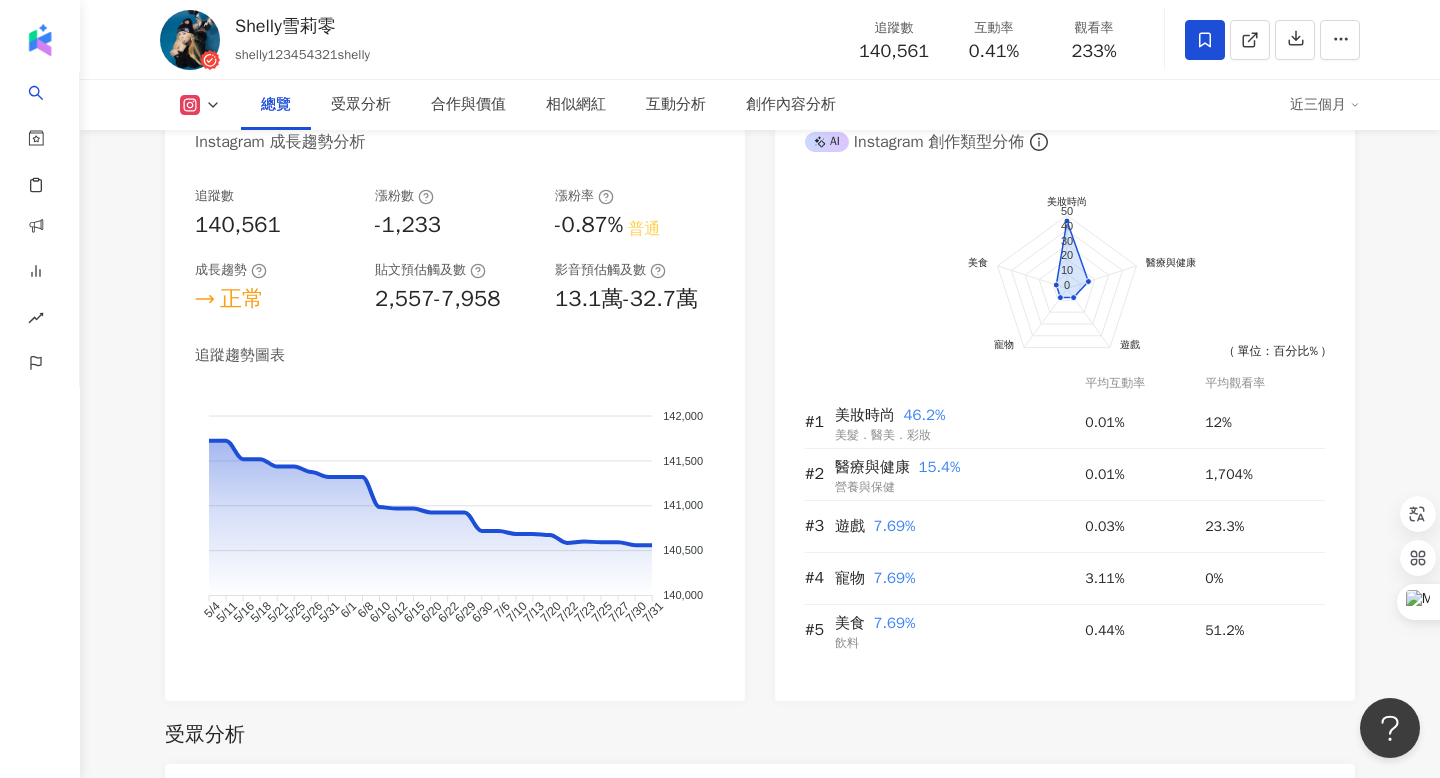scroll, scrollTop: 1177, scrollLeft: 0, axis: vertical 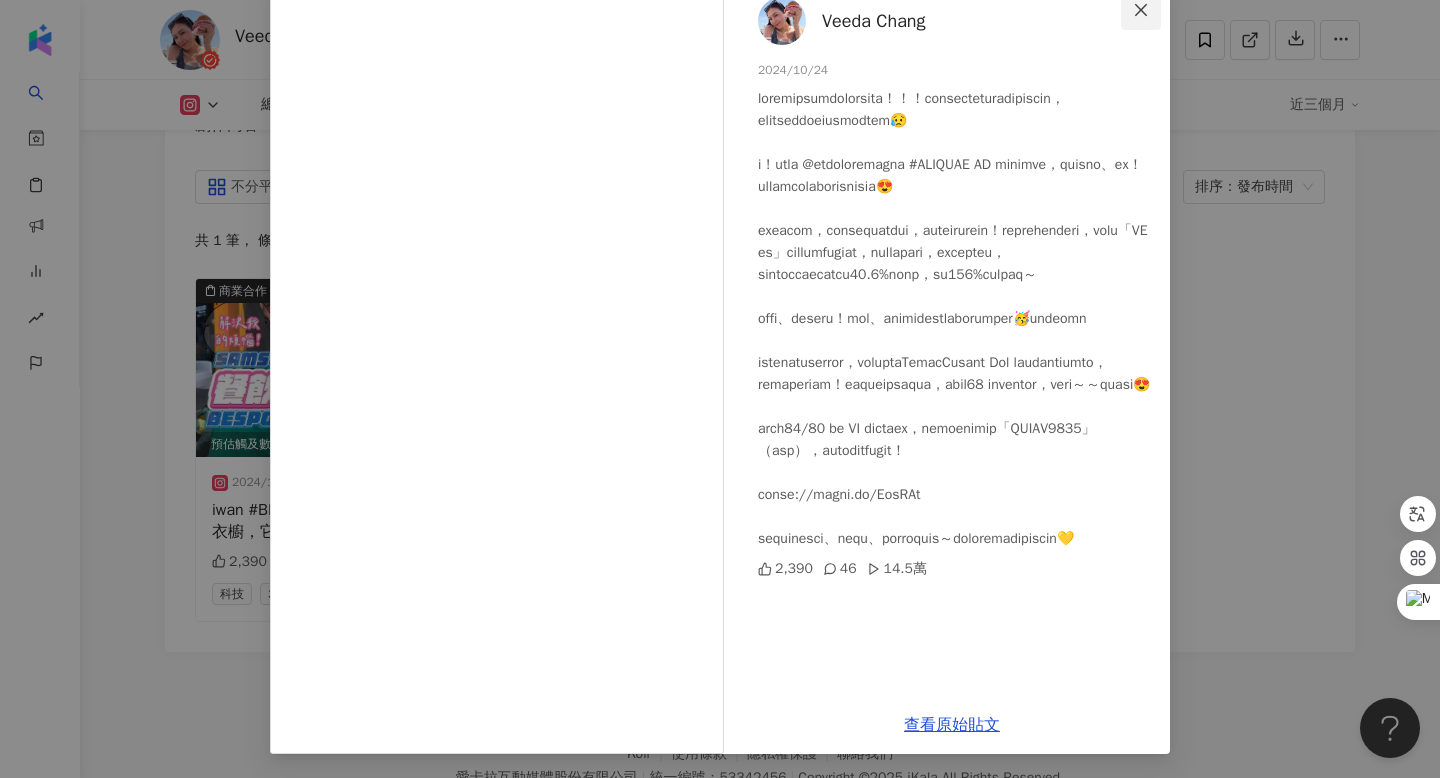 click 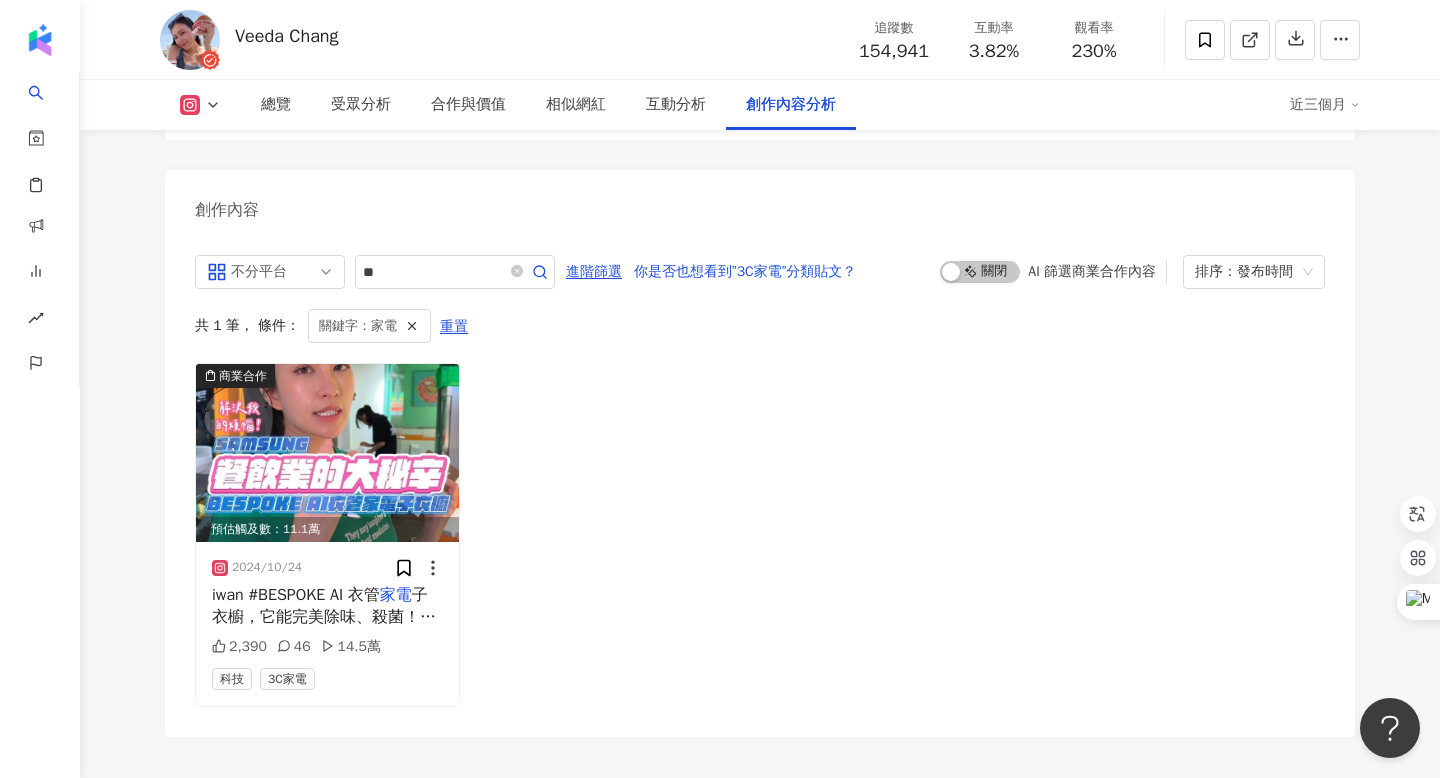 scroll, scrollTop: 6217, scrollLeft: 0, axis: vertical 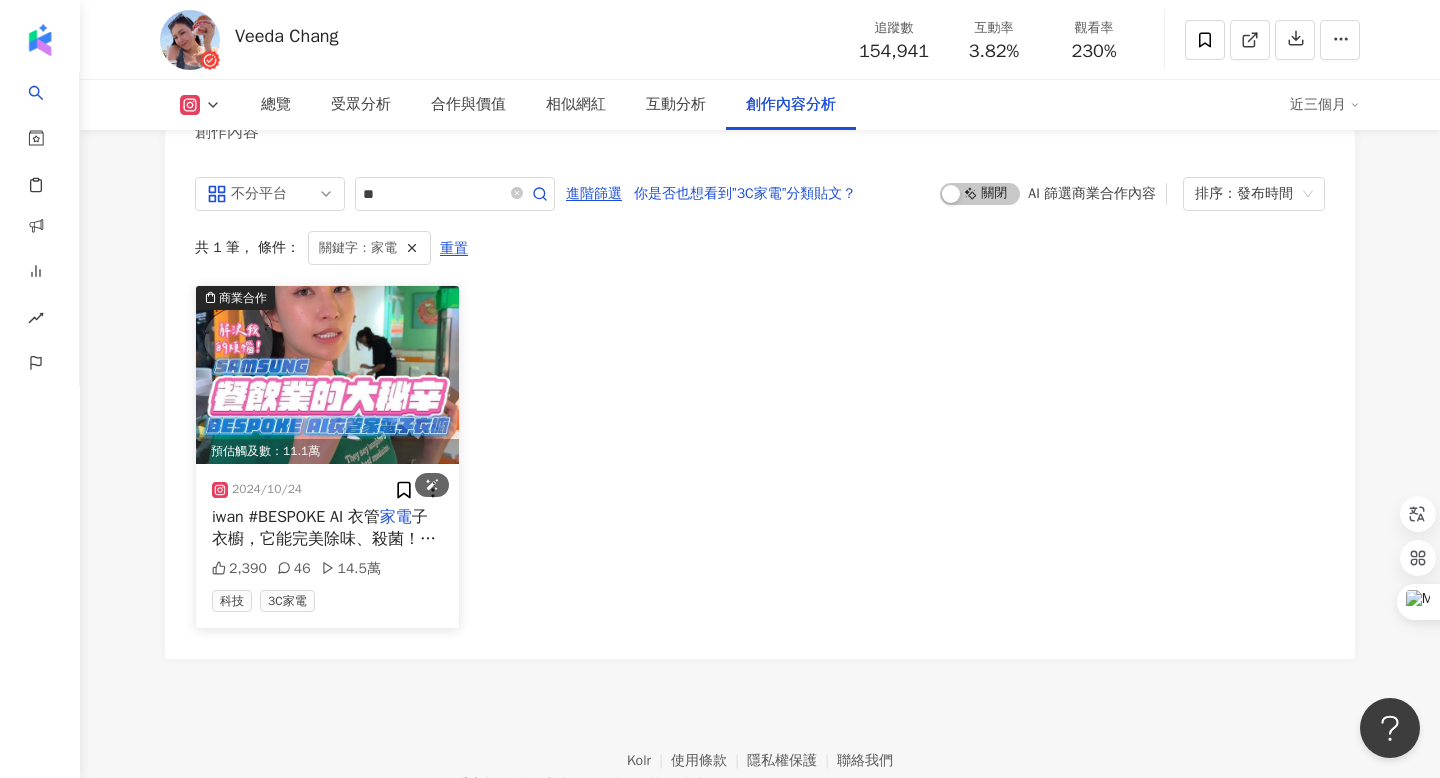 click at bounding box center (327, 375) 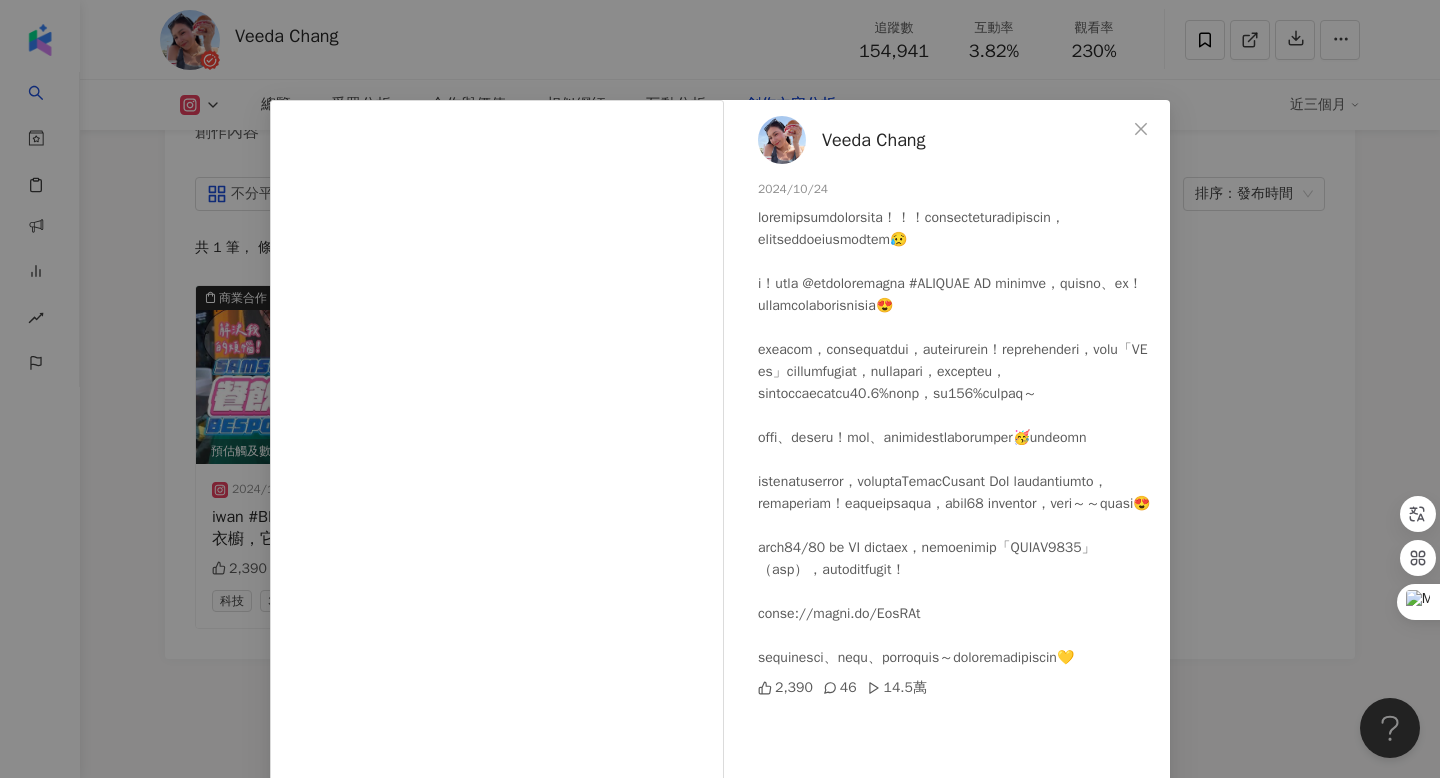 scroll, scrollTop: 59, scrollLeft: 0, axis: vertical 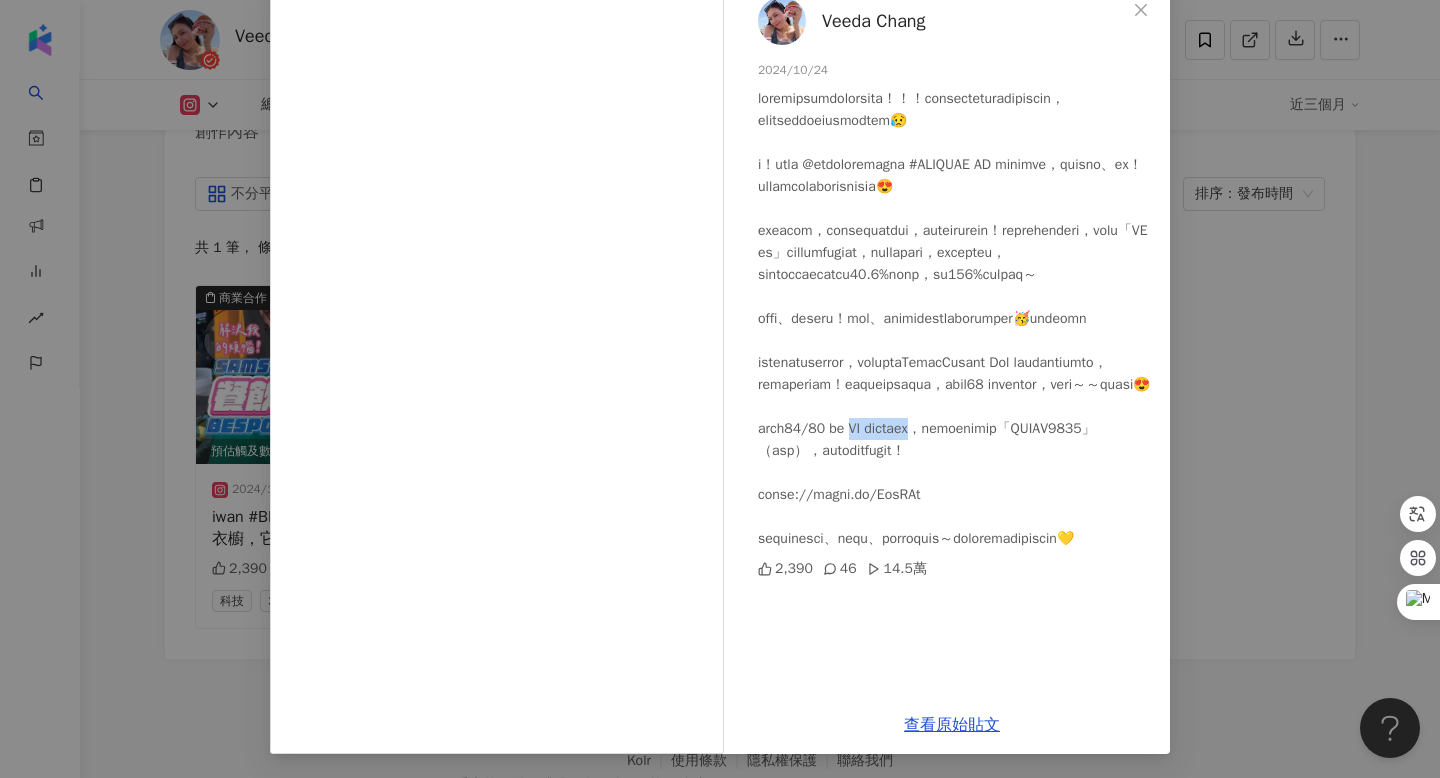 drag, startPoint x: 889, startPoint y: 521, endPoint x: 999, endPoint y: 523, distance: 110.01818 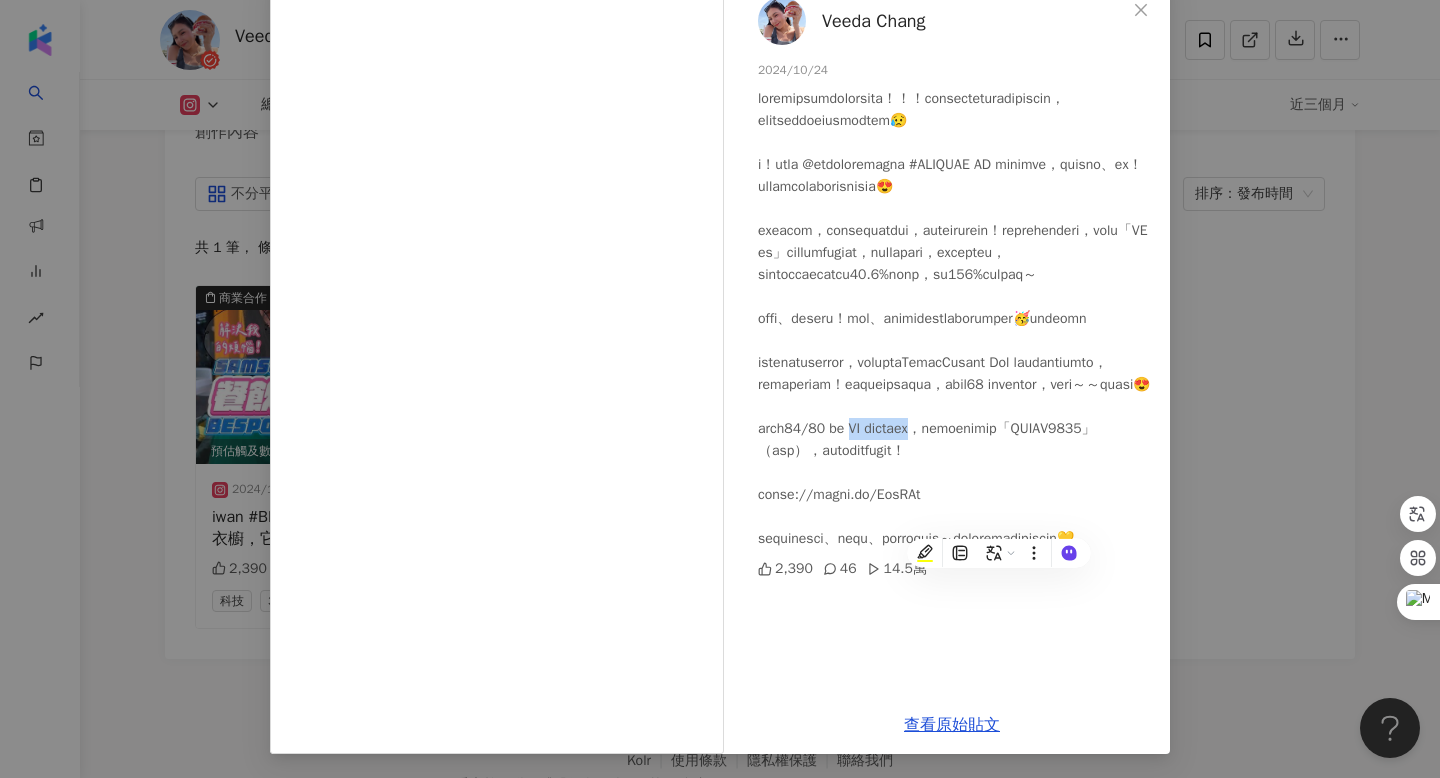 copy on "管家電子衣櫥，​​還" 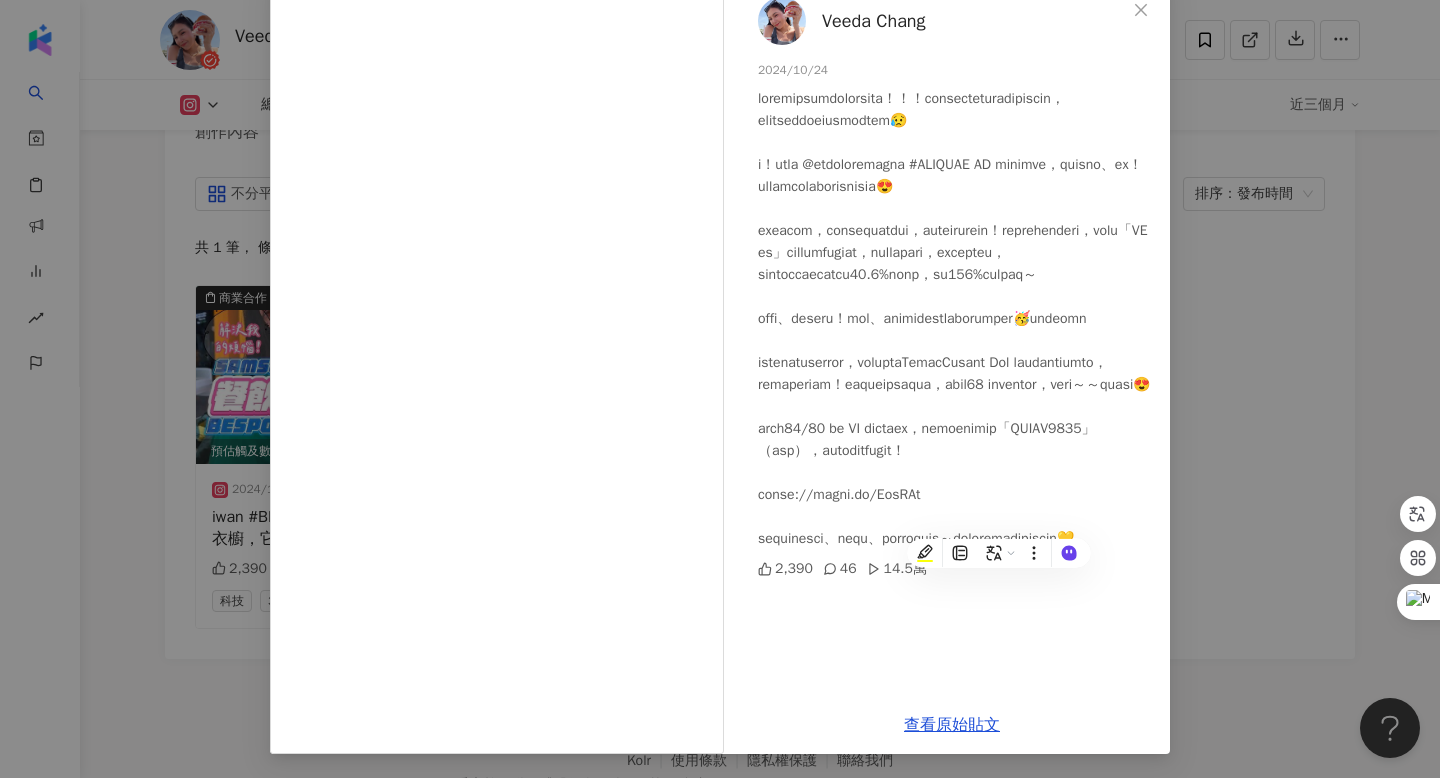 click on "Veeda Chang 2024/10/24 2,390 46 14.5萬 查看原始貼文" at bounding box center [720, 389] 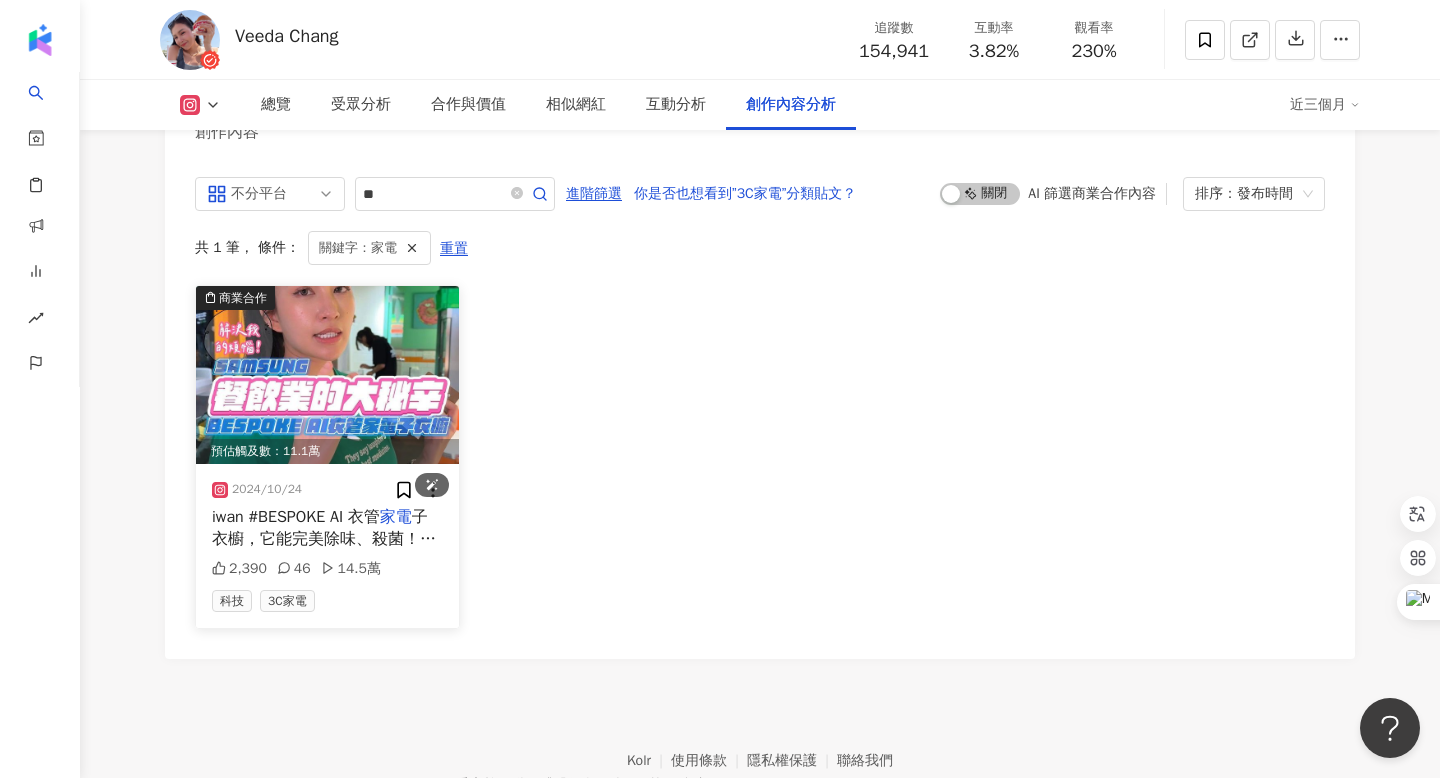 click at bounding box center (327, 375) 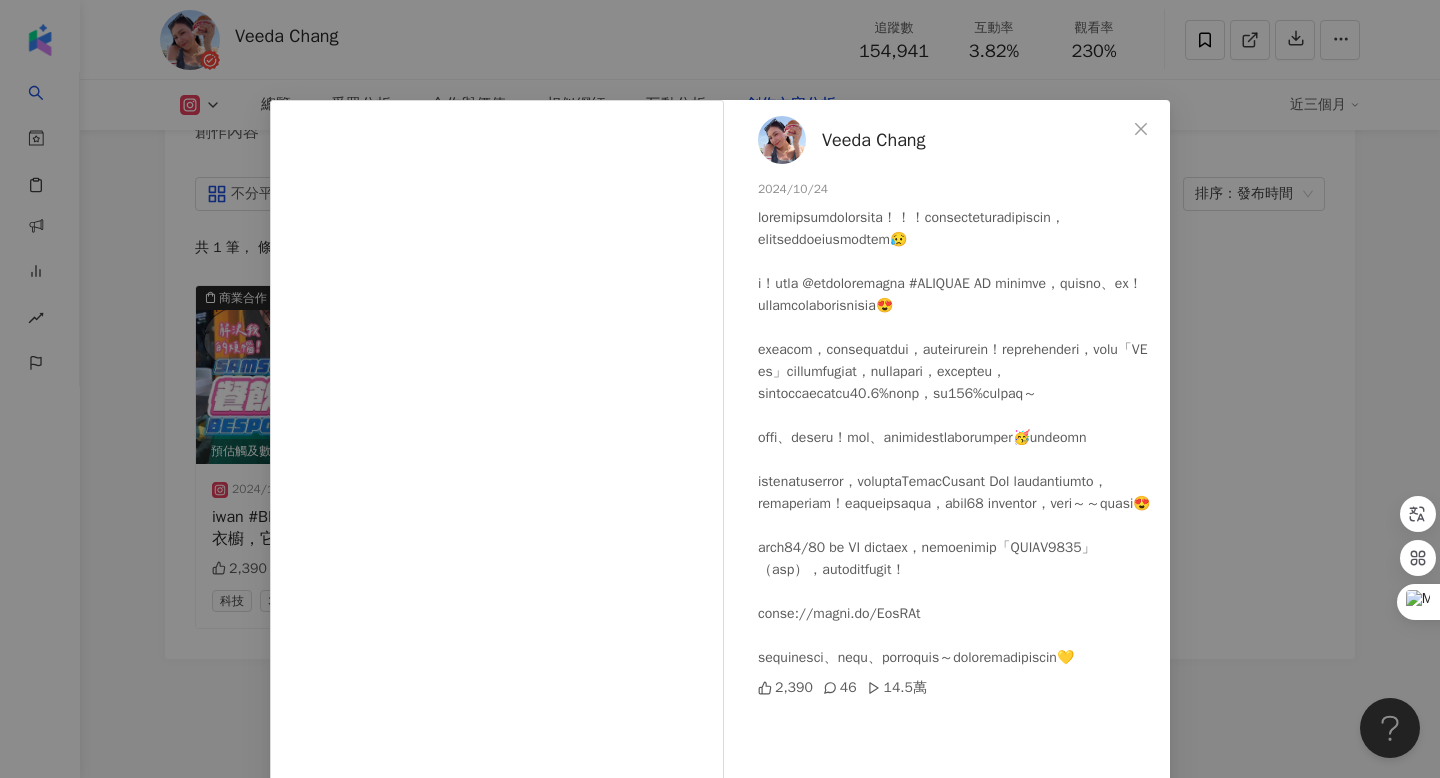 scroll, scrollTop: 59, scrollLeft: 0, axis: vertical 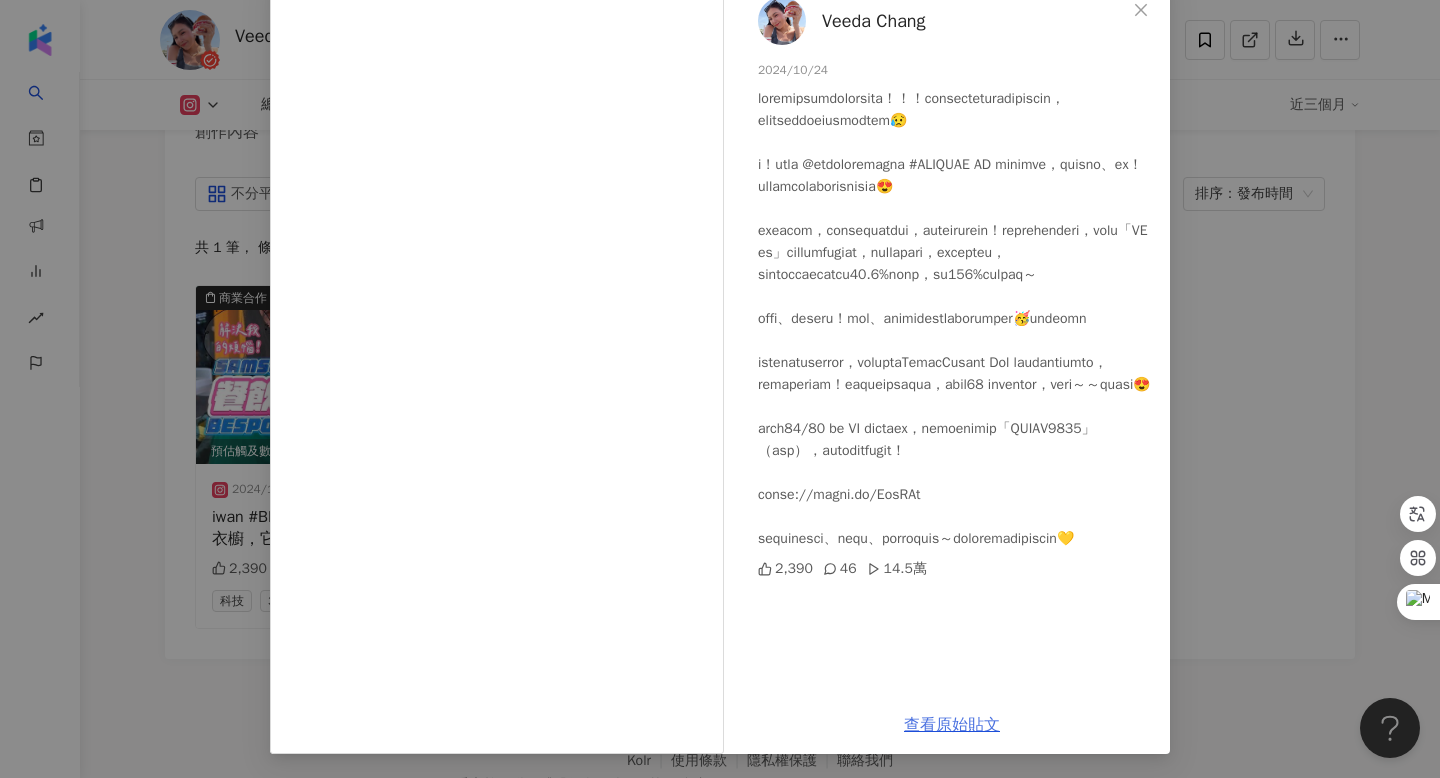 click on "查看原始貼文" at bounding box center (952, 725) 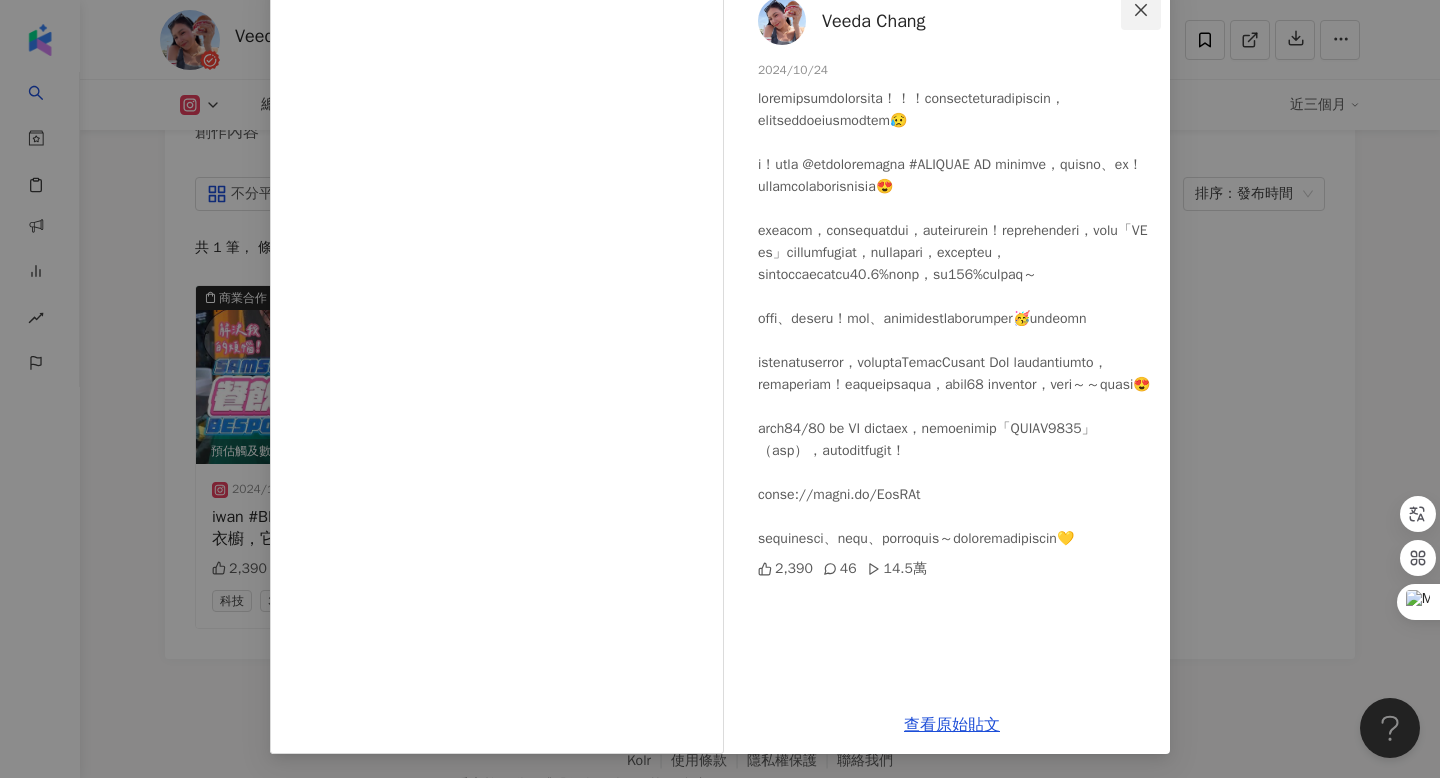 click 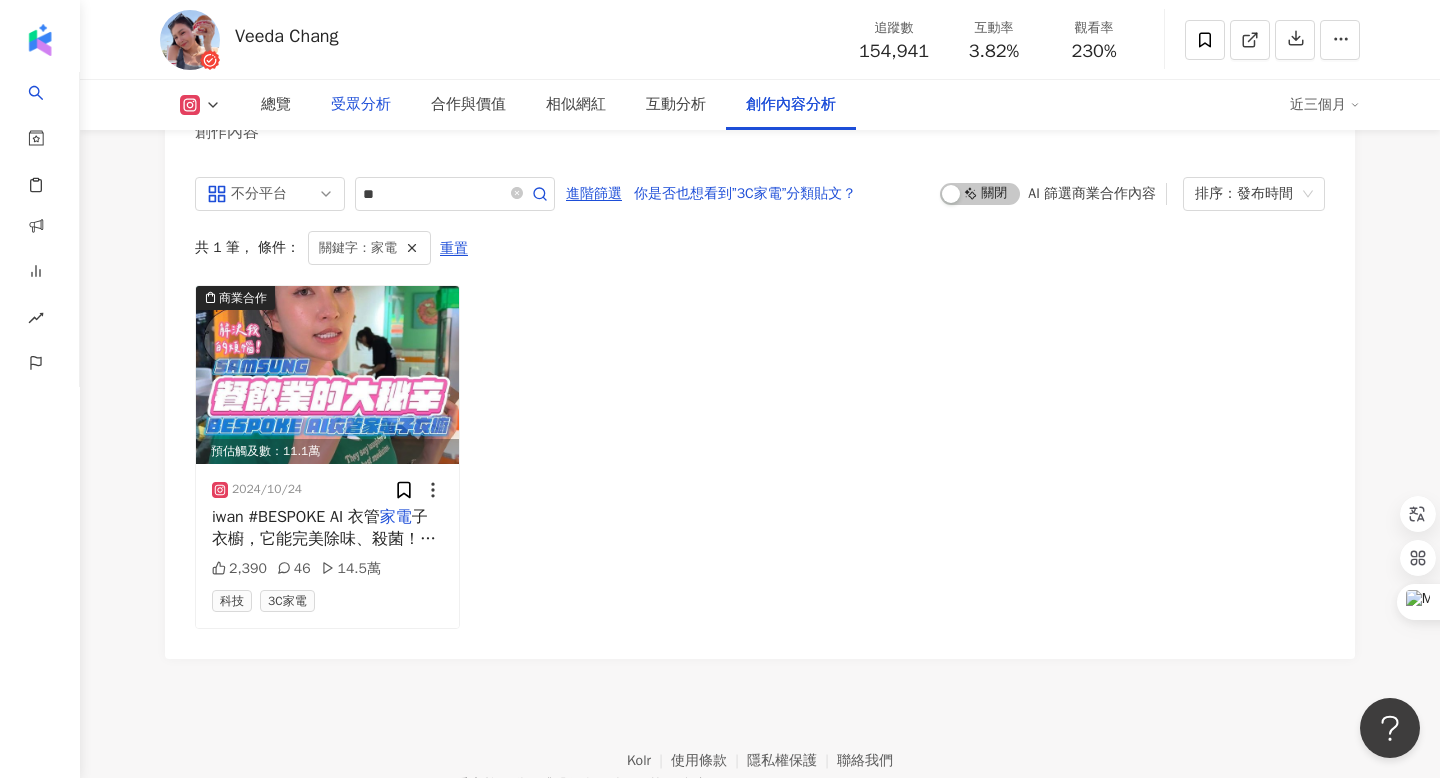 click on "受眾分析" at bounding box center (361, 105) 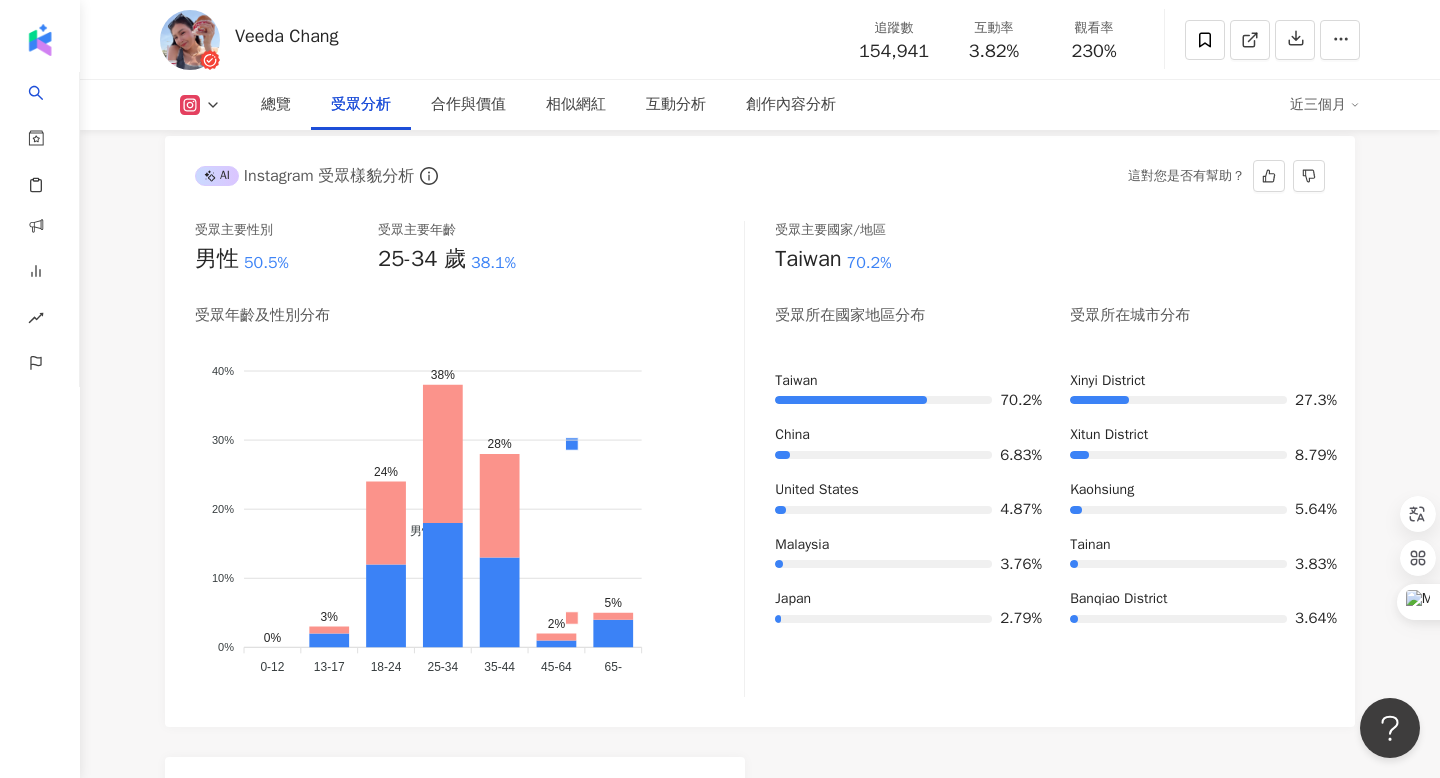 scroll, scrollTop: 1813, scrollLeft: 0, axis: vertical 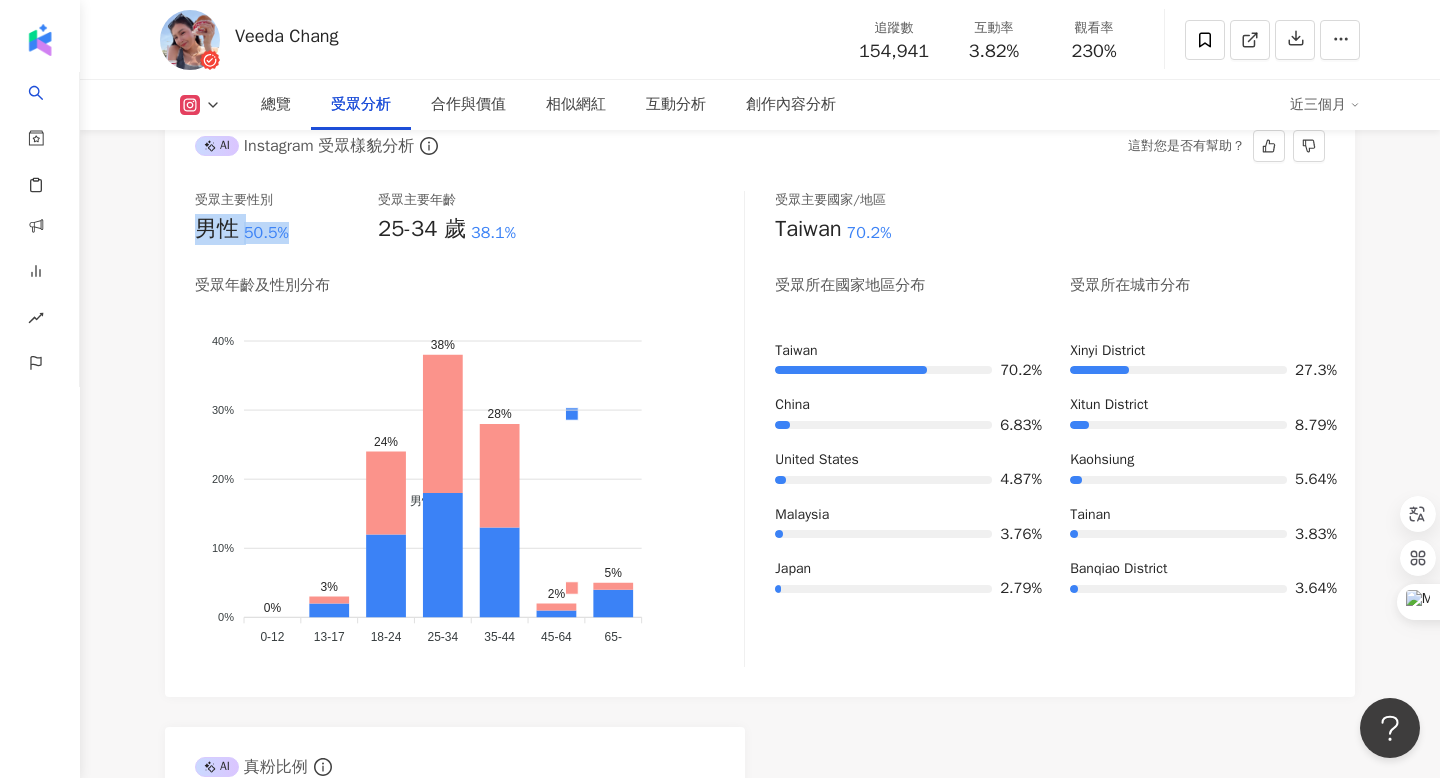 drag, startPoint x: 200, startPoint y: 225, endPoint x: 311, endPoint y: 226, distance: 111.0045 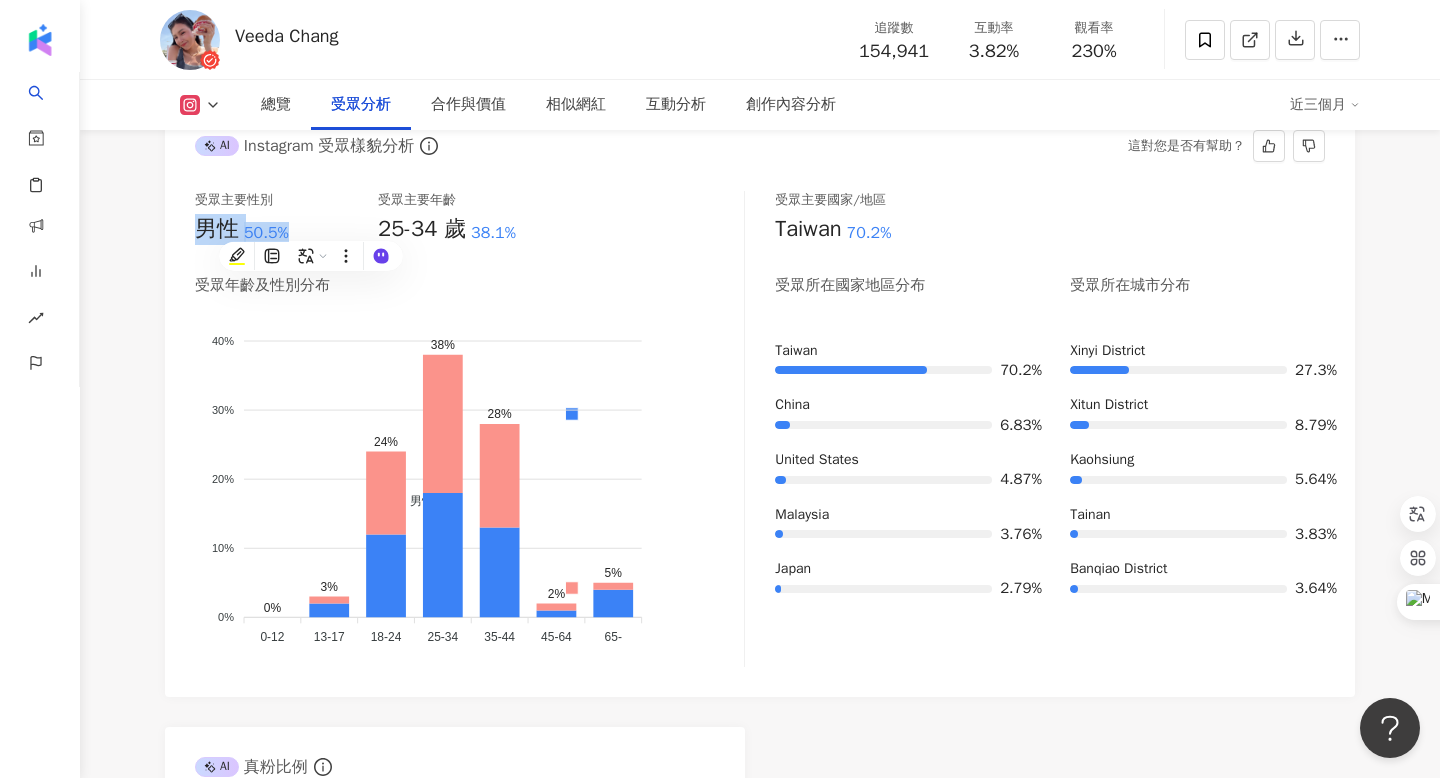 copy on "男性 50.5%" 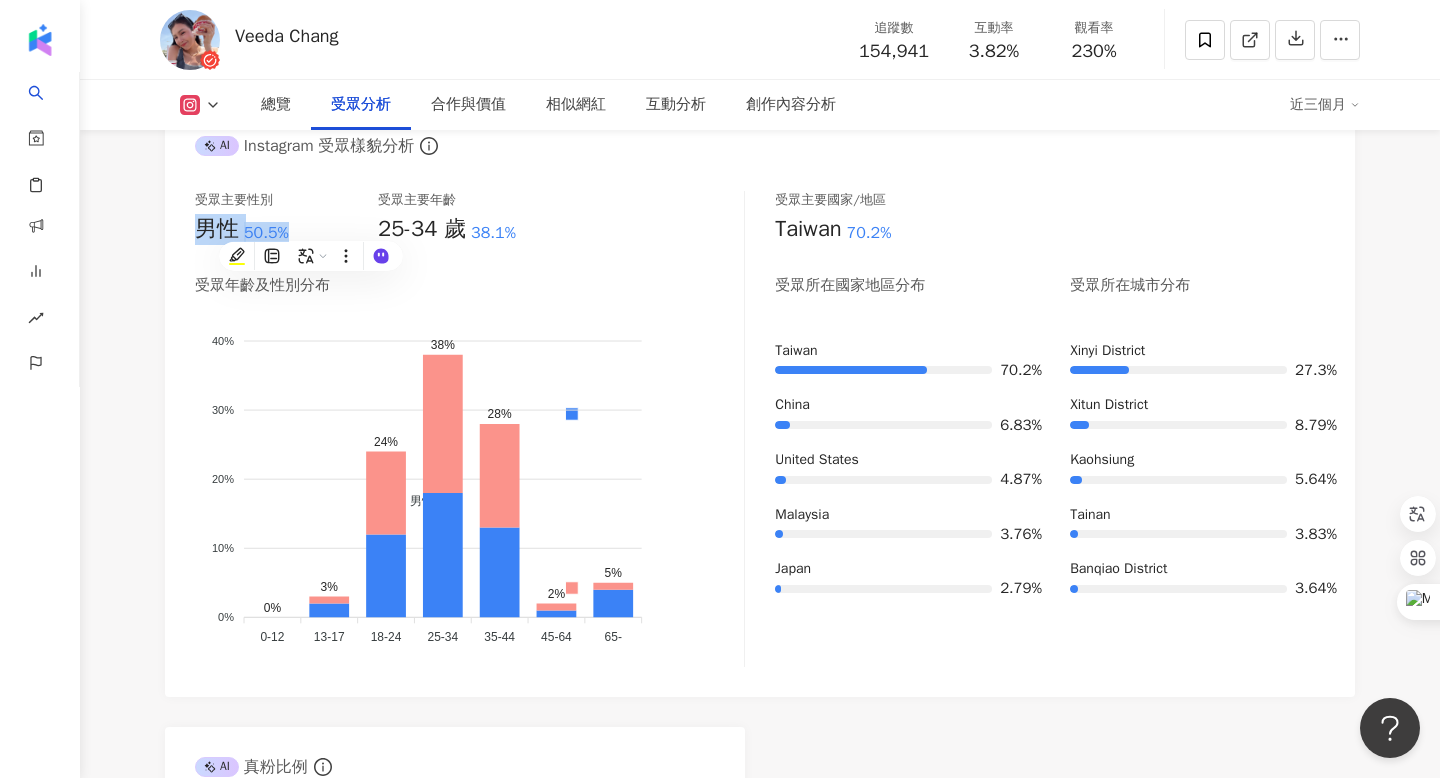 click on "受眾年齡及性別分布 男性 女性 40% 40% 30% 30% 20% 20% 10% 10% 0% 0% 0% 3% 24% 38% 28% 2% 5% 0-12 0-12 13-17 13-17 18-24 18-24 25-34 25-34 35-44 35-44 45-64 45-64 65- 65-" at bounding box center [469, 471] 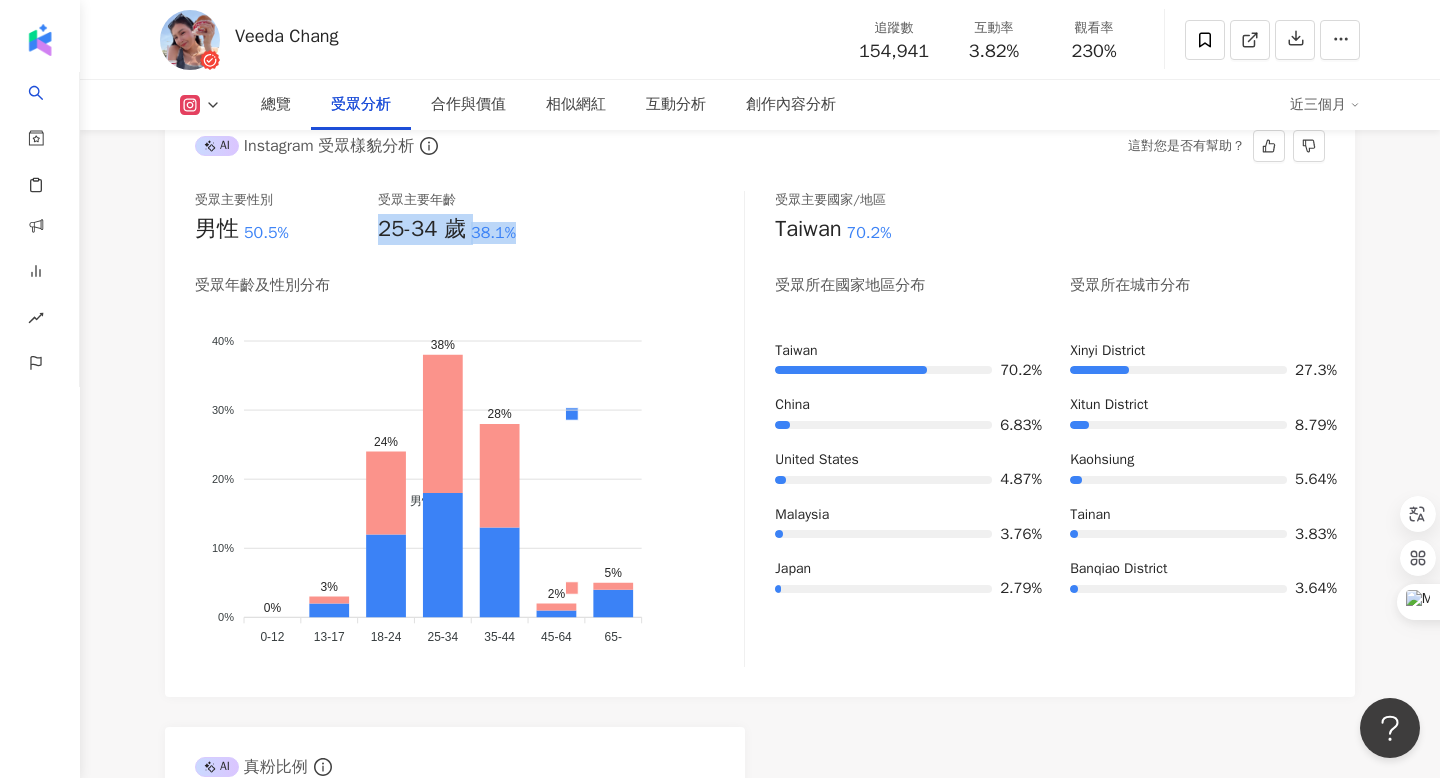 drag, startPoint x: 378, startPoint y: 224, endPoint x: 529, endPoint y: 225, distance: 151.00331 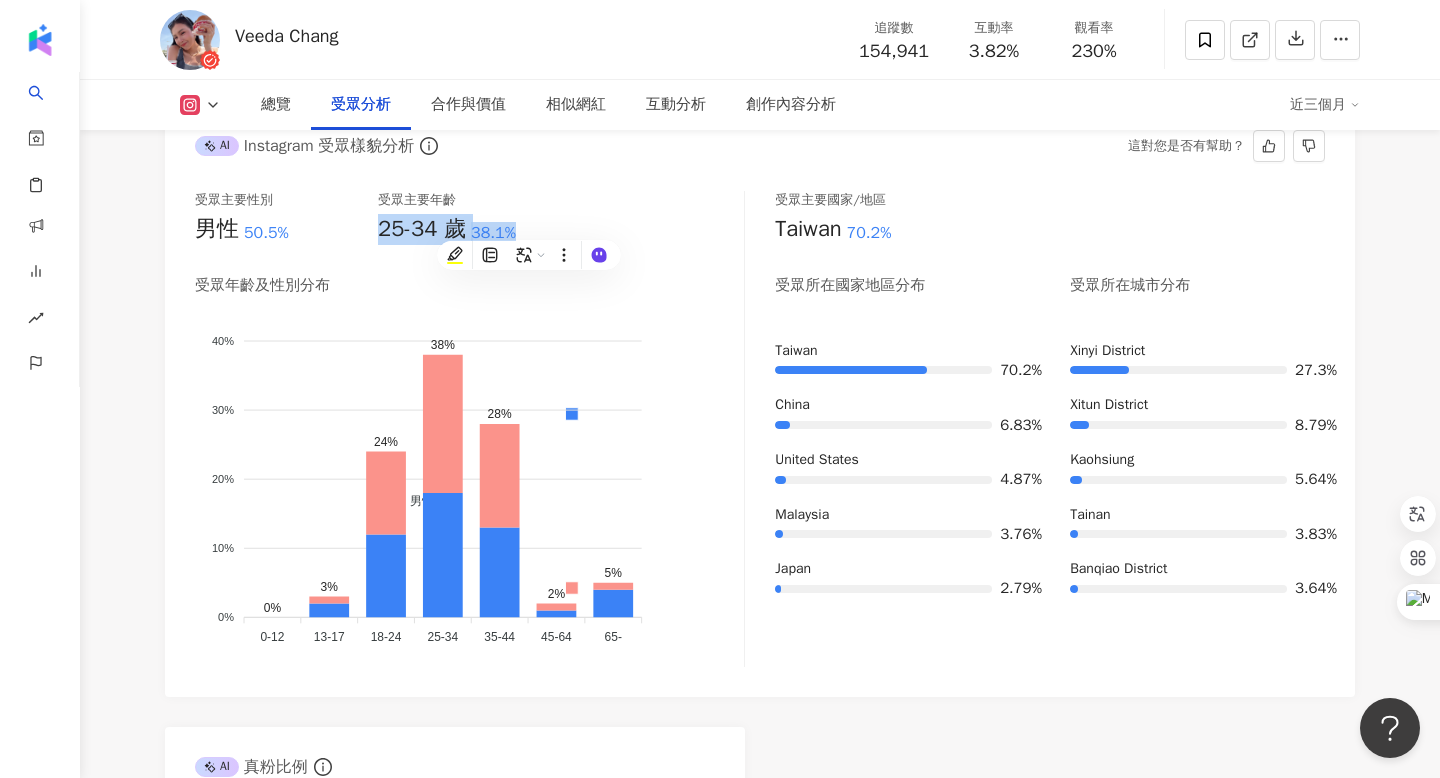 copy on "25-34 歲 38.1%" 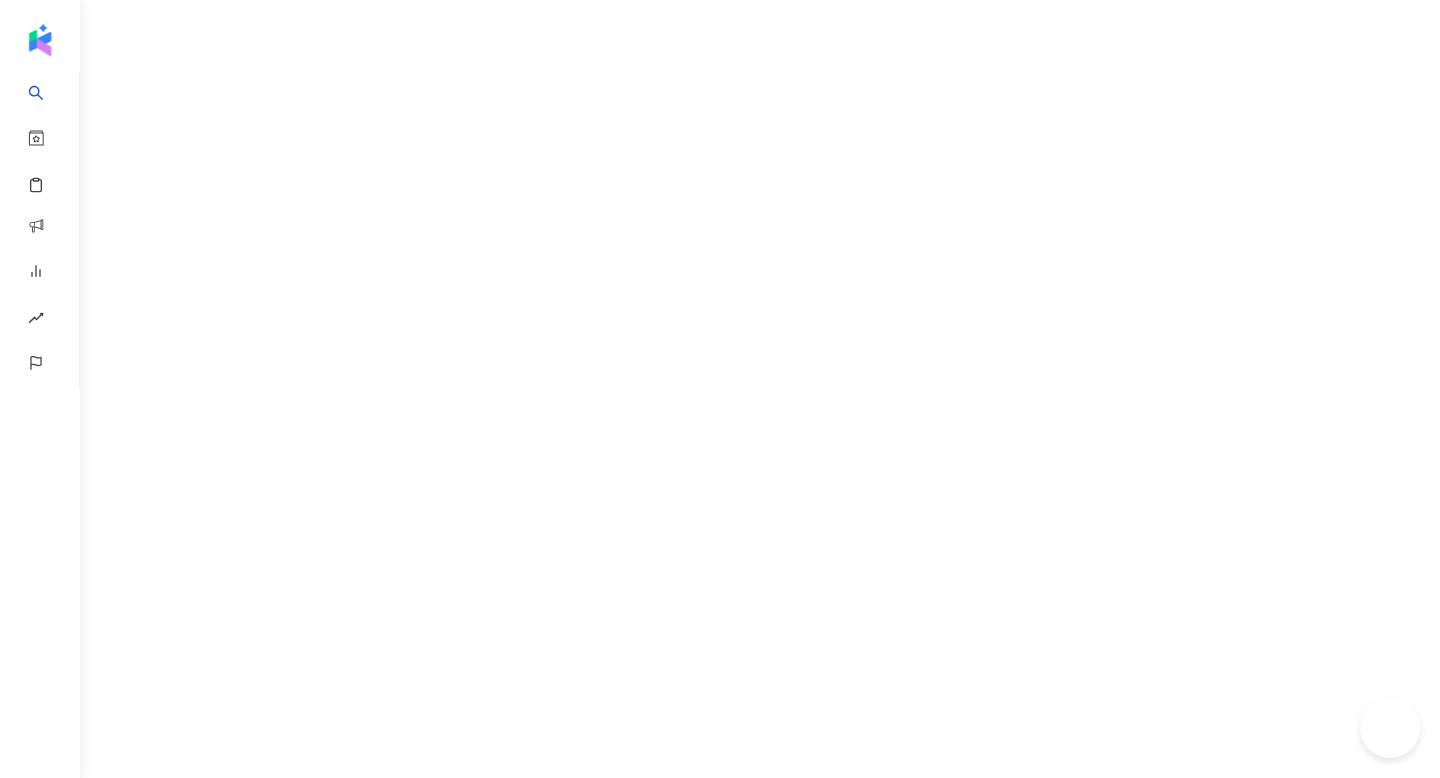 scroll, scrollTop: 0, scrollLeft: 0, axis: both 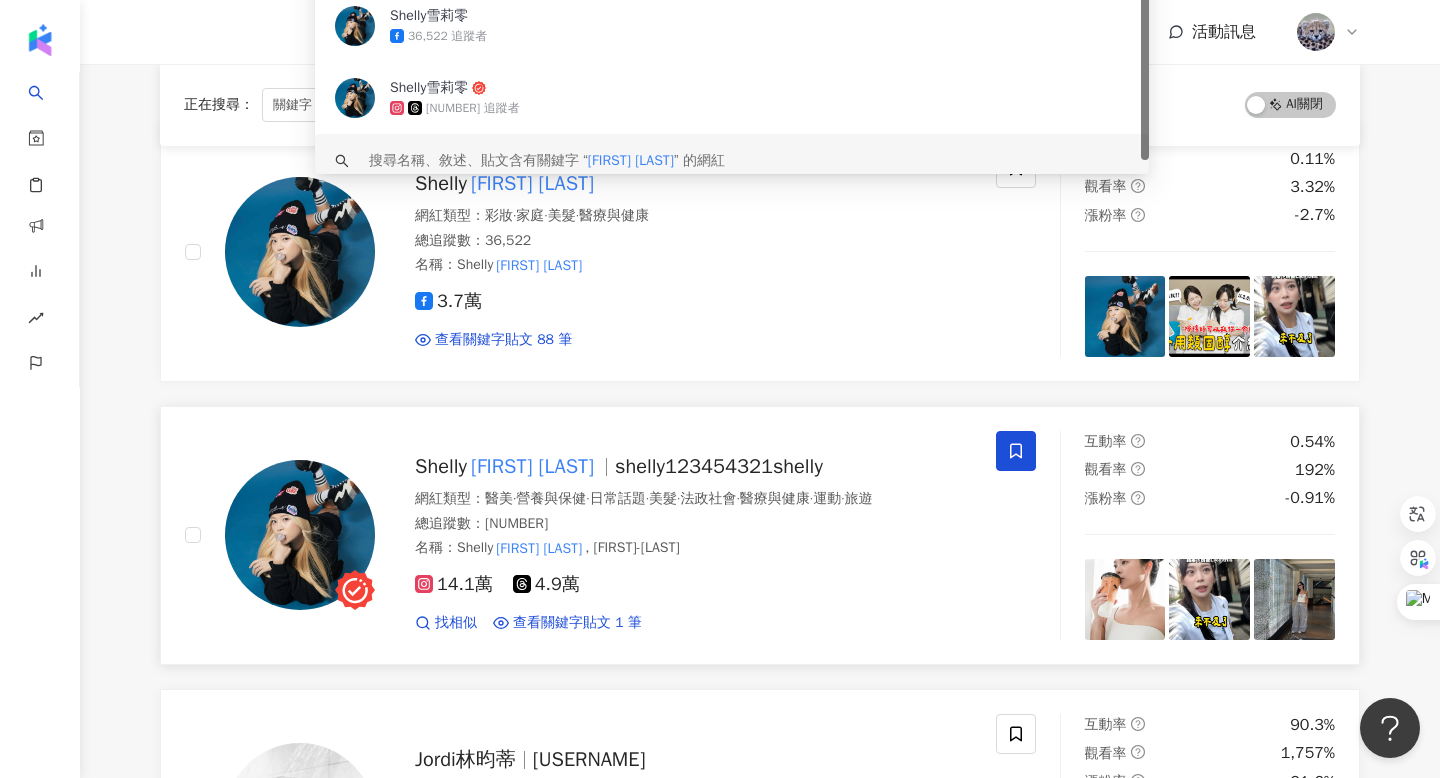 click on "Shelly 雪莉零" at bounding box center [515, 466] 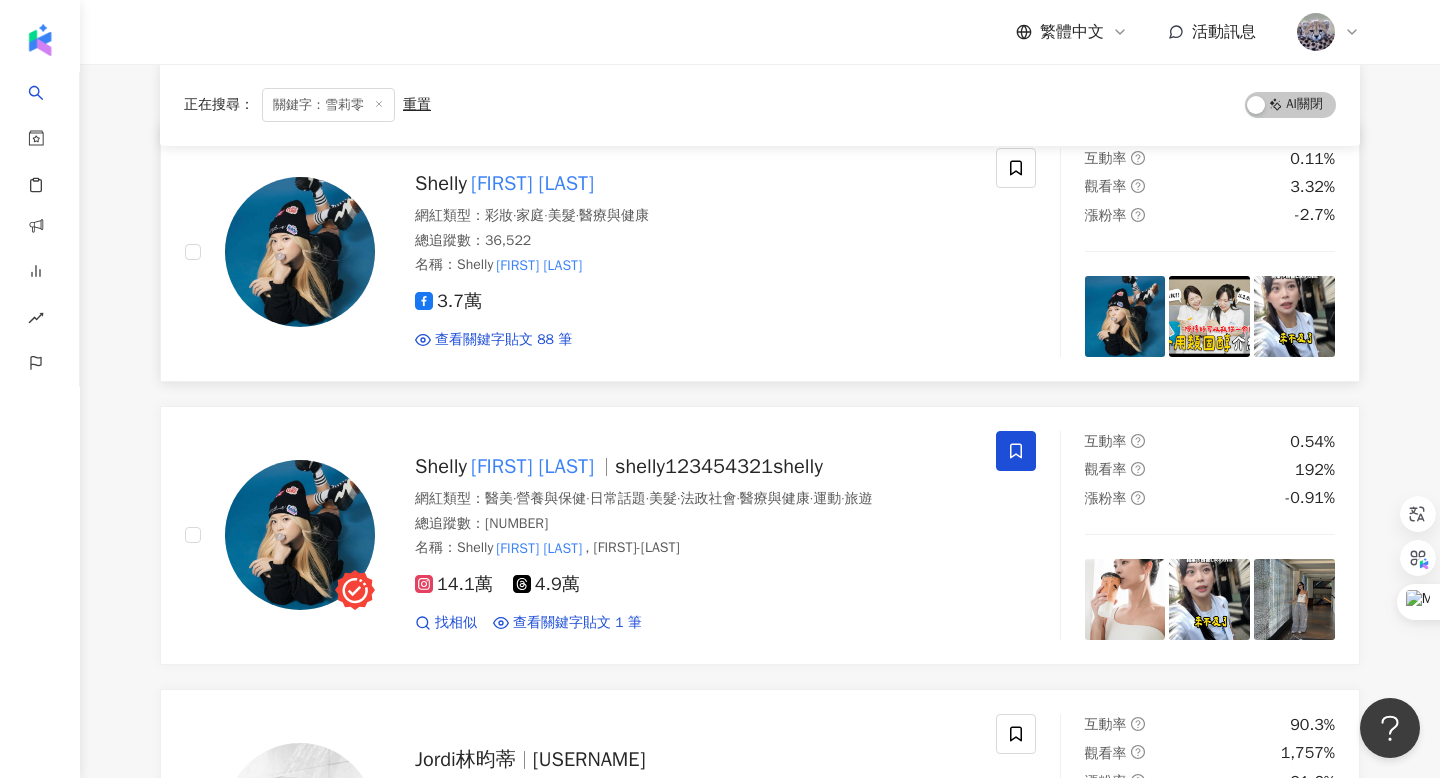 scroll, scrollTop: 0, scrollLeft: 0, axis: both 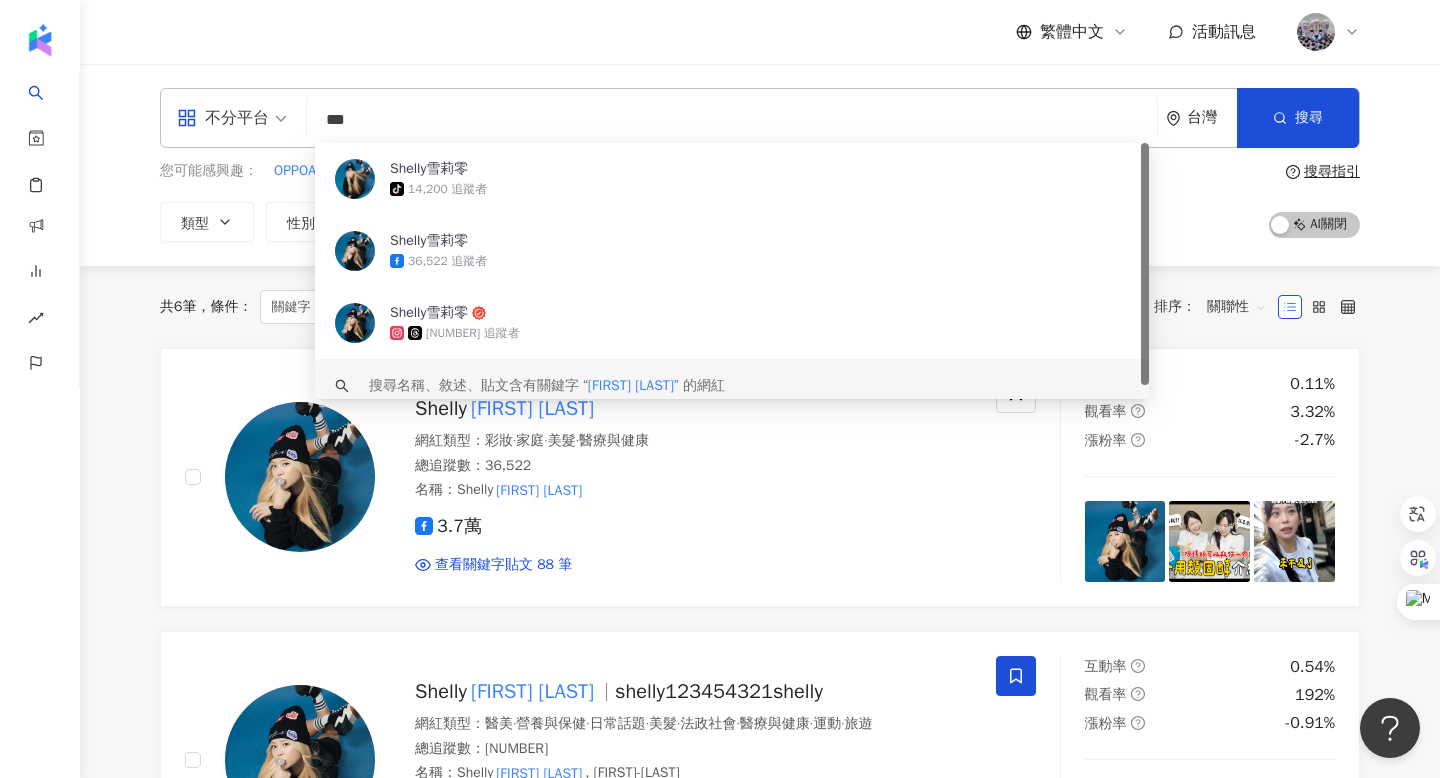 drag, startPoint x: 429, startPoint y: 119, endPoint x: 247, endPoint y: 118, distance: 182.00275 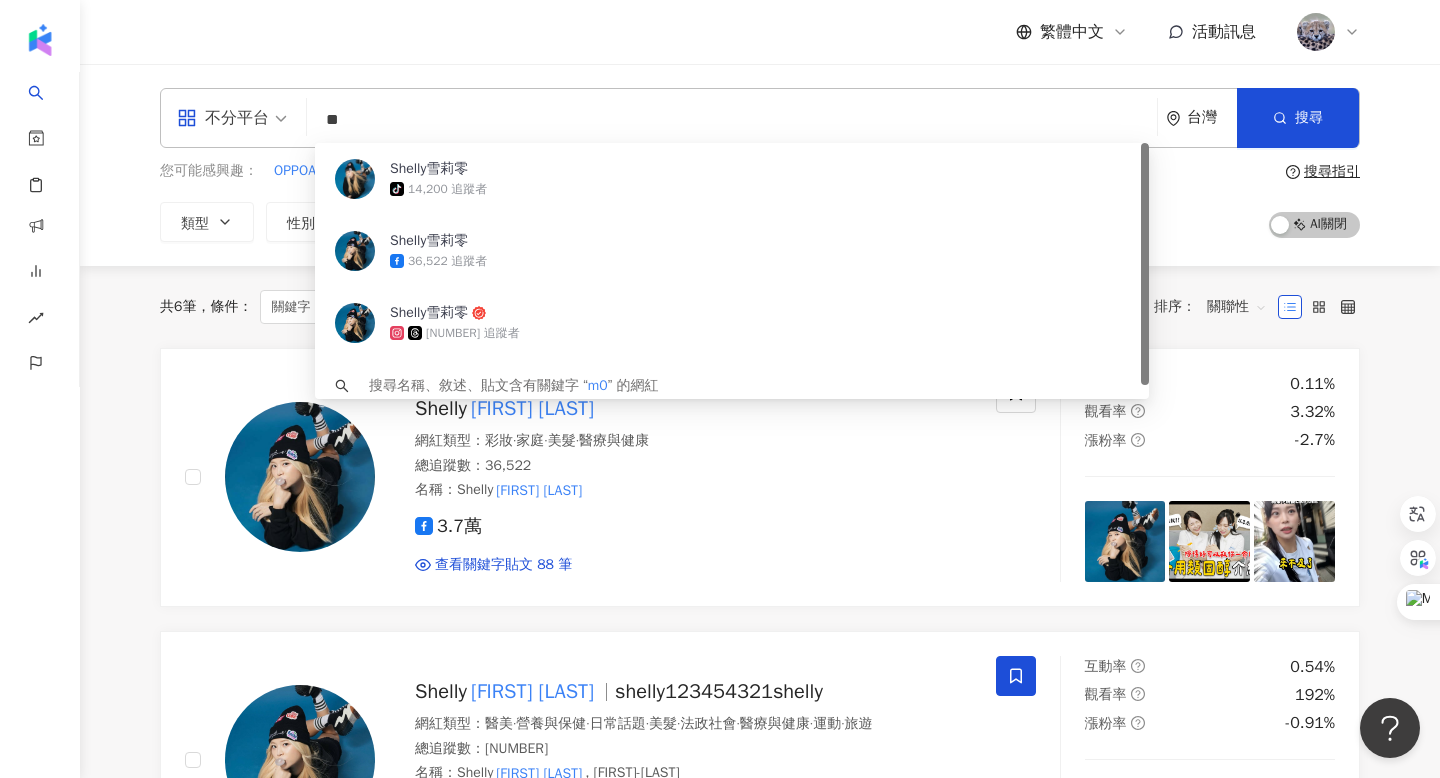 type on "*" 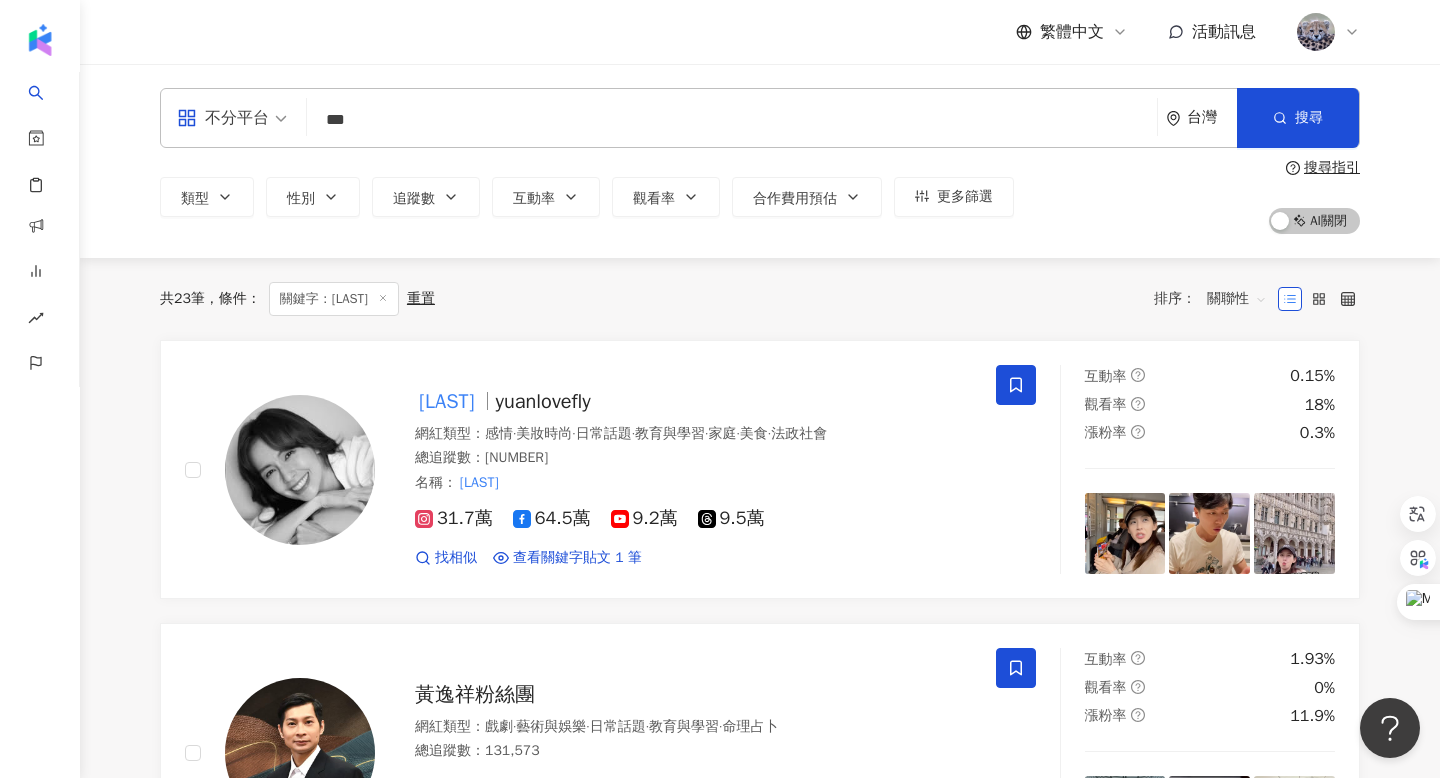 click on "共  23  筆 條件 ： 關鍵字：袁艾菲 重置 排序： 關聯性" at bounding box center [760, 299] 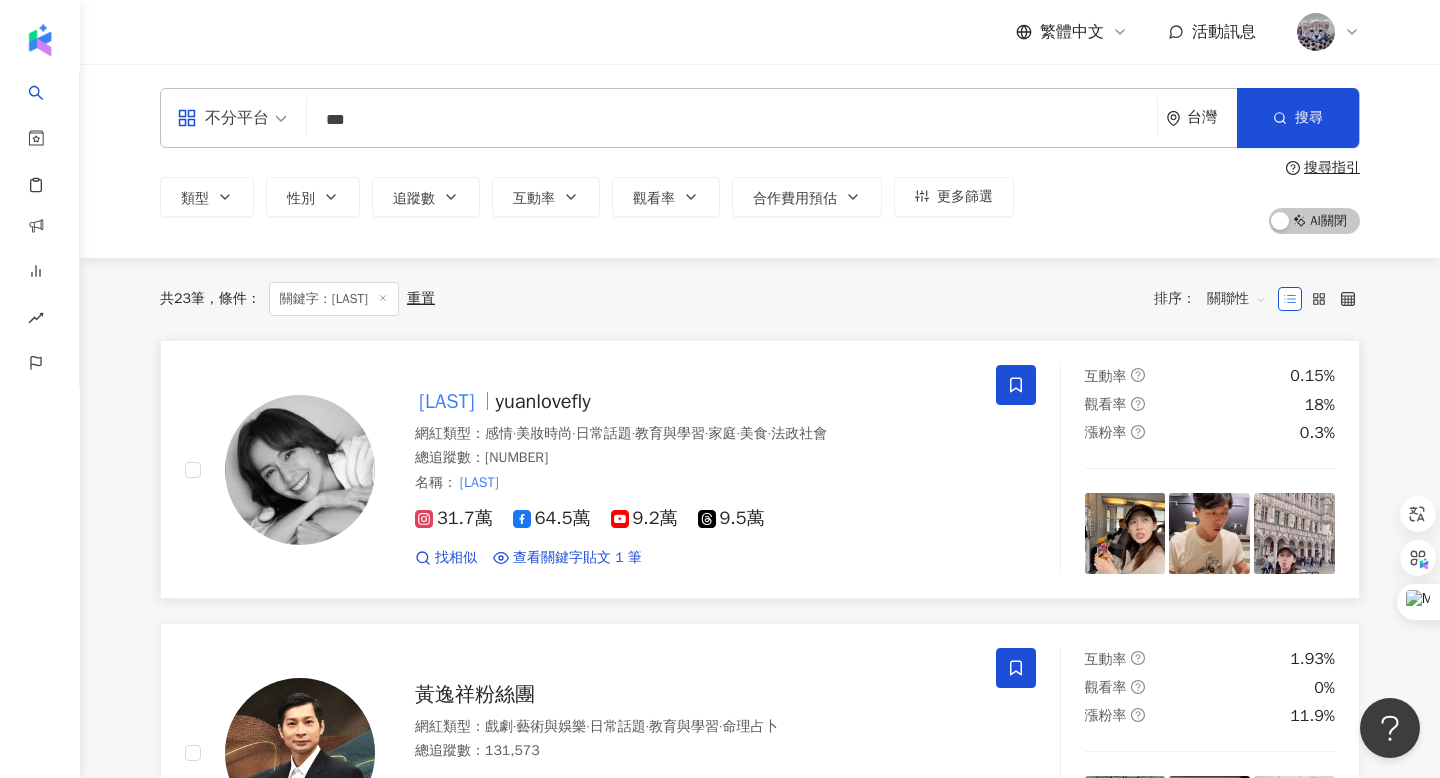 click on "袁艾菲 yuanlovefly" at bounding box center (693, 402) 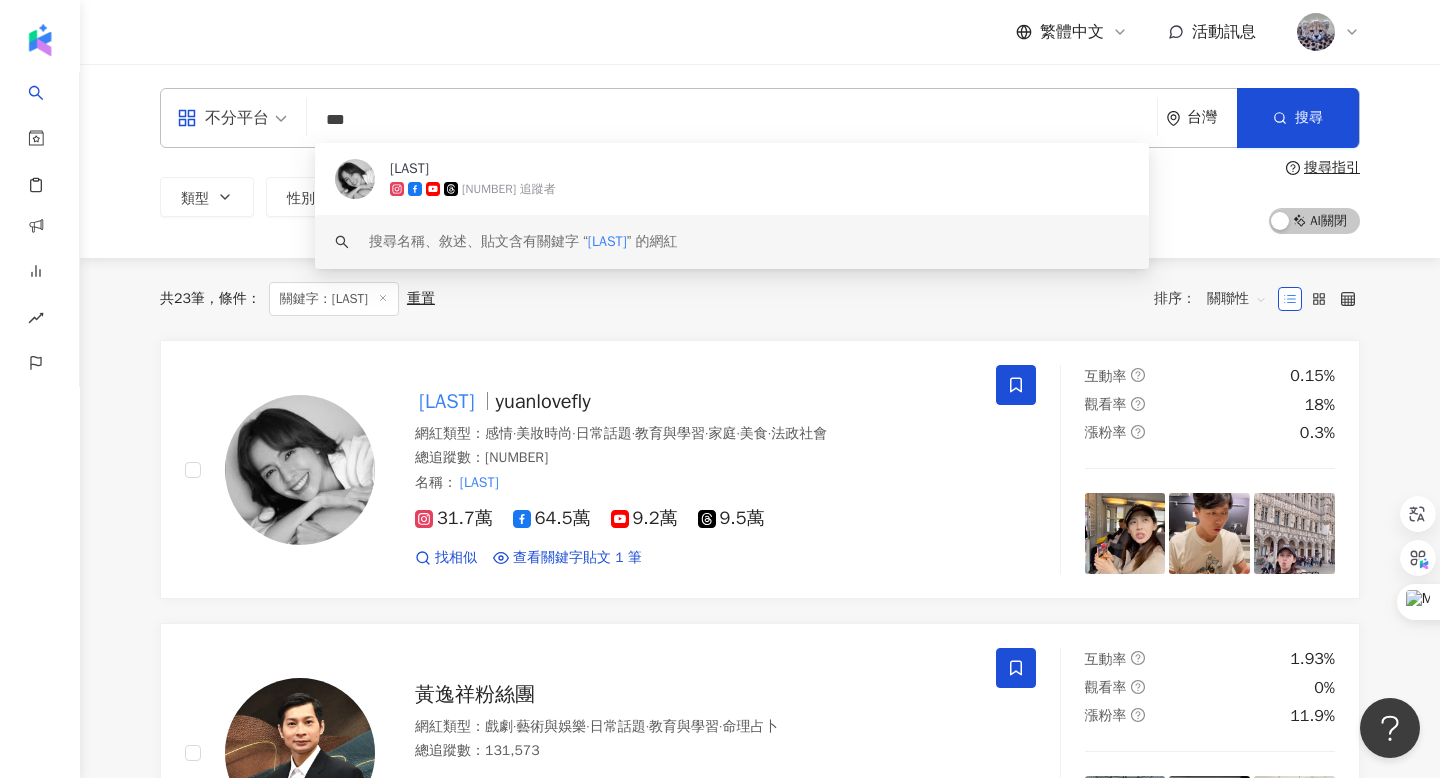 drag, startPoint x: 448, startPoint y: 124, endPoint x: 229, endPoint y: 124, distance: 219 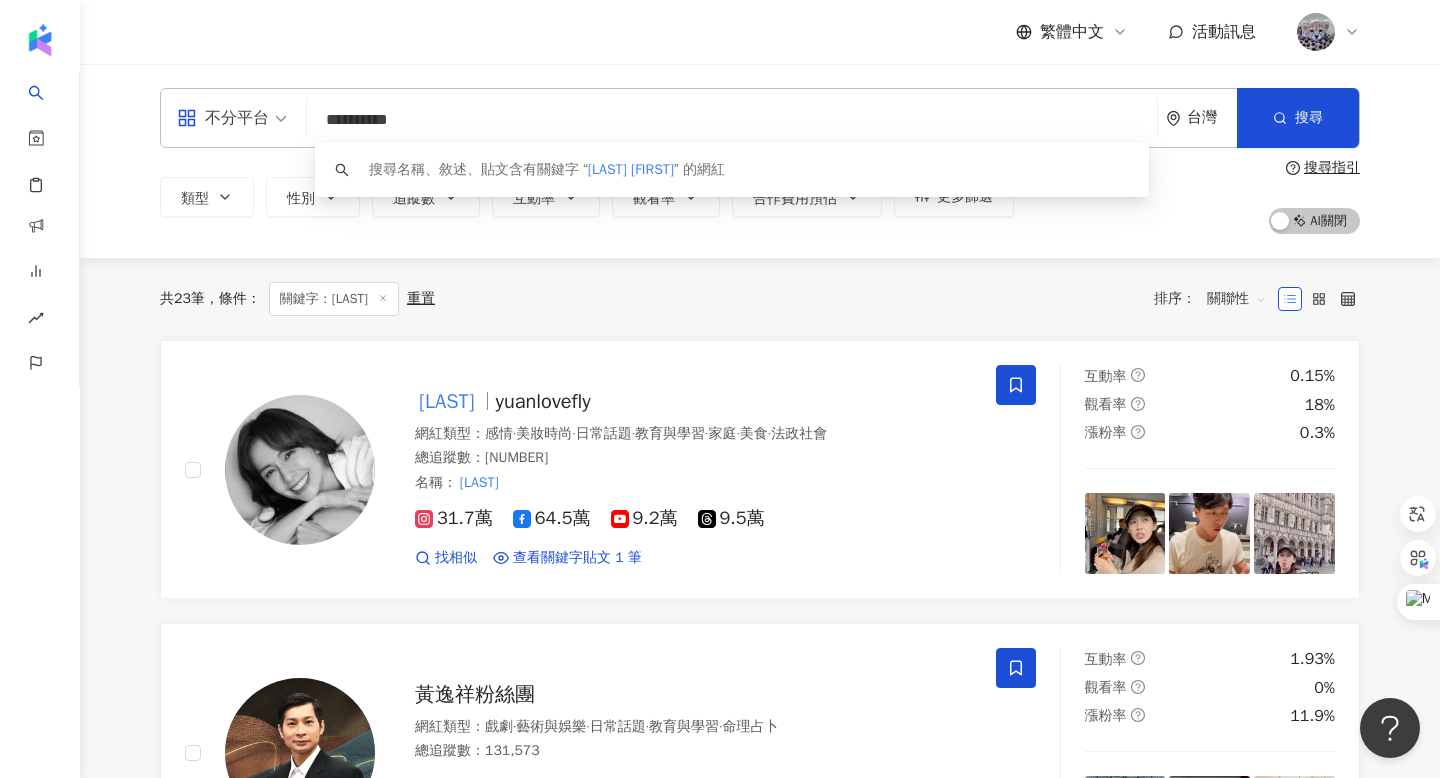 type on "*********" 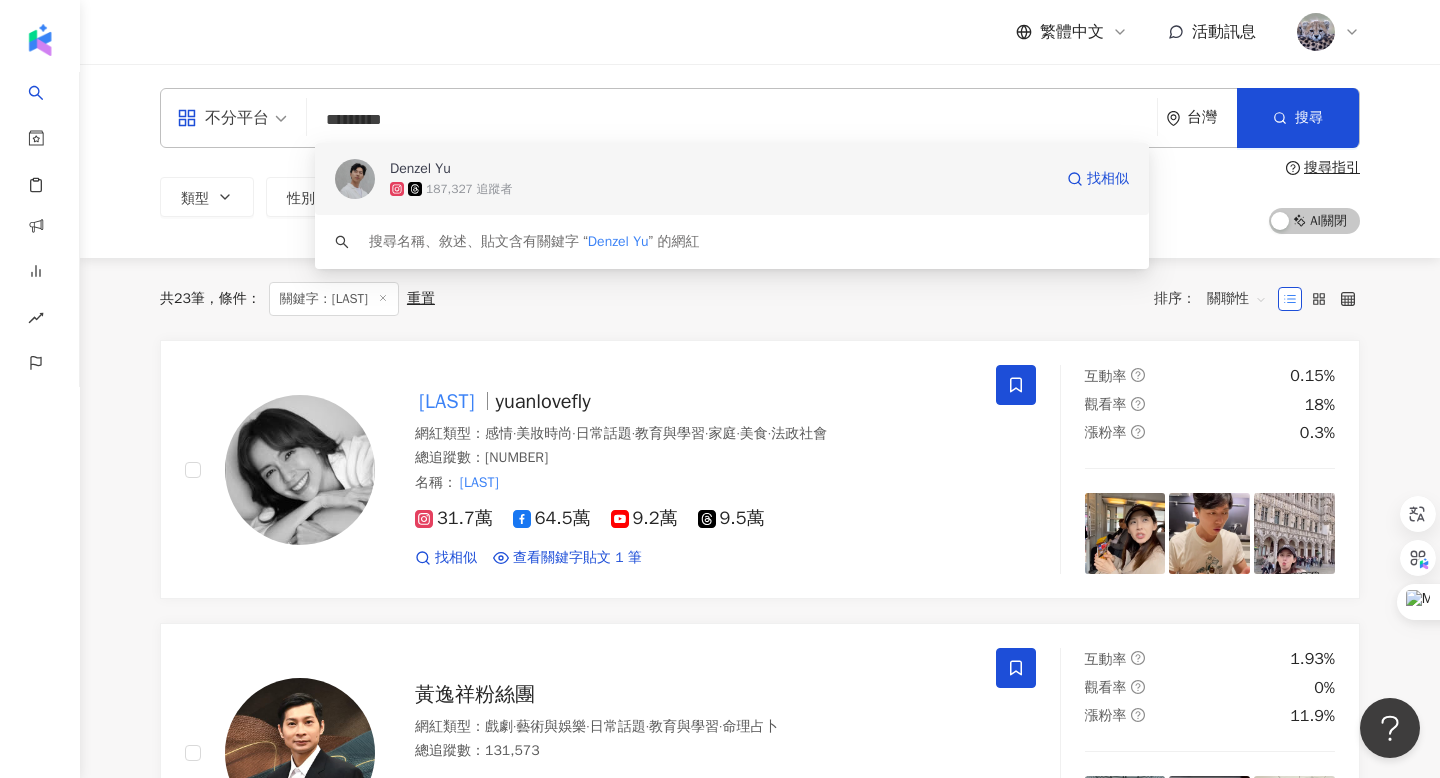 click on "Denzel Yu" at bounding box center (420, 169) 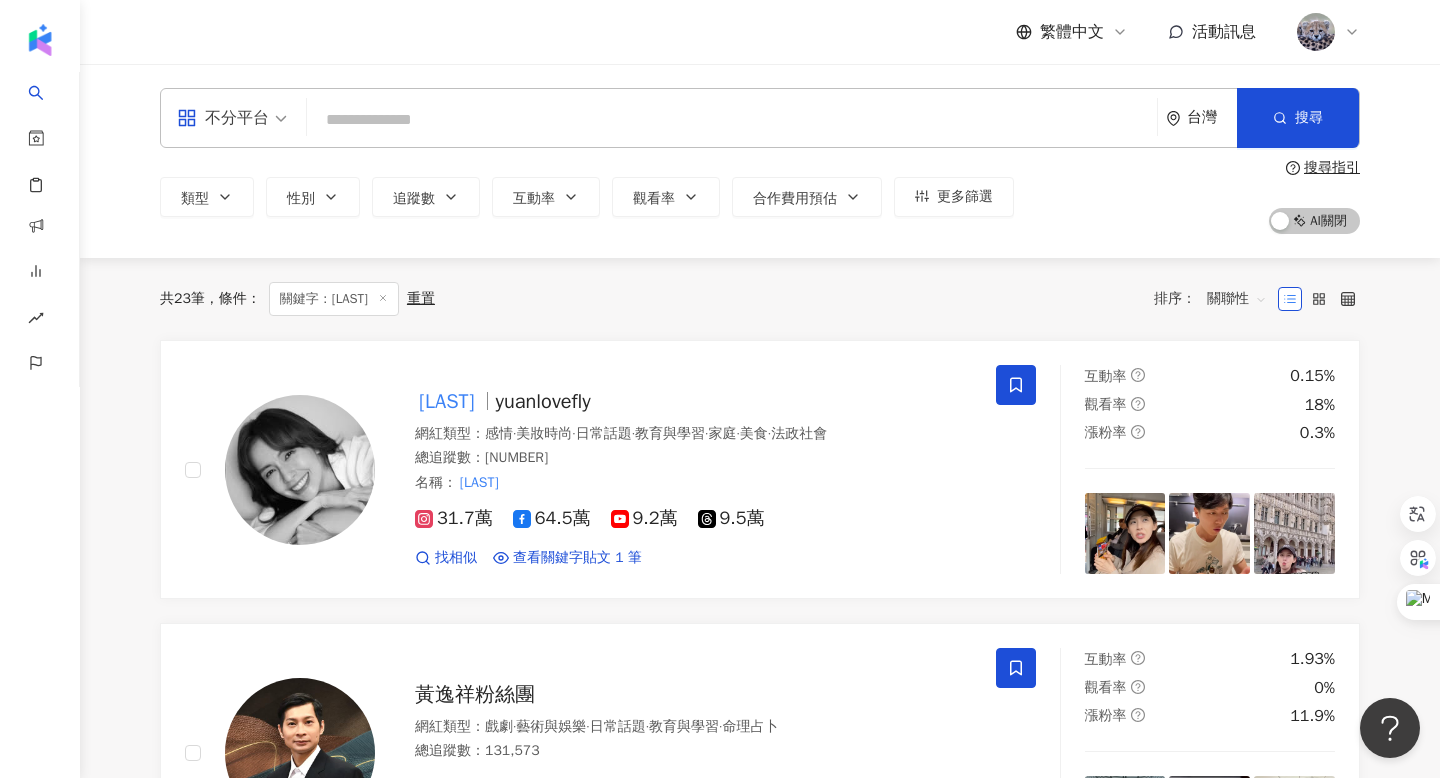 paste on "*******" 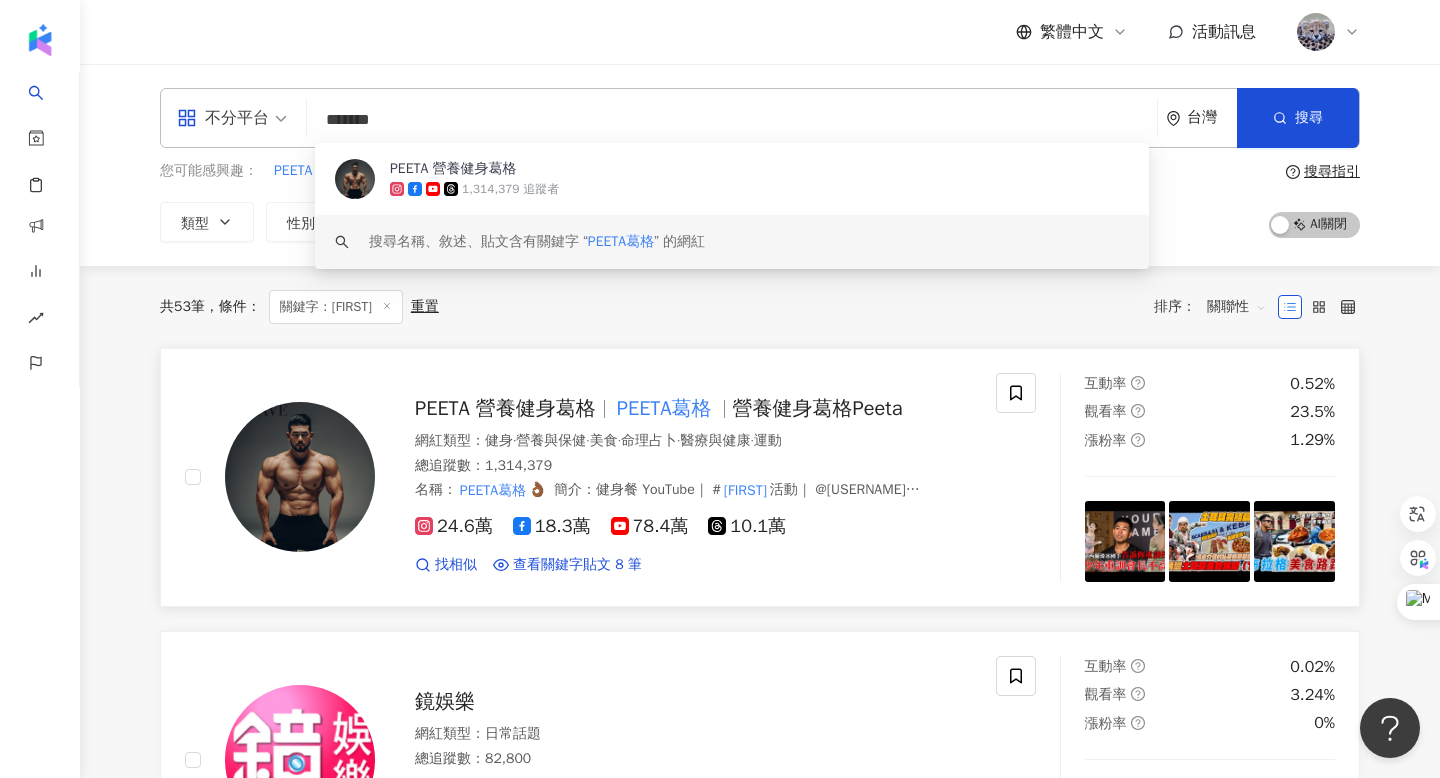 click on "PEETA 營養健身葛格 PEETA葛格 營養健身葛格Peeta" at bounding box center [693, 409] 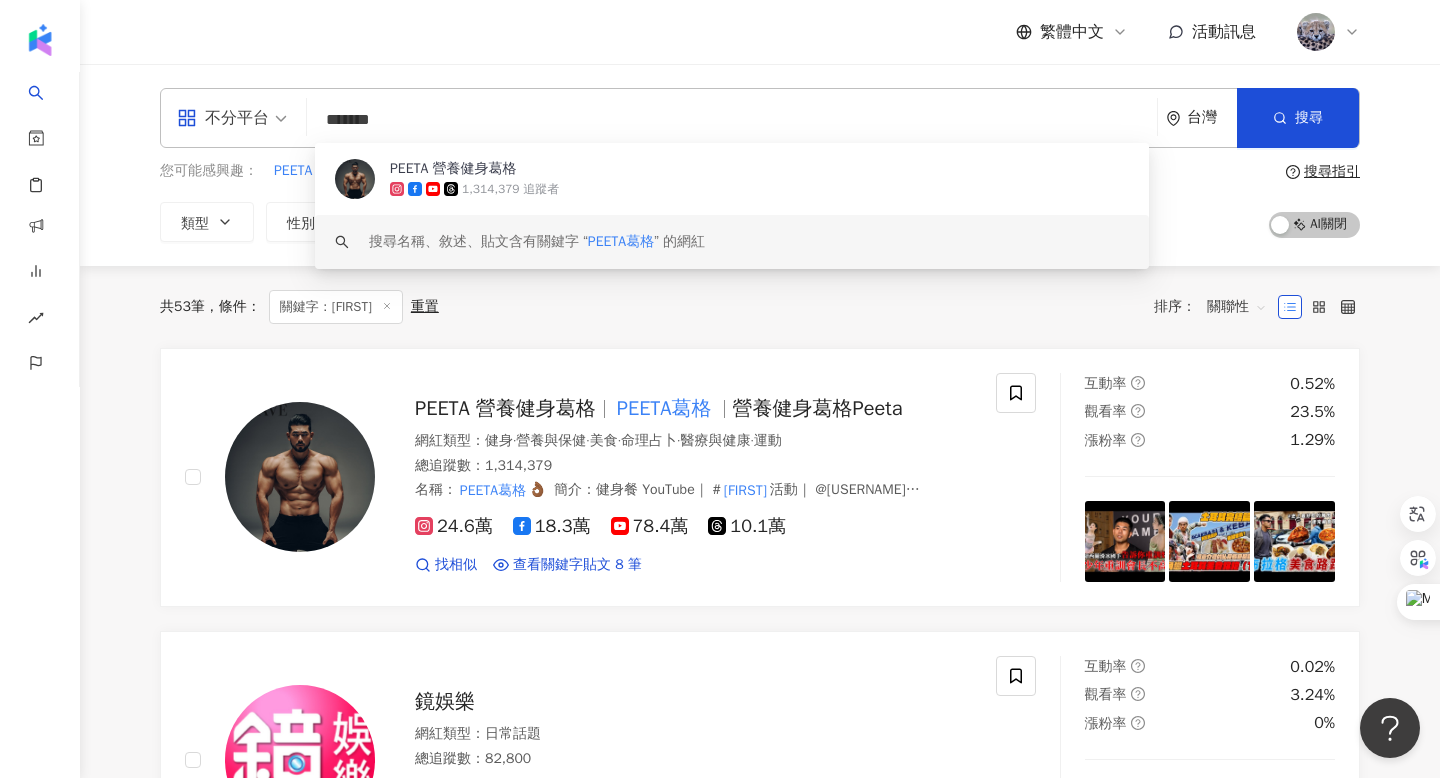 drag, startPoint x: 440, startPoint y: 116, endPoint x: 214, endPoint y: 112, distance: 226.0354 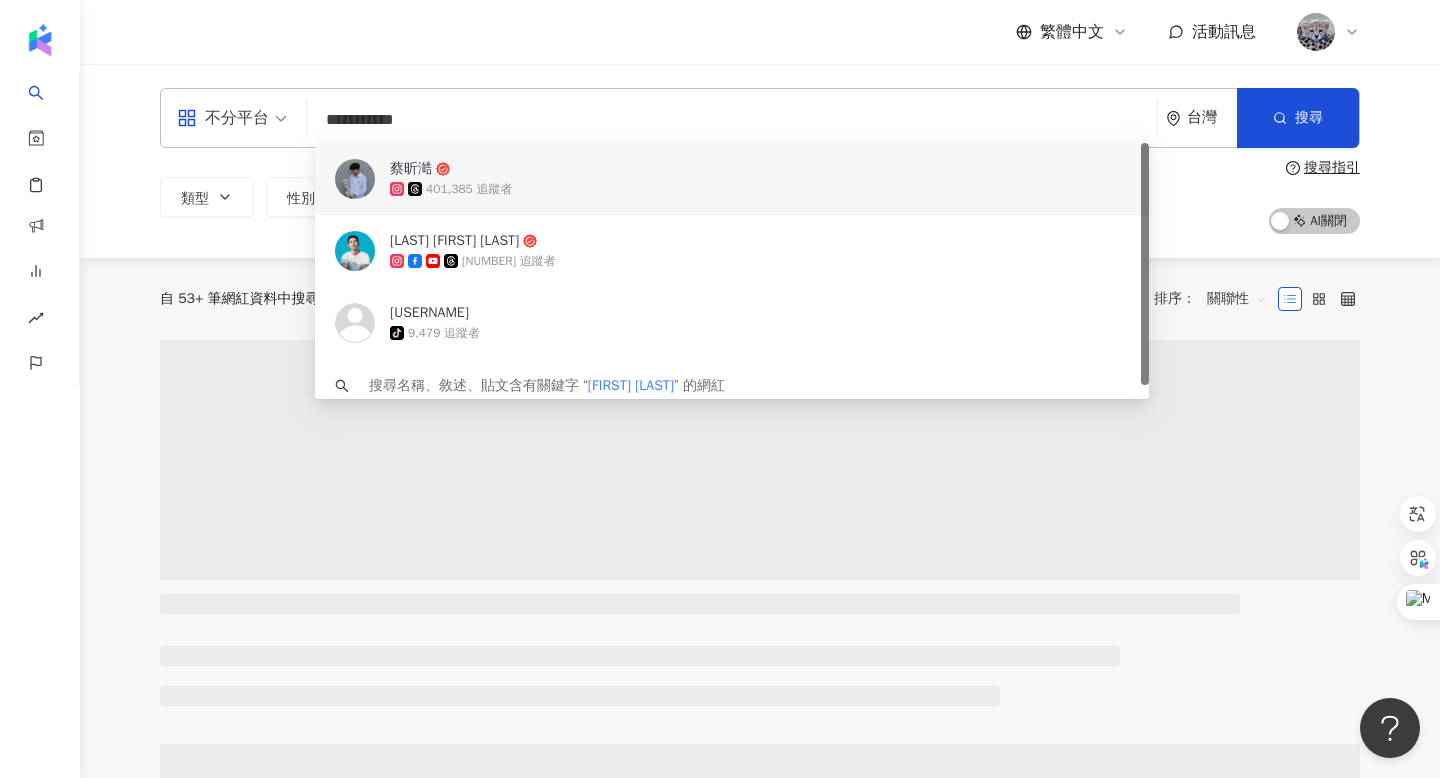 type on "**********" 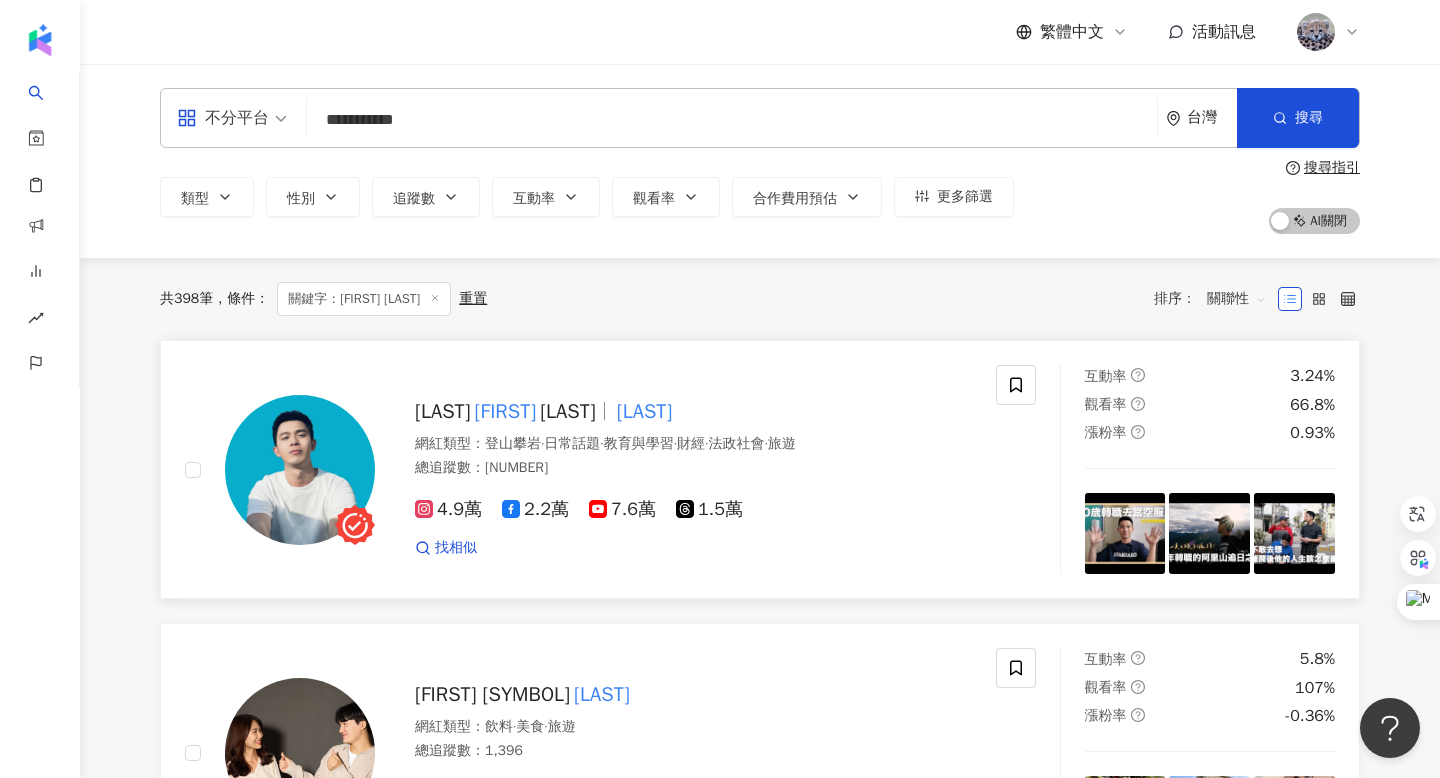 click on "郭柏傑" at bounding box center [443, 411] 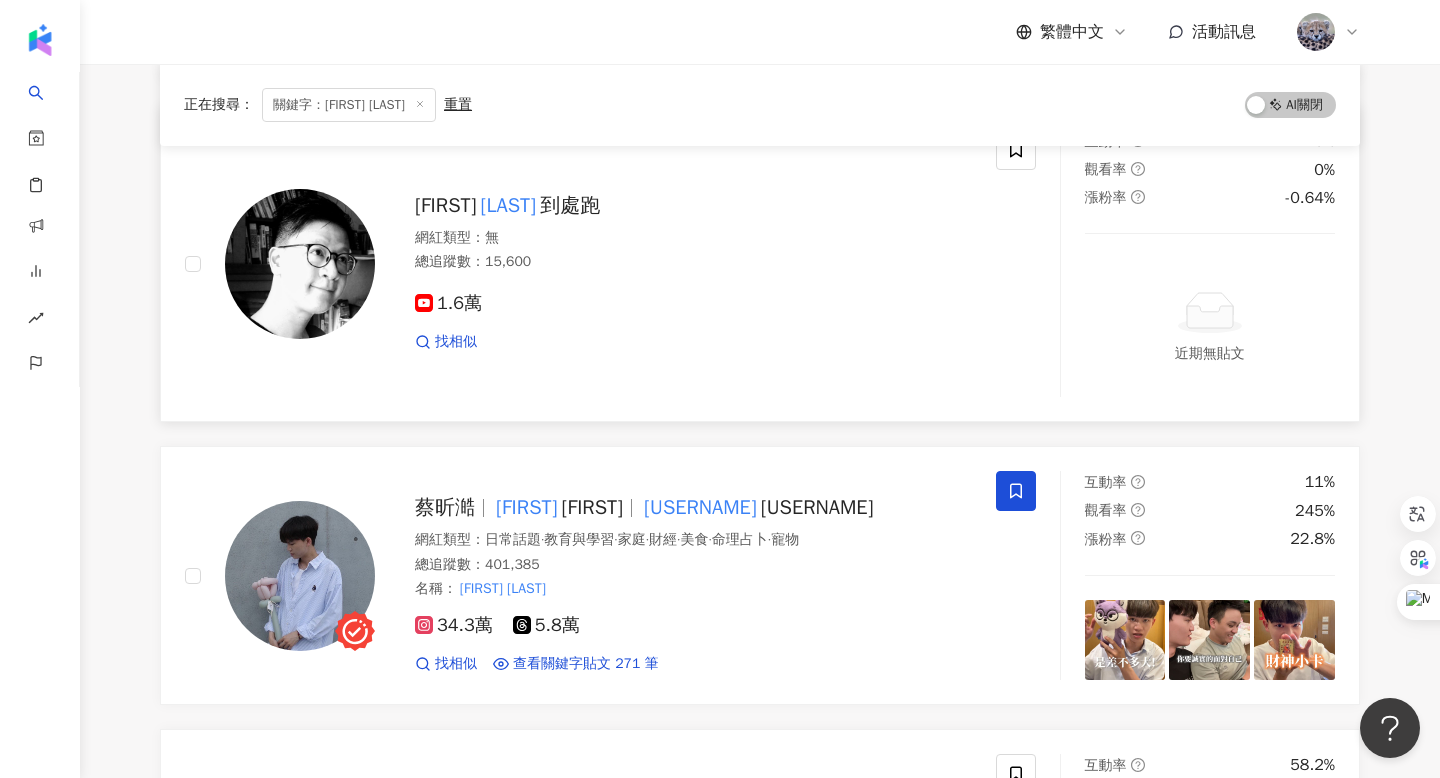 scroll, scrollTop: 860, scrollLeft: 0, axis: vertical 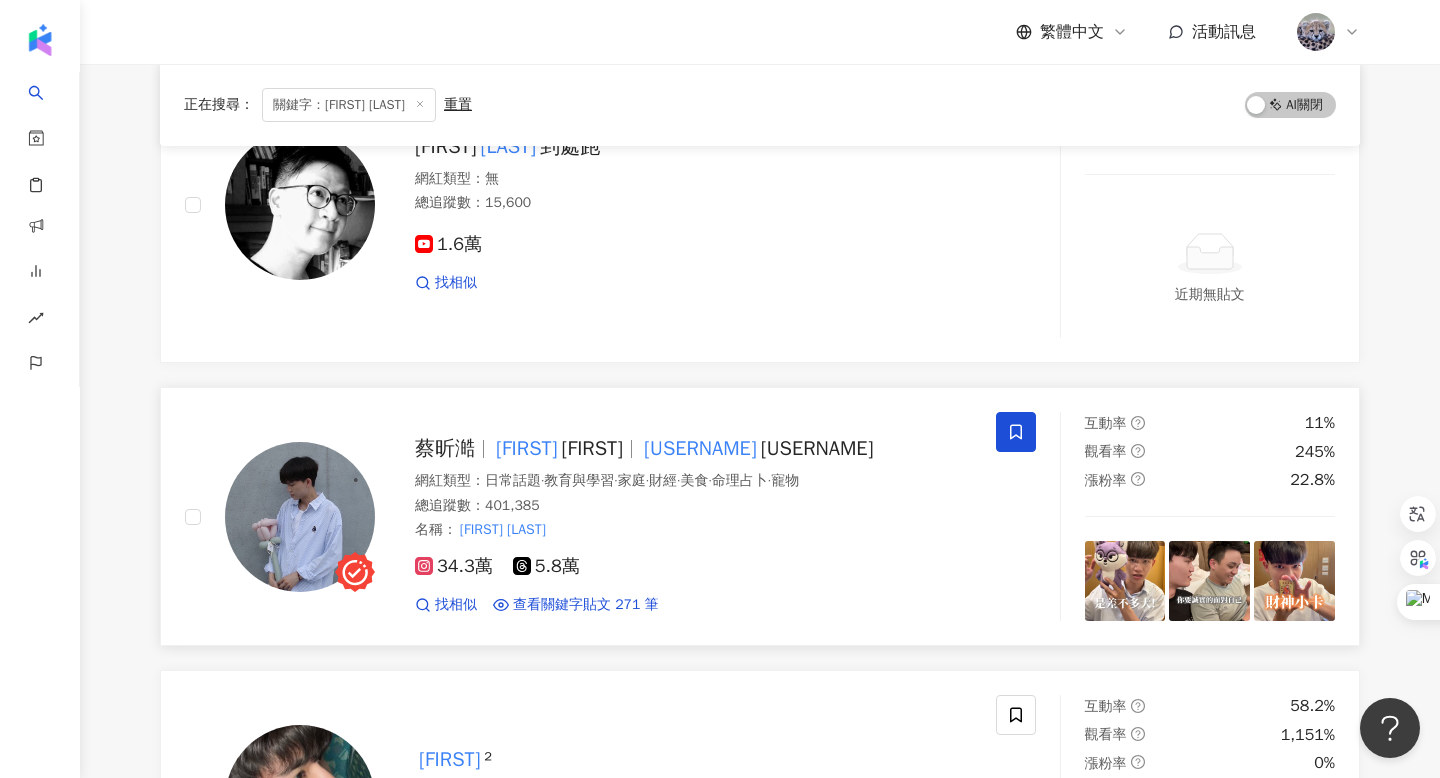 click on "Jeffery" at bounding box center (527, 448) 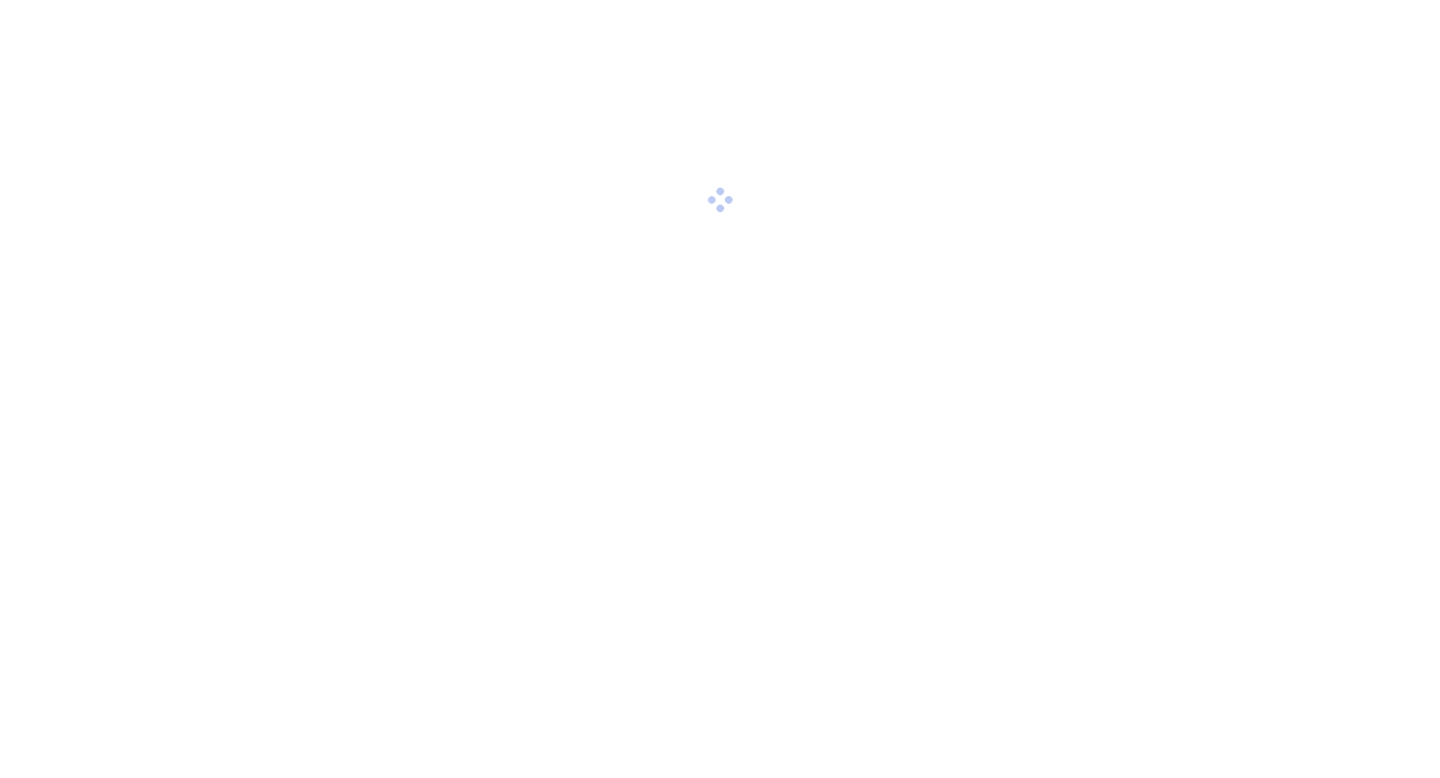 scroll, scrollTop: 0, scrollLeft: 0, axis: both 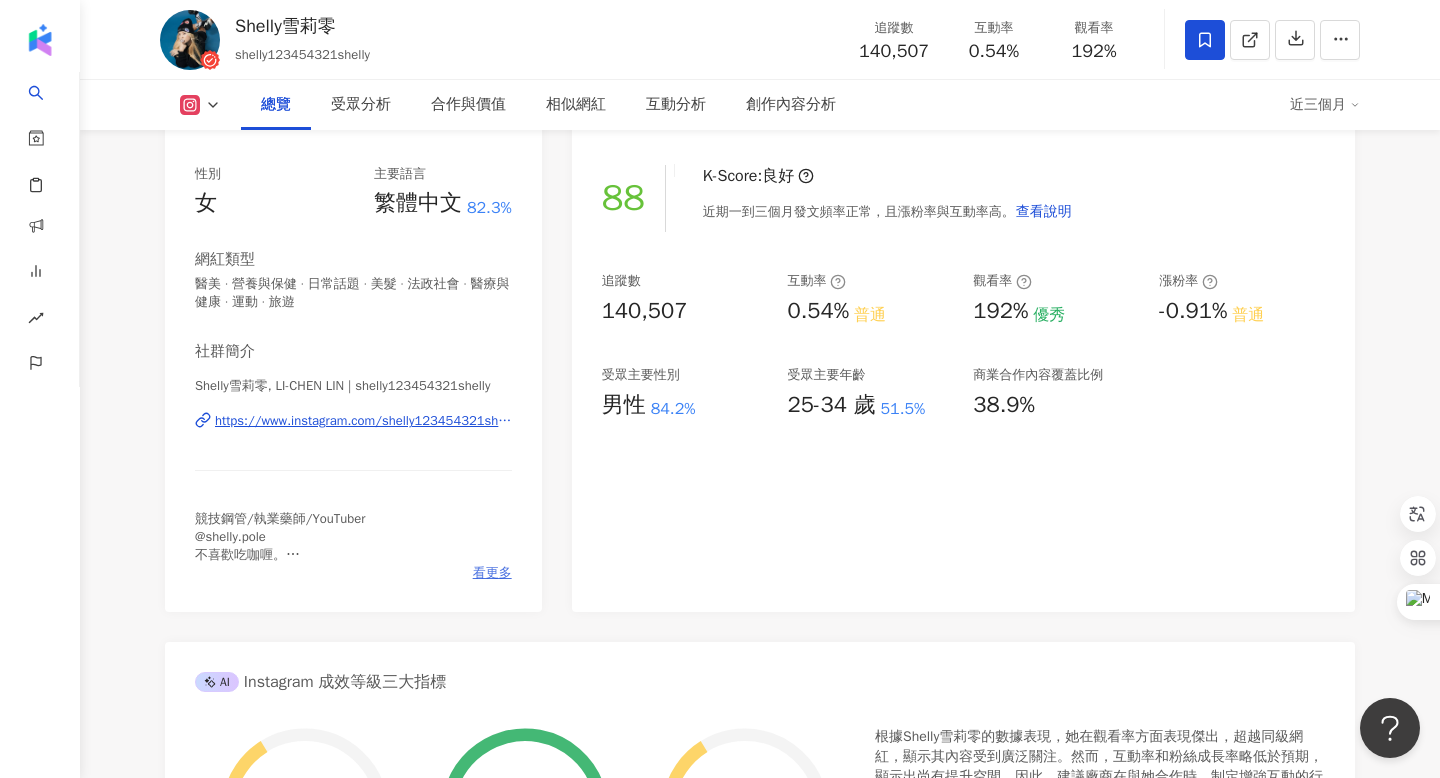 click on "看更多" at bounding box center (492, 573) 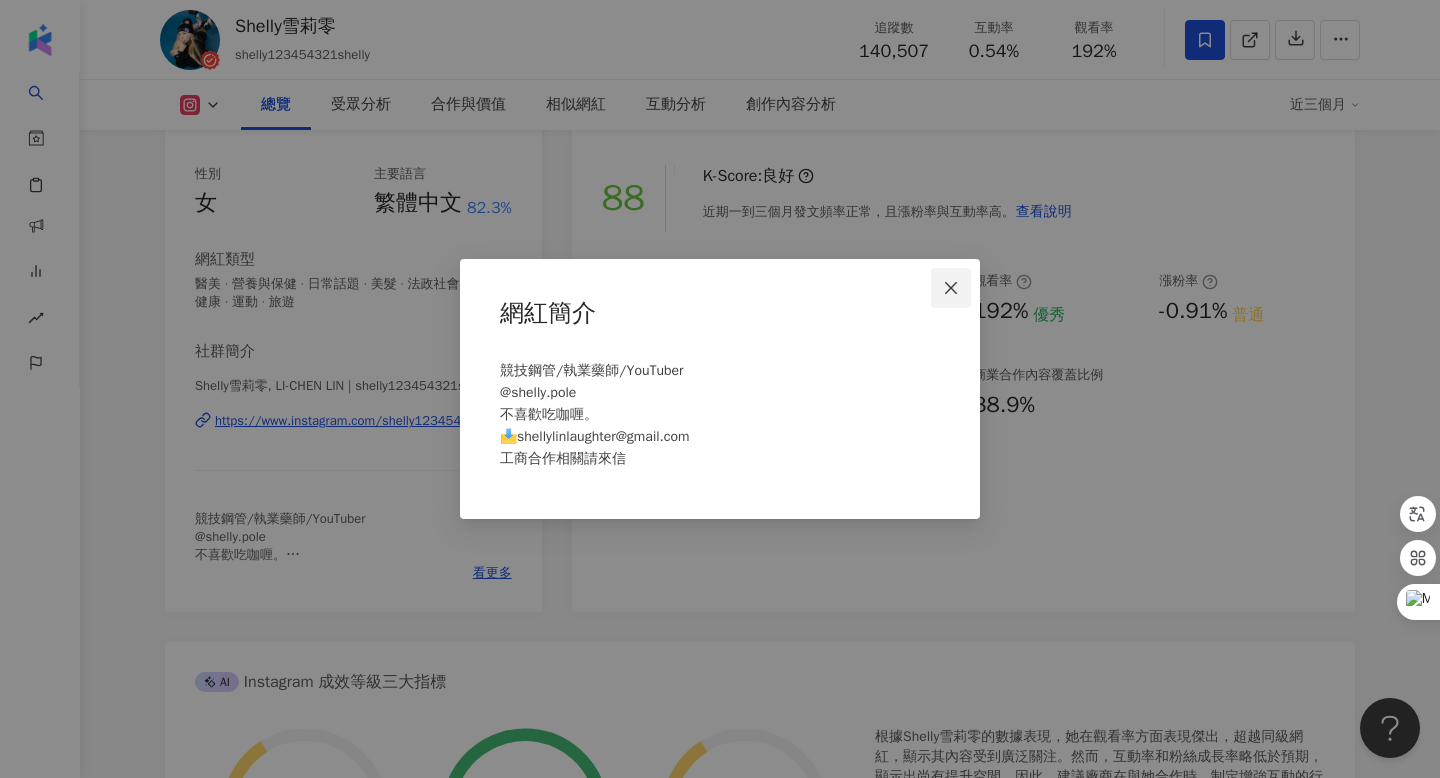 click 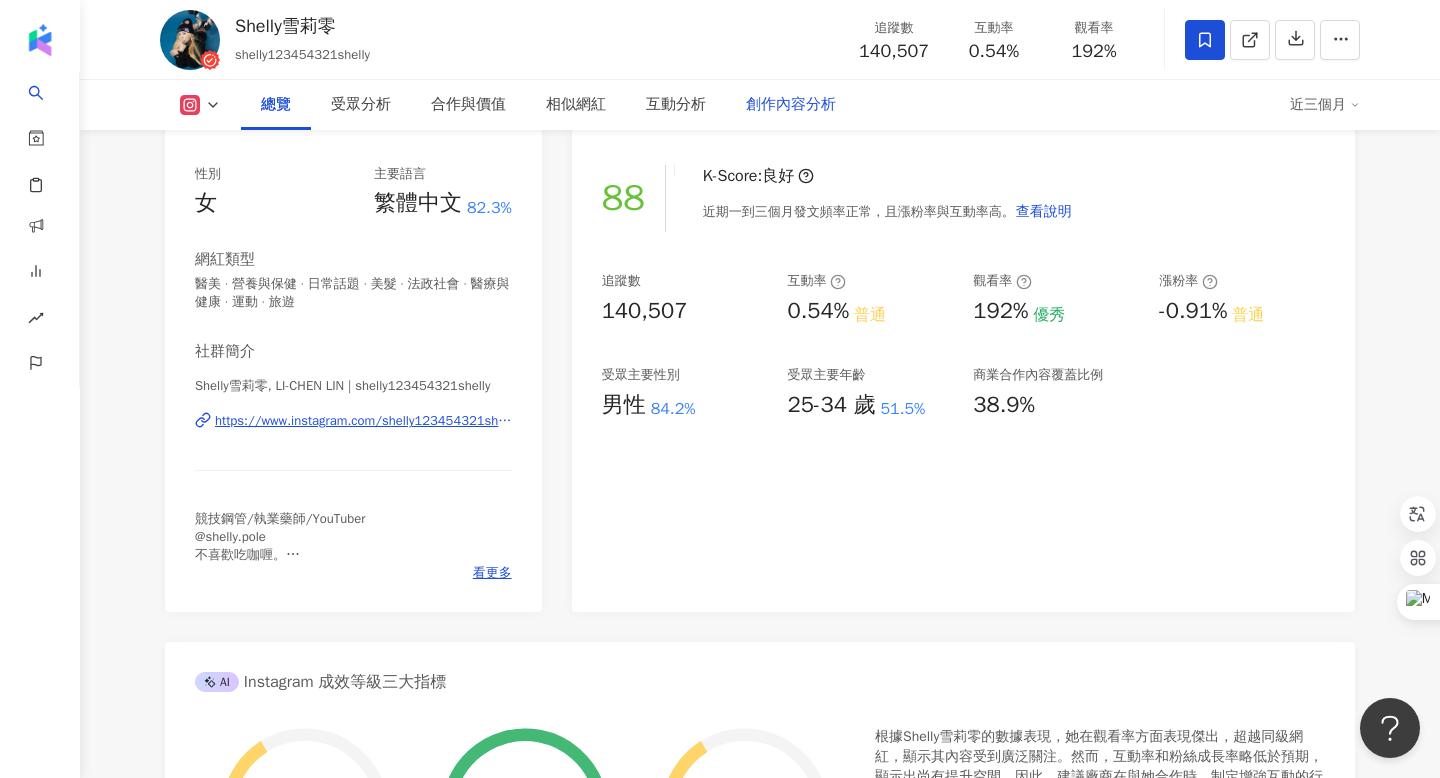 click on "創作內容分析" at bounding box center (791, 105) 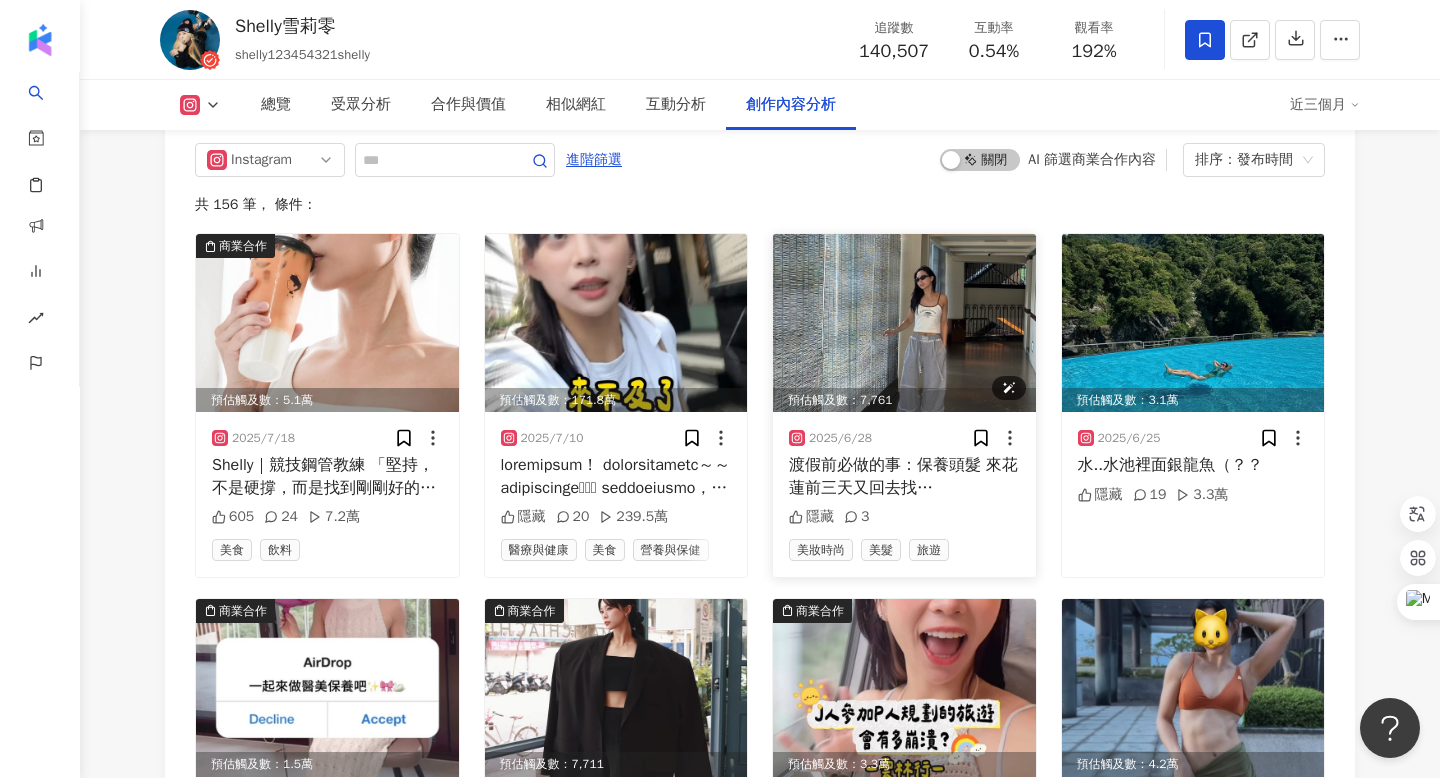 scroll, scrollTop: 6207, scrollLeft: 0, axis: vertical 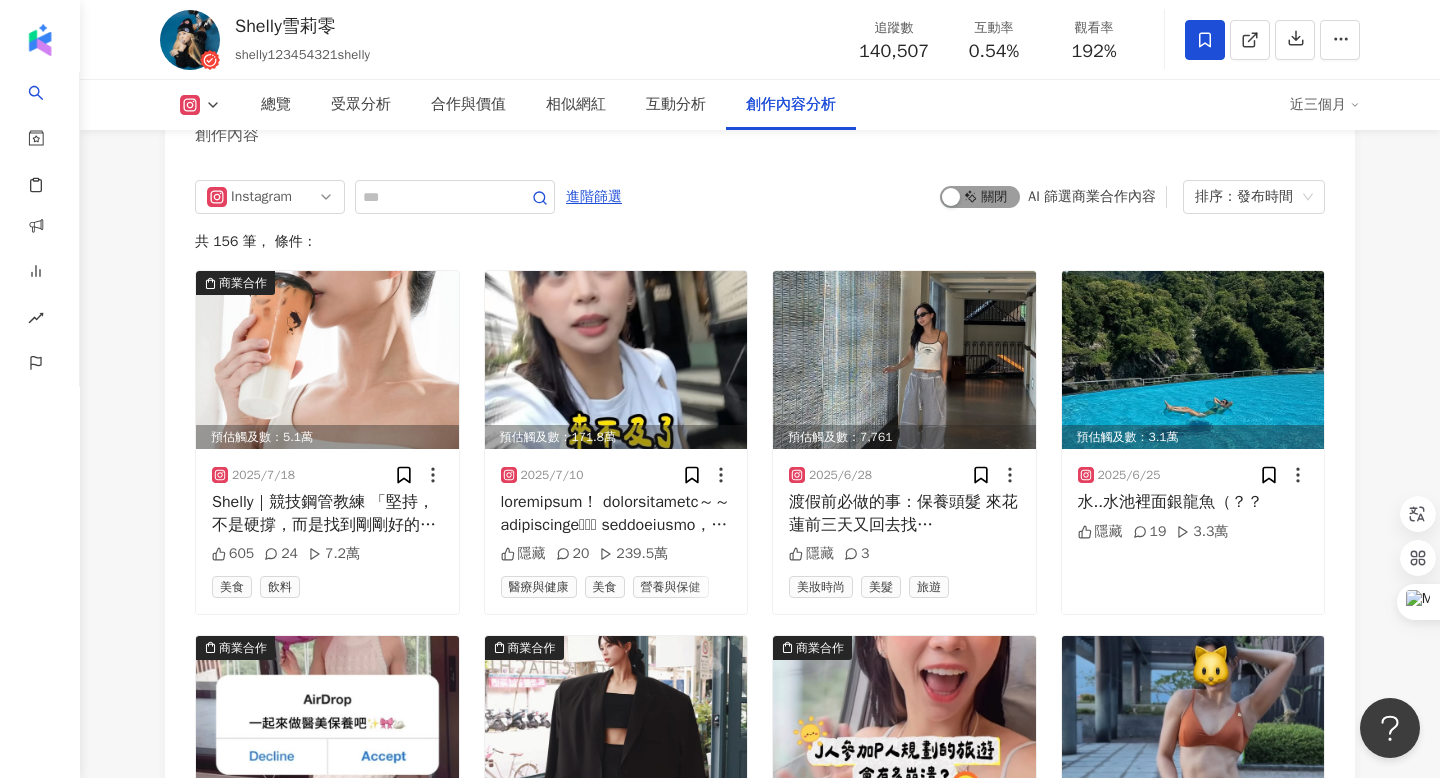 click on "啟動 關閉" at bounding box center (980, 197) 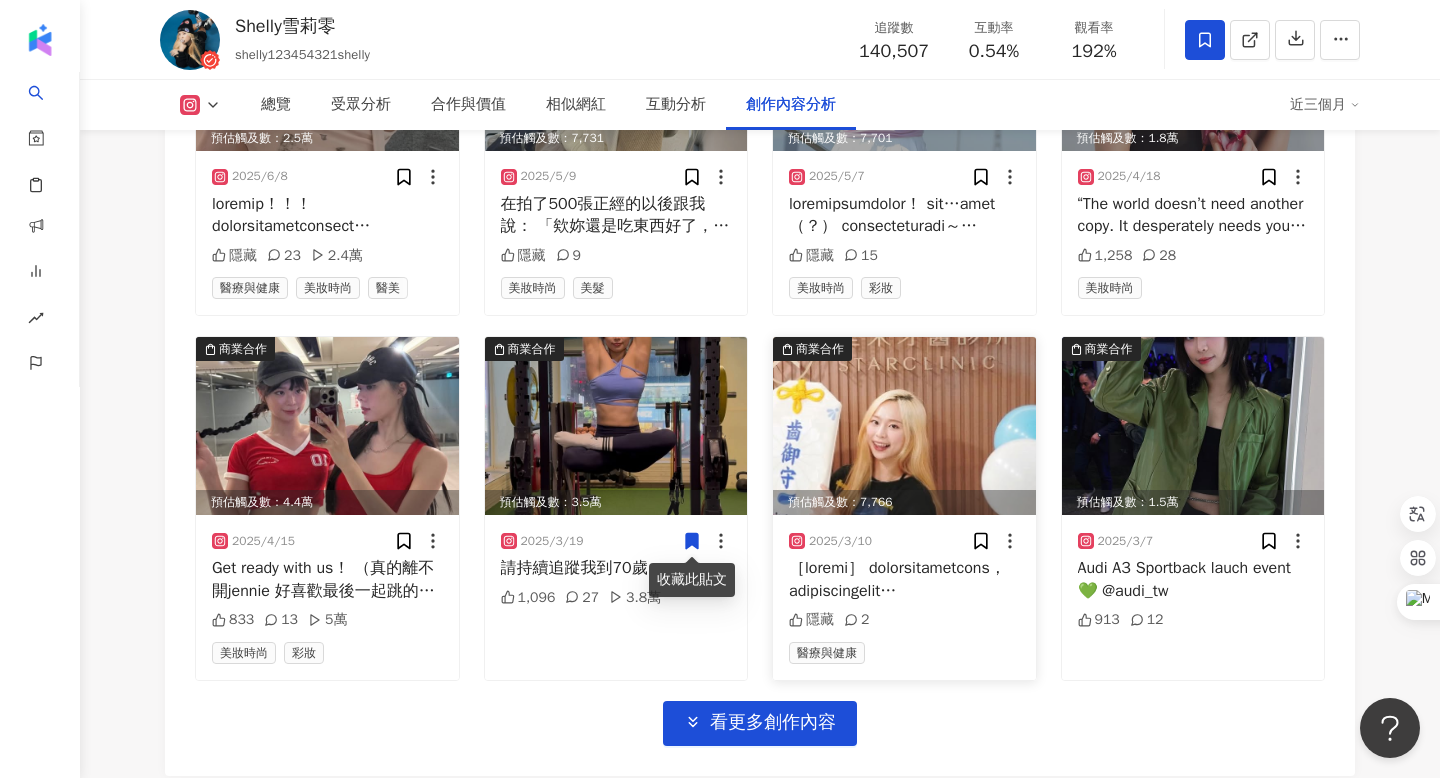 scroll, scrollTop: 7033, scrollLeft: 0, axis: vertical 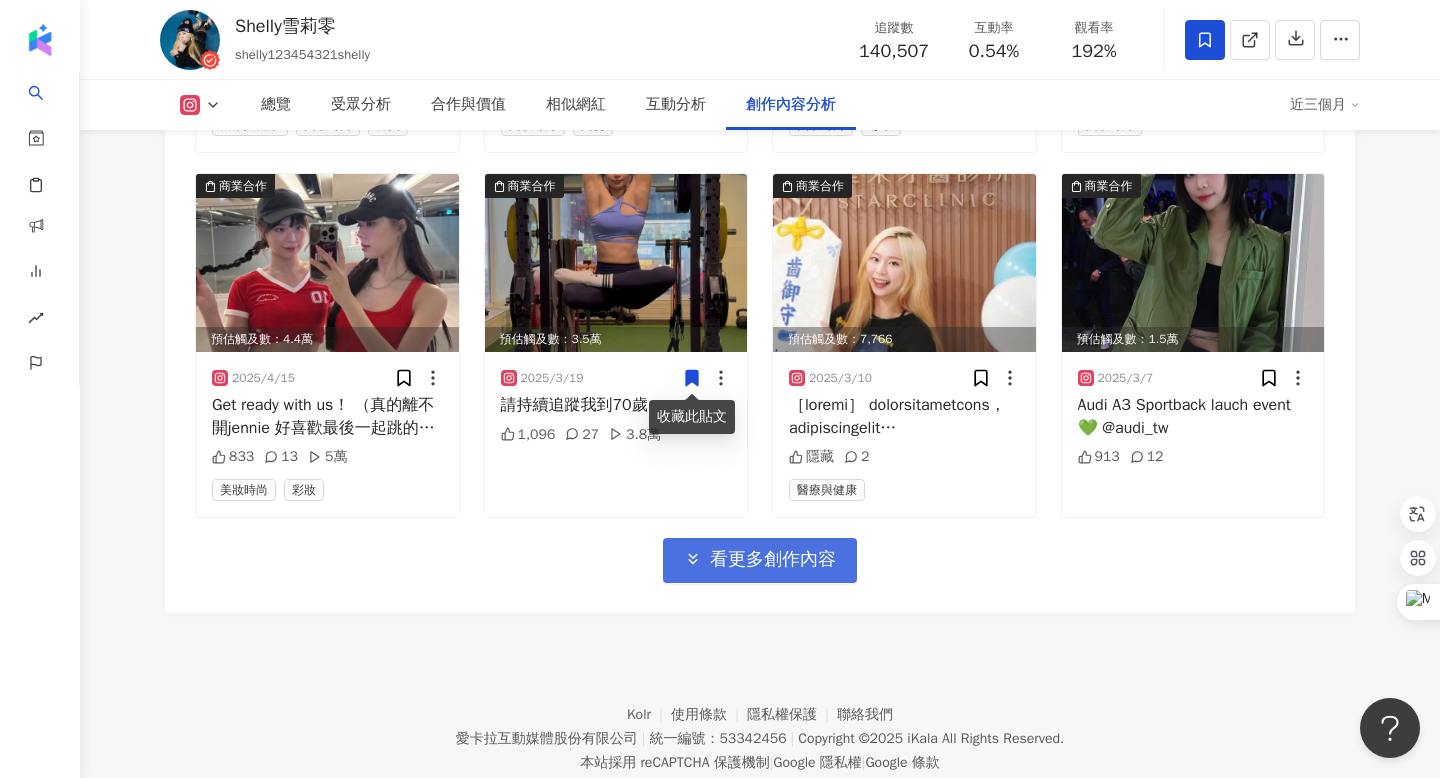 click on "看更多創作內容" at bounding box center [773, 560] 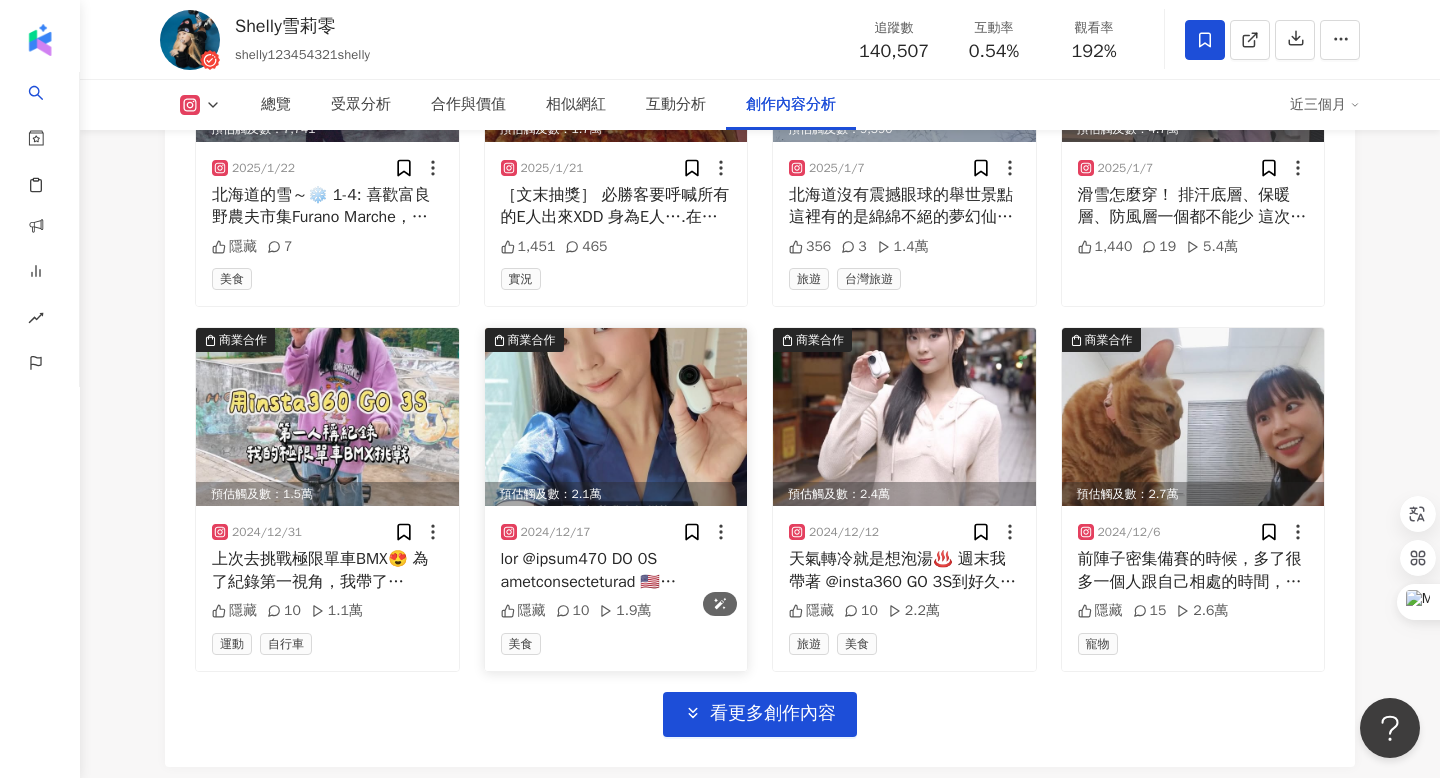 scroll, scrollTop: 8007, scrollLeft: 0, axis: vertical 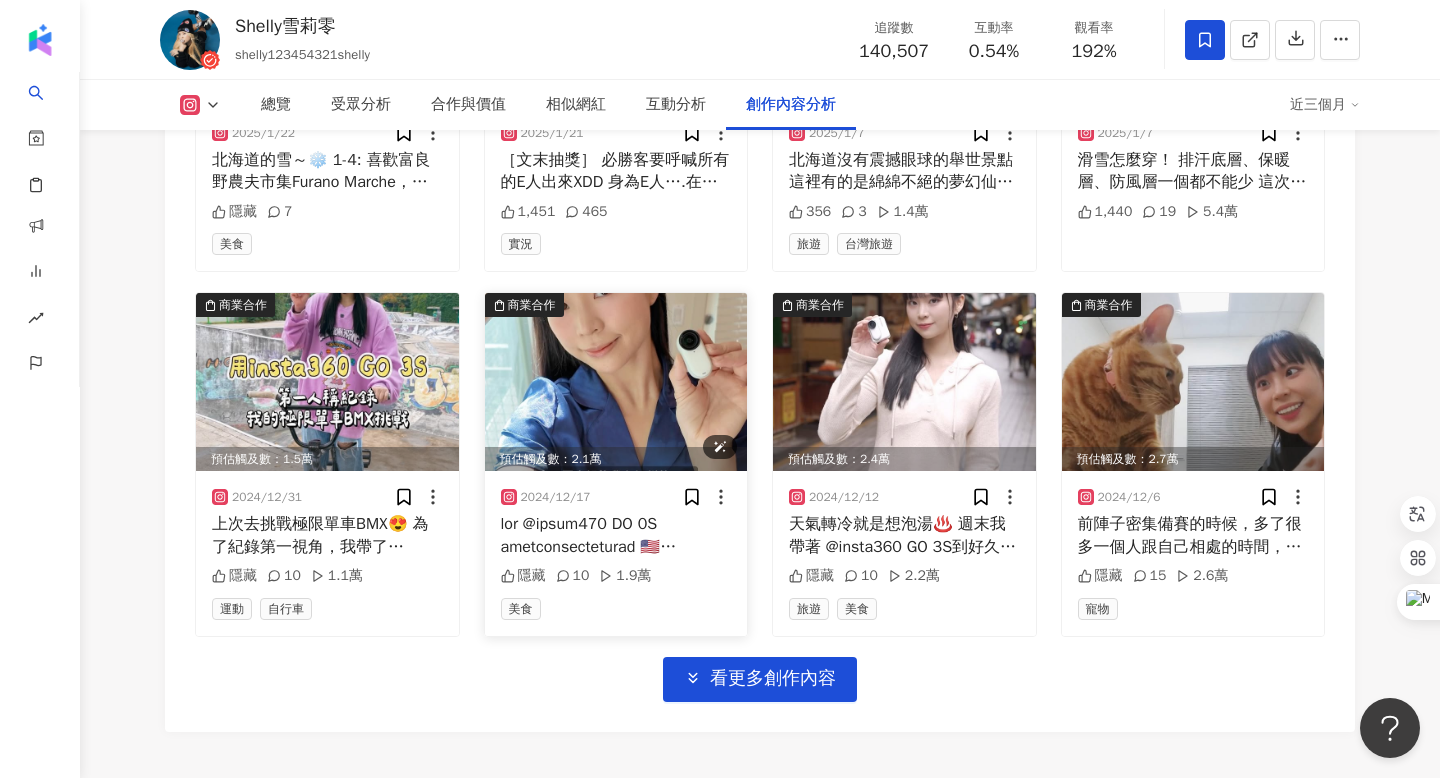 click at bounding box center (616, 382) 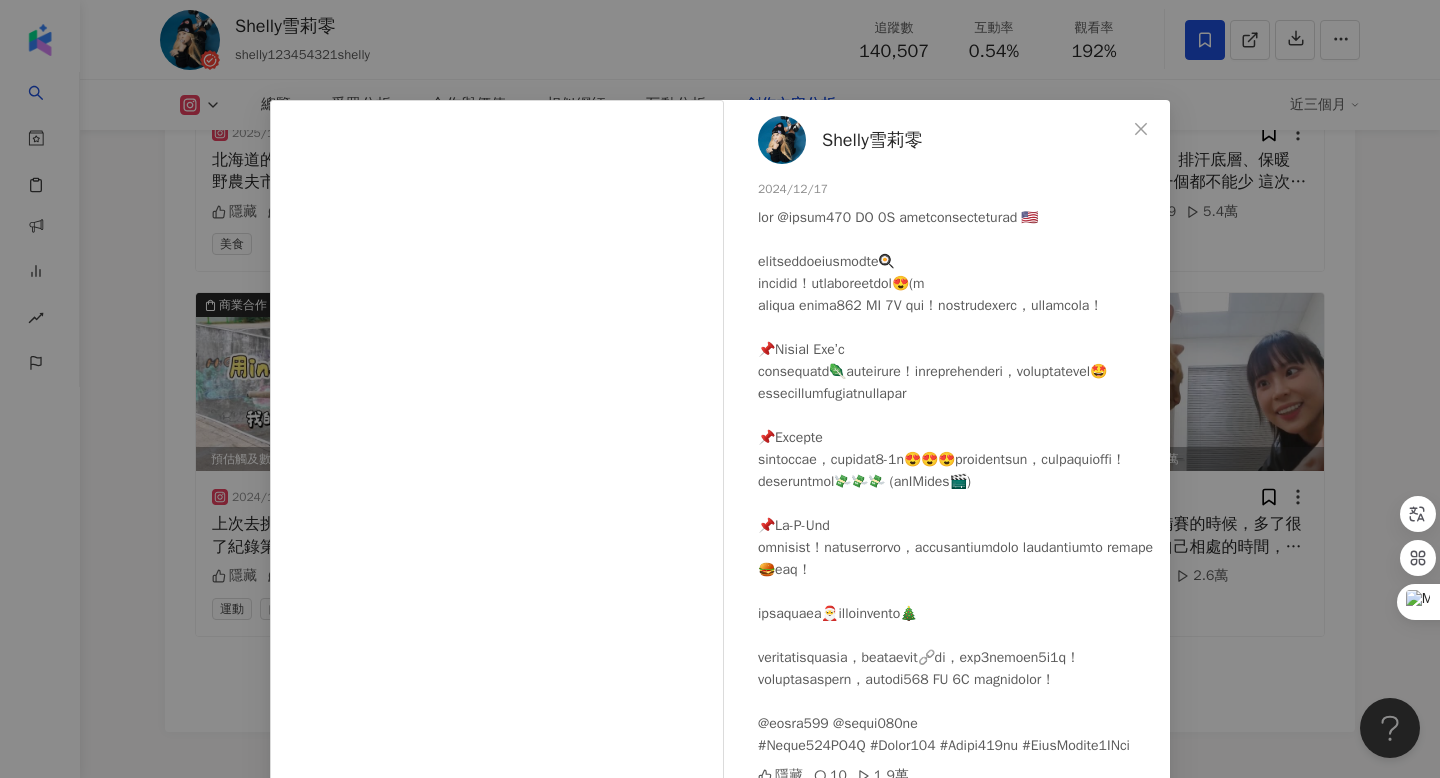 scroll, scrollTop: 105, scrollLeft: 0, axis: vertical 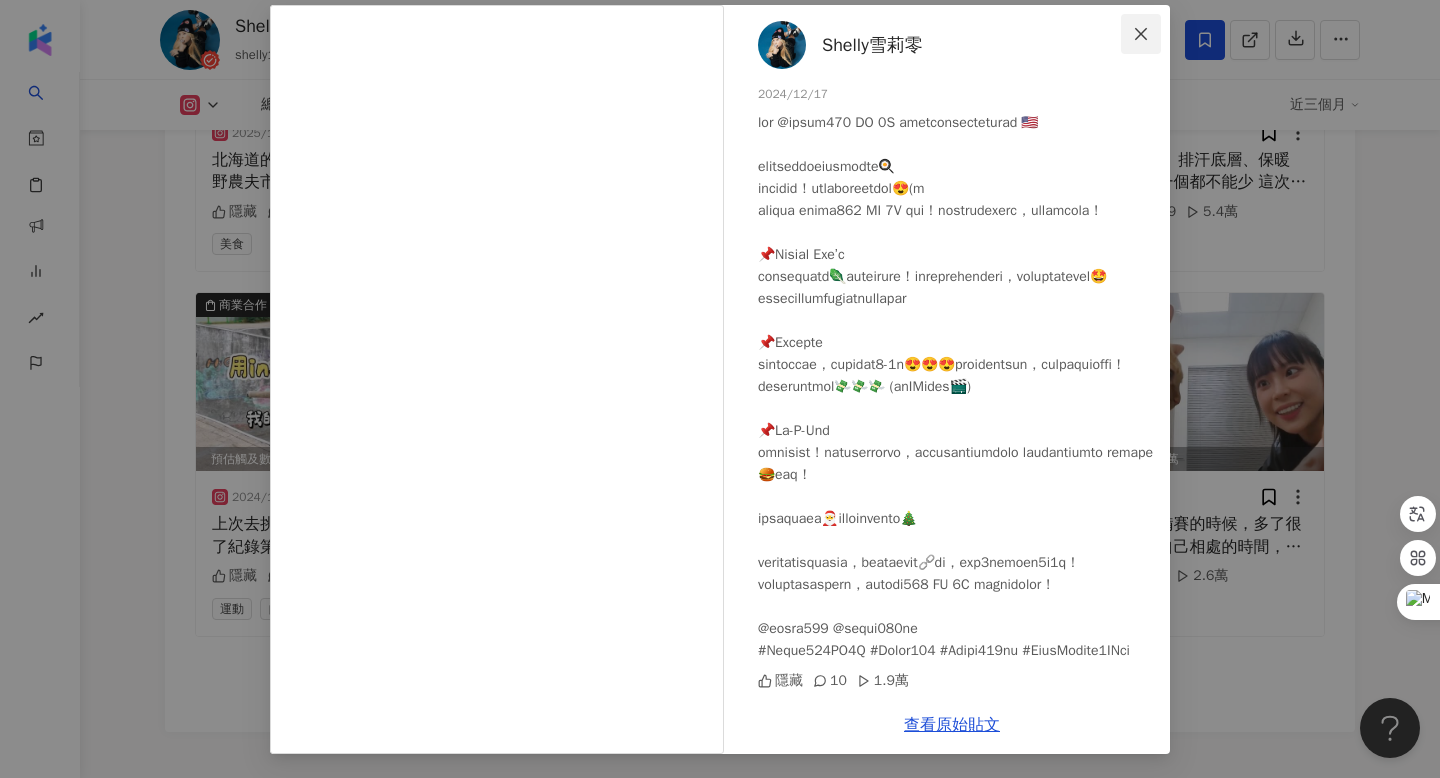 click 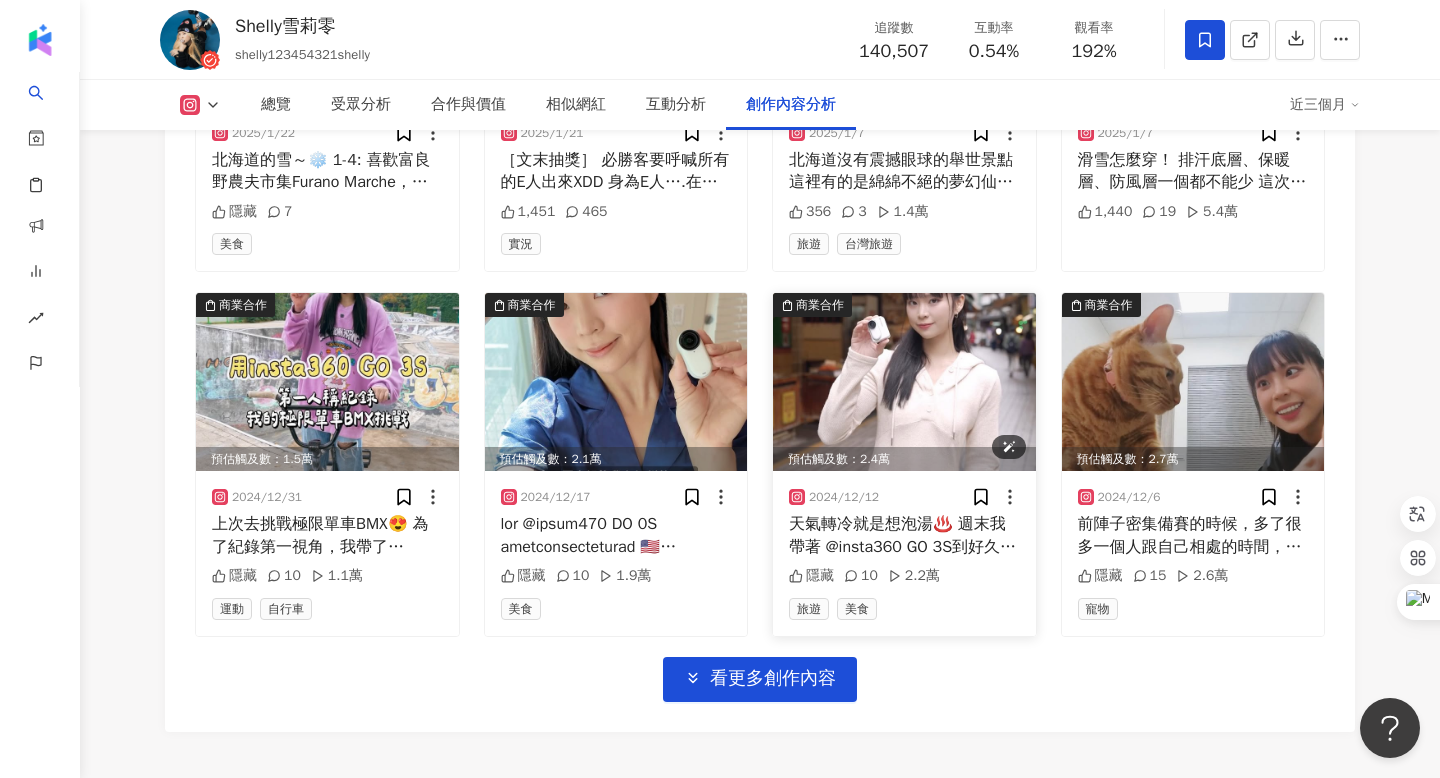 click at bounding box center [904, 382] 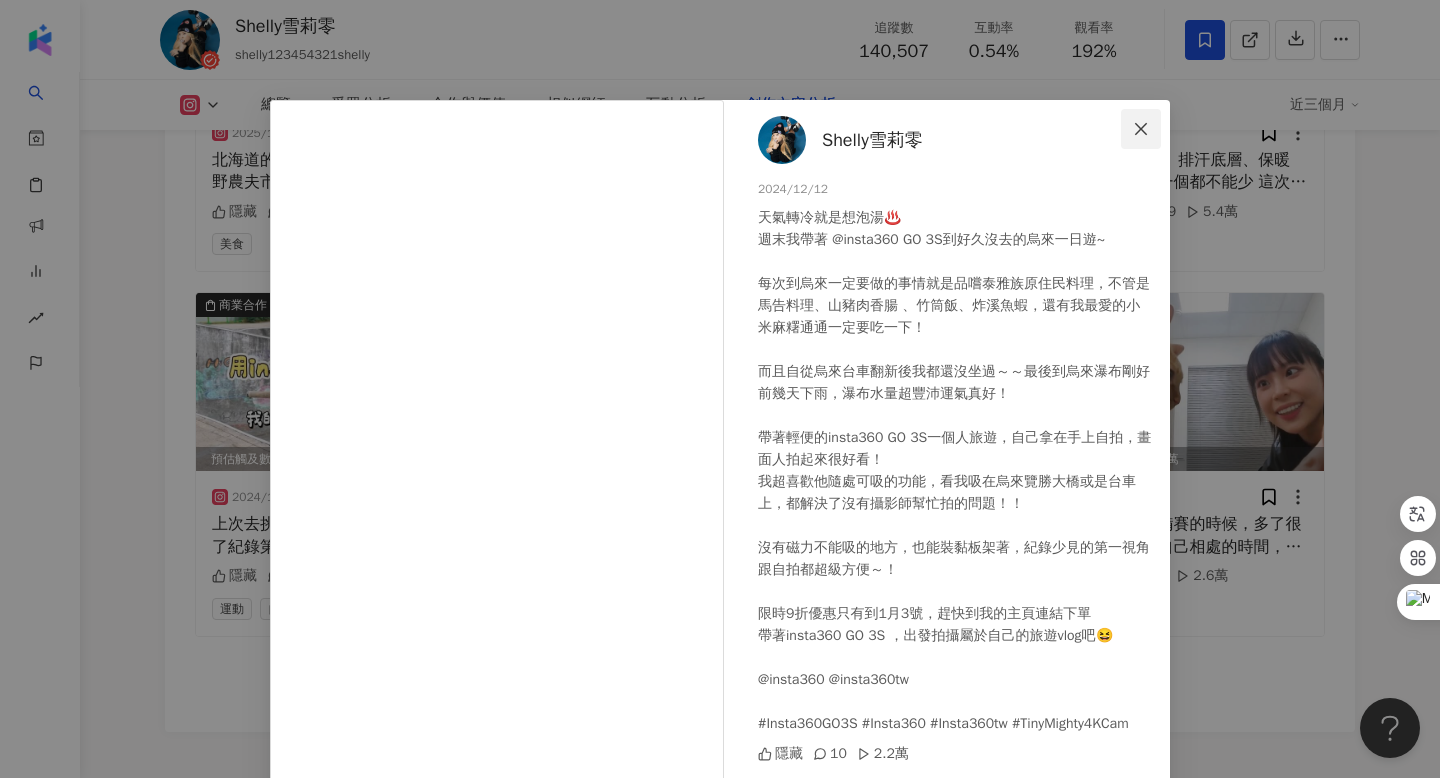 click at bounding box center (1141, 129) 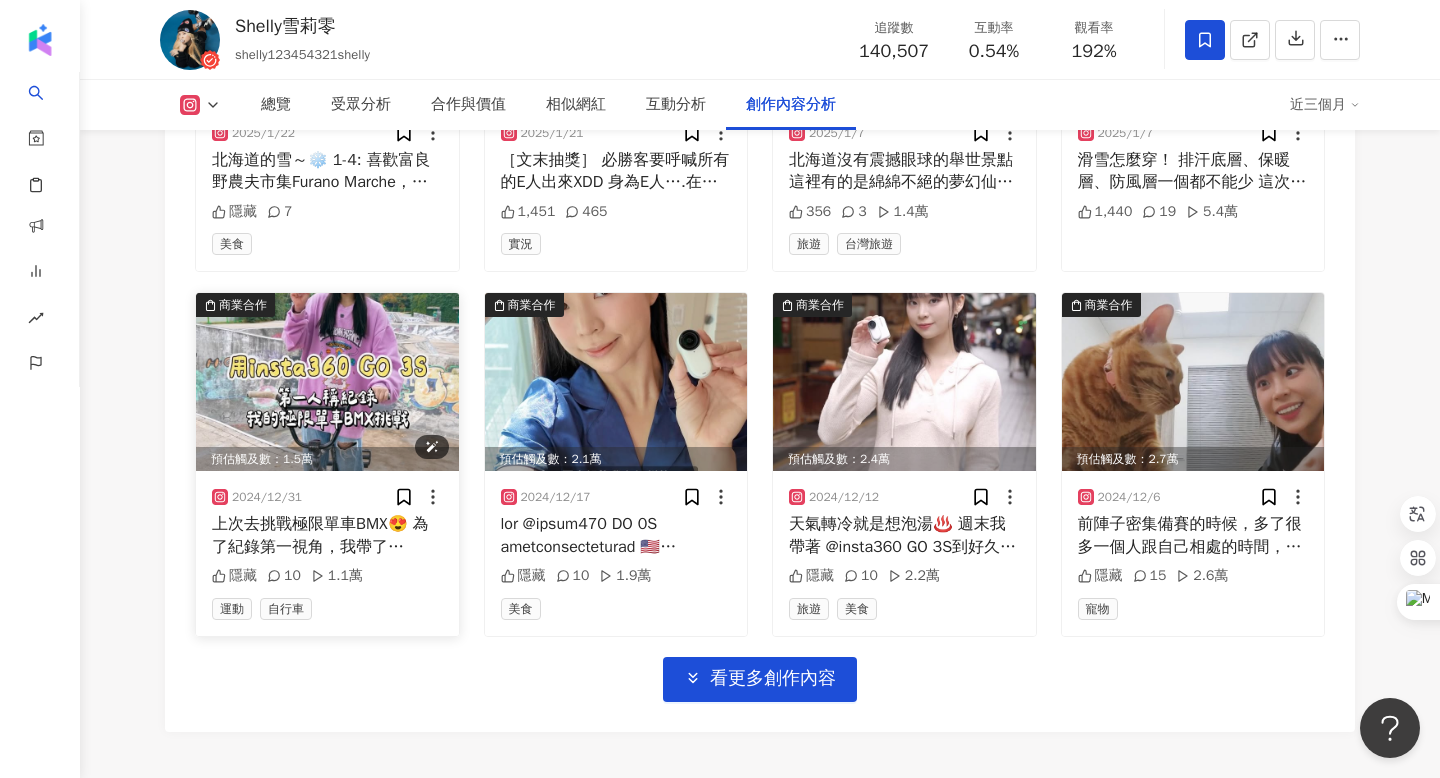 click at bounding box center (327, 382) 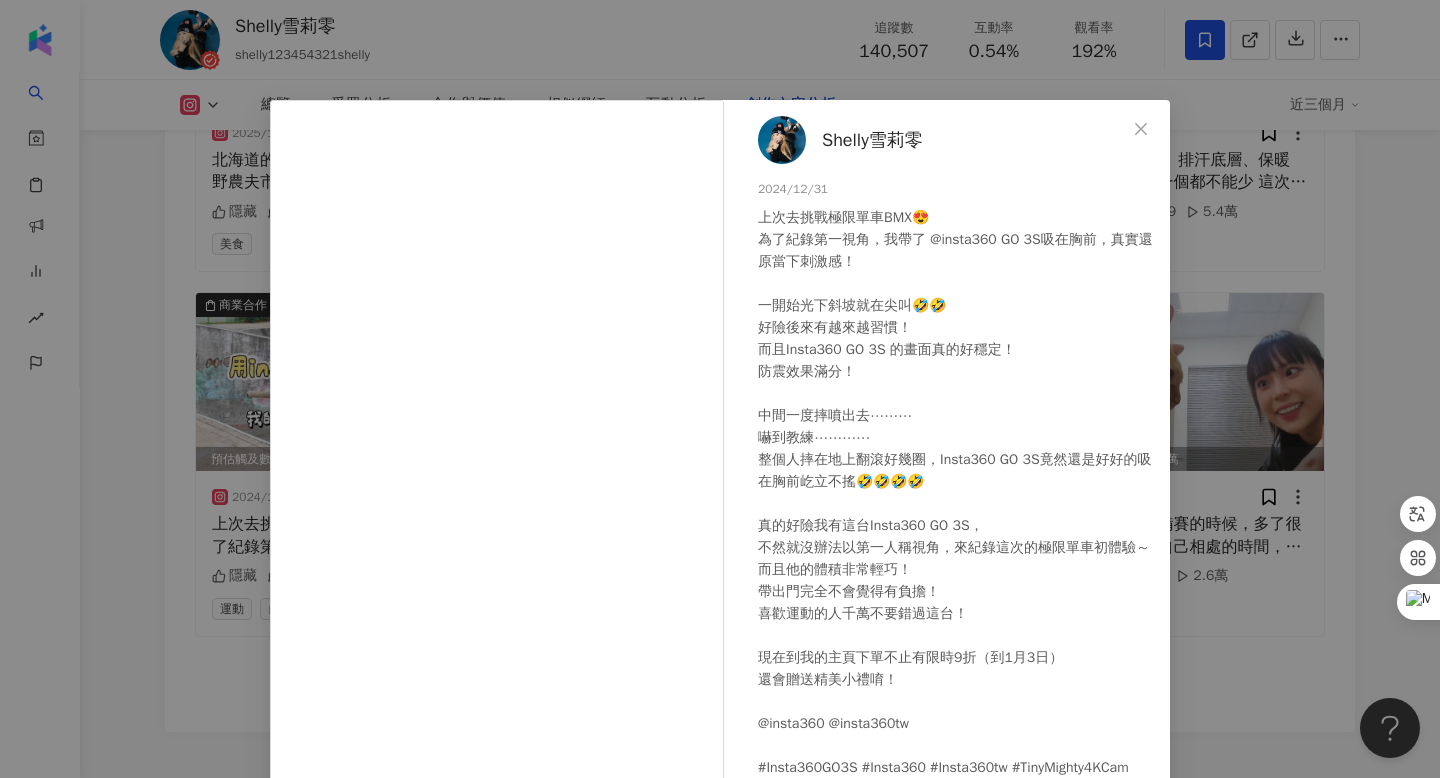 scroll, scrollTop: 95, scrollLeft: 0, axis: vertical 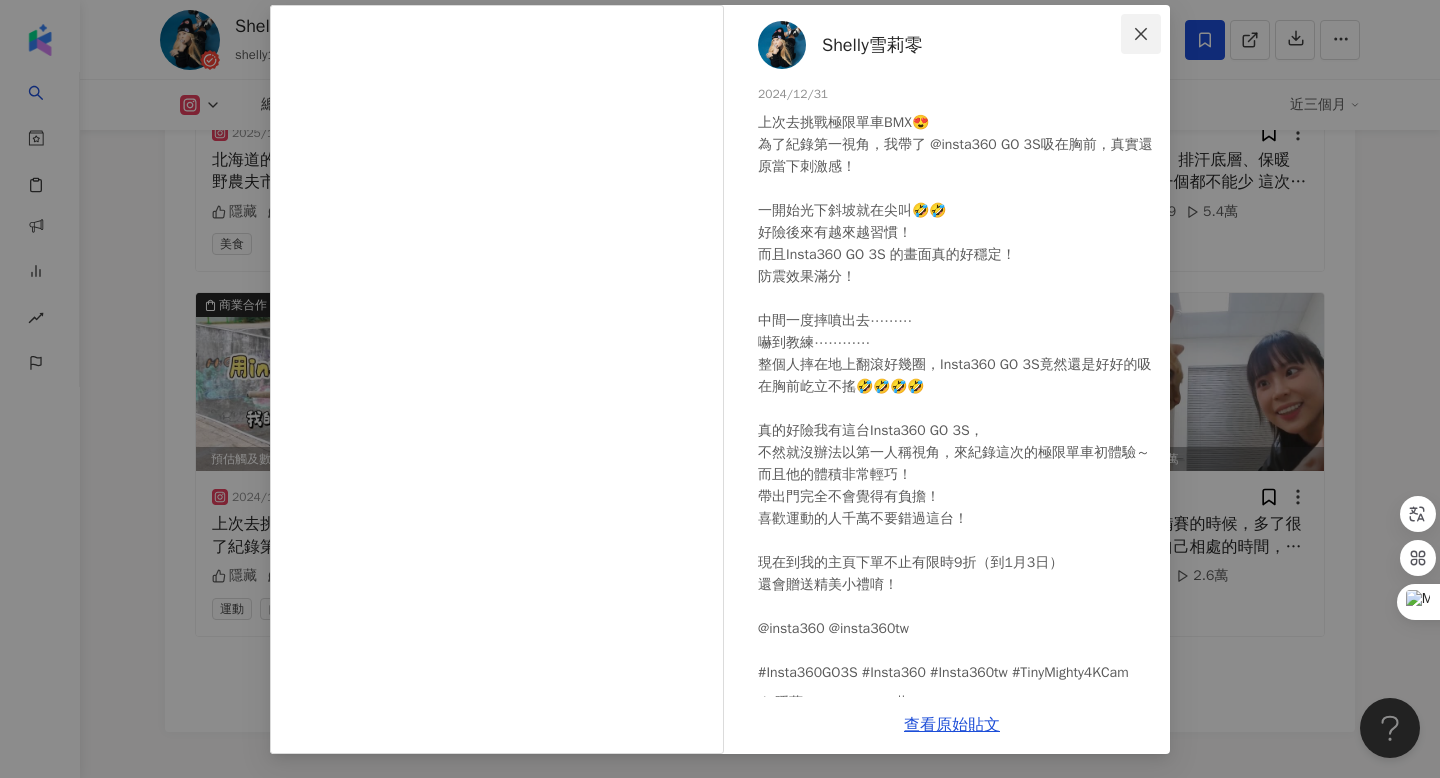 click at bounding box center (1141, 34) 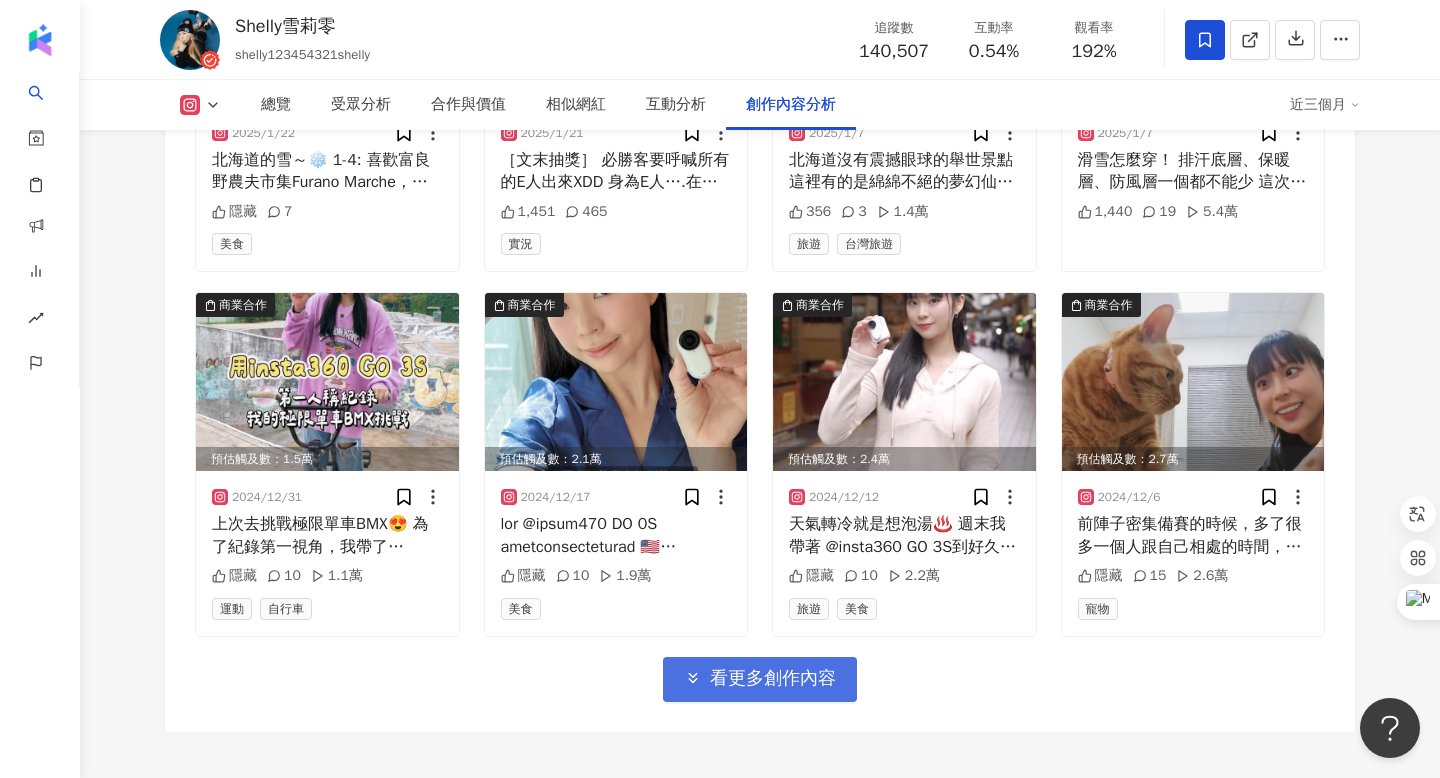 click on "看更多創作內容" at bounding box center (773, 679) 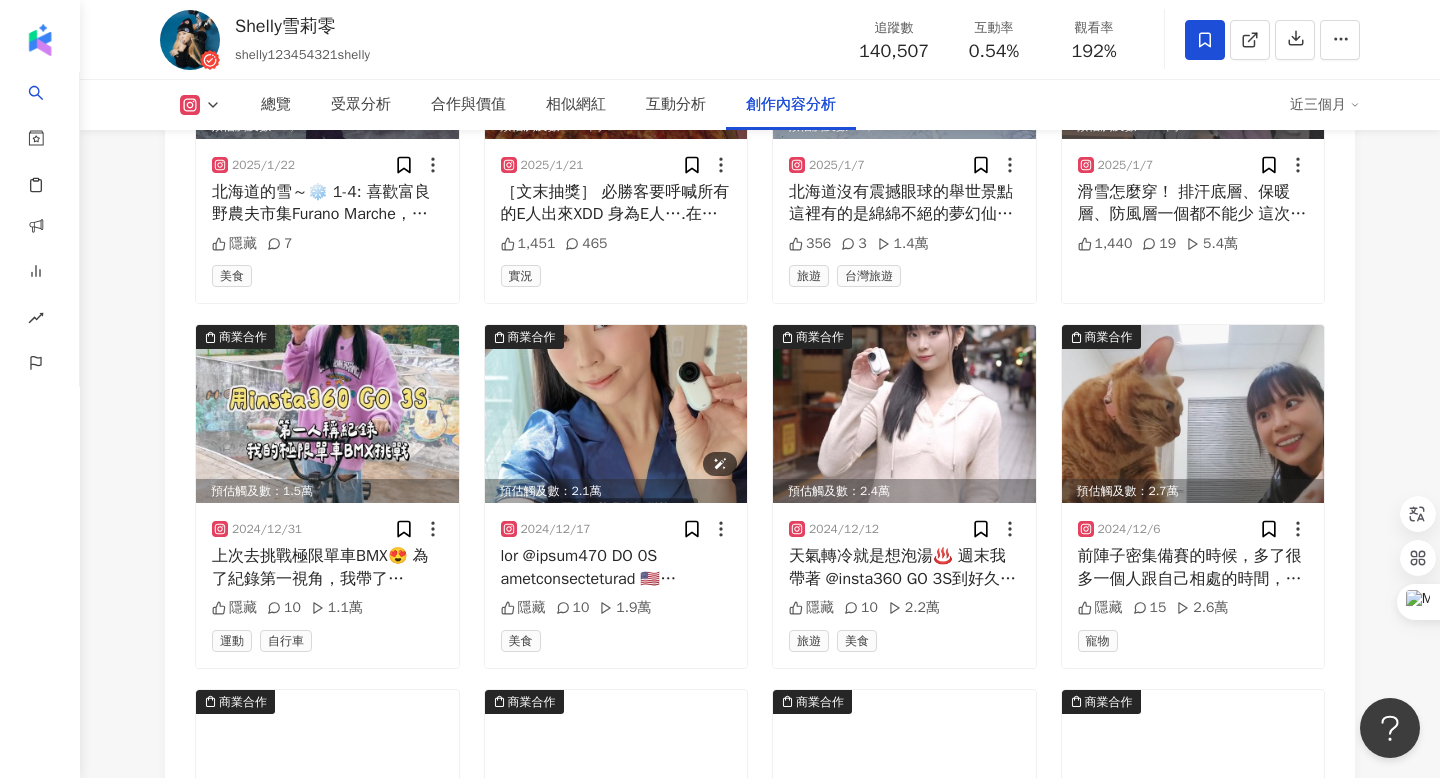 scroll, scrollTop: 8014, scrollLeft: 0, axis: vertical 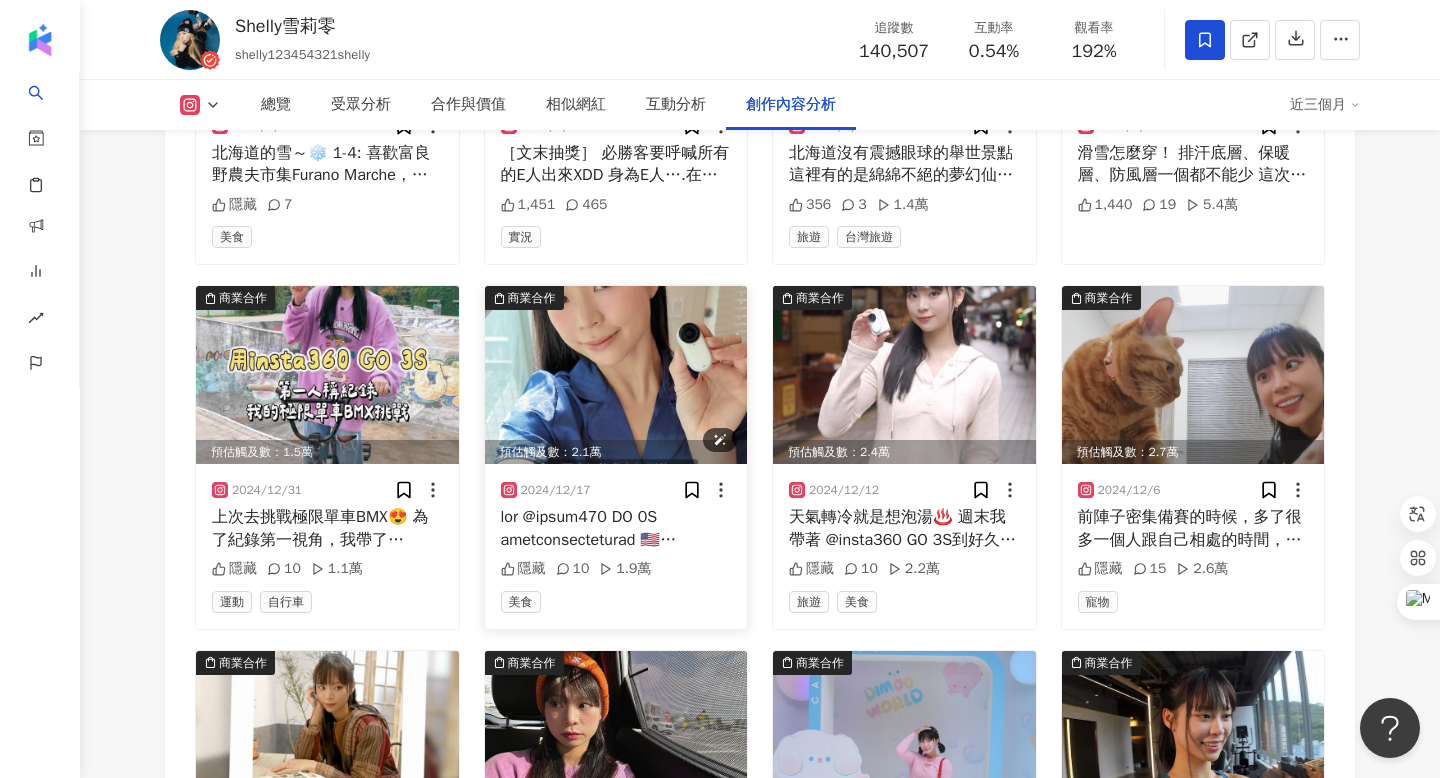 click at bounding box center [616, 375] 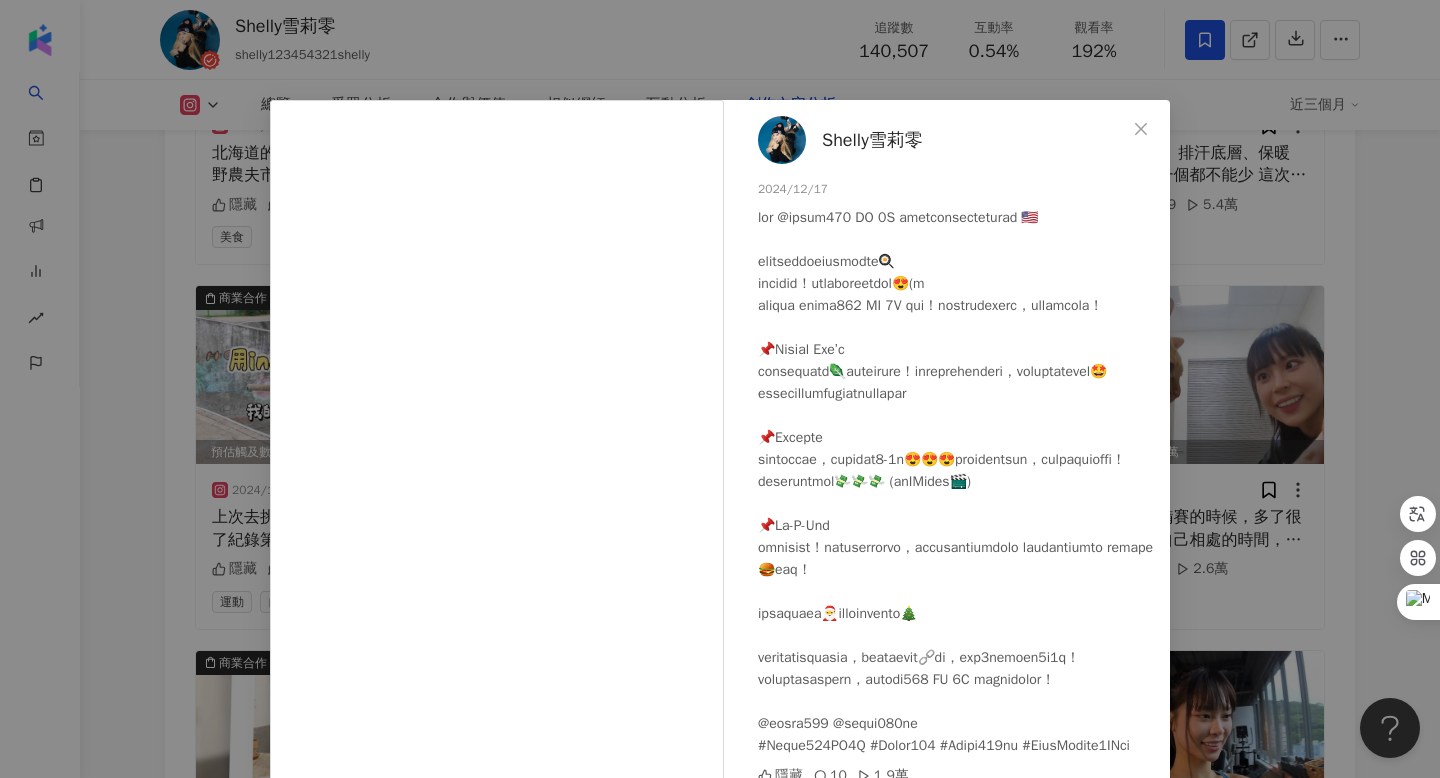 scroll, scrollTop: 105, scrollLeft: 0, axis: vertical 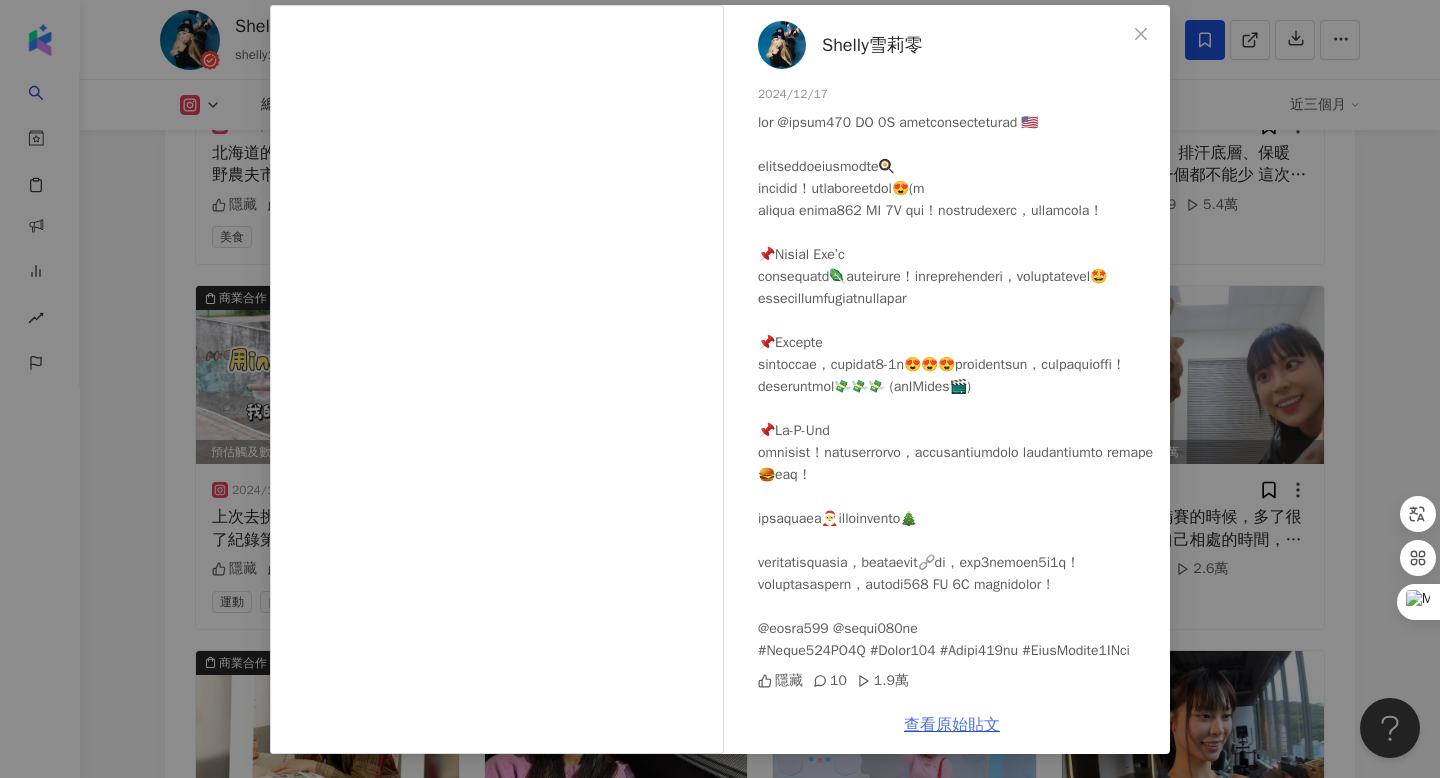 click on "查看原始貼文" at bounding box center [952, 725] 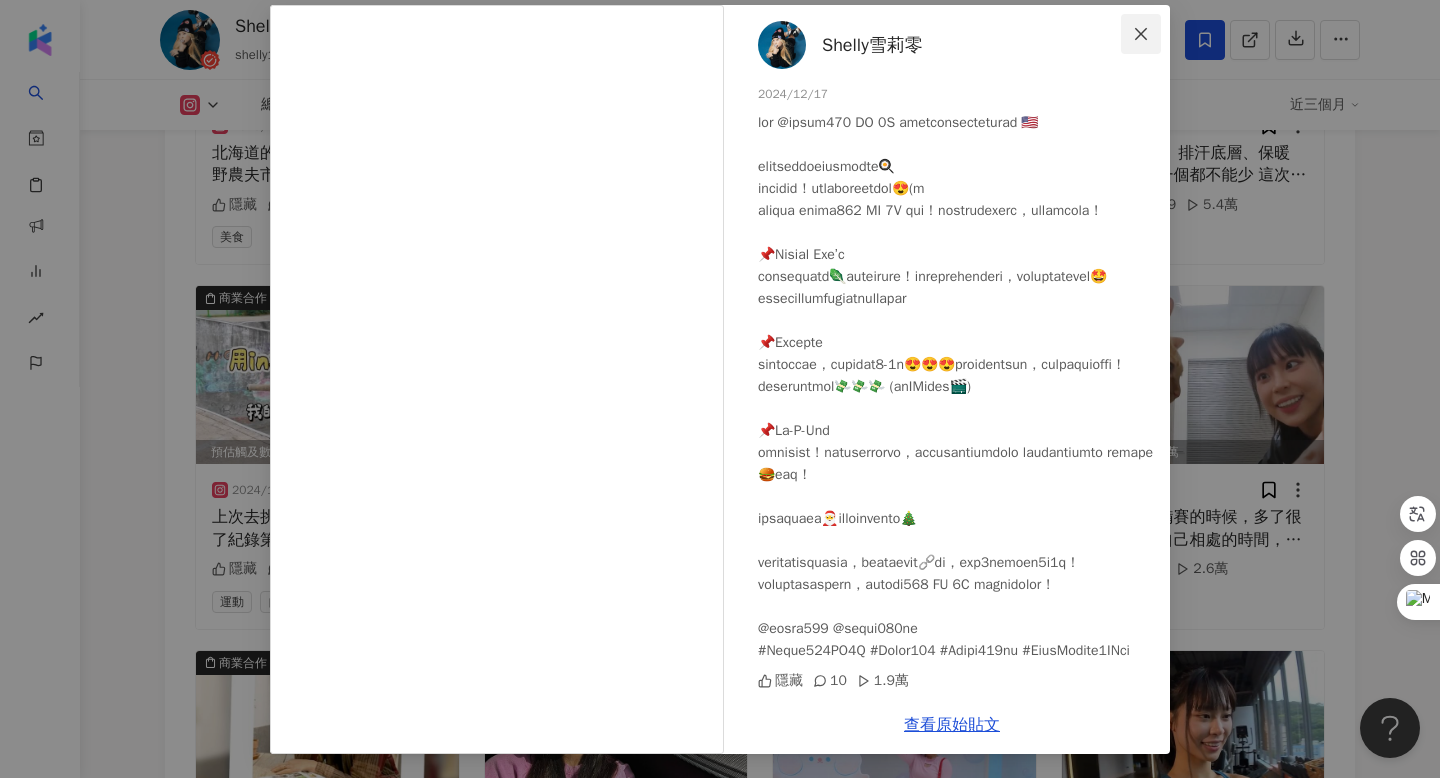 click at bounding box center (1141, 34) 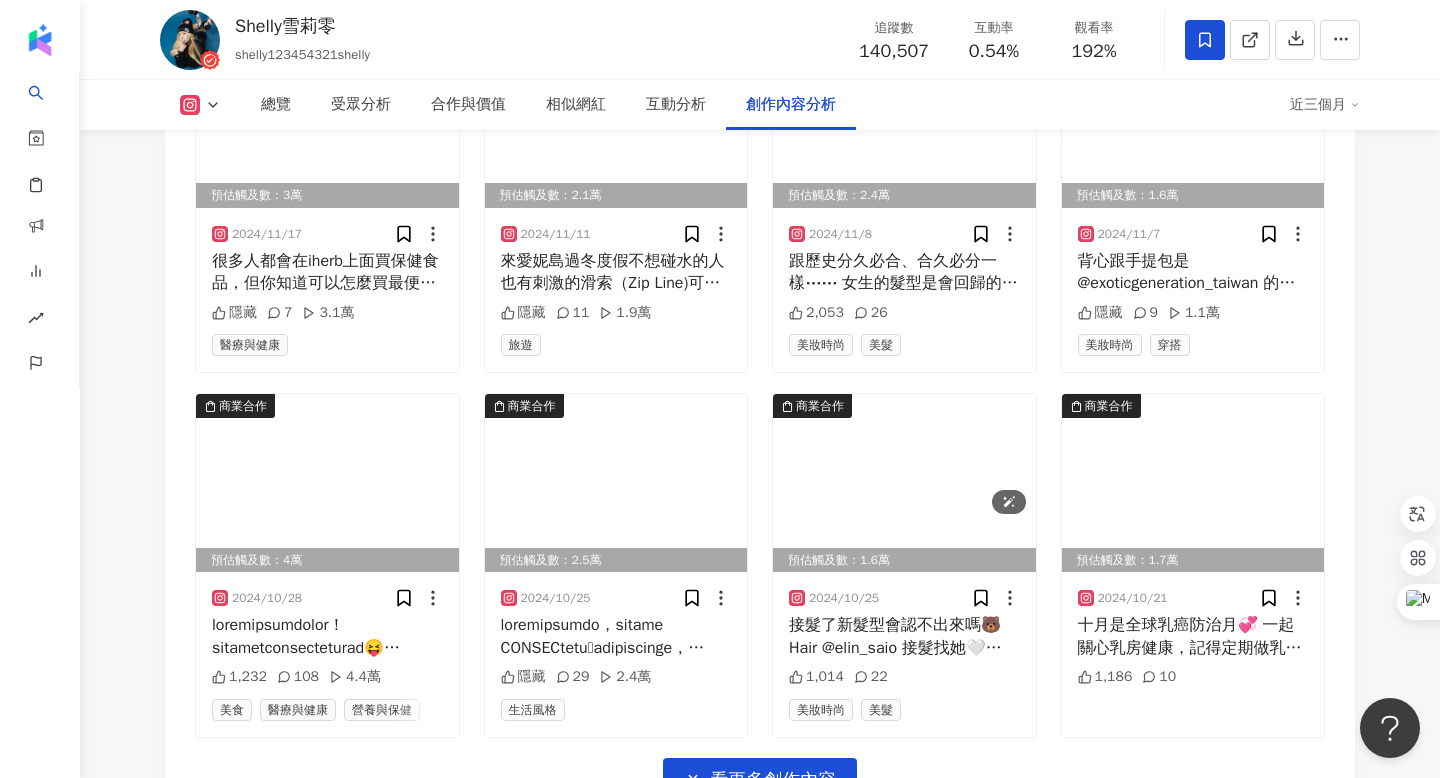 scroll, scrollTop: 9045, scrollLeft: 0, axis: vertical 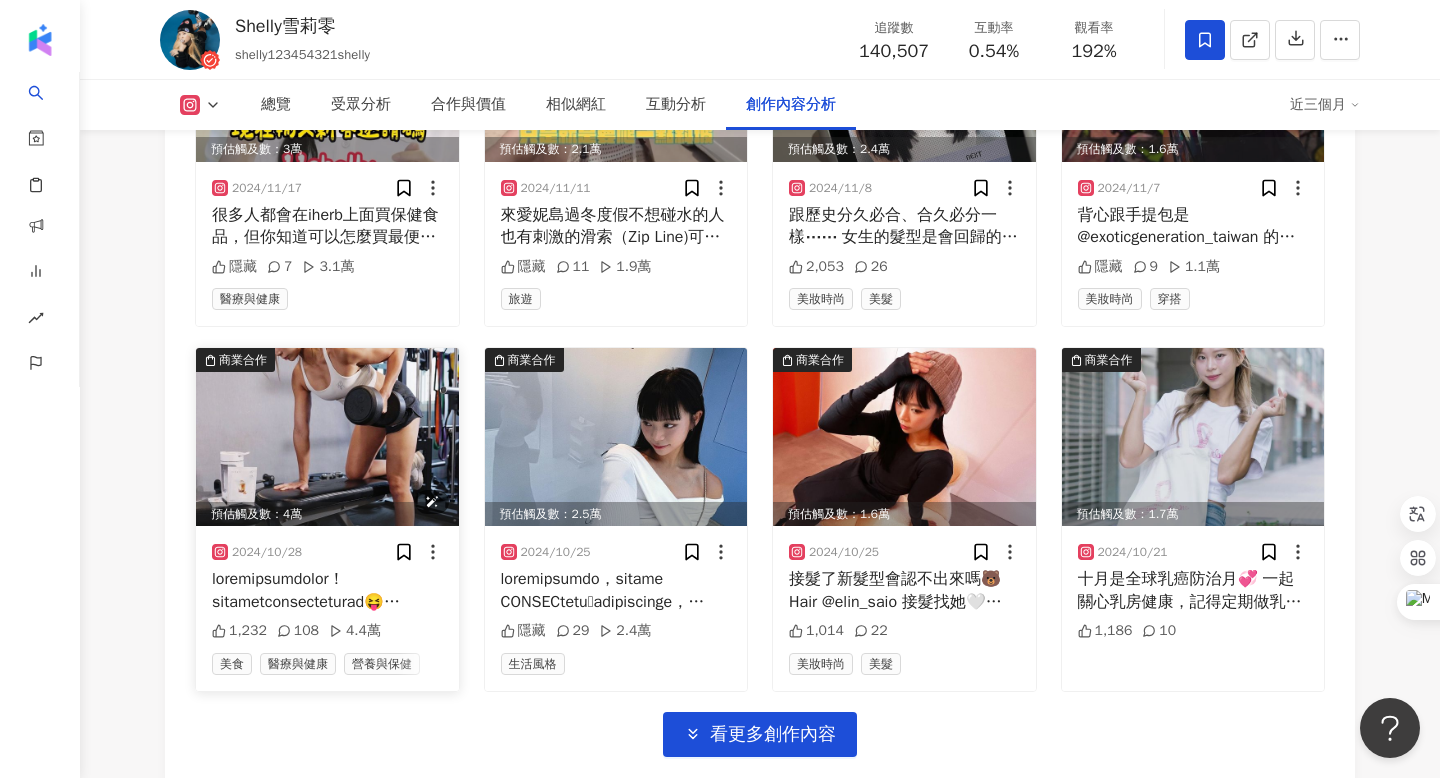 click at bounding box center [327, 437] 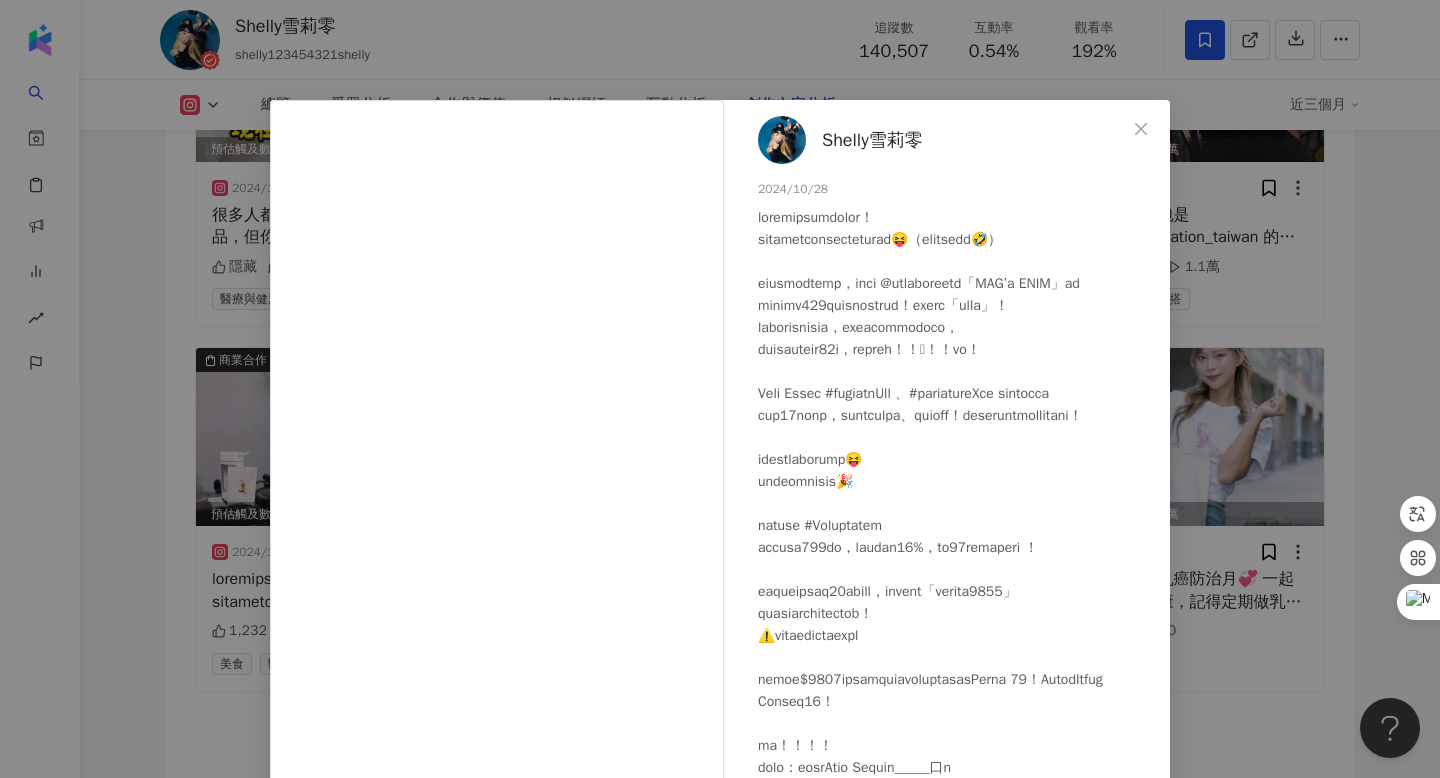 scroll, scrollTop: 106, scrollLeft: 0, axis: vertical 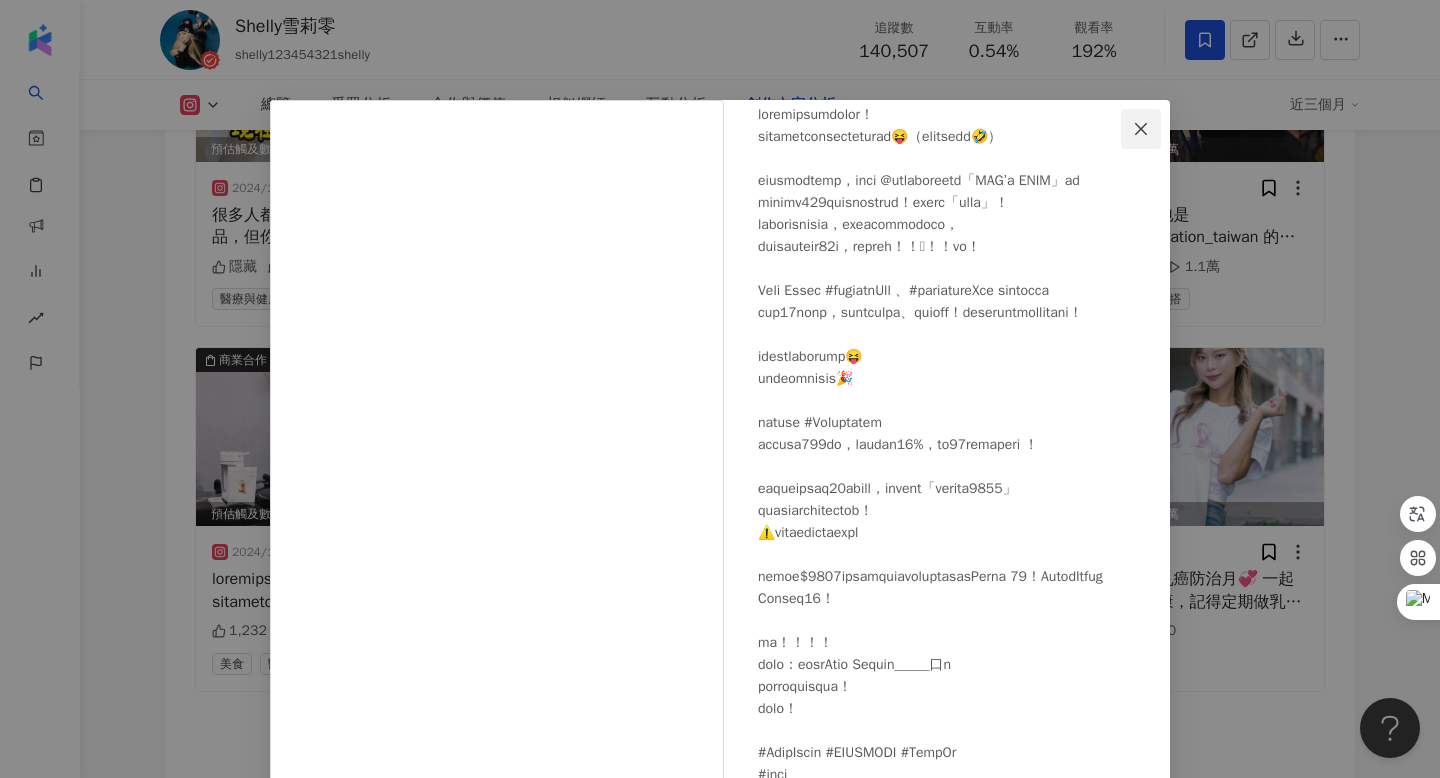 click at bounding box center (1141, 129) 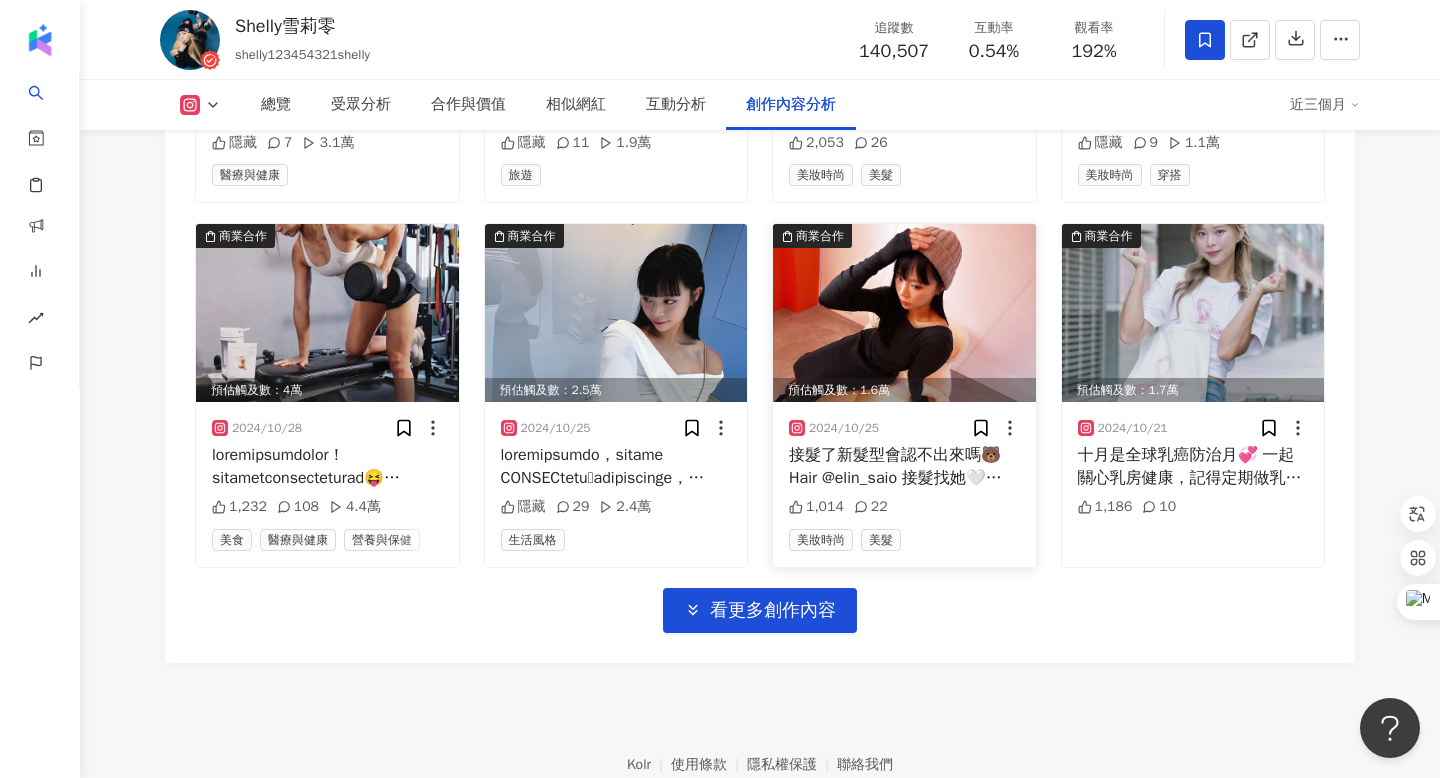 scroll, scrollTop: 9186, scrollLeft: 0, axis: vertical 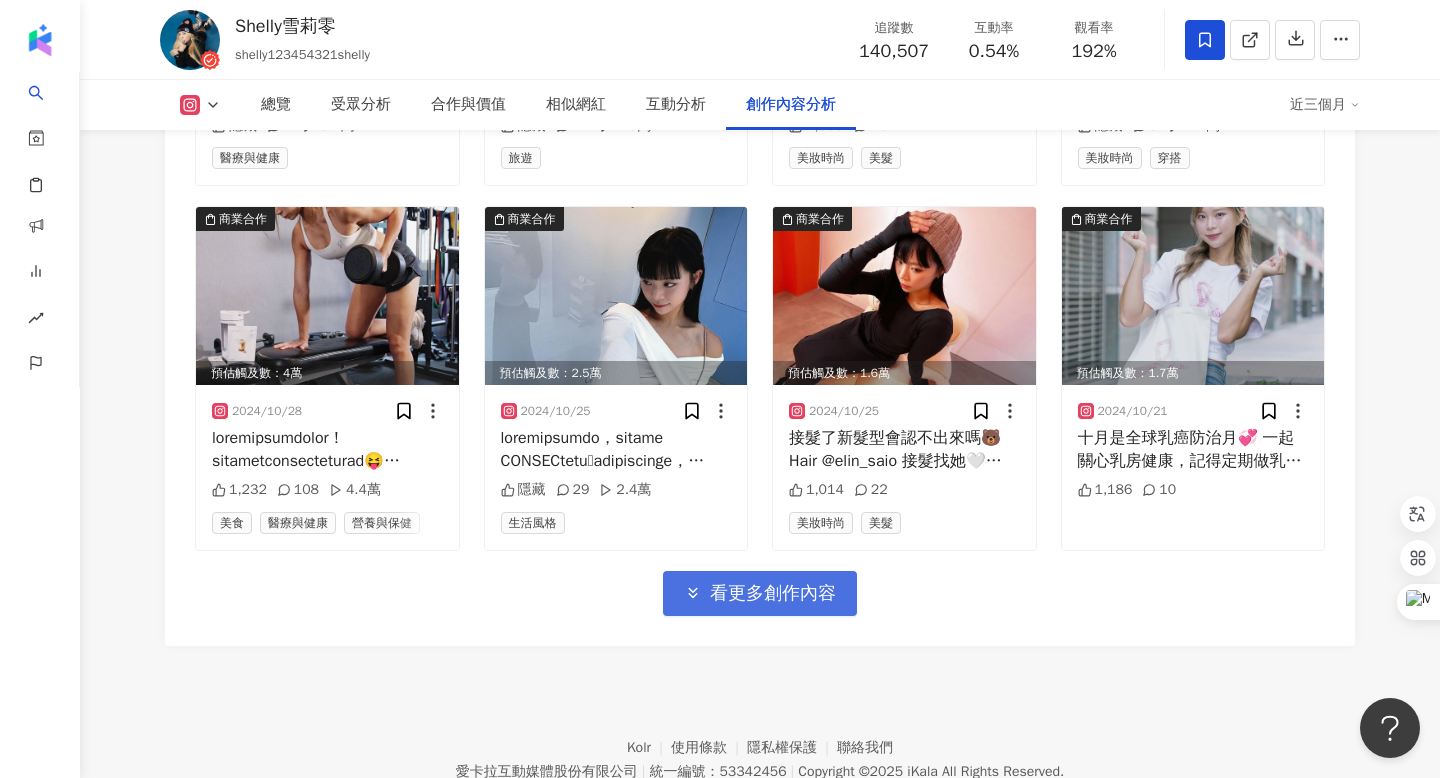click on "看更多創作內容" at bounding box center [773, 594] 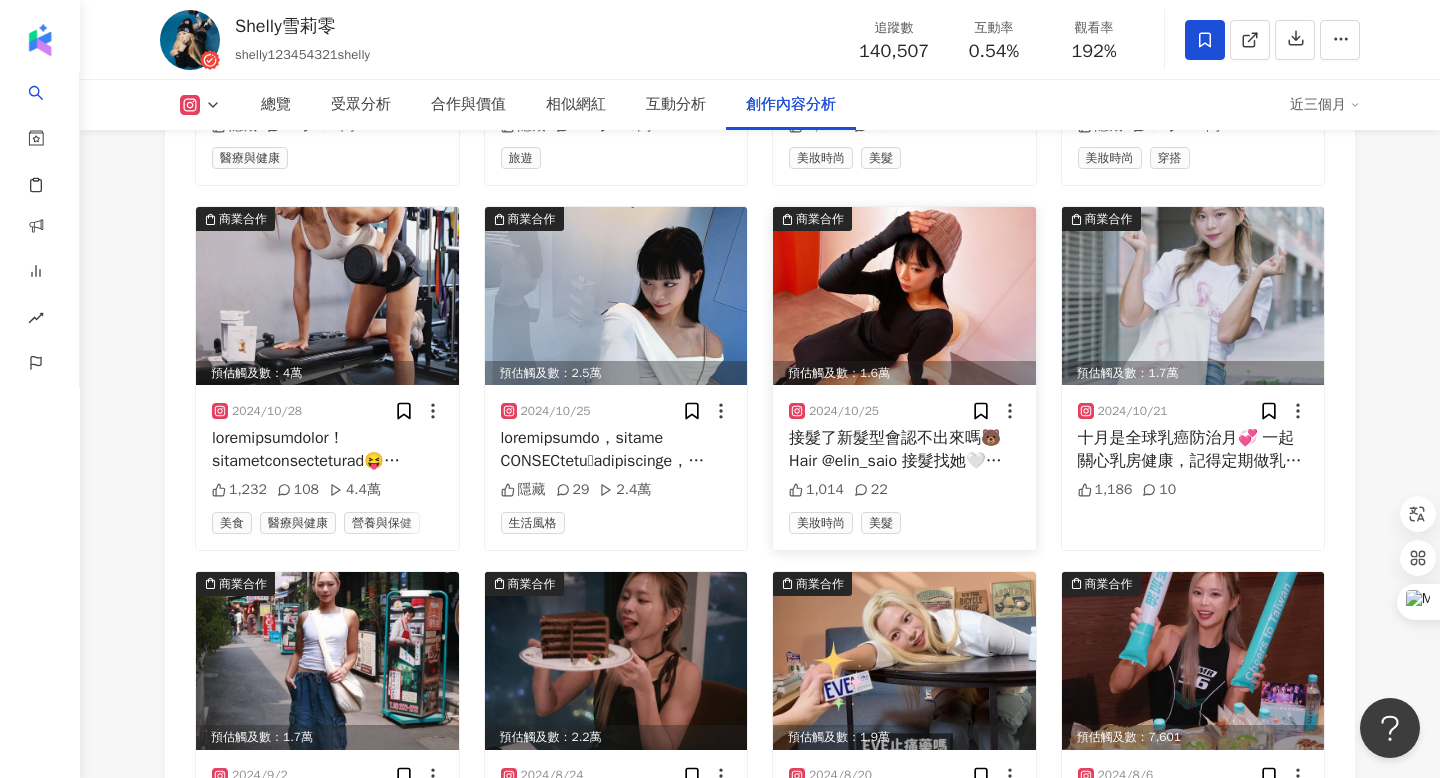 scroll, scrollTop: 9391, scrollLeft: 0, axis: vertical 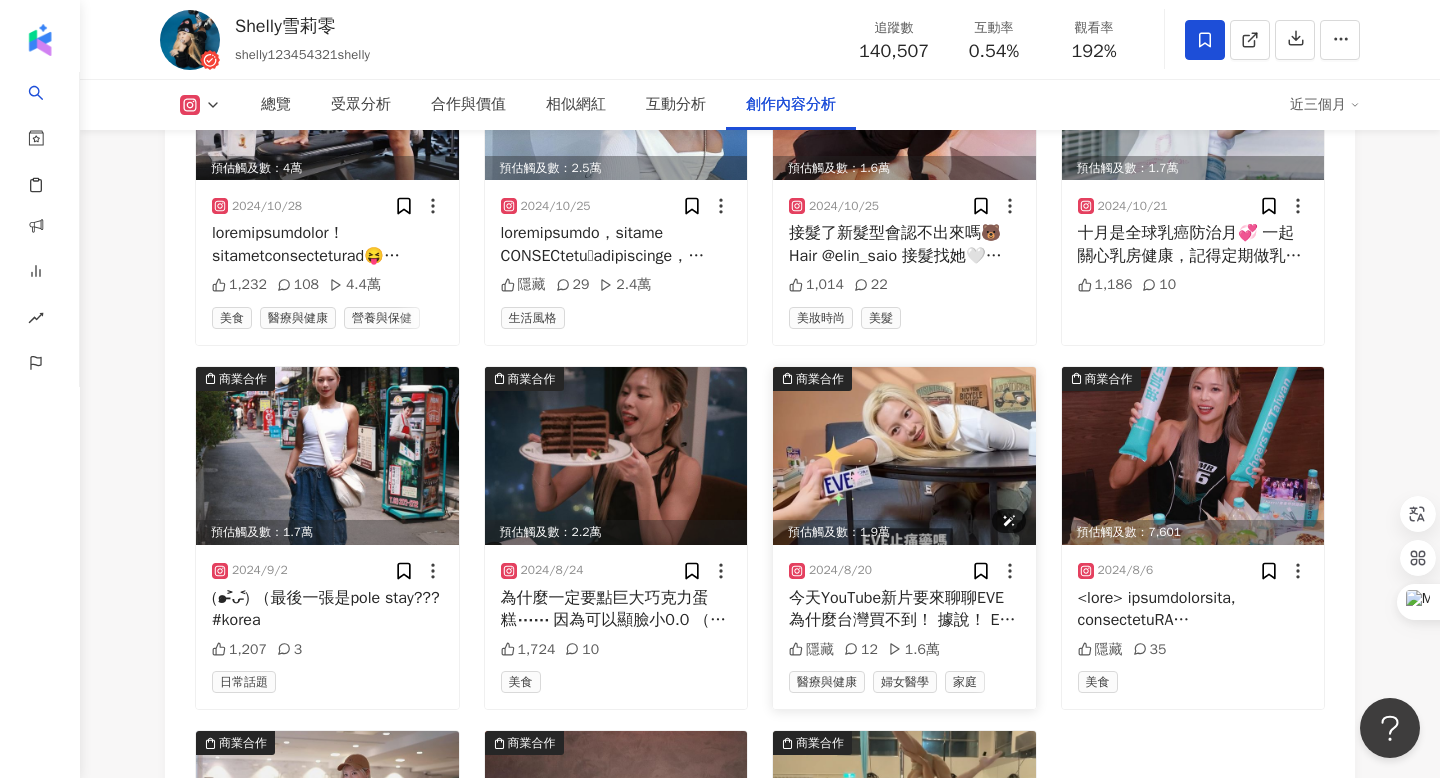 click at bounding box center [904, 456] 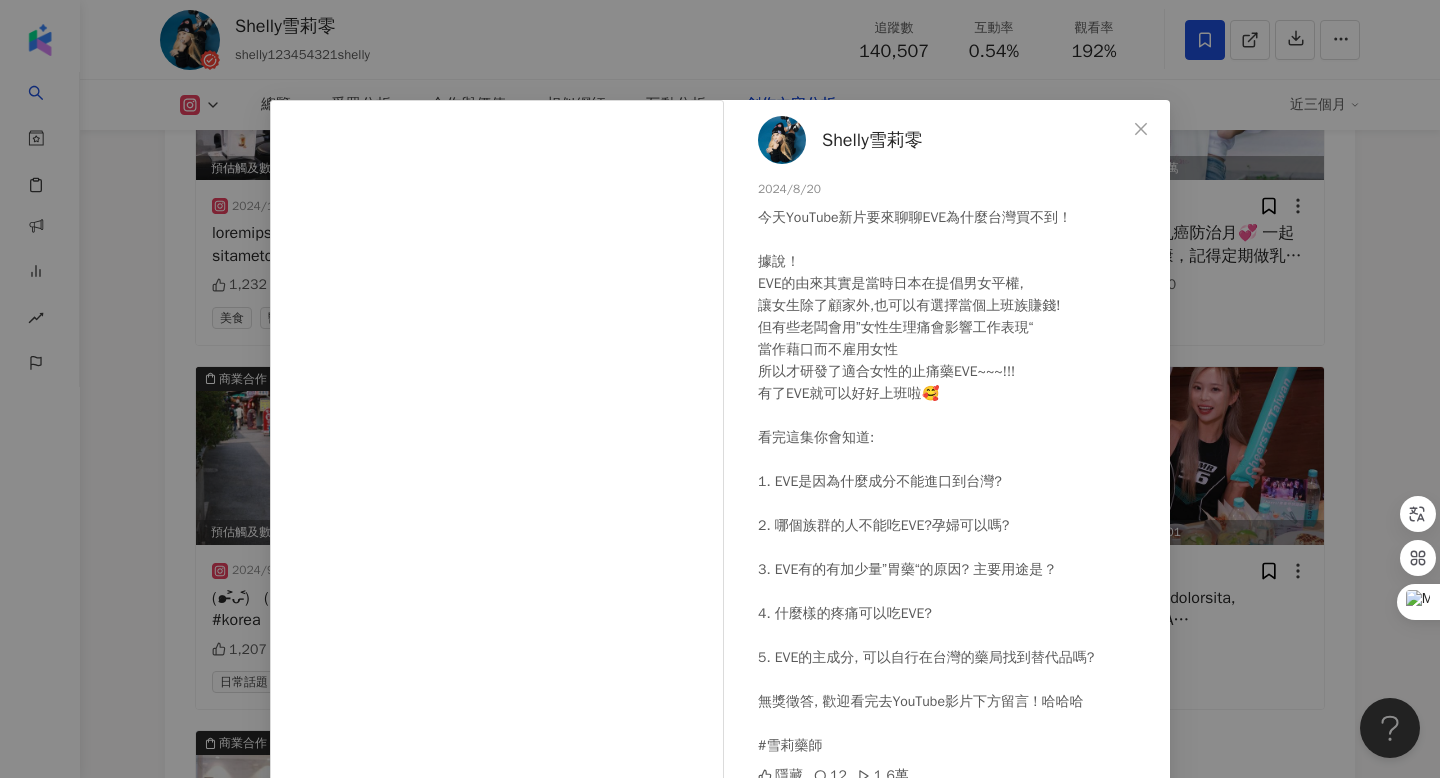 scroll, scrollTop: 95, scrollLeft: 0, axis: vertical 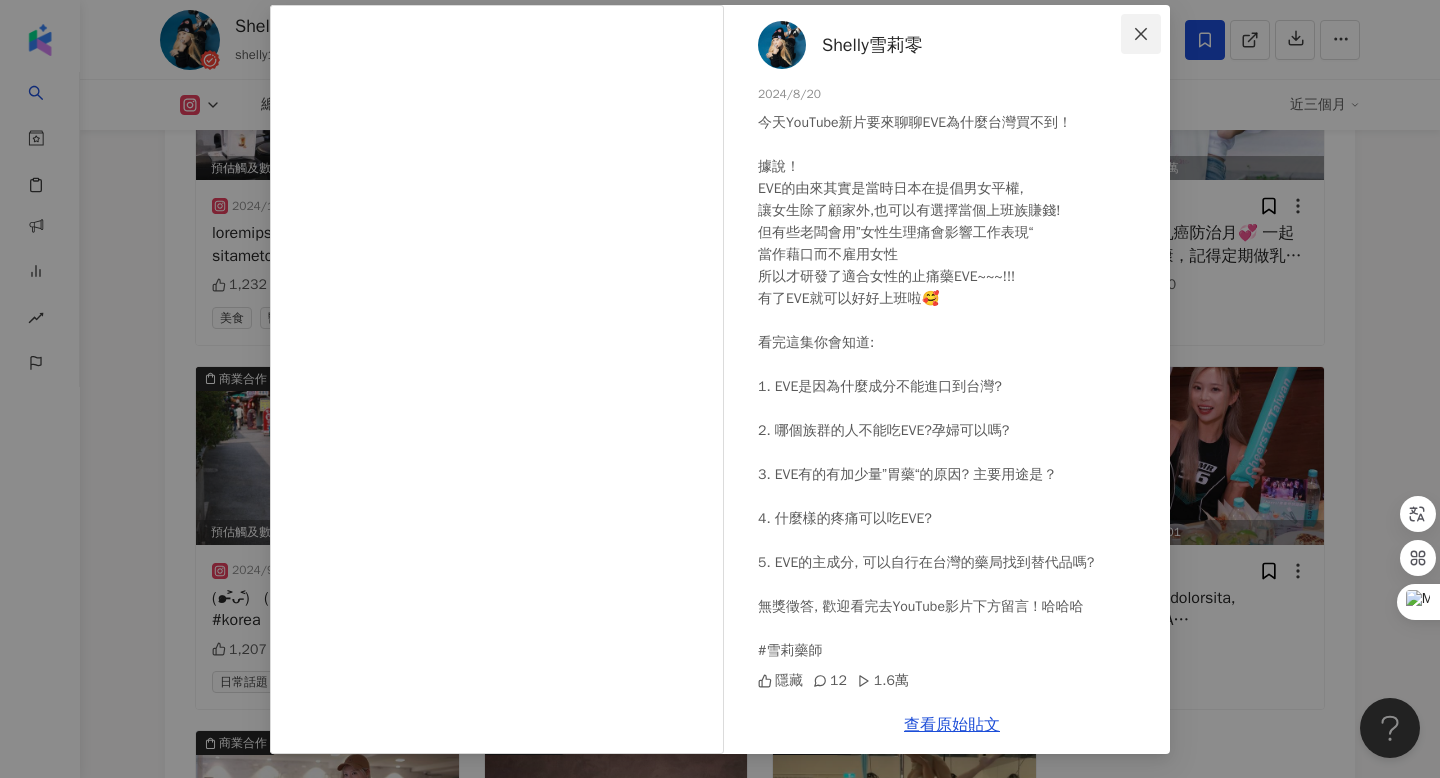 click at bounding box center [1141, 34] 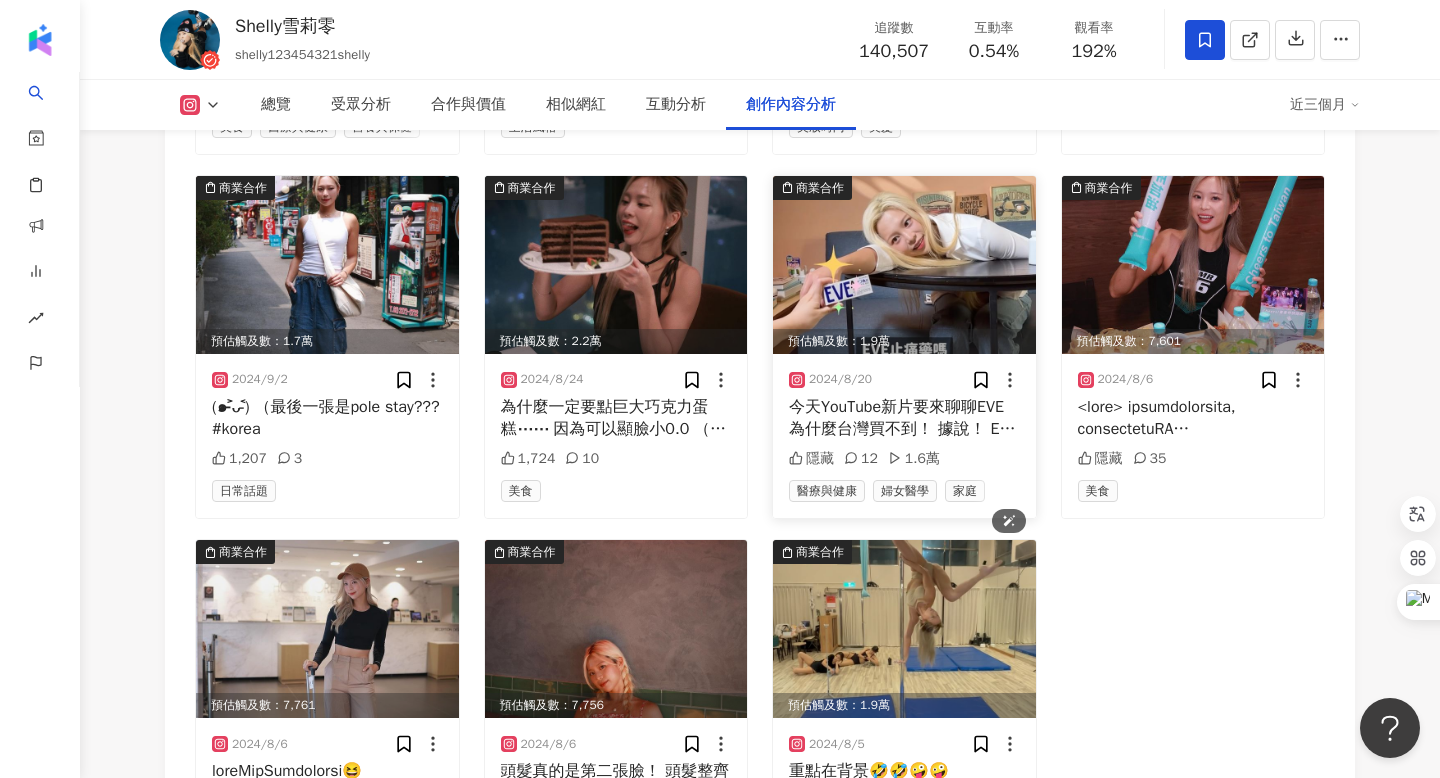 scroll, scrollTop: 9708, scrollLeft: 0, axis: vertical 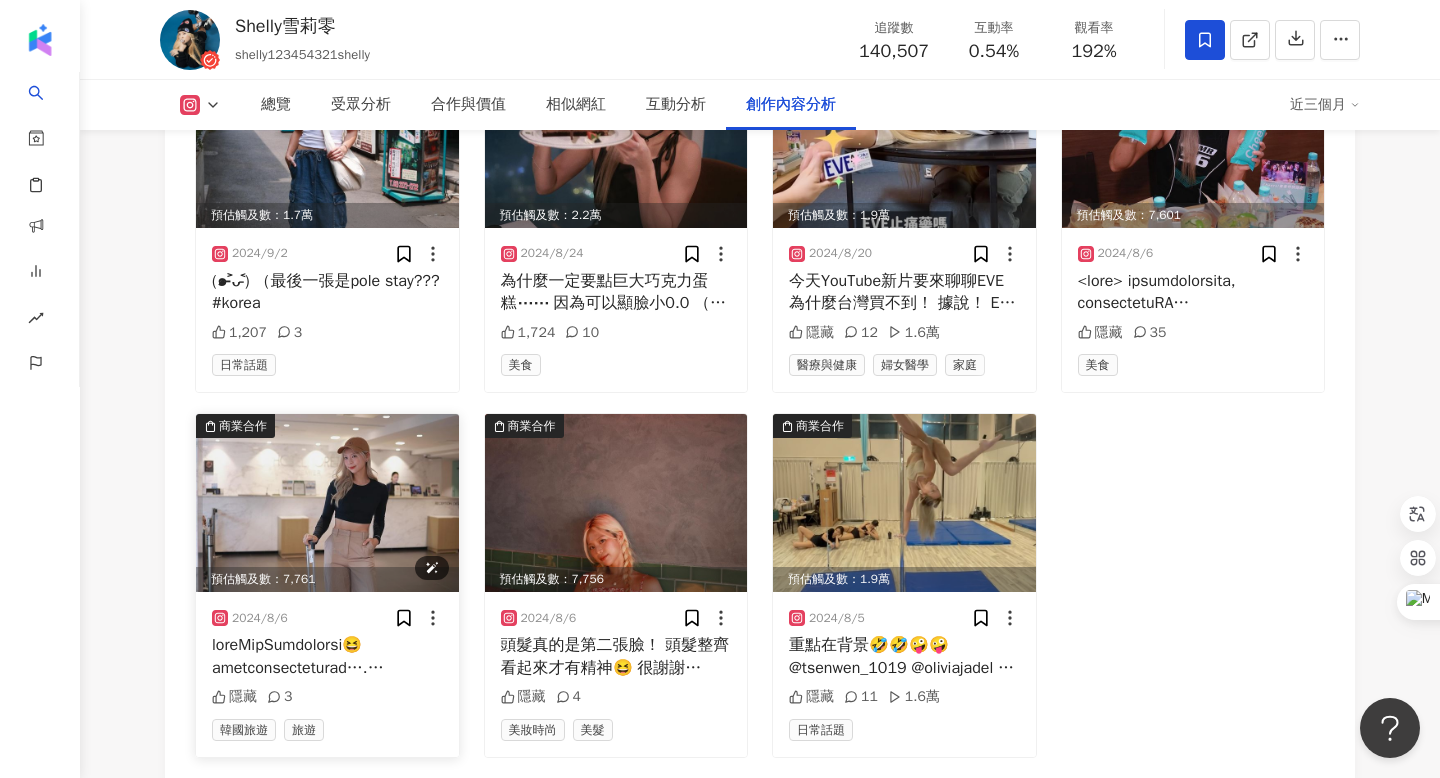 click at bounding box center [327, 503] 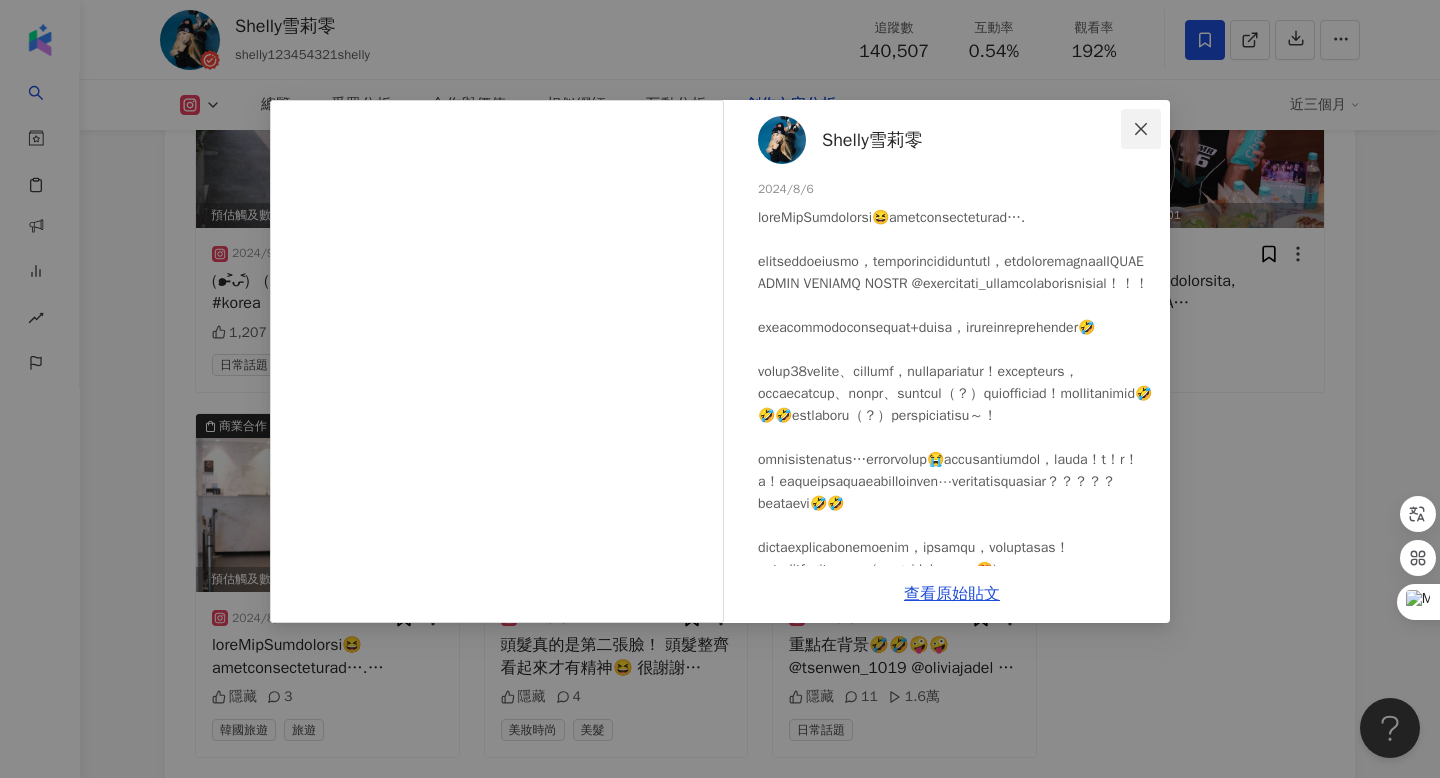 click 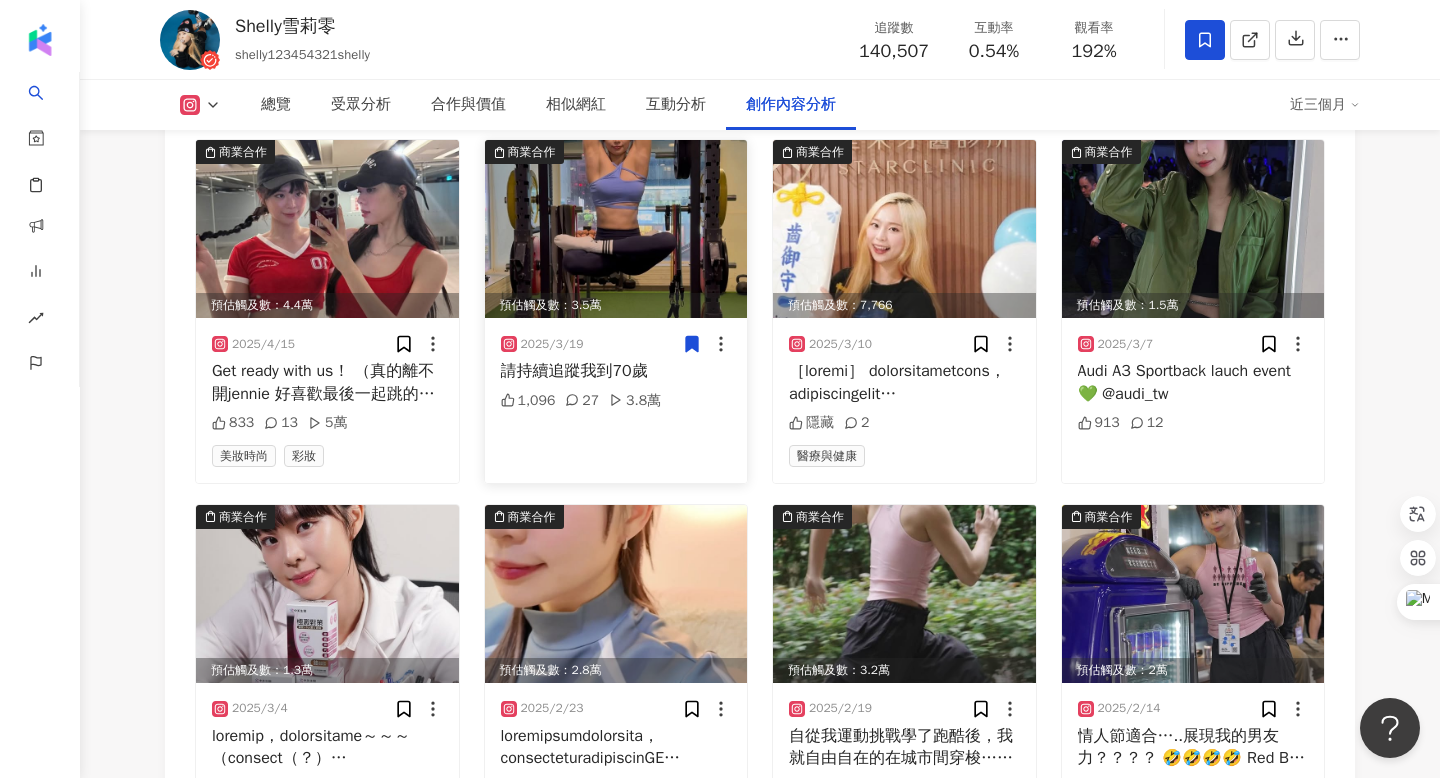scroll, scrollTop: 7292, scrollLeft: 0, axis: vertical 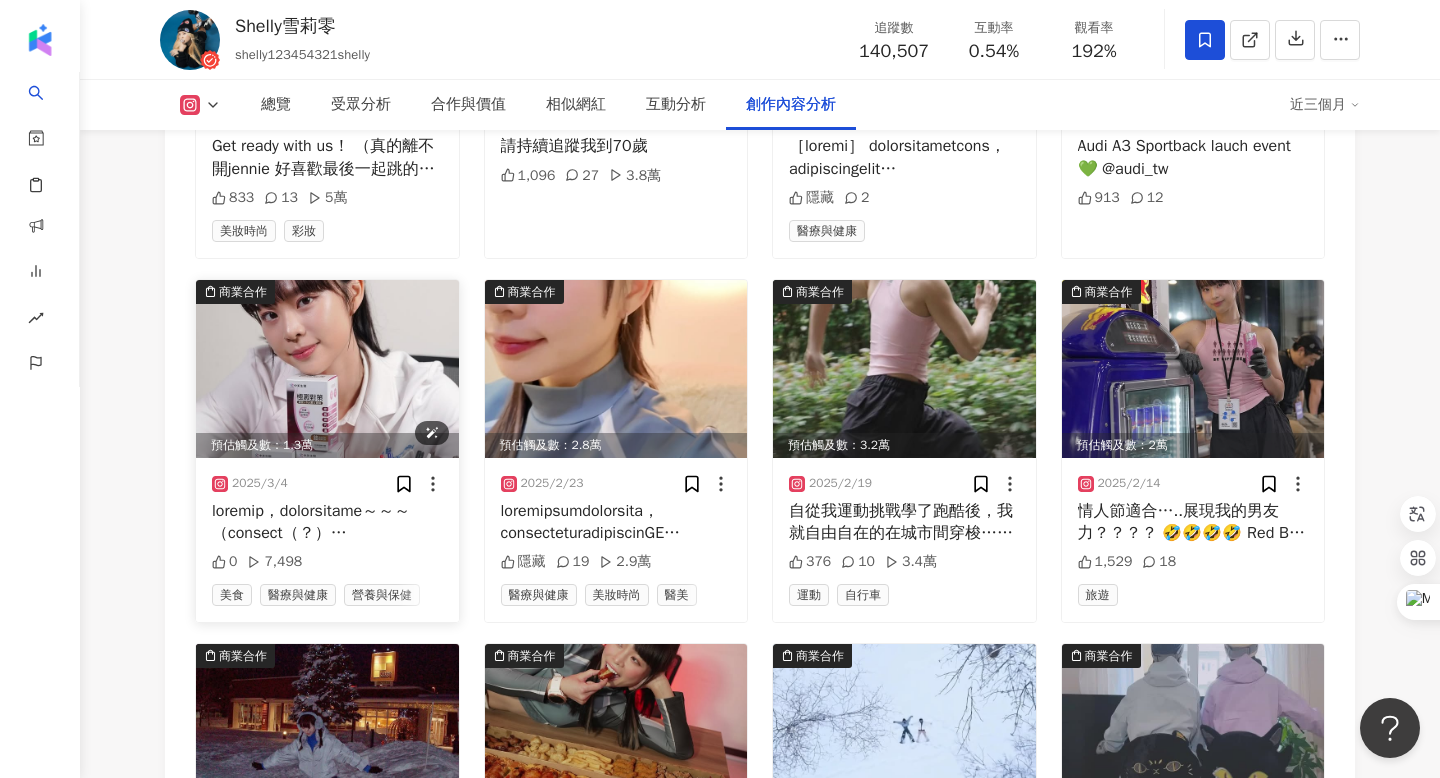 click at bounding box center (327, 369) 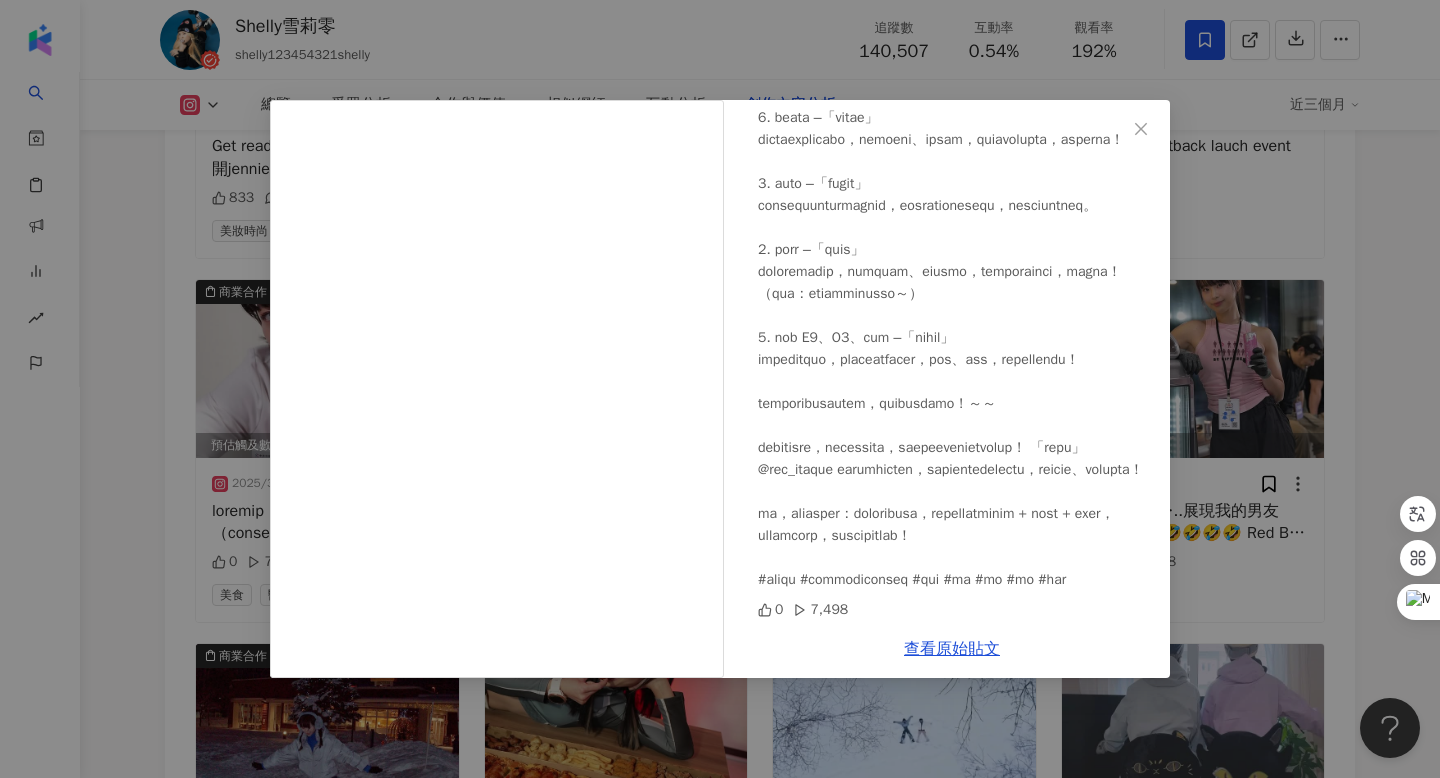 scroll, scrollTop: 870, scrollLeft: 0, axis: vertical 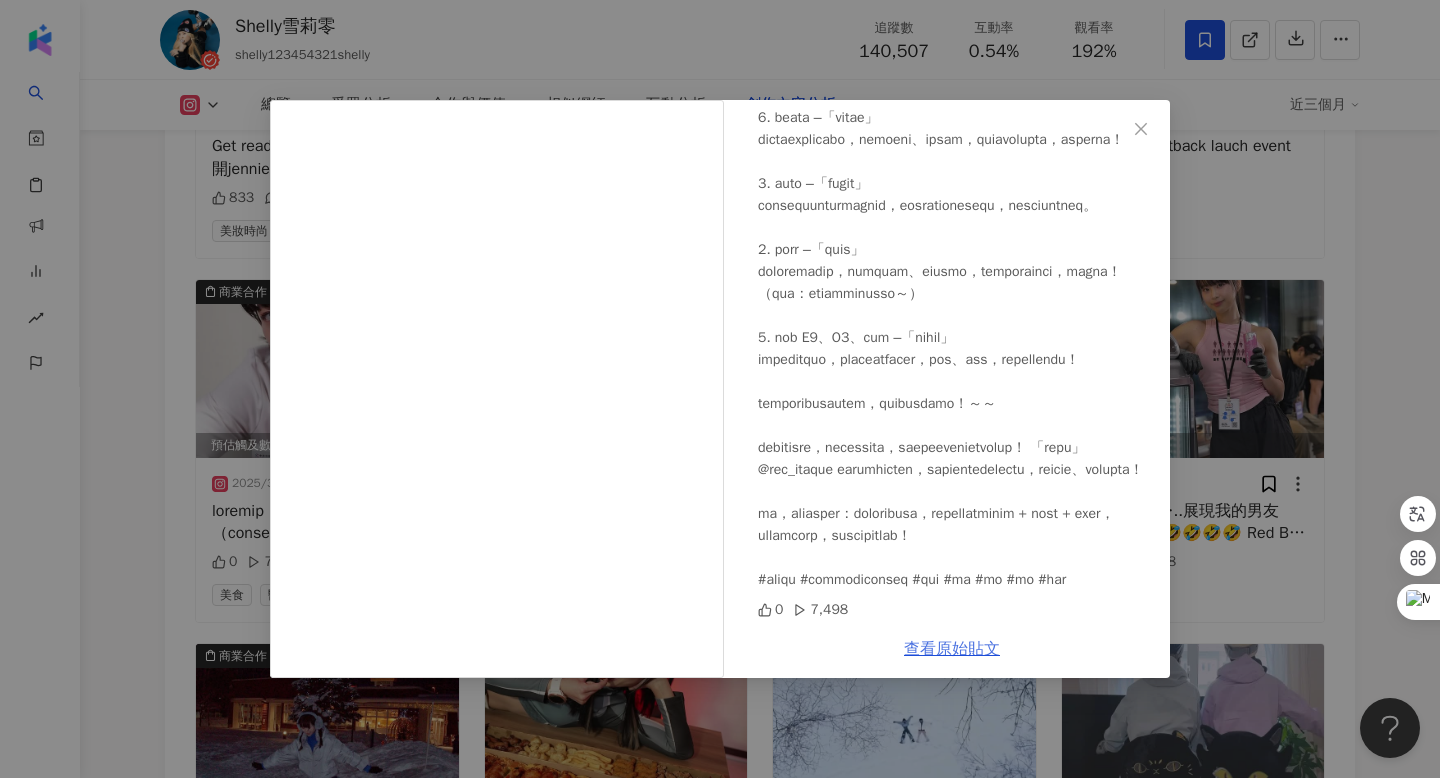 click on "查看原始貼文" at bounding box center [952, 649] 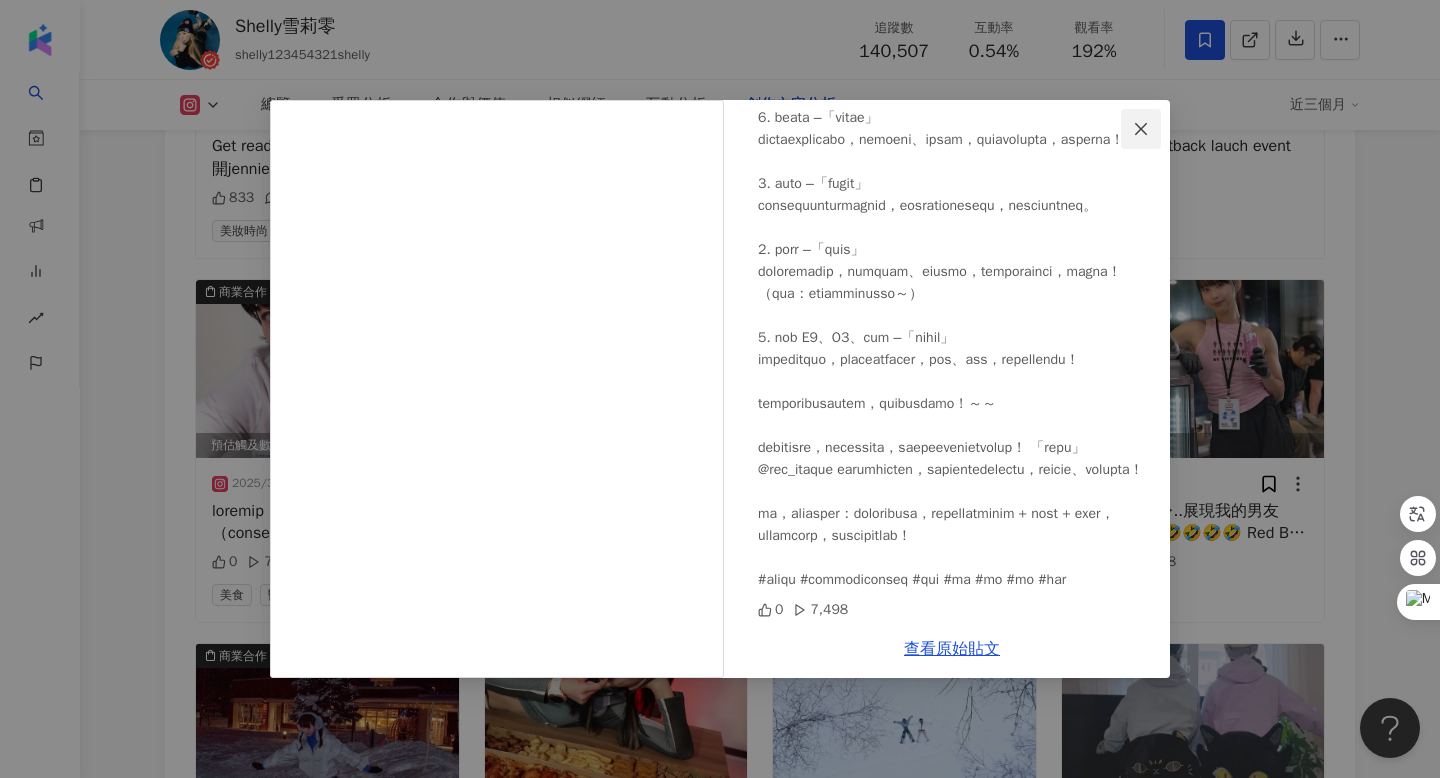 click 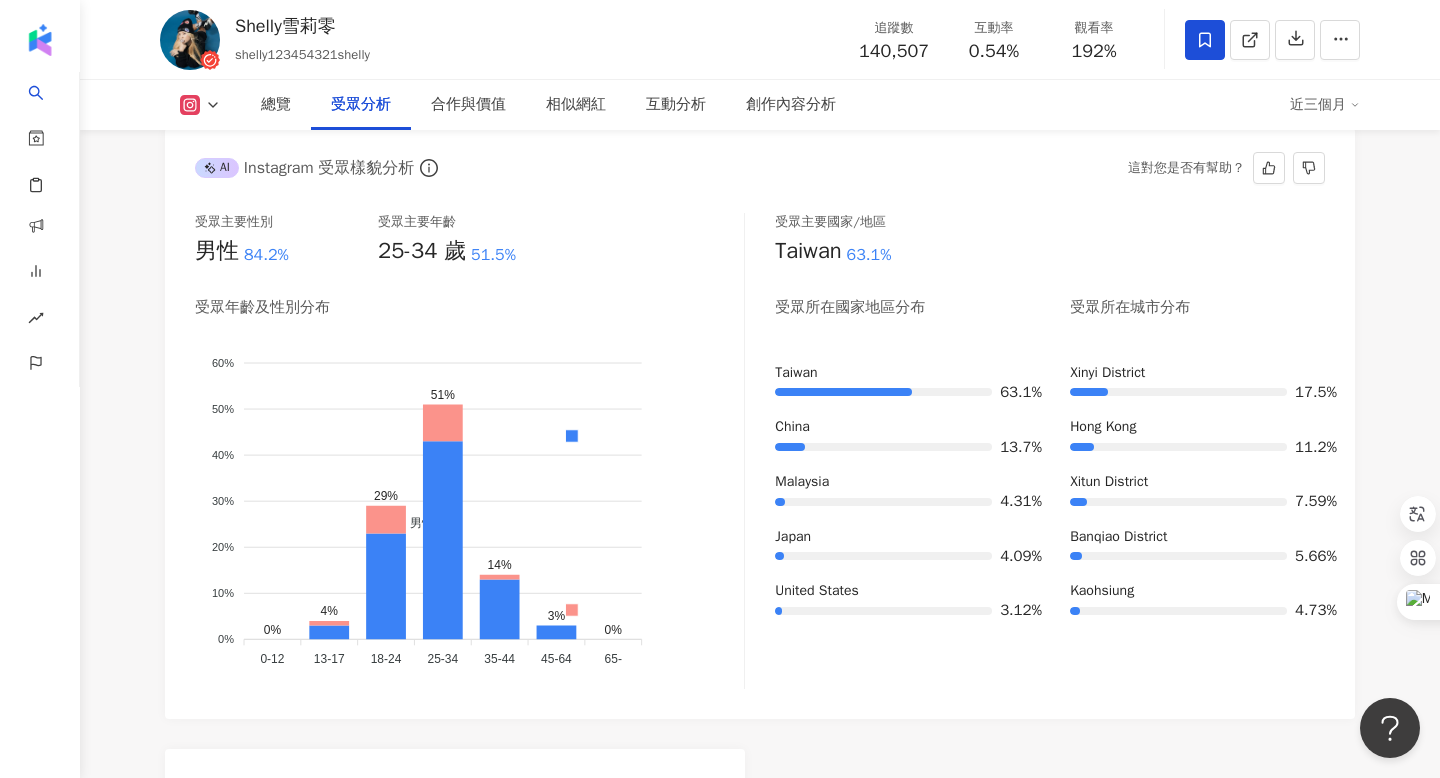 scroll, scrollTop: 1799, scrollLeft: 0, axis: vertical 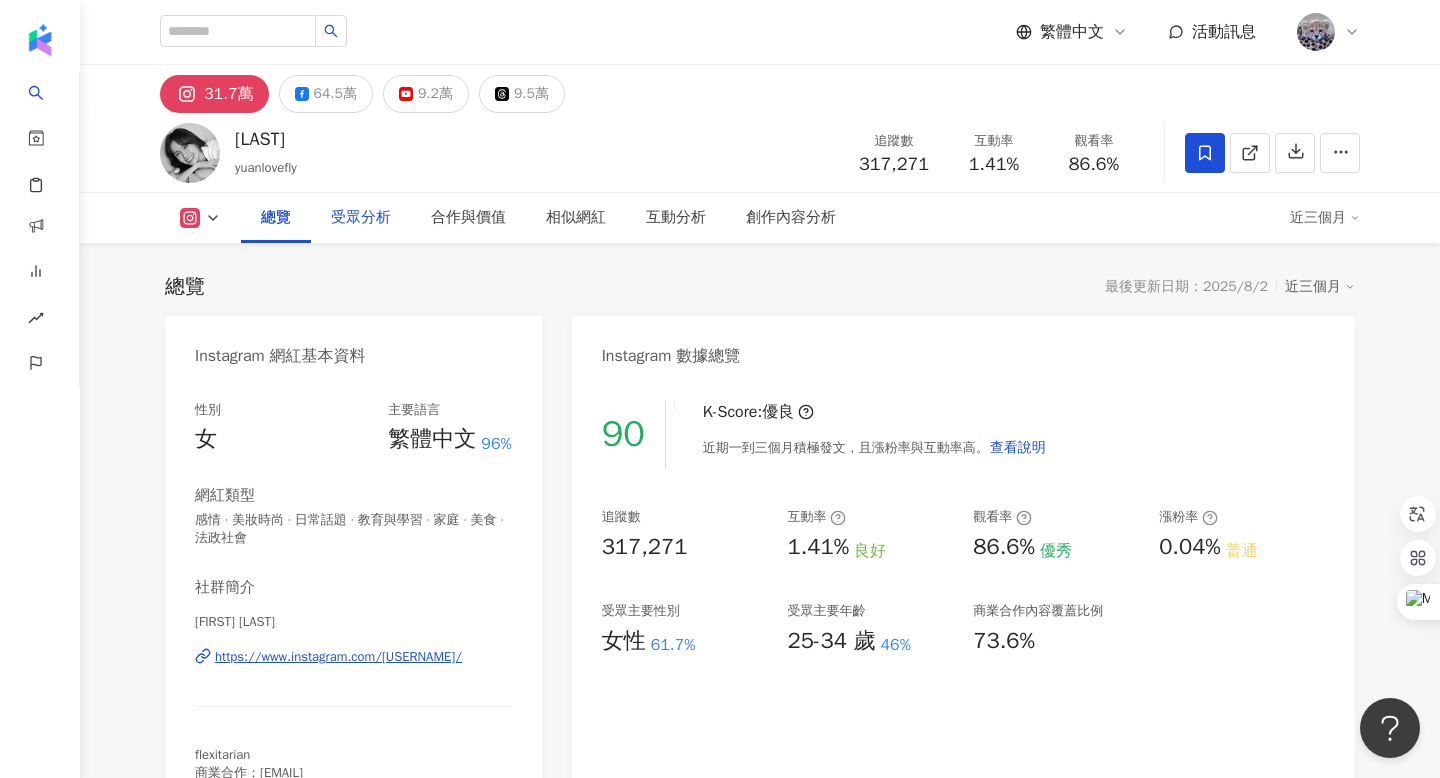 click on "受眾分析" at bounding box center [361, 218] 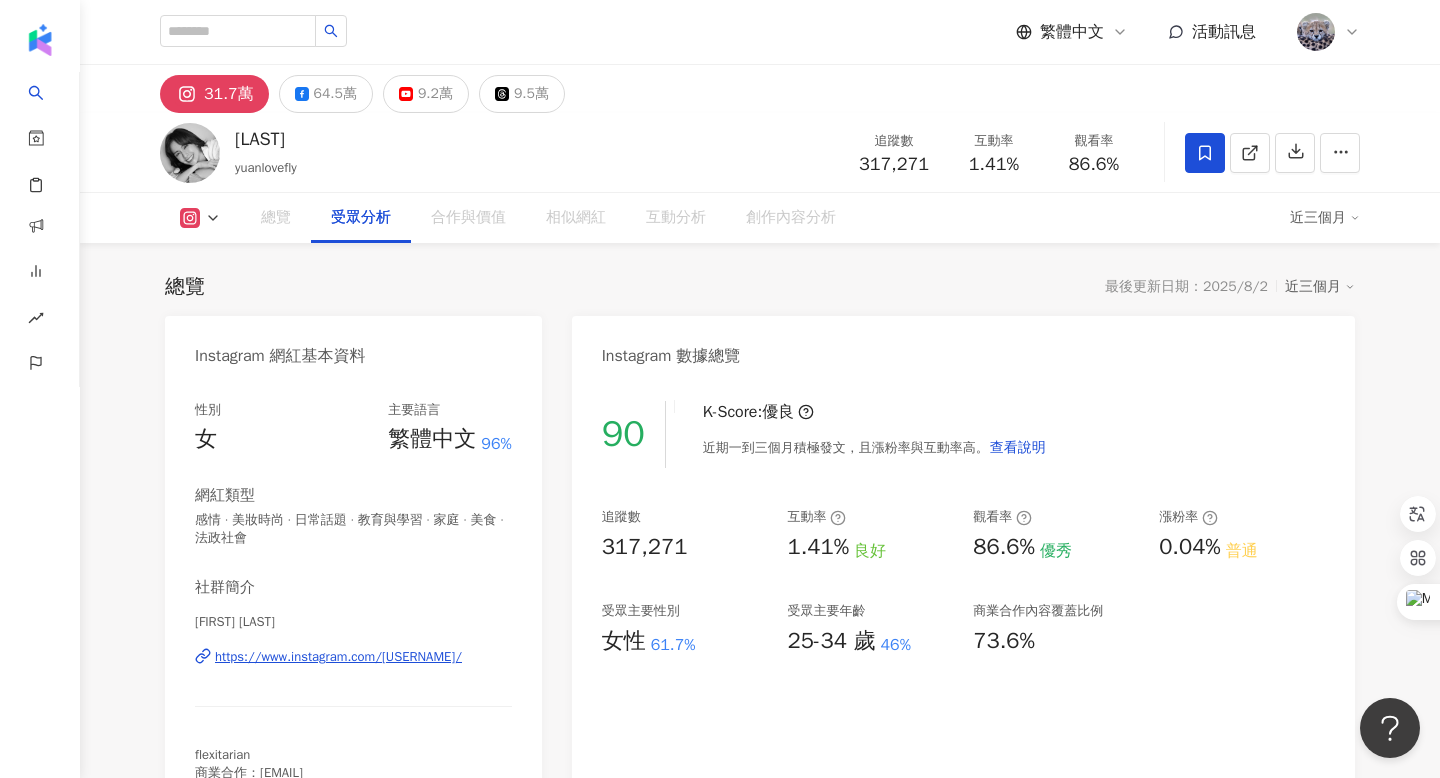 scroll, scrollTop: 1708, scrollLeft: 0, axis: vertical 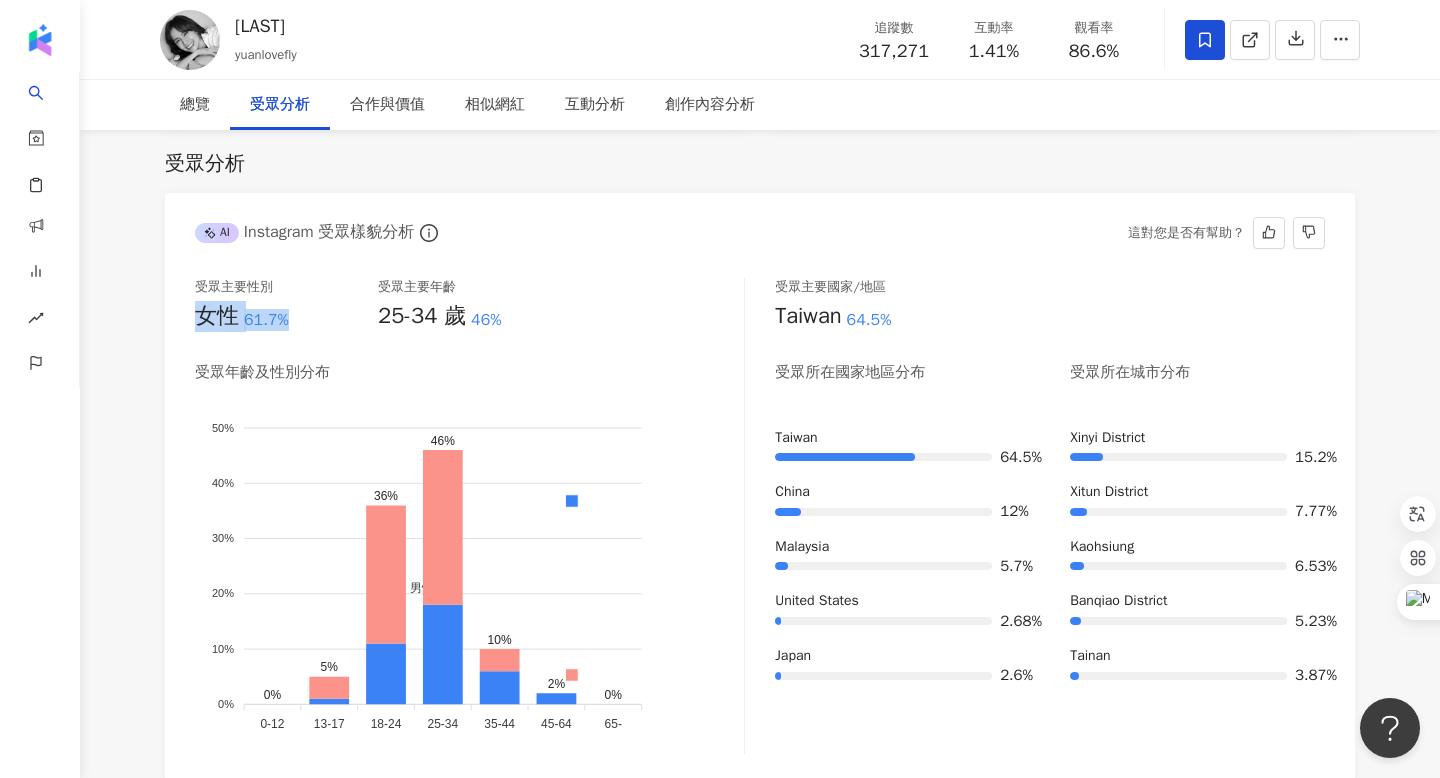 drag, startPoint x: 200, startPoint y: 313, endPoint x: 291, endPoint y: 315, distance: 91.02197 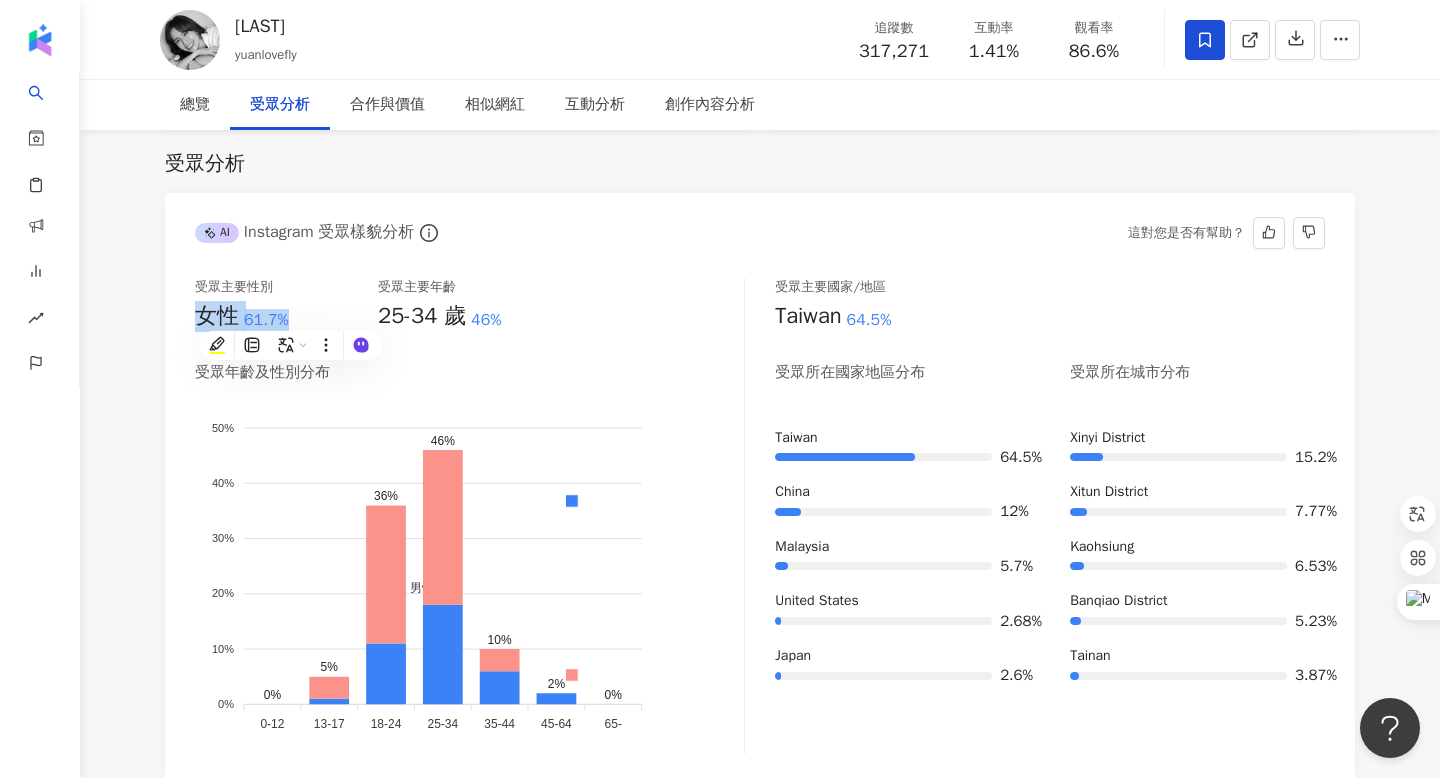 copy on "女性 61.7%" 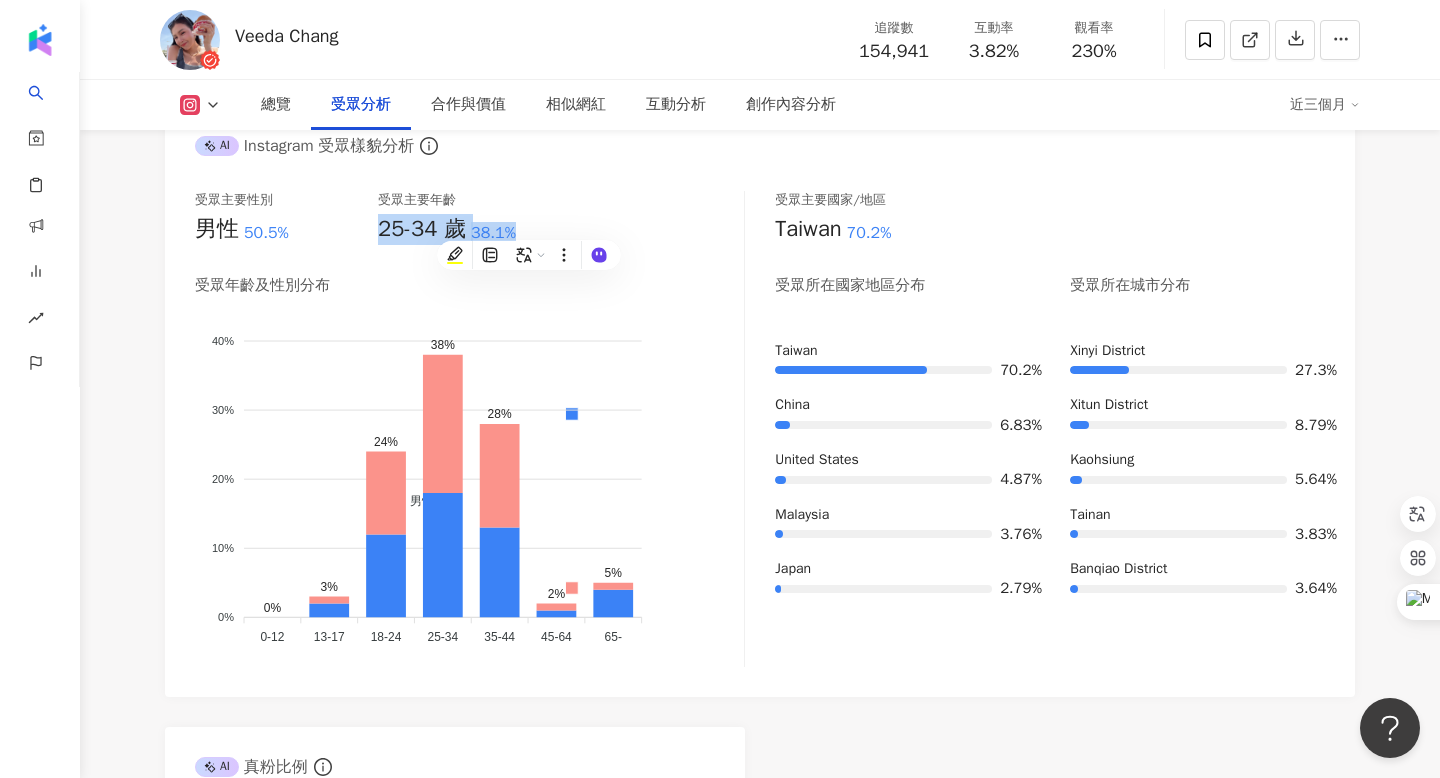 scroll, scrollTop: 0, scrollLeft: 0, axis: both 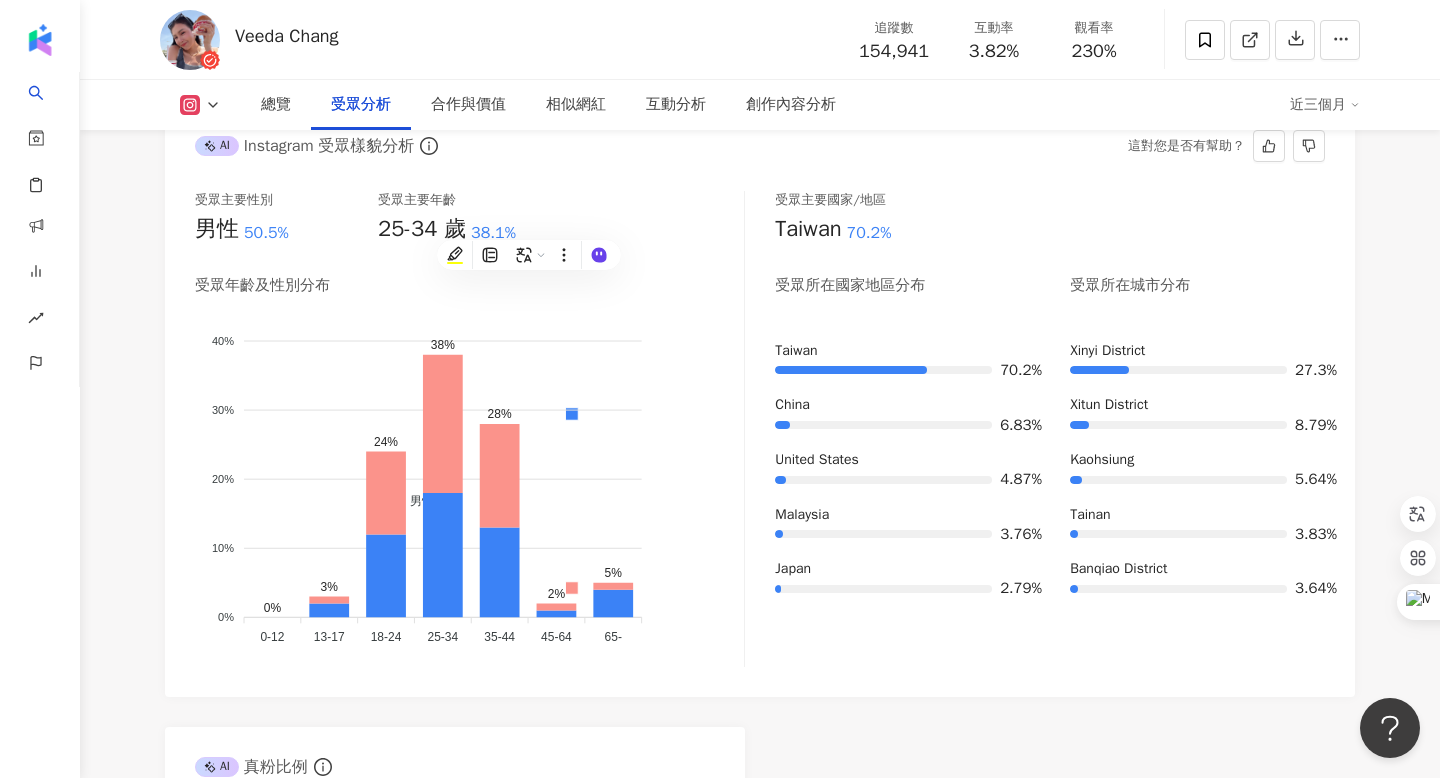 click on "受眾主要性別   男性 50.5% 受眾主要年齡   25-34 歲 38.1%" at bounding box center [469, 218] 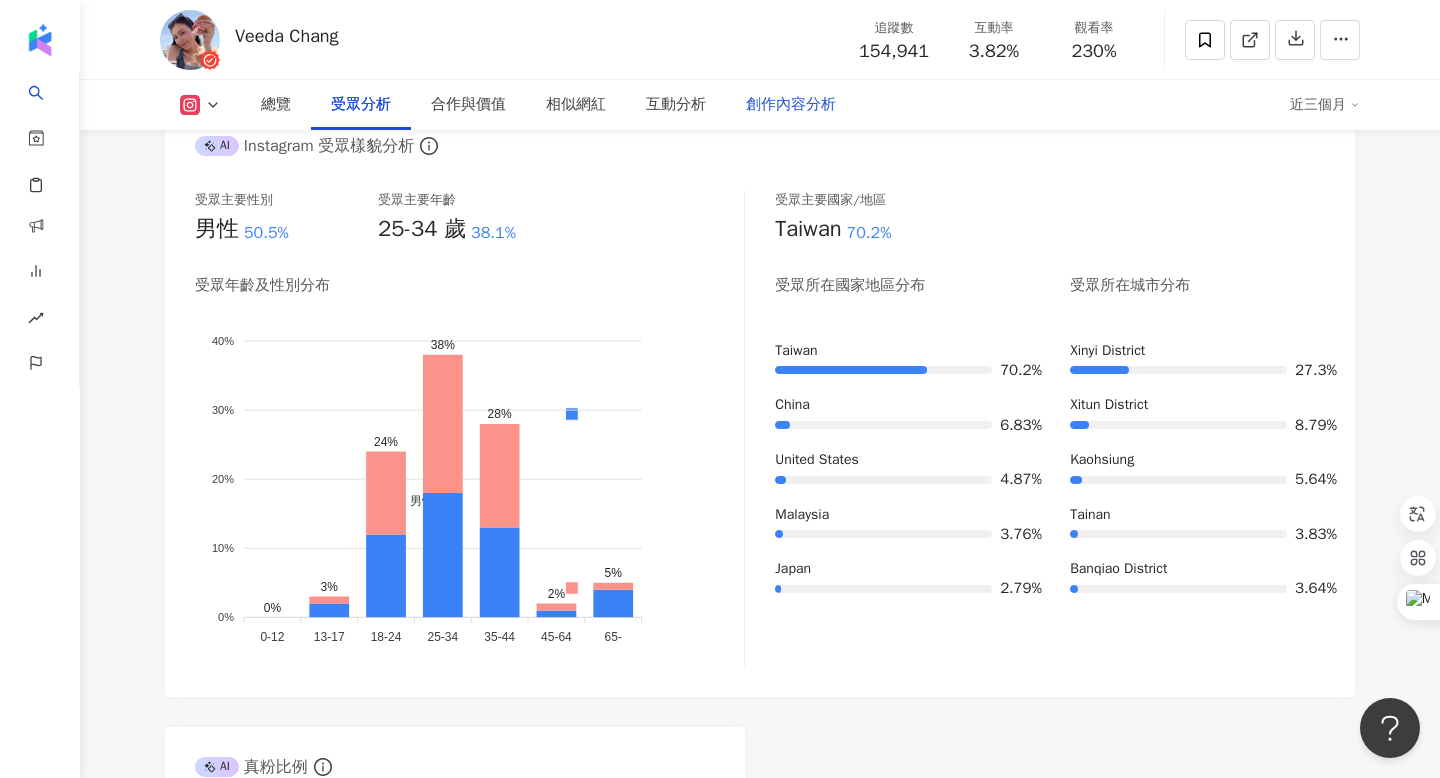 click on "創作內容分析" at bounding box center (791, 105) 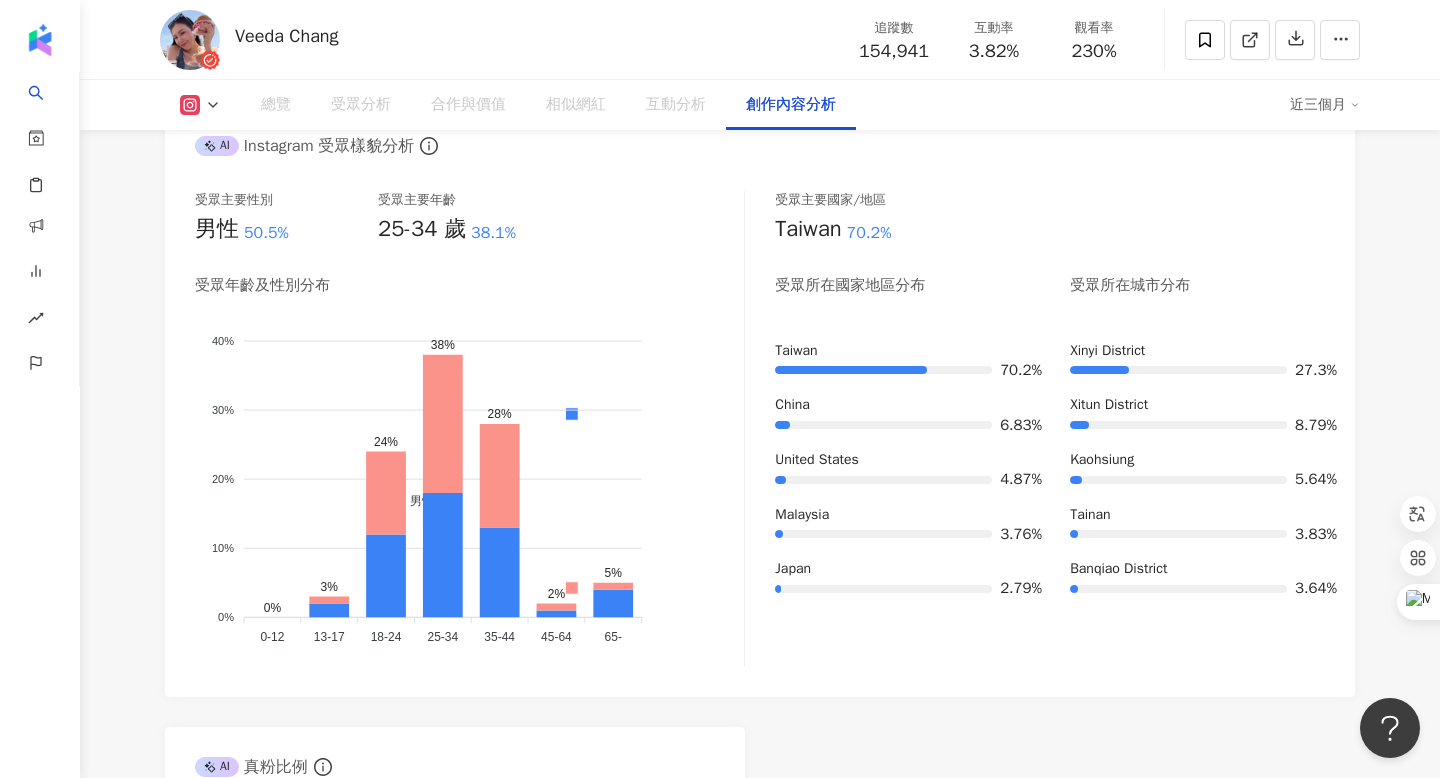 scroll, scrollTop: 5783, scrollLeft: 0, axis: vertical 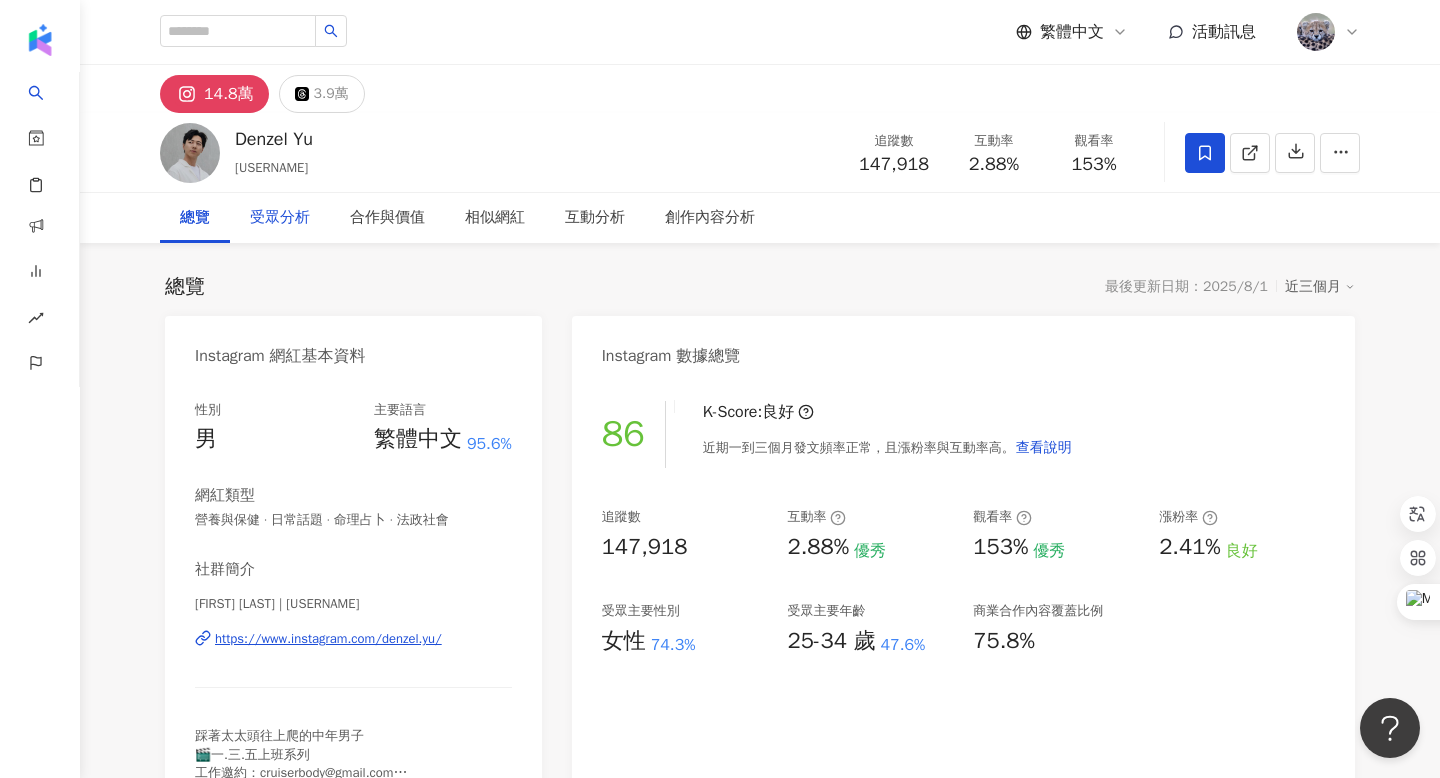 click on "受眾分析" at bounding box center [280, 218] 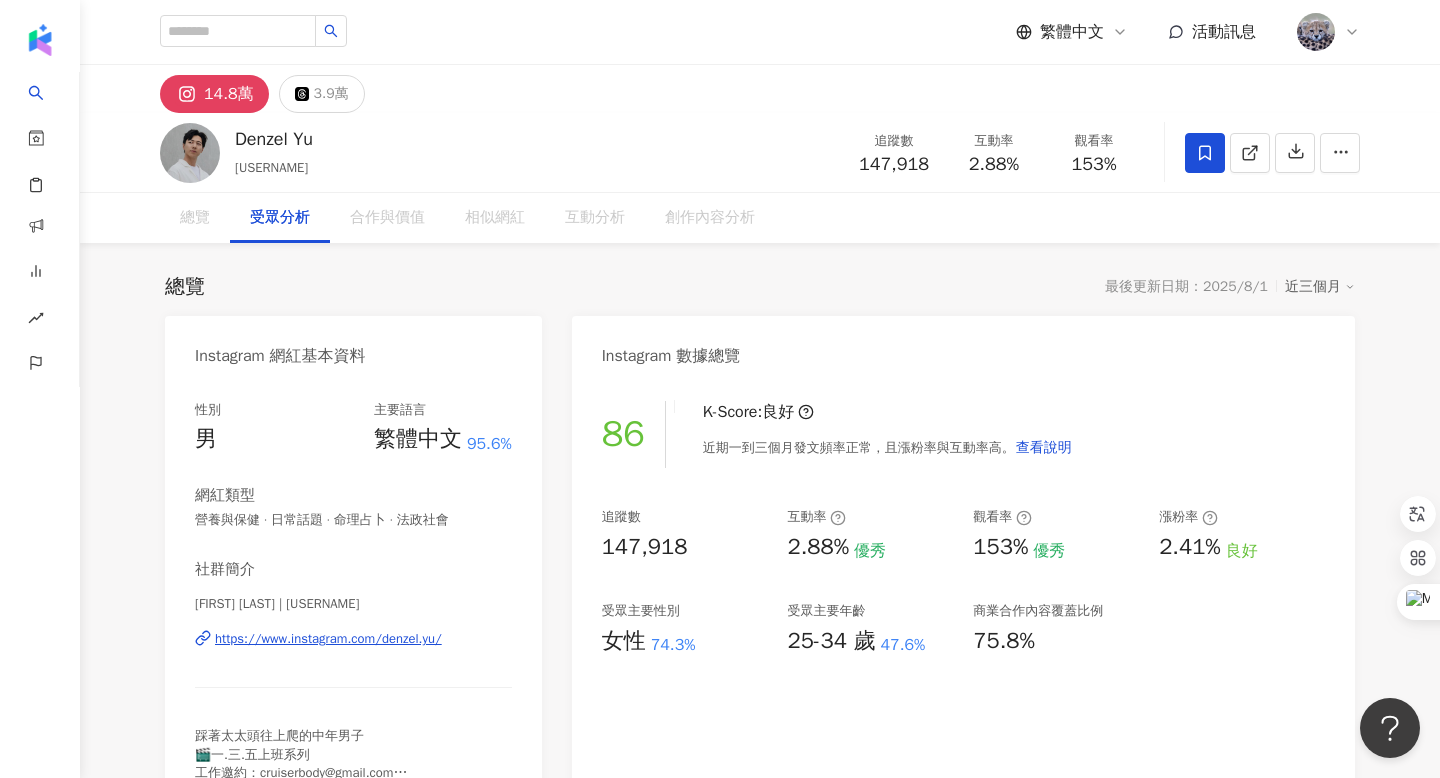 scroll, scrollTop: 1708, scrollLeft: 0, axis: vertical 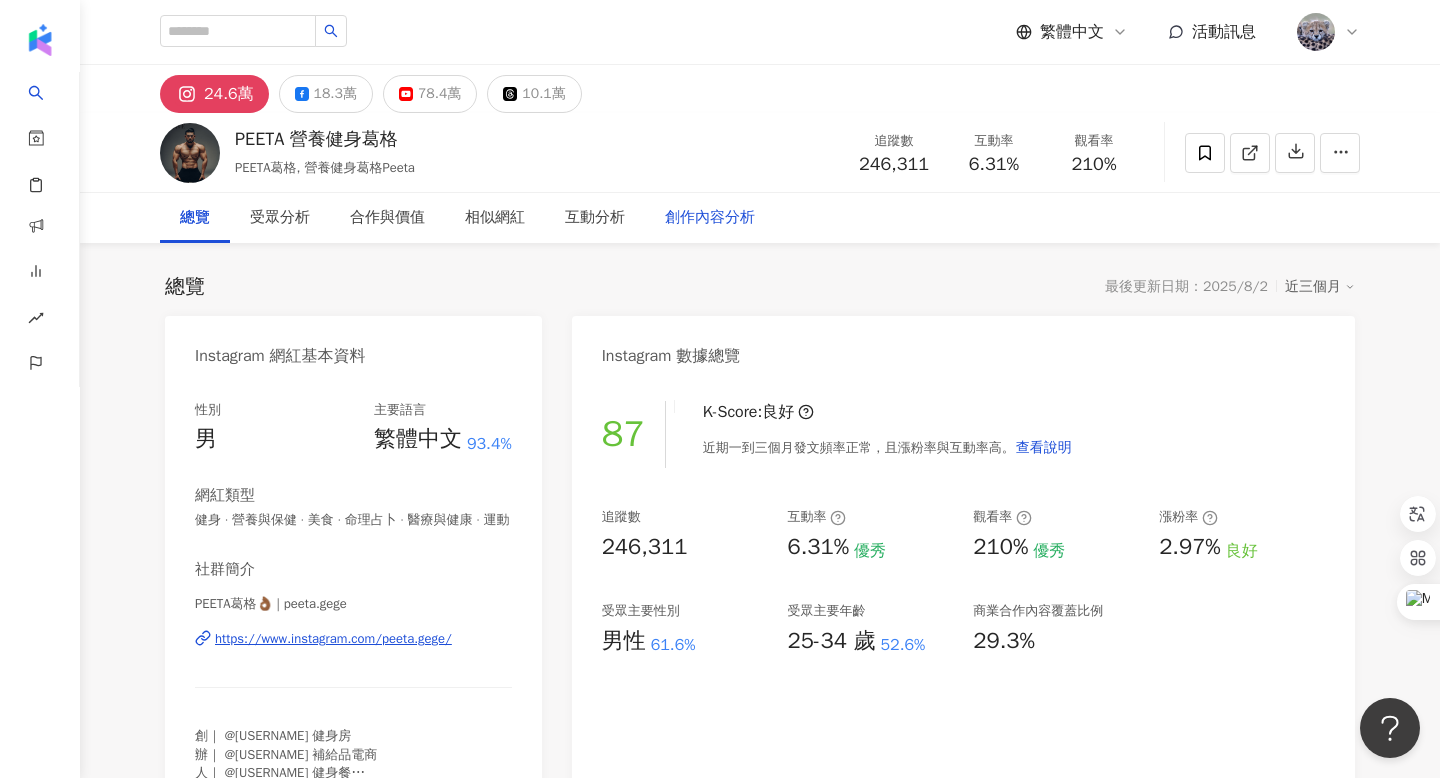 click on "創作內容分析" at bounding box center [710, 218] 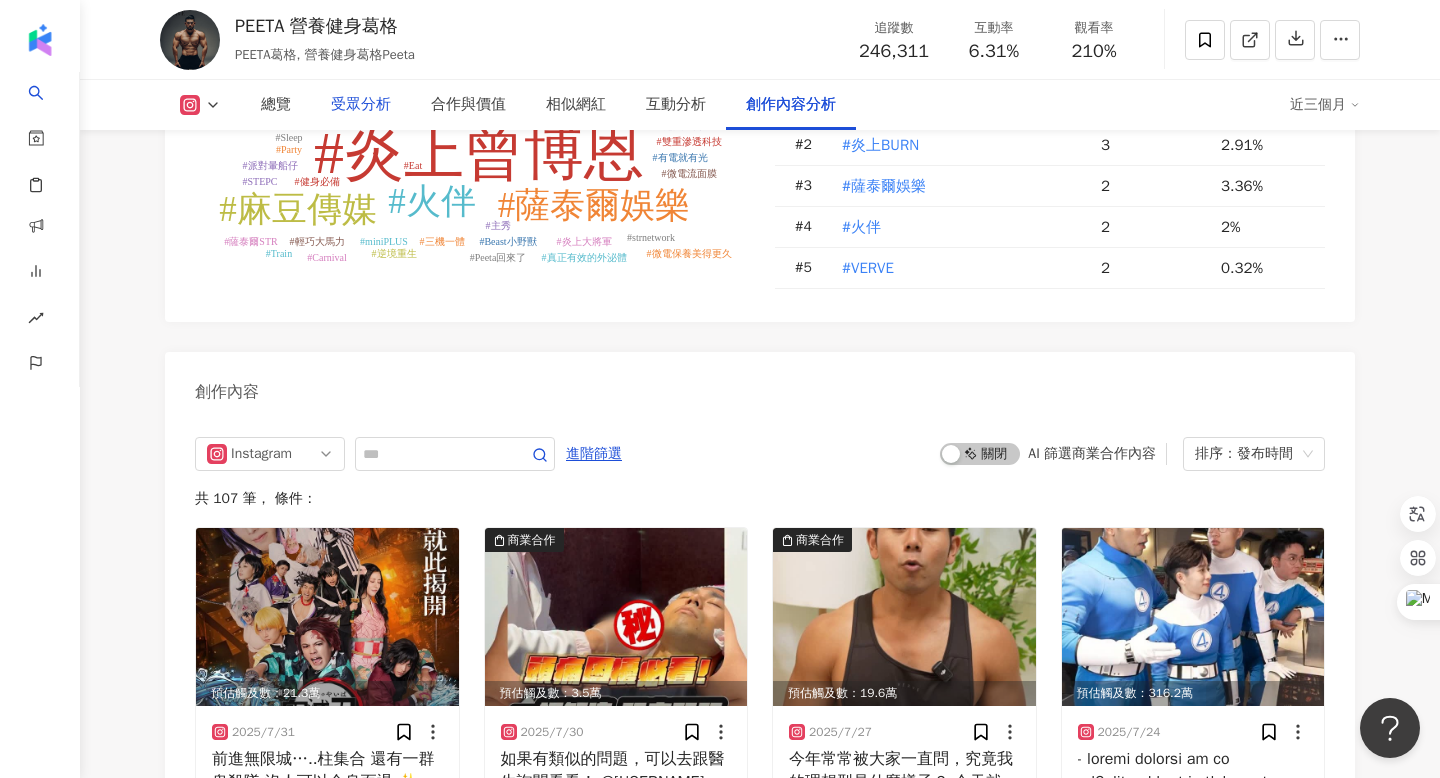 click on "受眾分析" at bounding box center [361, 105] 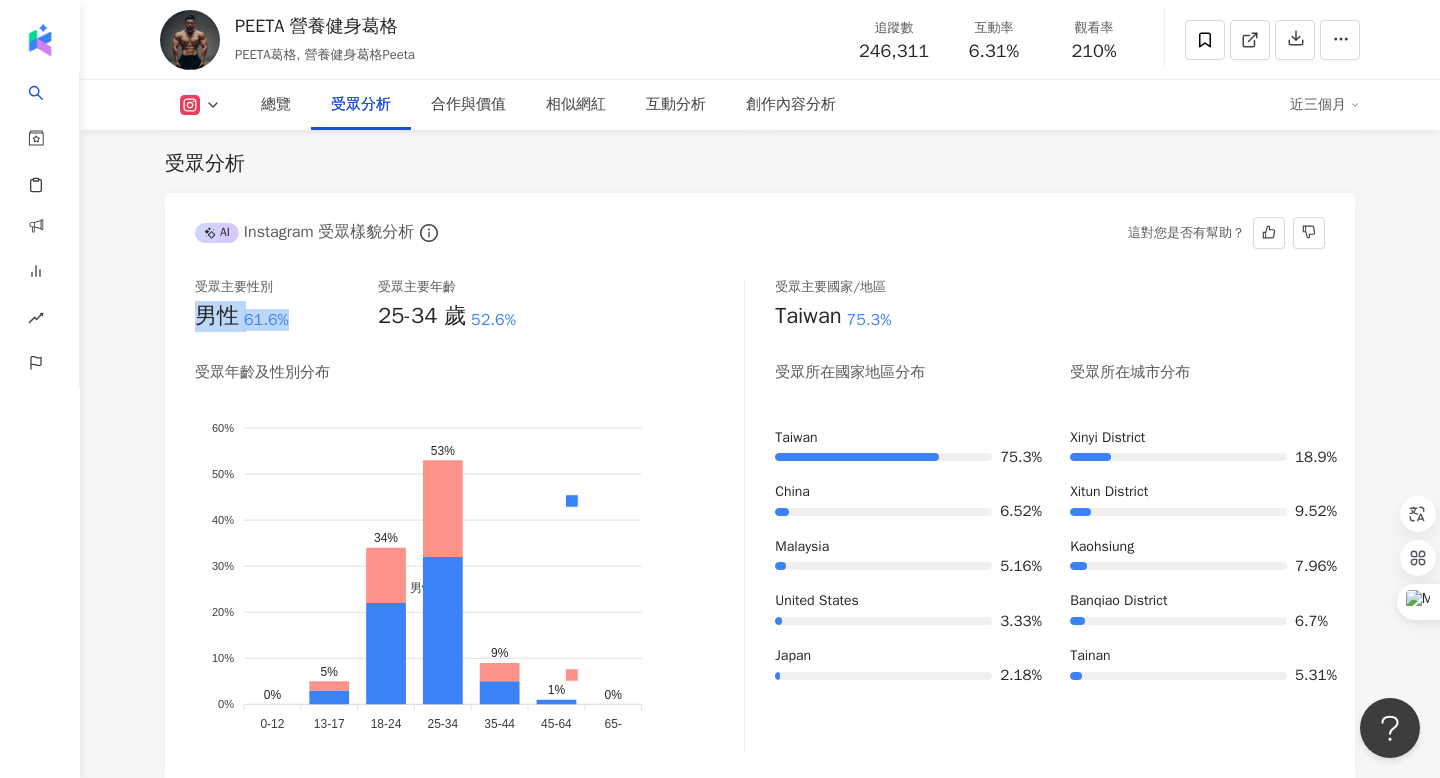 drag, startPoint x: 198, startPoint y: 314, endPoint x: 295, endPoint y: 314, distance: 97 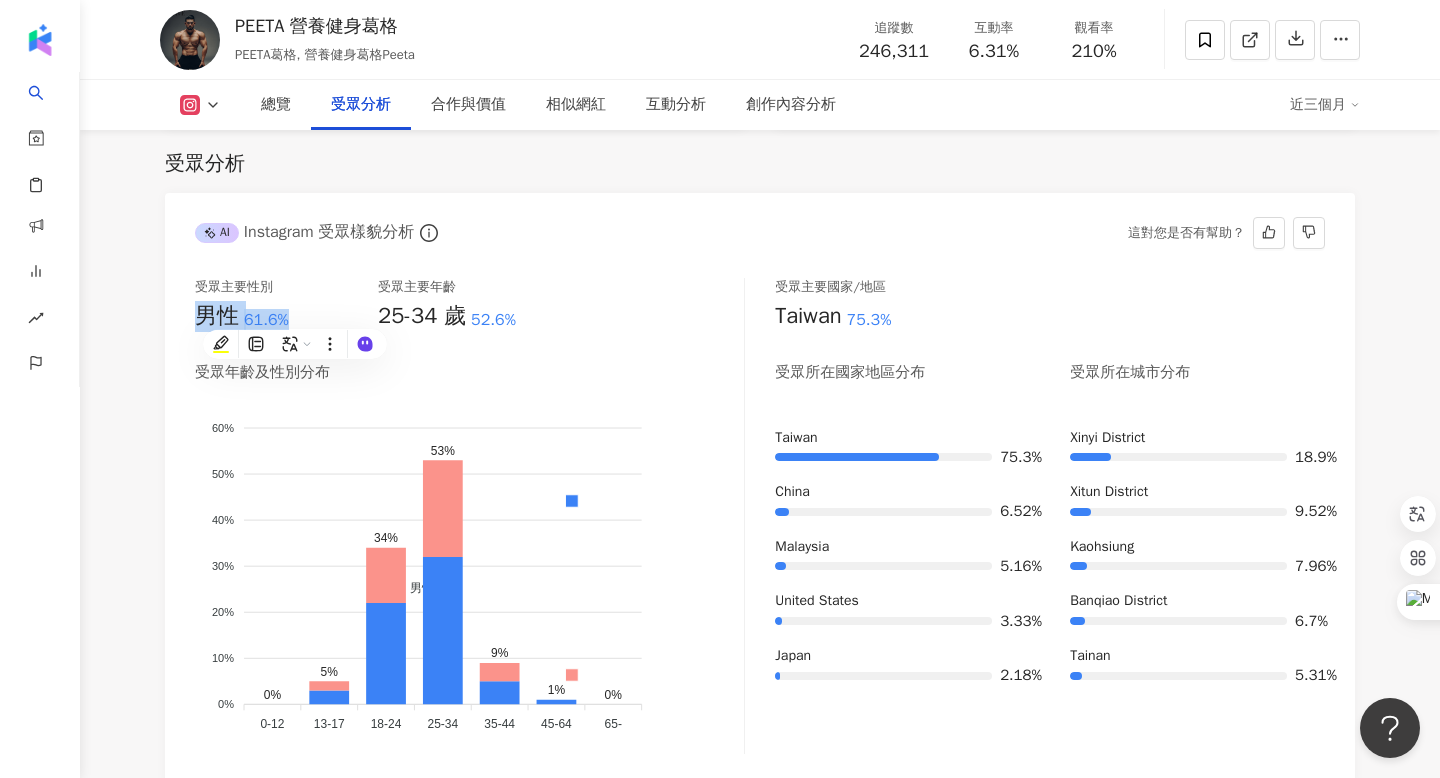 copy on "男性 61.6%" 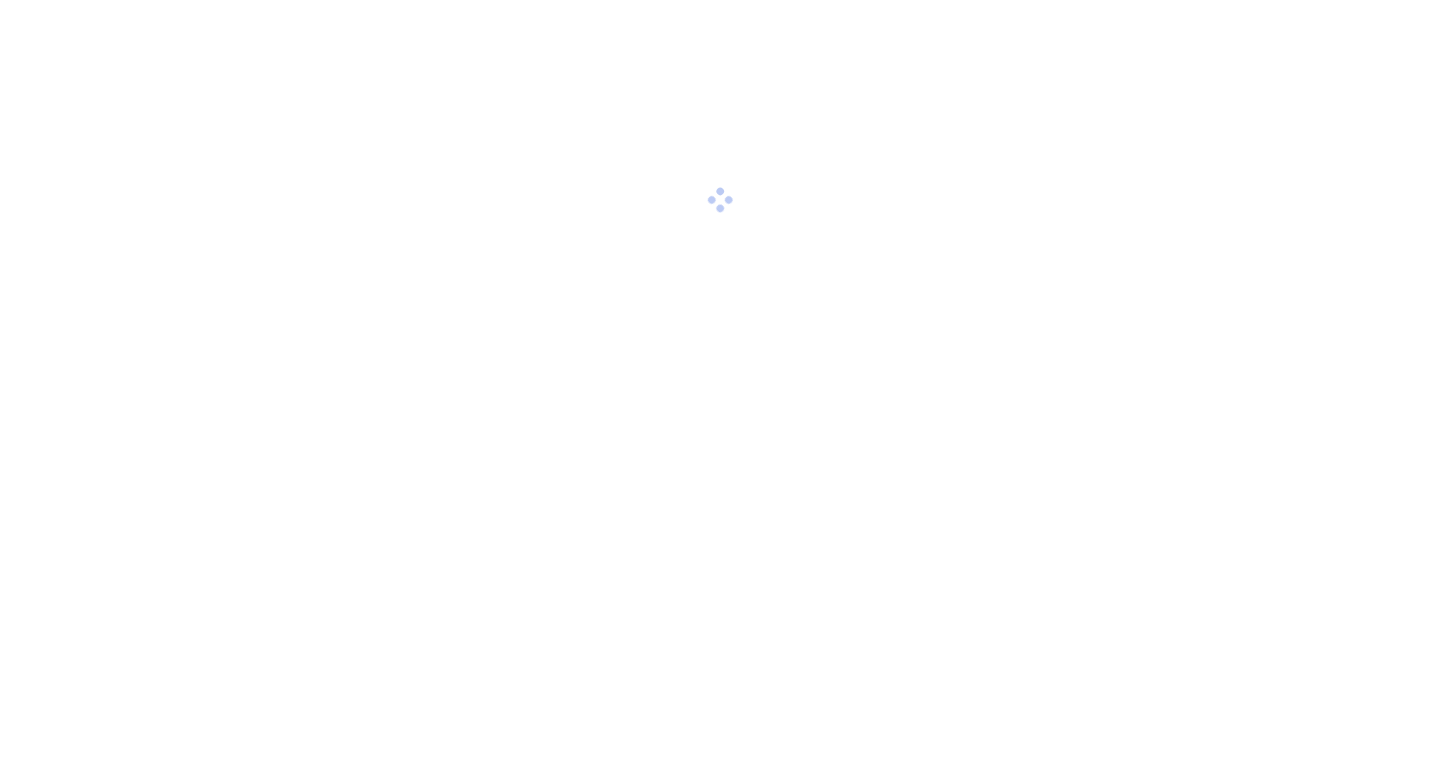 scroll, scrollTop: 0, scrollLeft: 0, axis: both 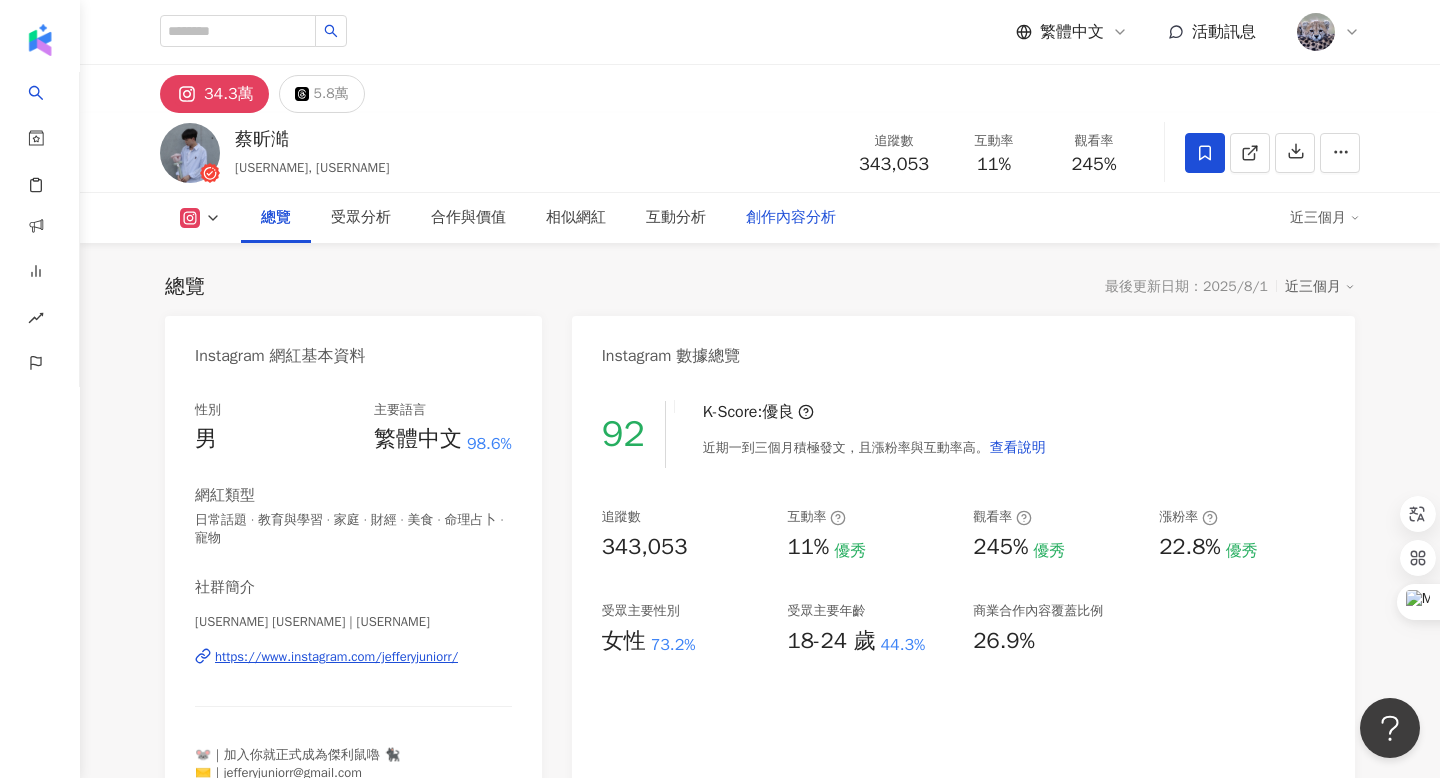 click on "創作內容分析" at bounding box center (791, 218) 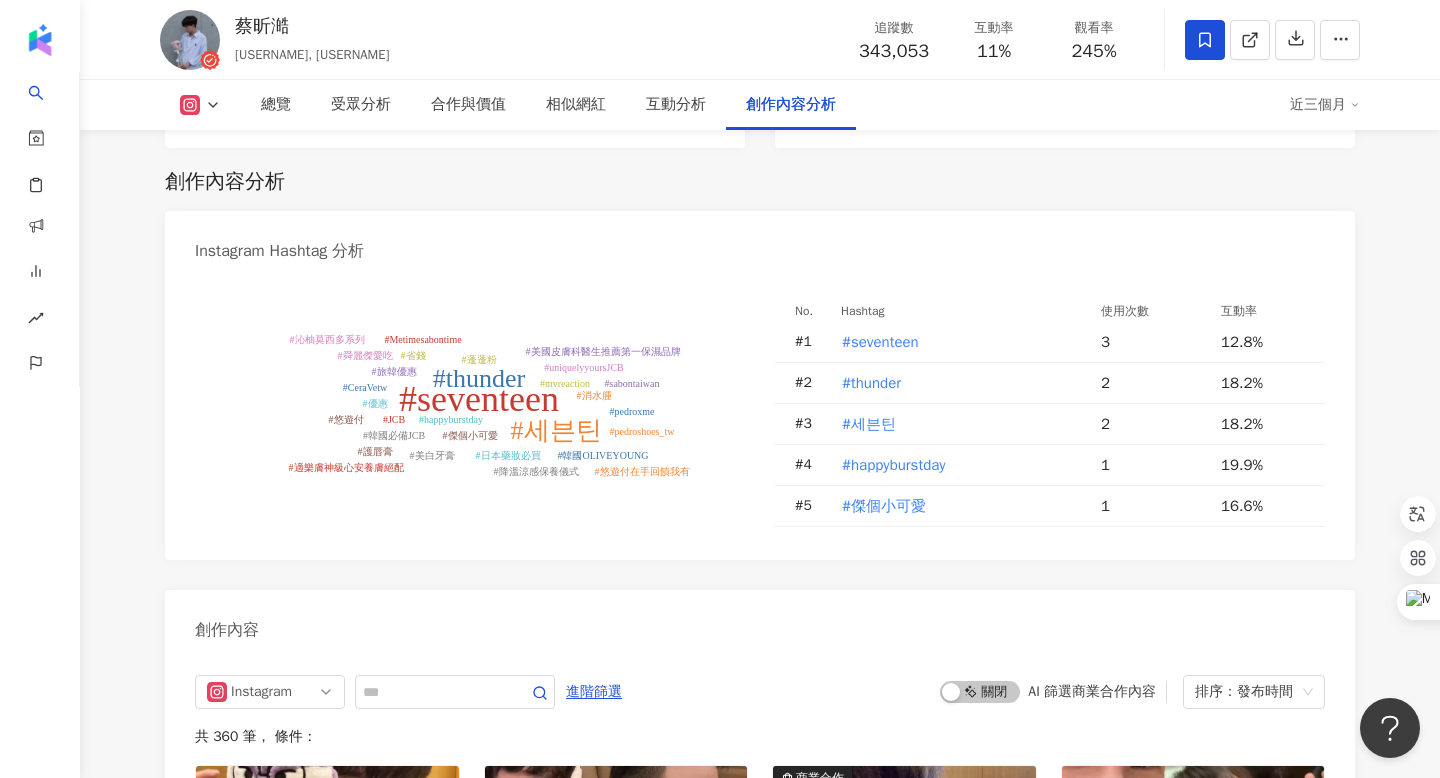 scroll, scrollTop: 5688, scrollLeft: 0, axis: vertical 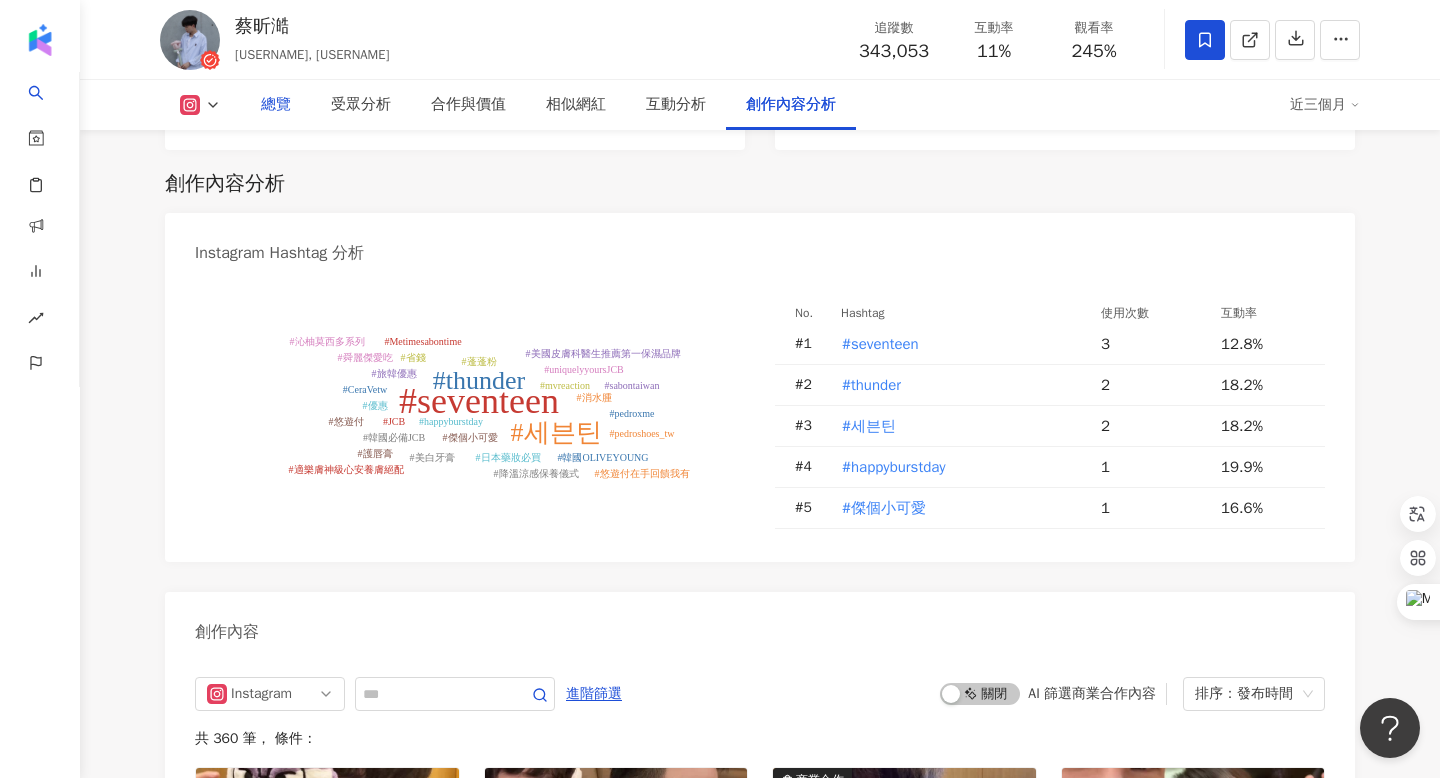 click on "總覽" at bounding box center [276, 105] 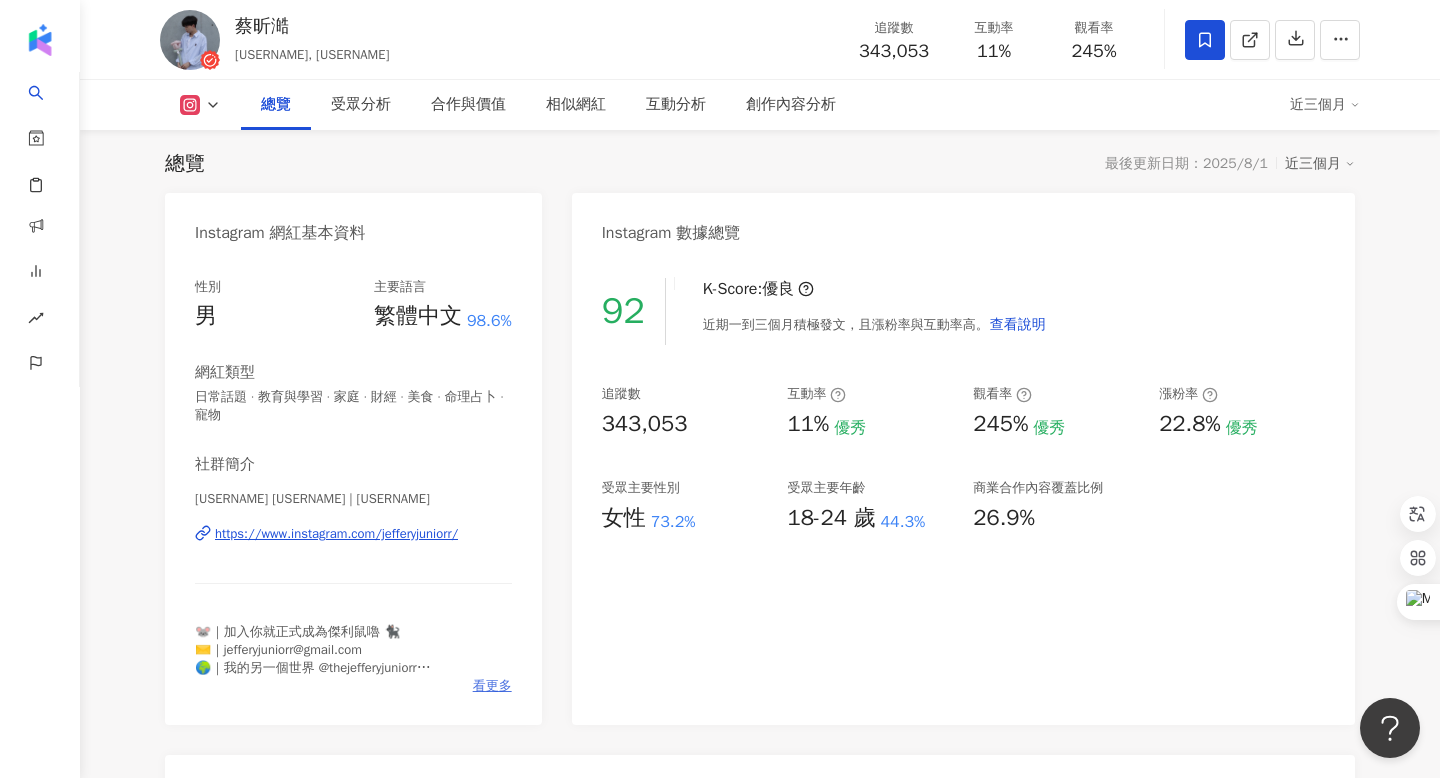 click on "看更多" at bounding box center [492, 686] 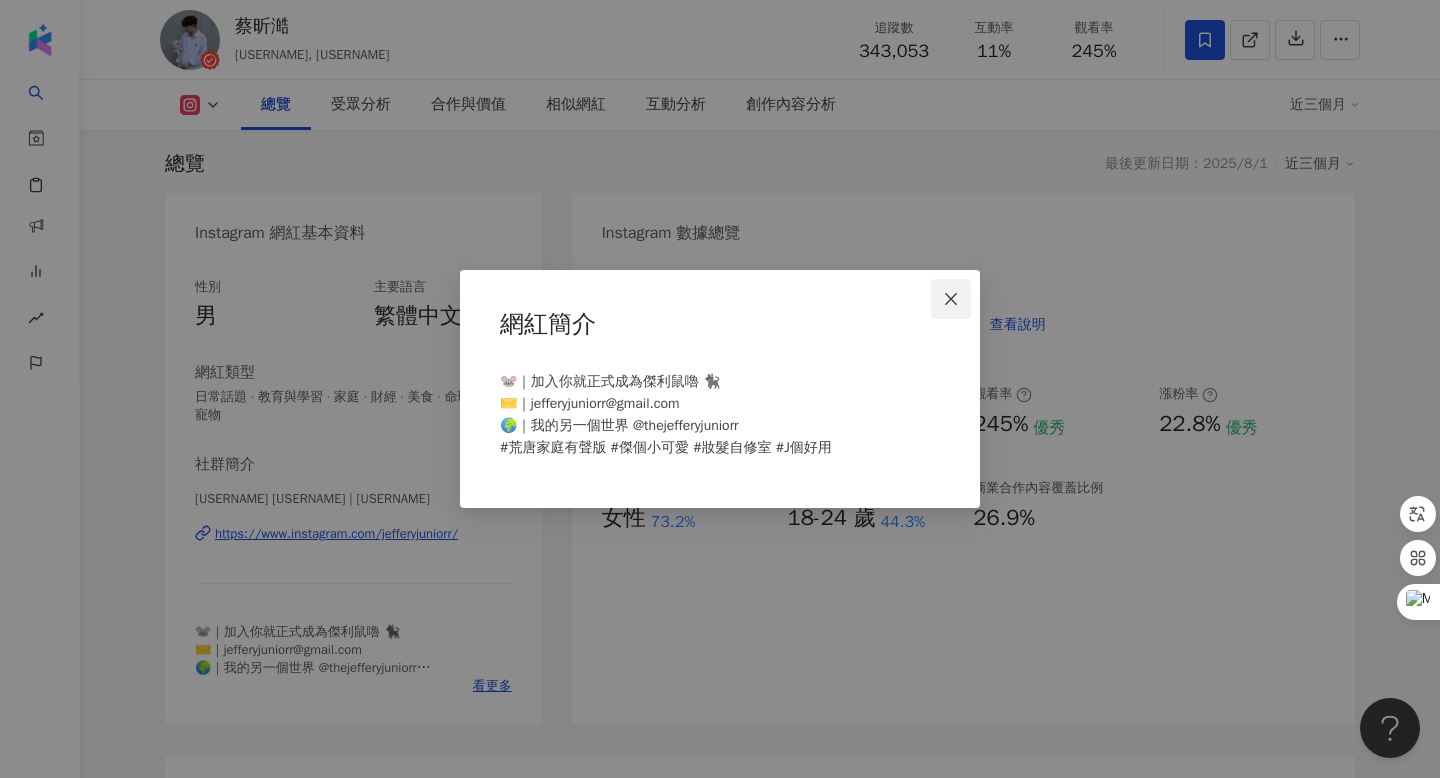 click at bounding box center (951, 299) 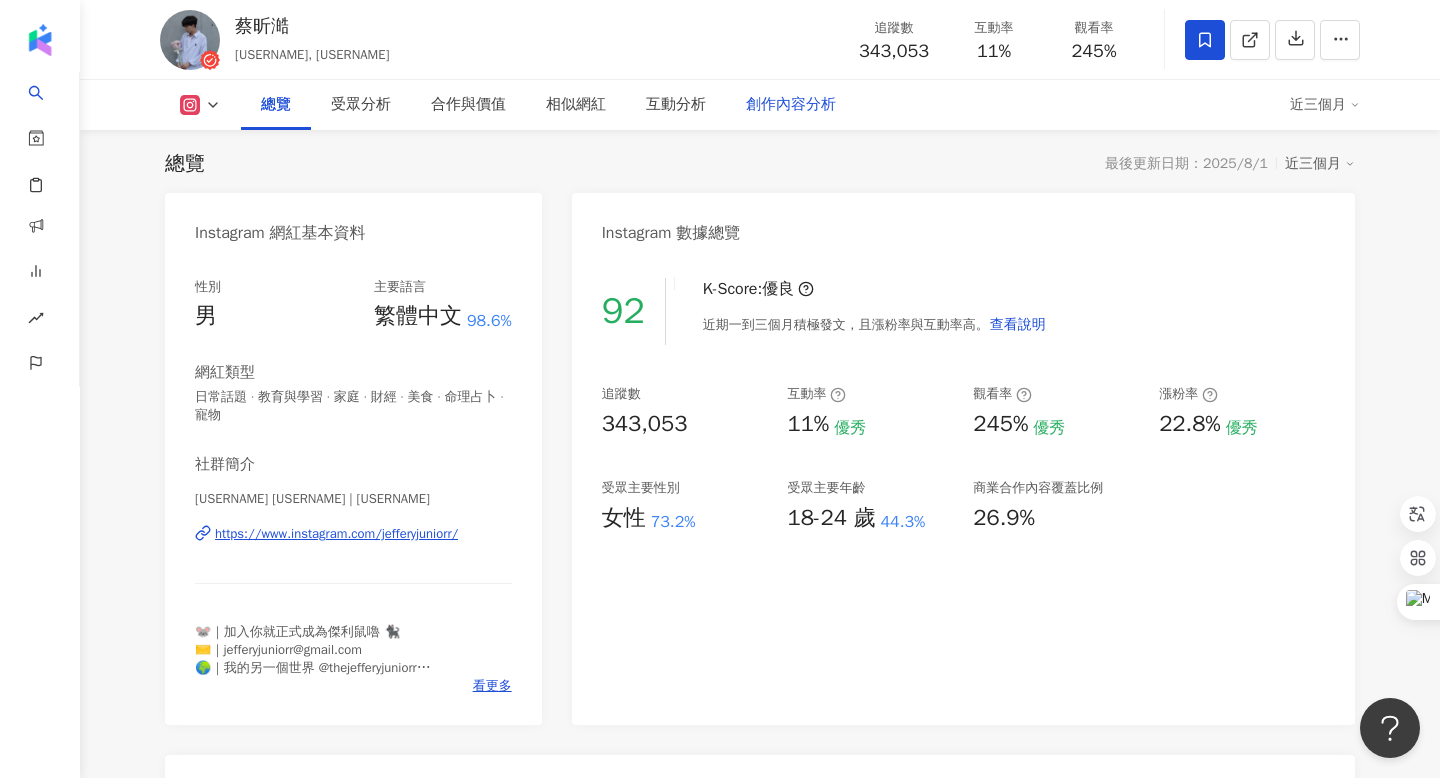 click on "創作內容分析" at bounding box center (791, 105) 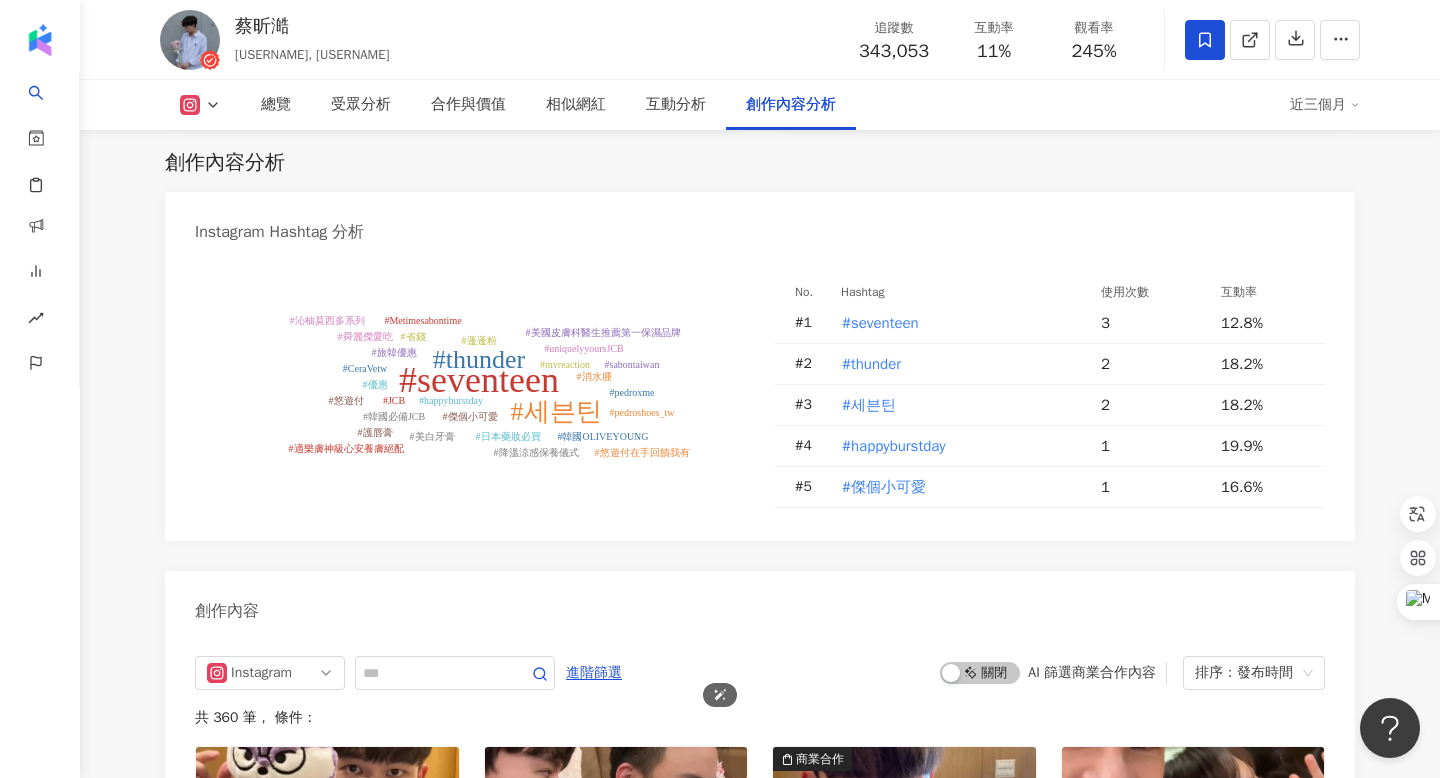 scroll, scrollTop: 6085, scrollLeft: 0, axis: vertical 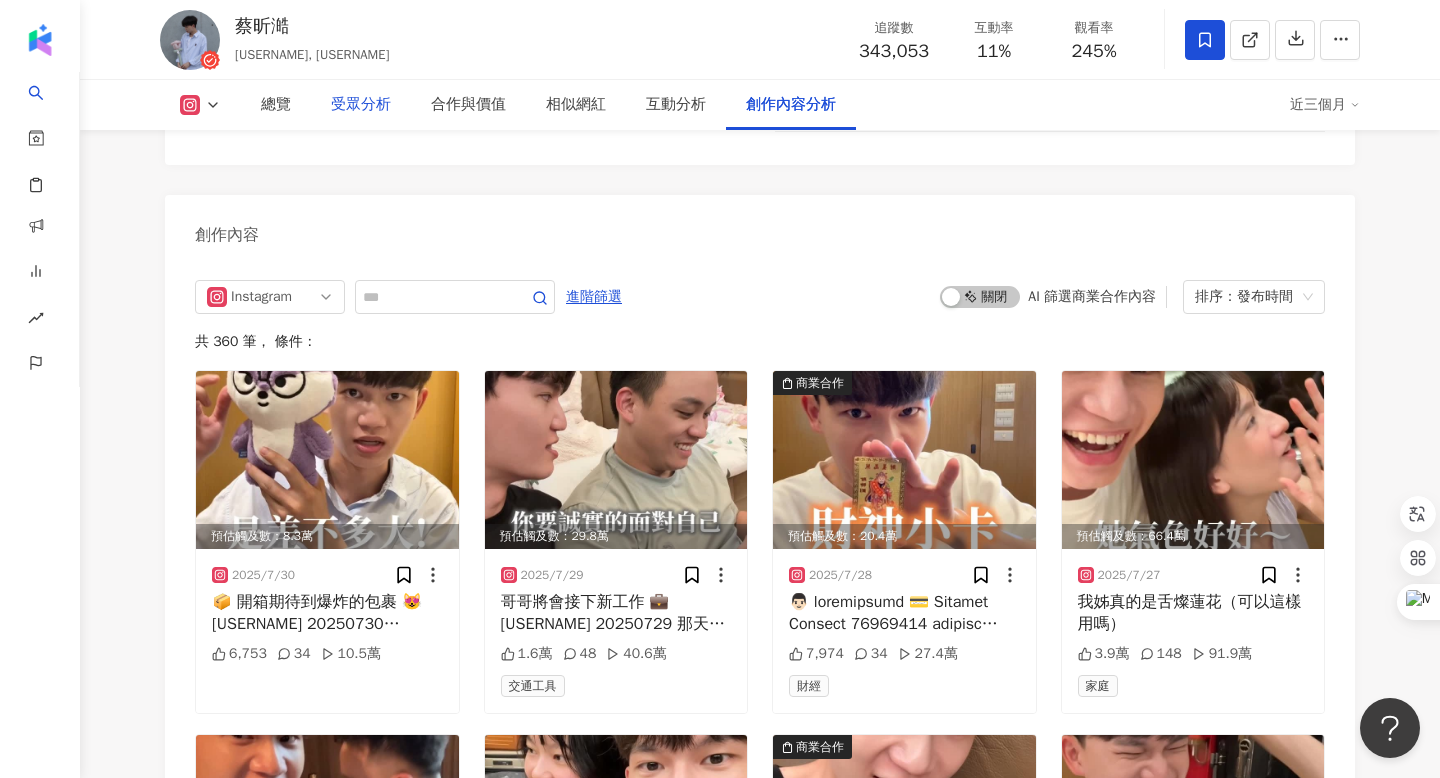 click on "受眾分析" at bounding box center [361, 105] 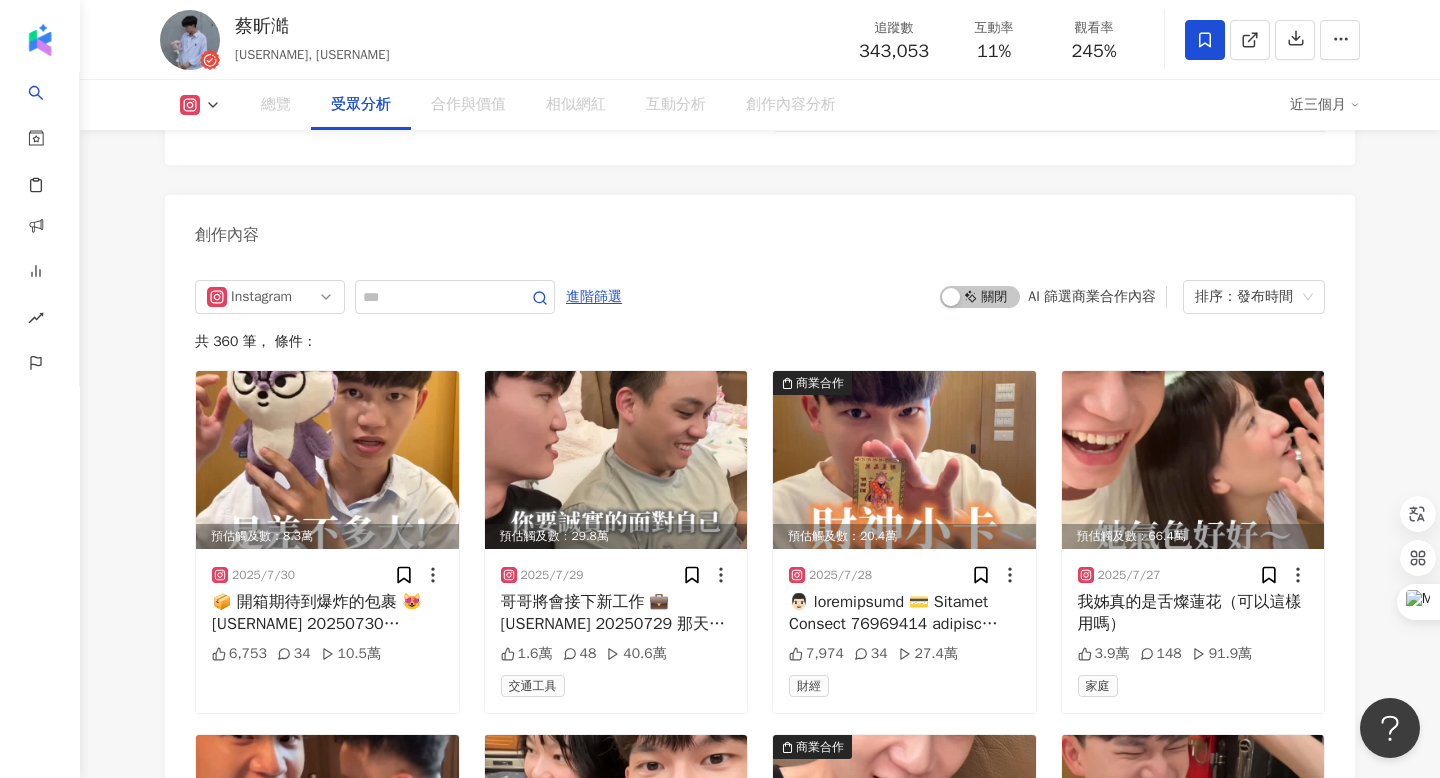 scroll, scrollTop: 1726, scrollLeft: 0, axis: vertical 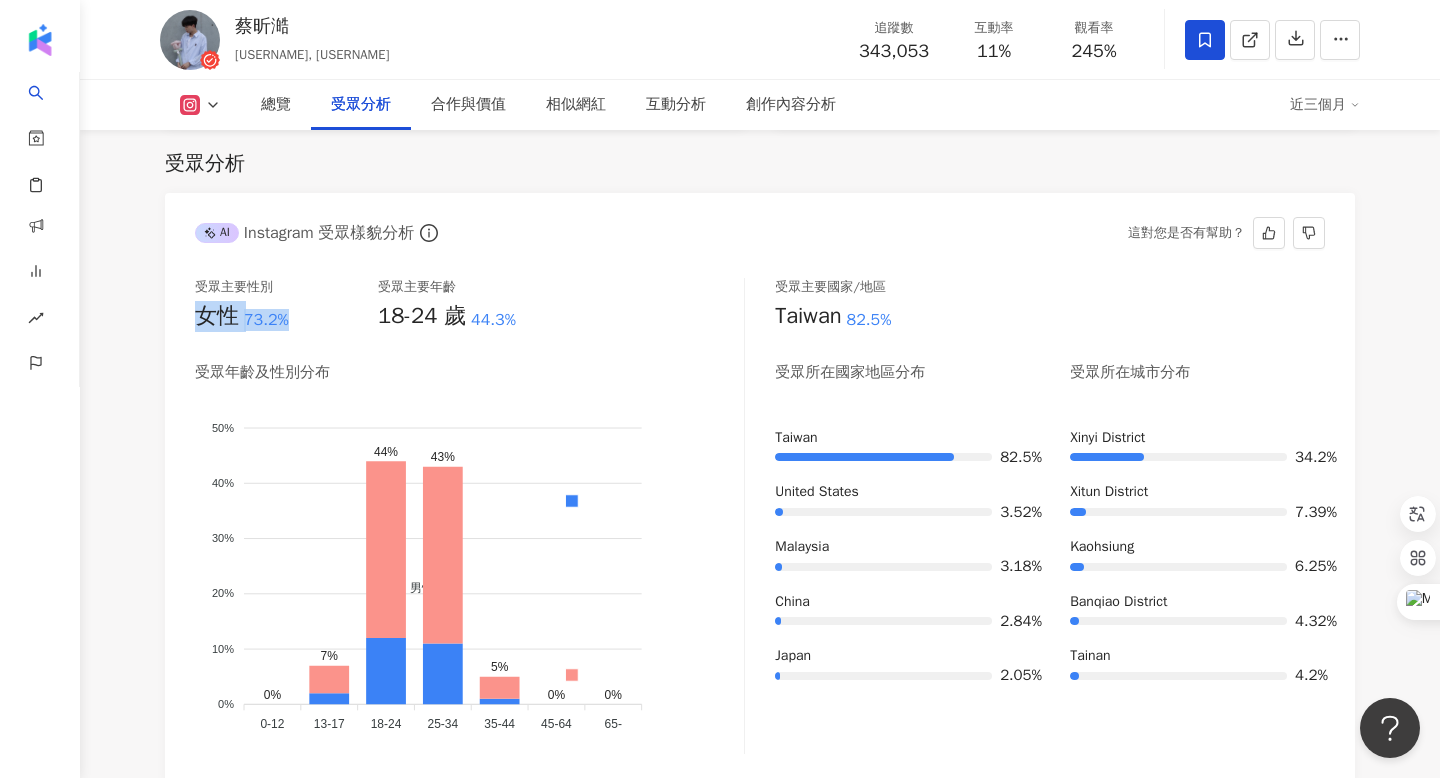 drag, startPoint x: 198, startPoint y: 317, endPoint x: 312, endPoint y: 317, distance: 114 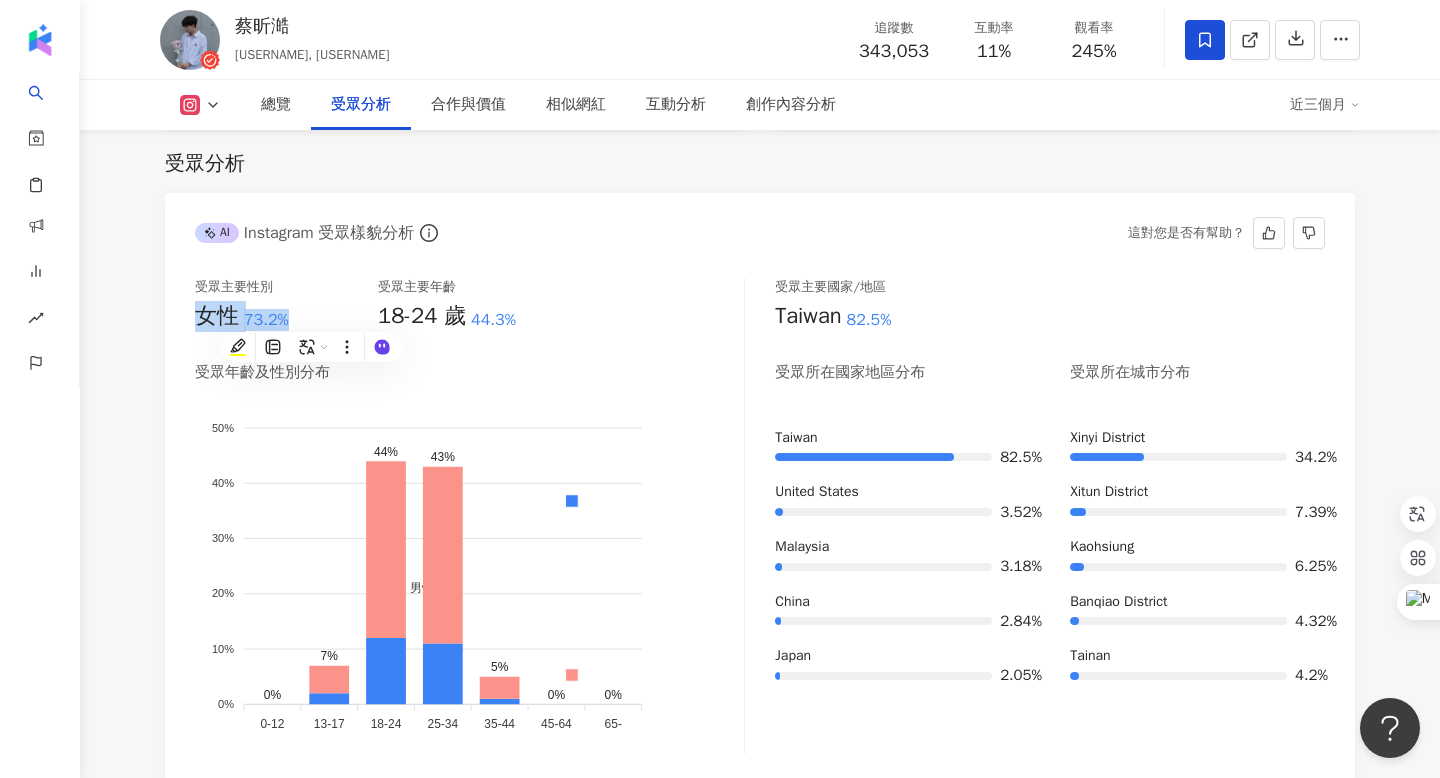 copy on "女性 73.2%" 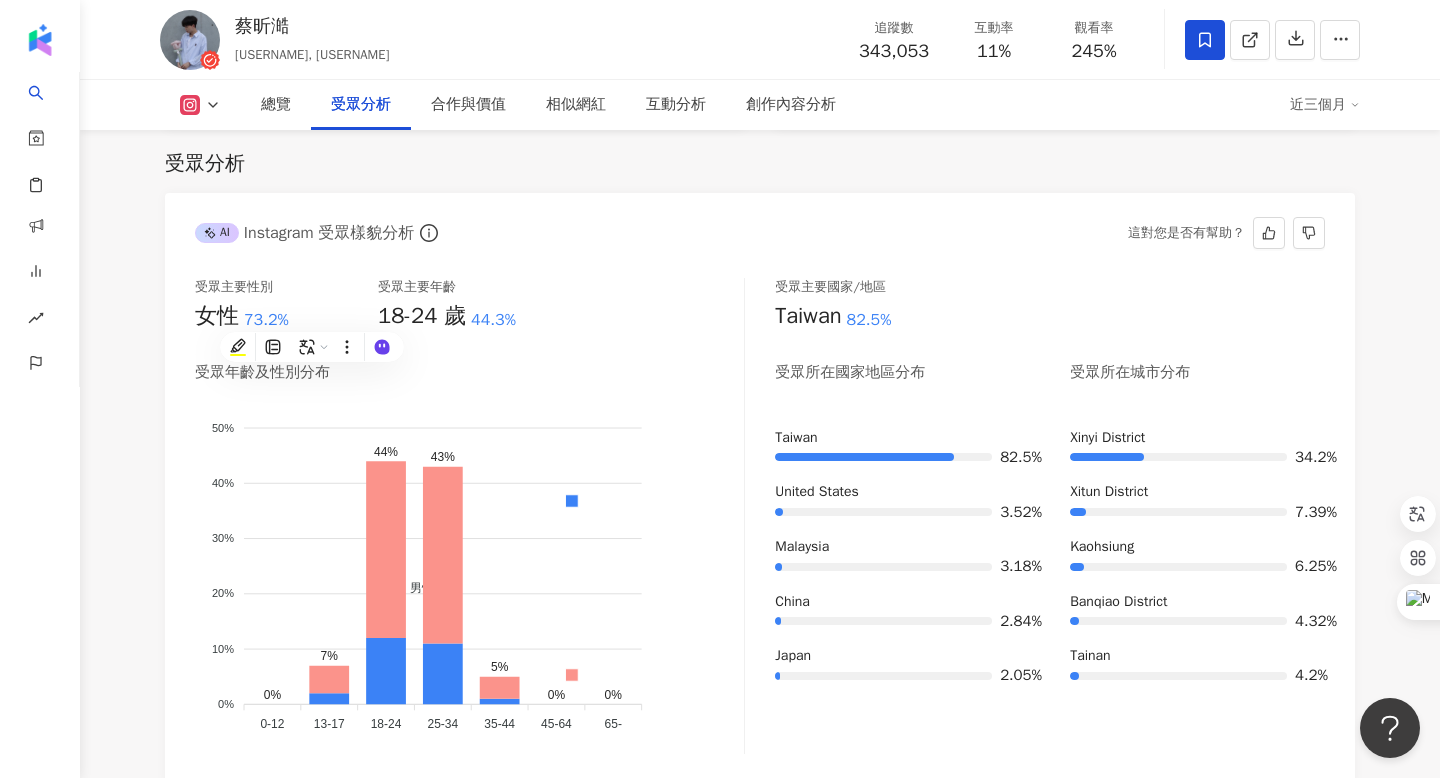 click on "受眾主要性別   女性 73.2% 受眾主要年齡   18-24 歲 44.3% 受眾年齡及性別分布 男性 女性 50% 50% 40% 40% 30% 30% 20% 20% 10% 10% 0% 0% 0% 7% 44% 43% 5% 0% 0% 0-12 0-12 13-17 13-17 18-24 18-24 25-34 25-34 35-44 35-44 45-64 45-64 65- 65- 受眾主要國家/地區   Taiwan 82.5% 受眾所在國家地區分布 受眾所在城市分布 Taiwan 82.5% United States 3.52% Malaysia 3.18% China 2.84% Japan 2.05% Xinyi District 34.2% Xitun District 7.39% Kaohsiung 6.25% Banqiao District 4.32% Tainan 4.2%" at bounding box center [760, 521] 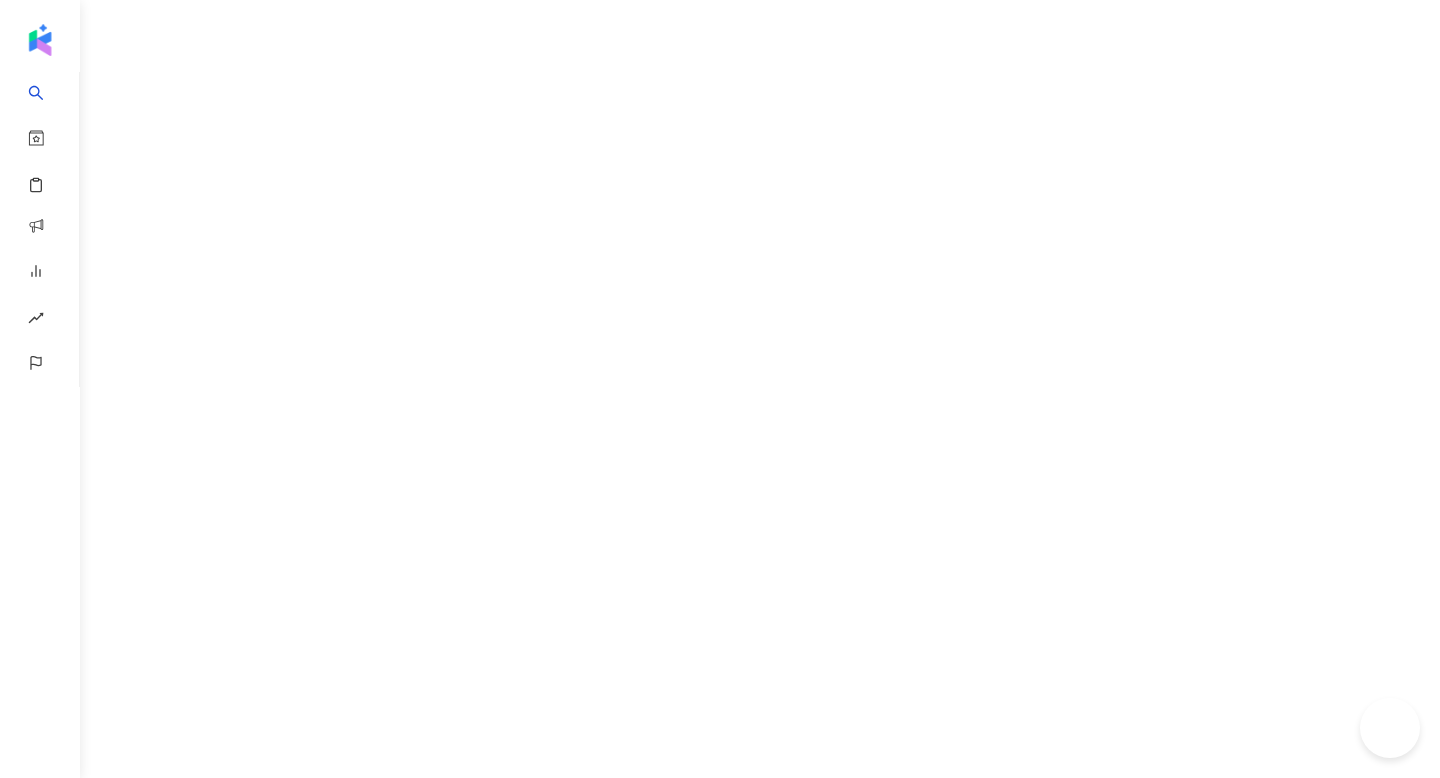 scroll, scrollTop: 0, scrollLeft: 0, axis: both 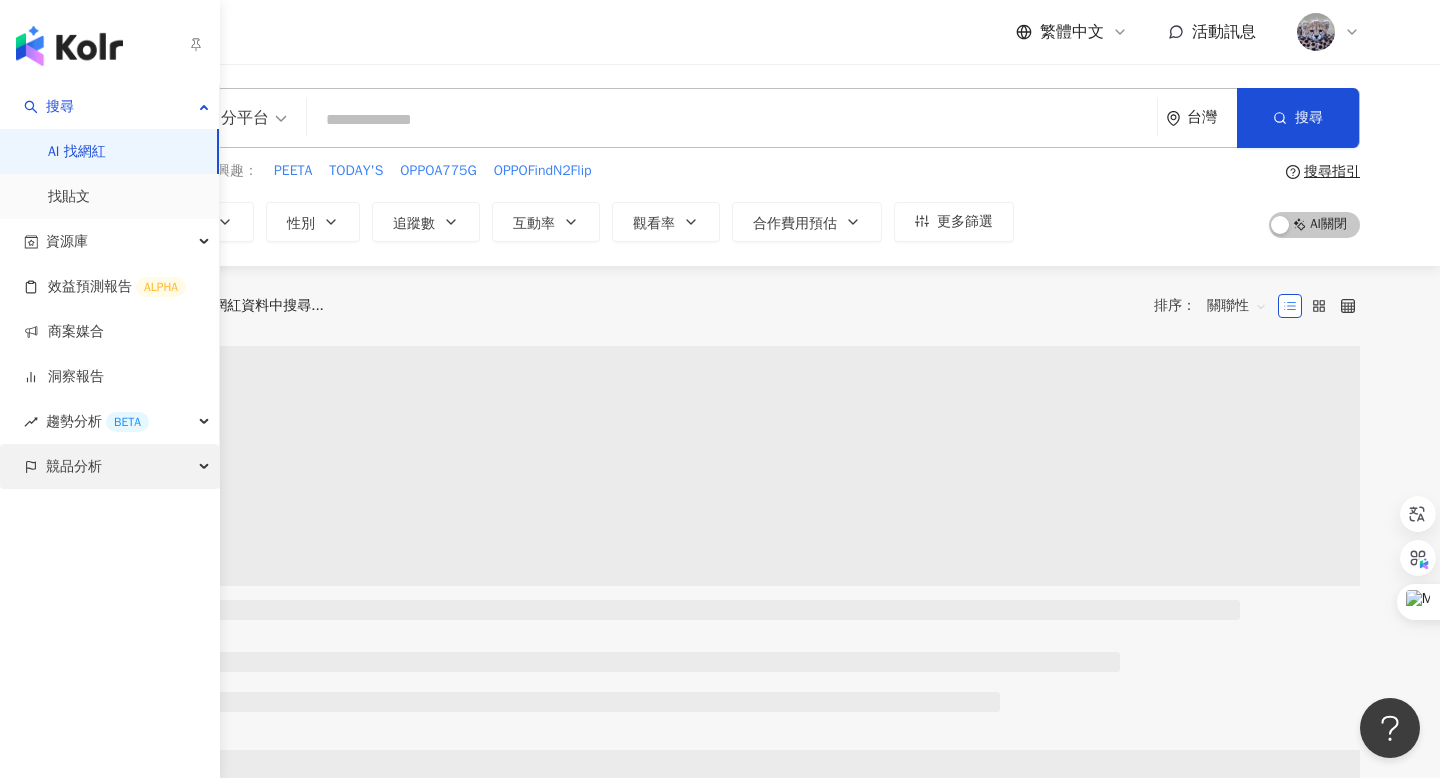 click on "競品分析" at bounding box center [109, 466] 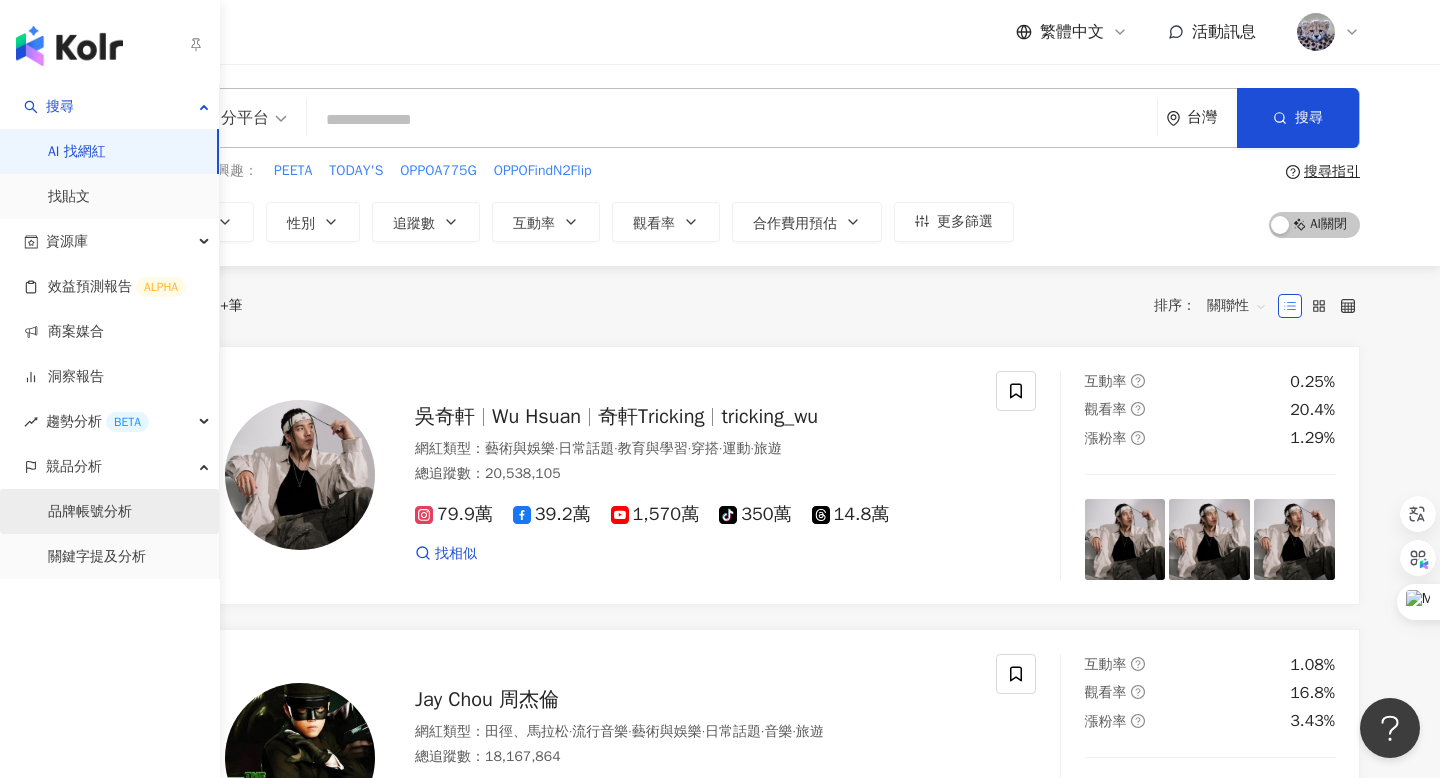 click on "品牌帳號分析" at bounding box center (90, 512) 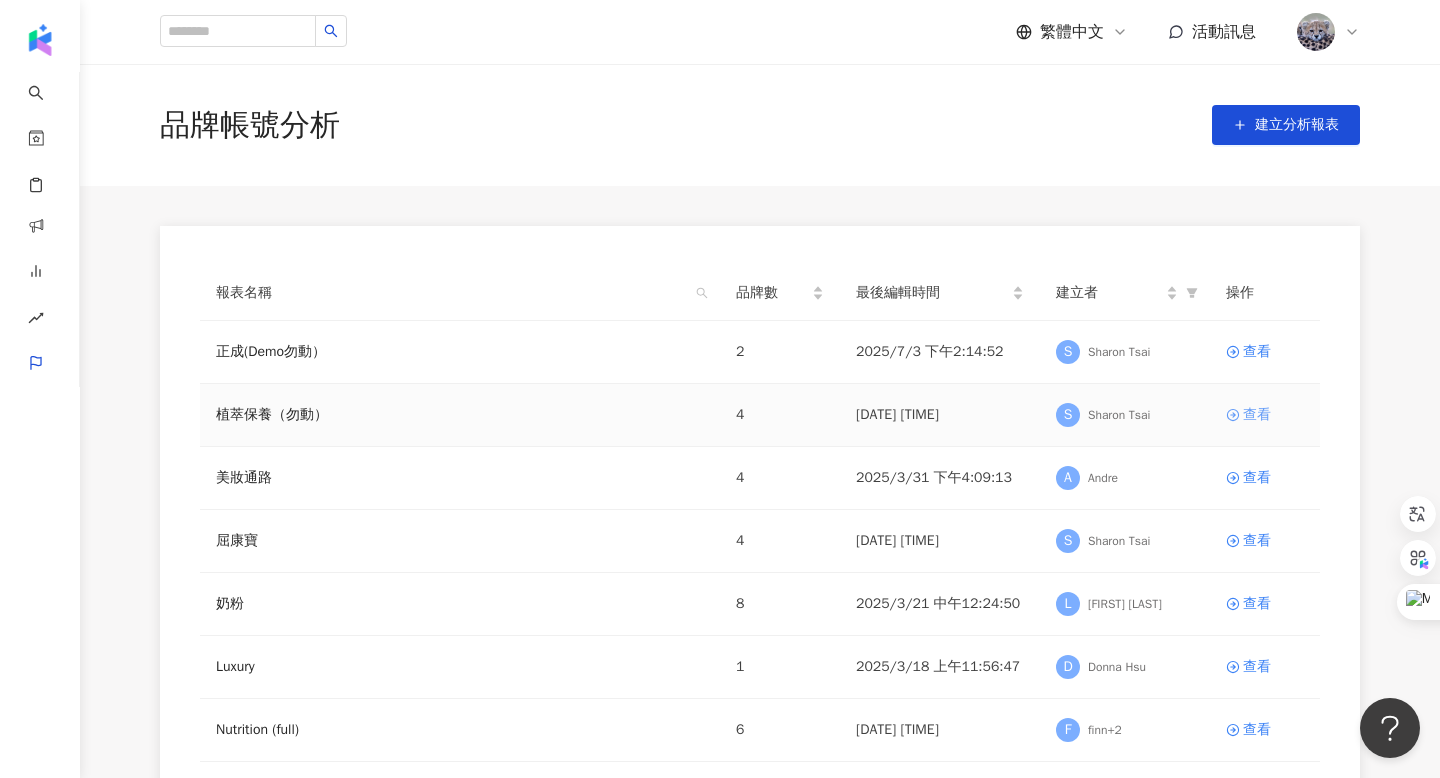 click on "查看" at bounding box center [1257, 415] 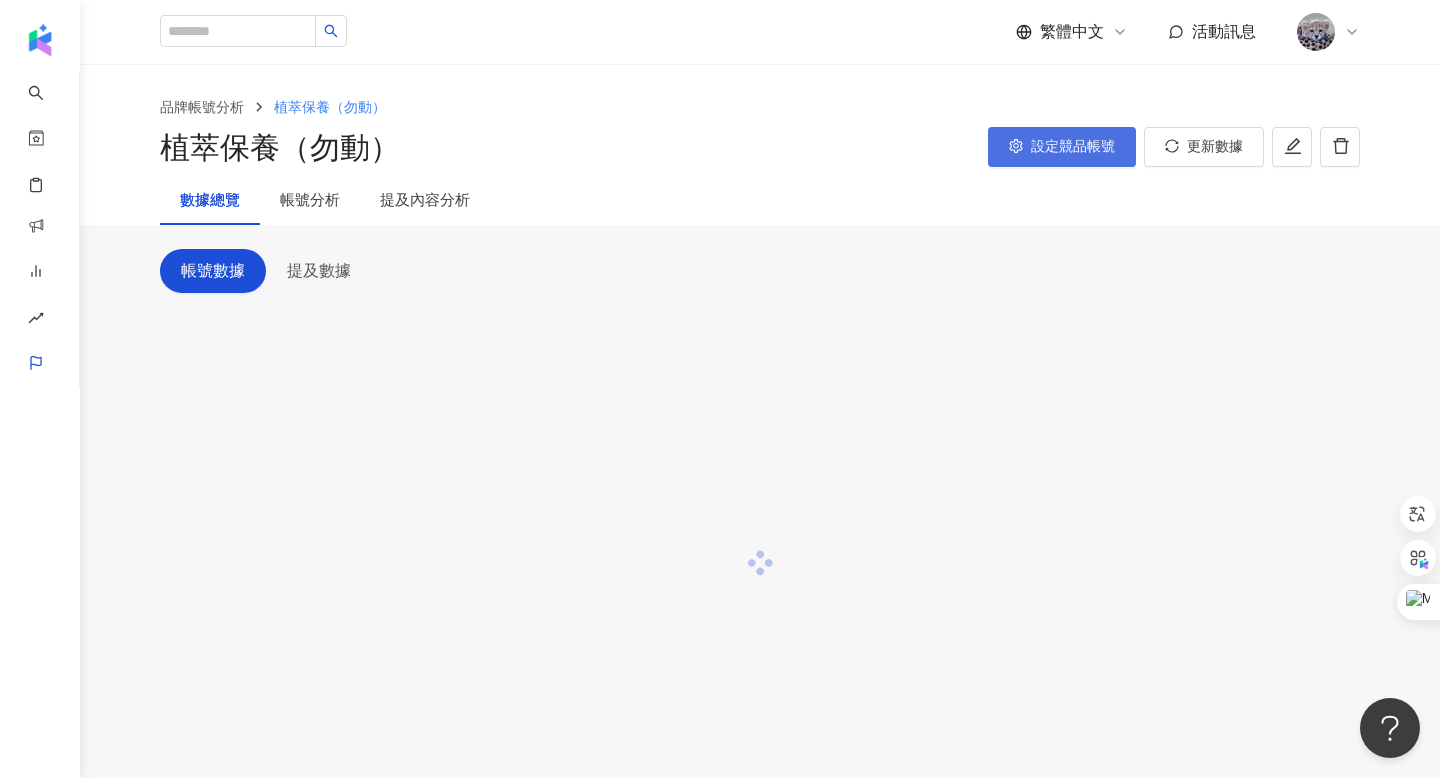 click on "設定競品帳號" at bounding box center (1062, 147) 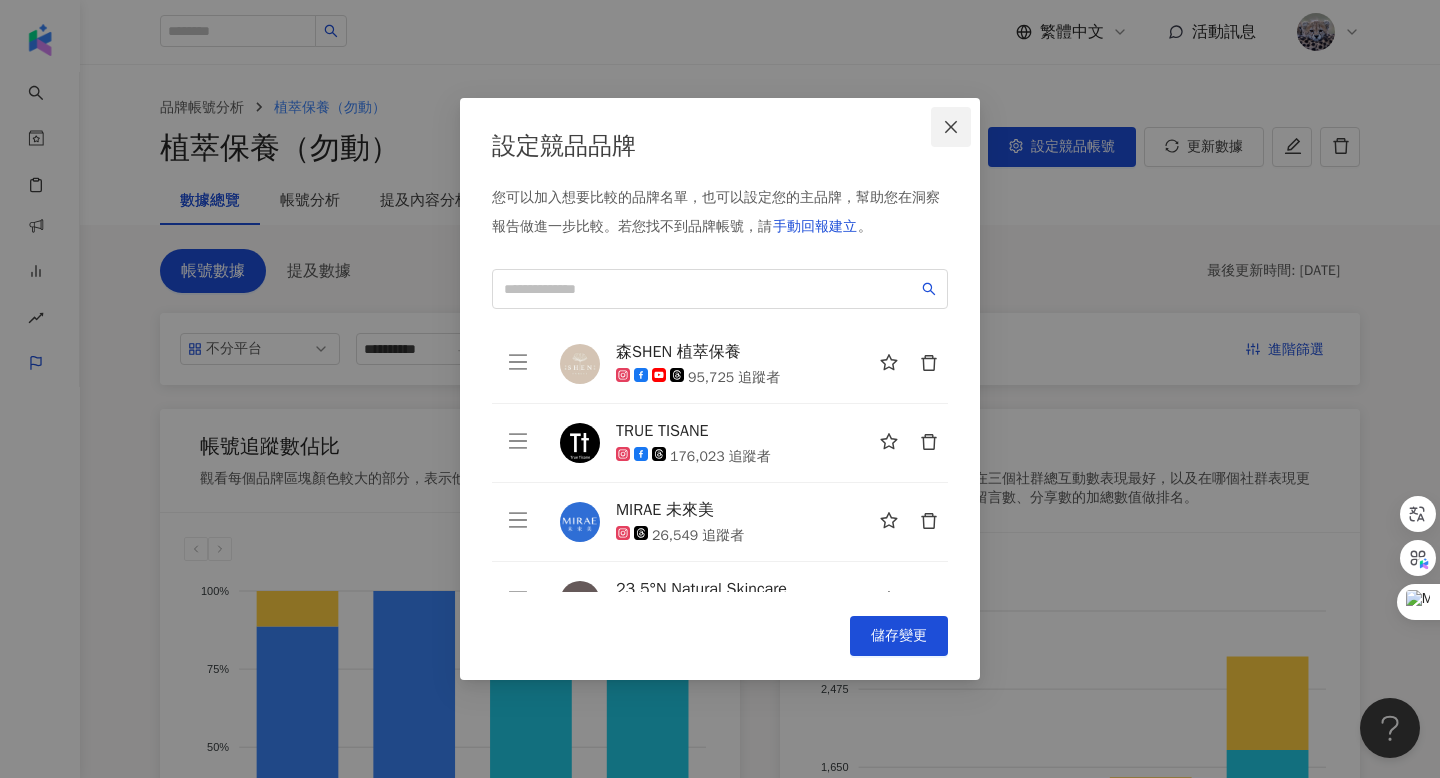 click 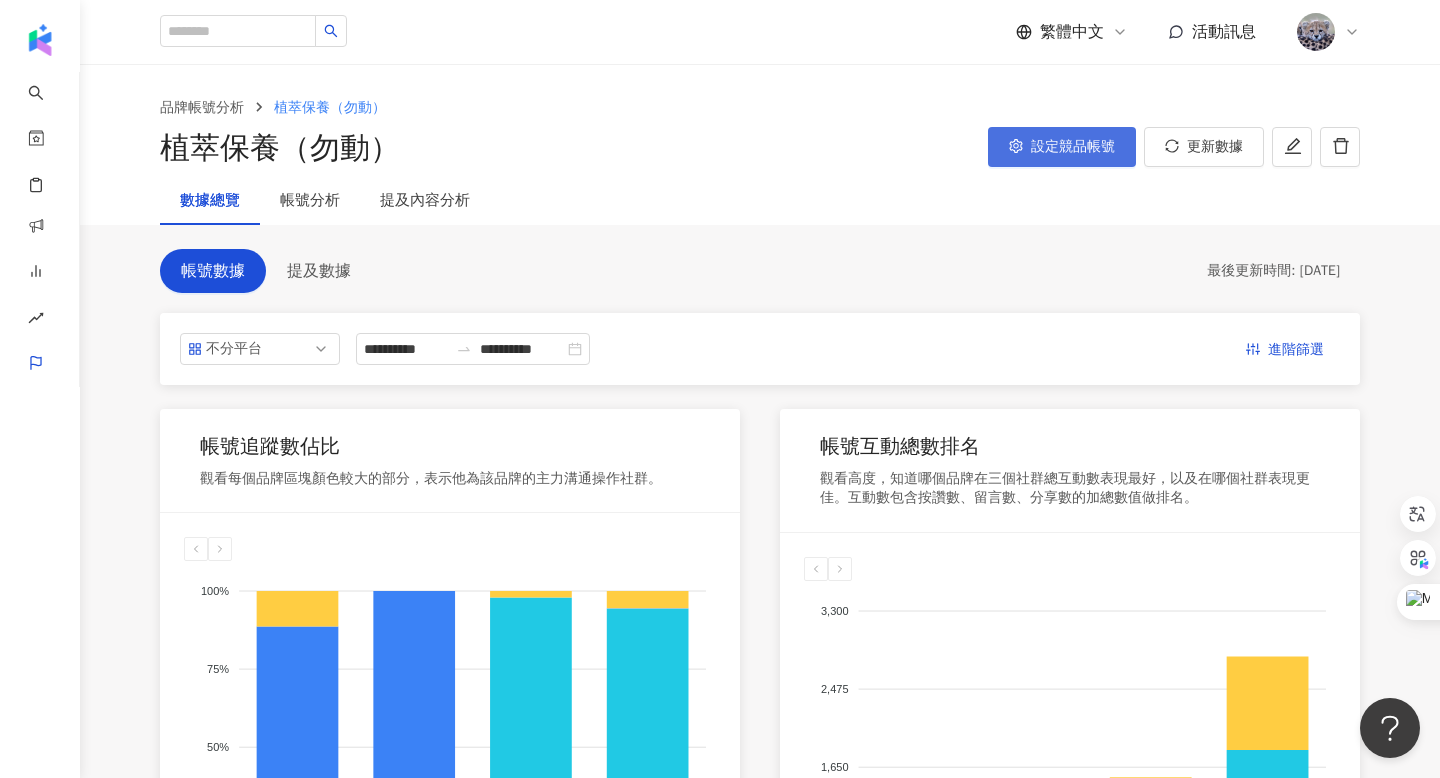 click on "設定競品帳號" at bounding box center (1073, 147) 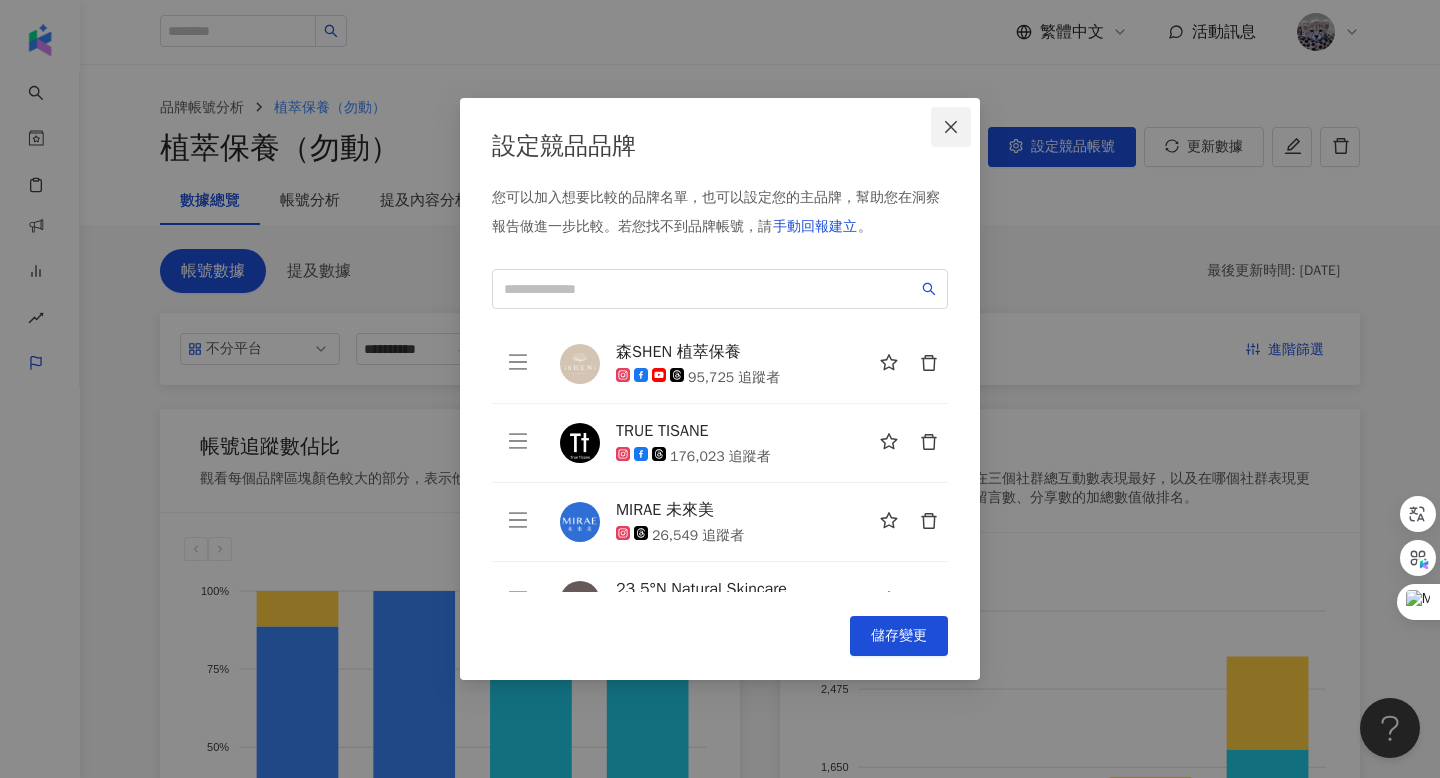 click 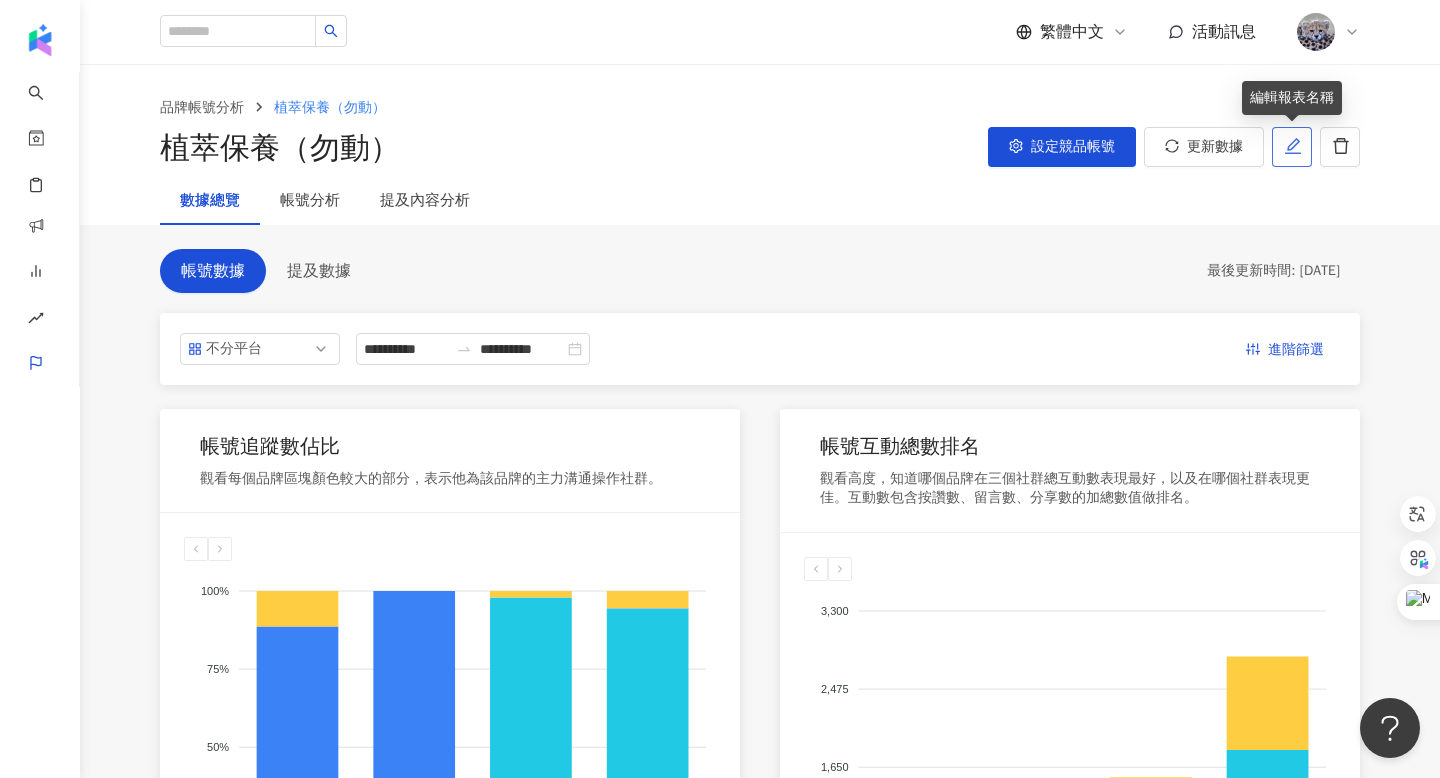 click 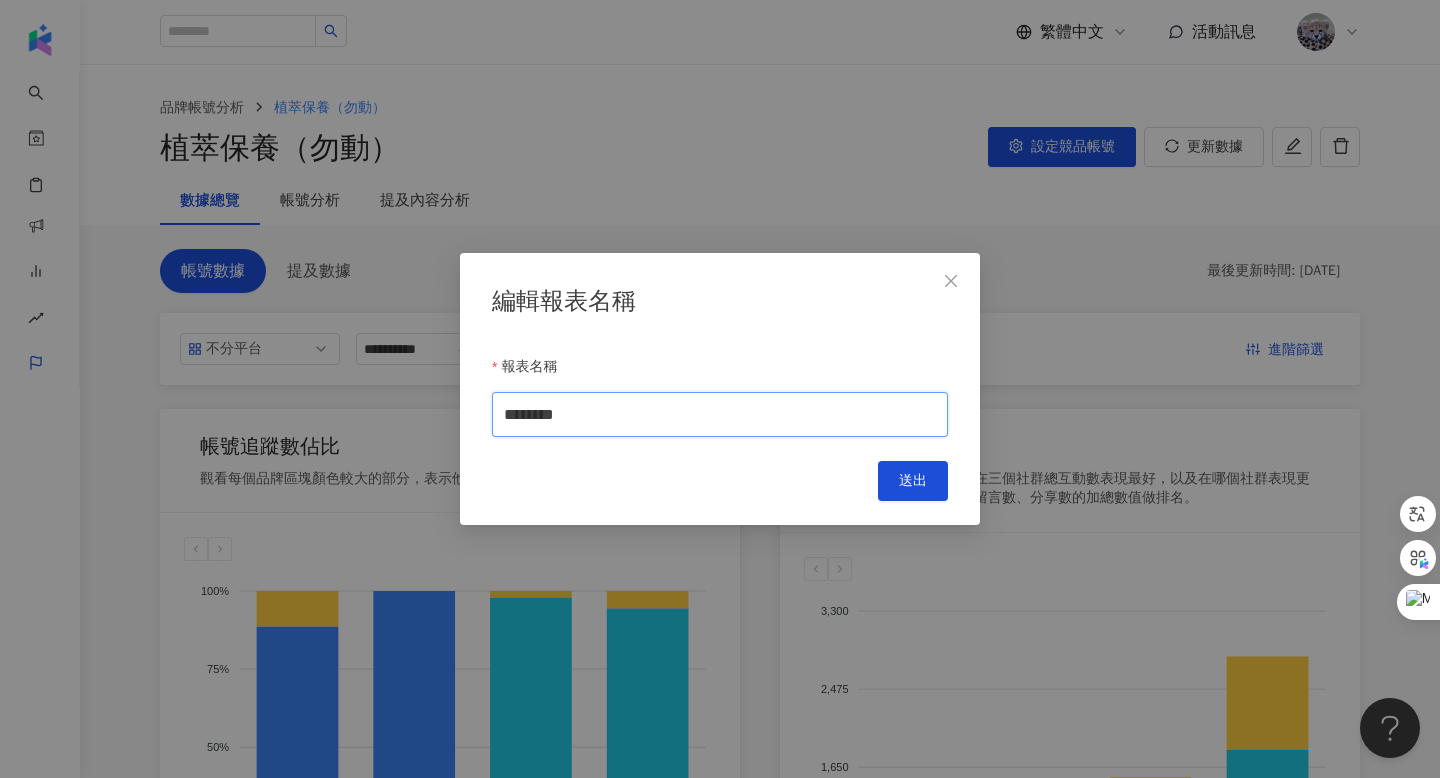 click on "********" at bounding box center [720, 414] 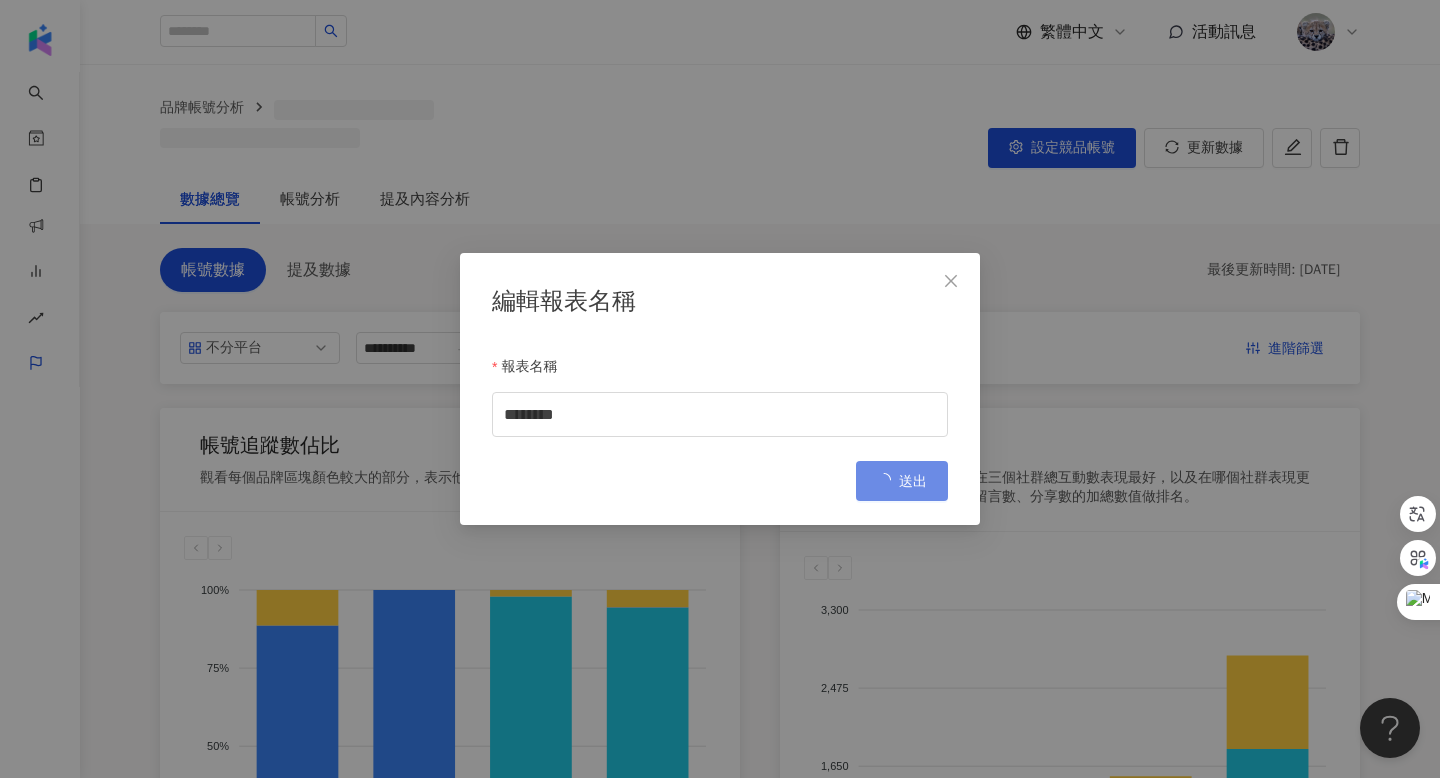 type on "********" 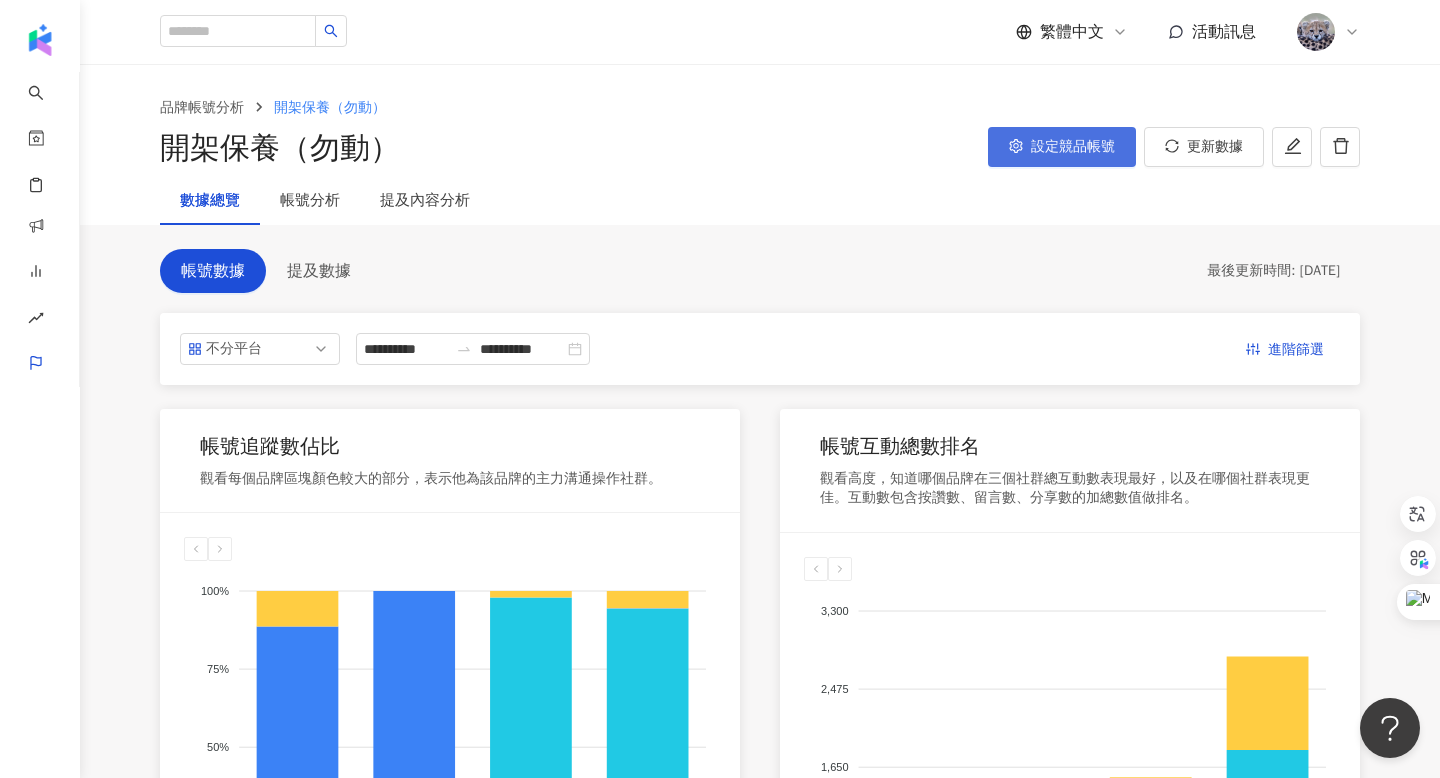 click on "設定競品帳號" at bounding box center (1073, 147) 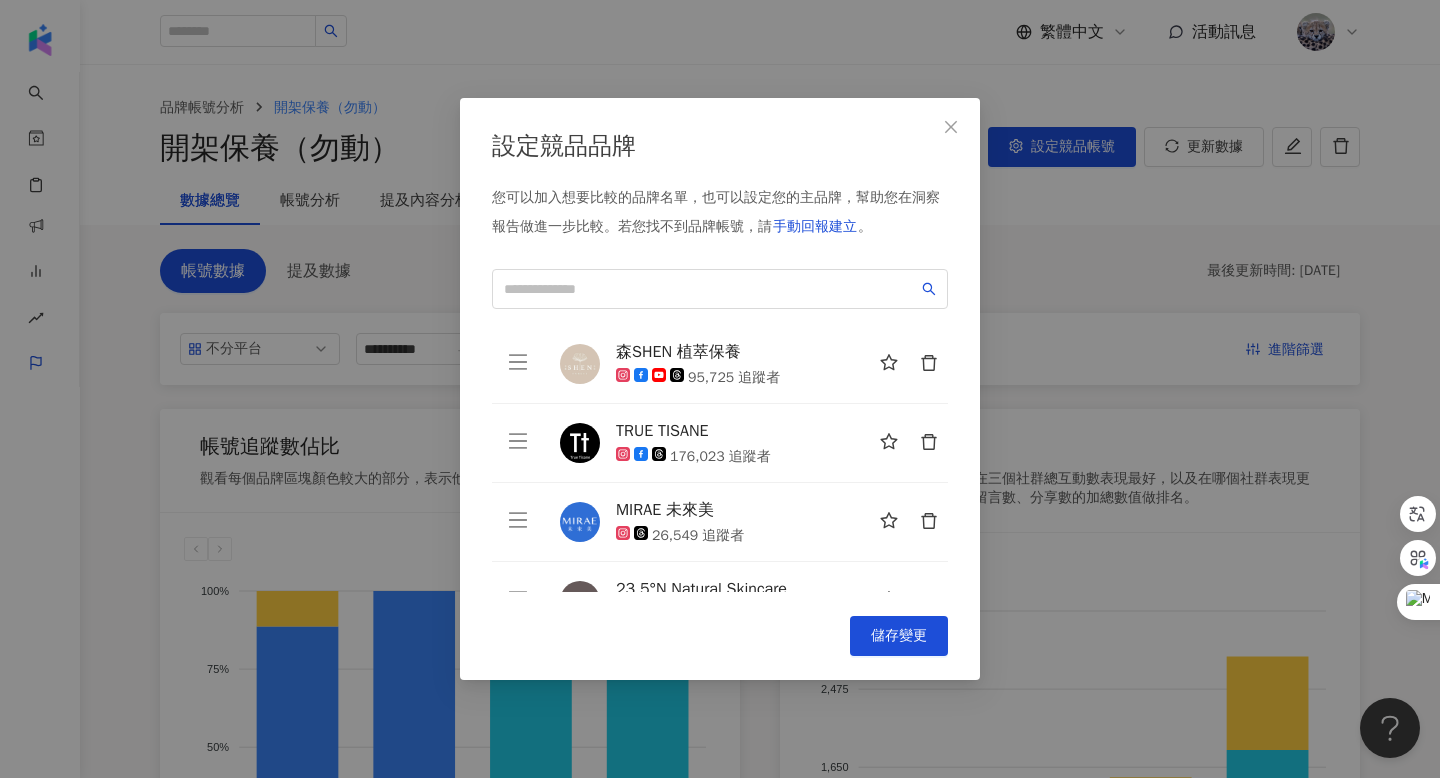 click 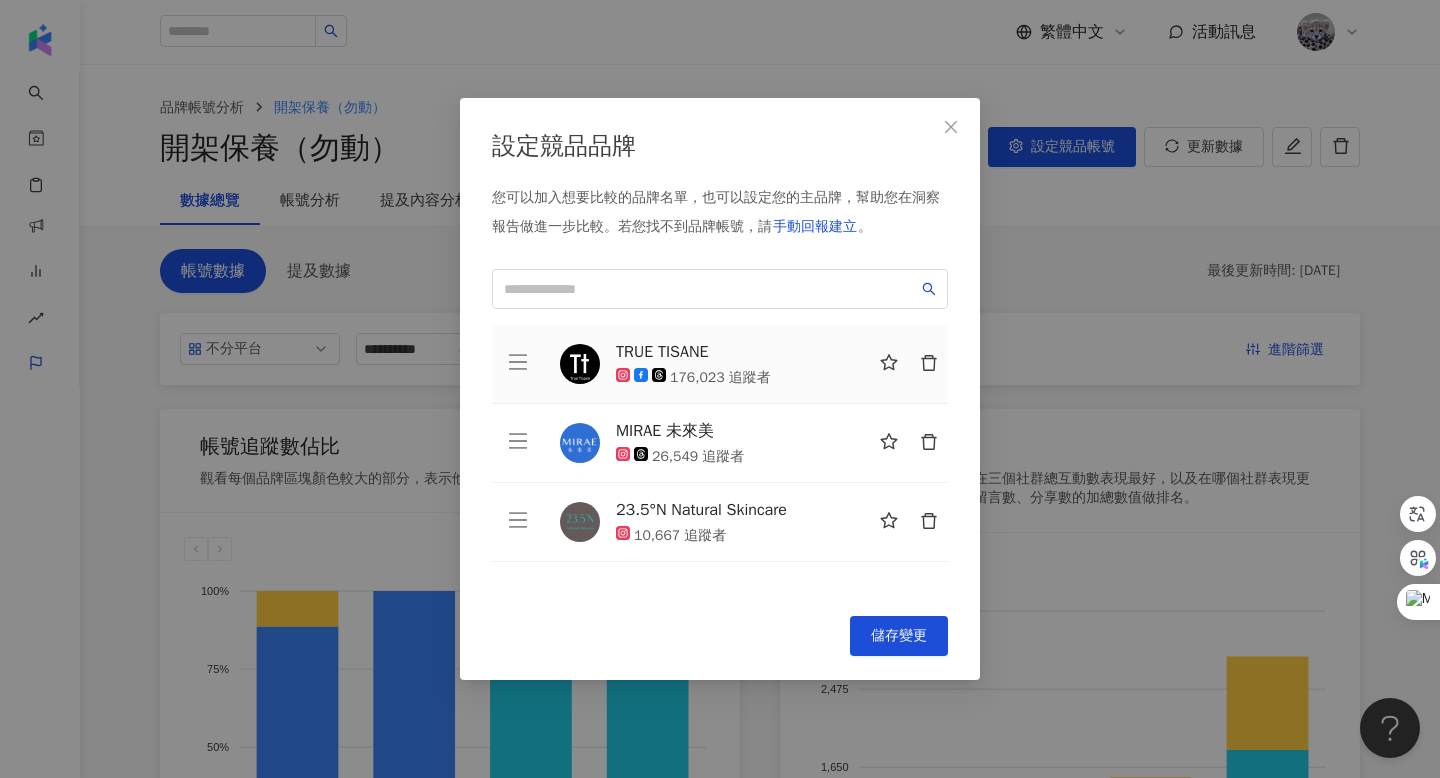 click 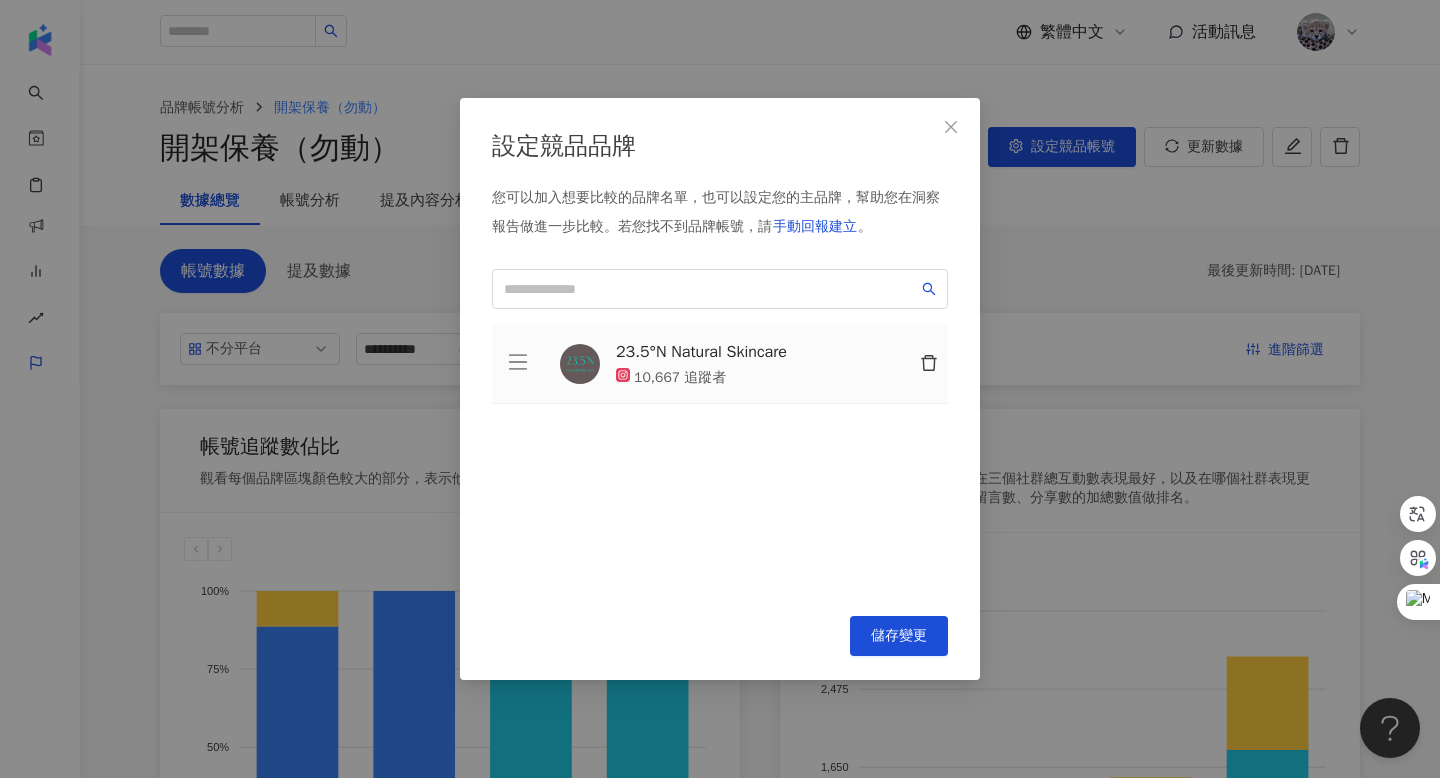 click 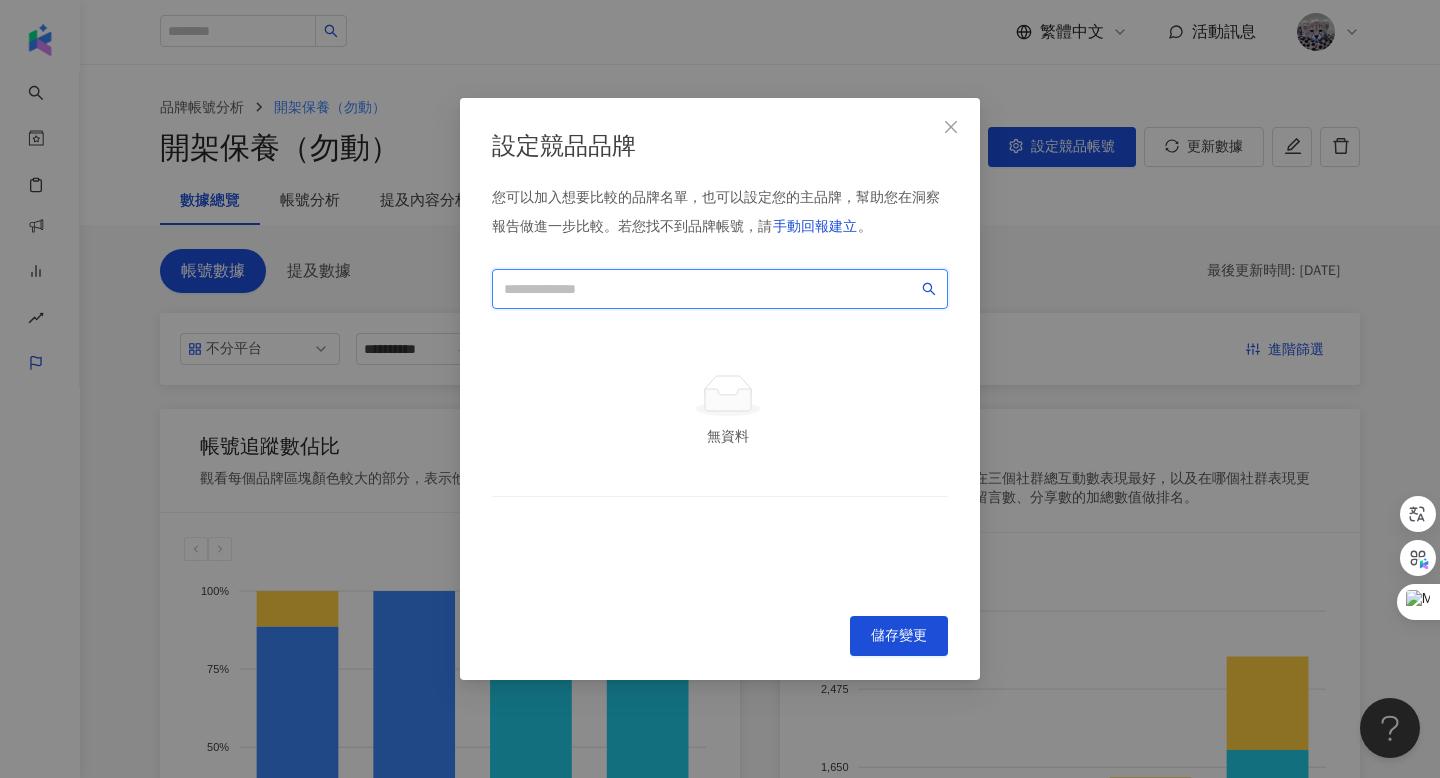 click at bounding box center [711, 289] 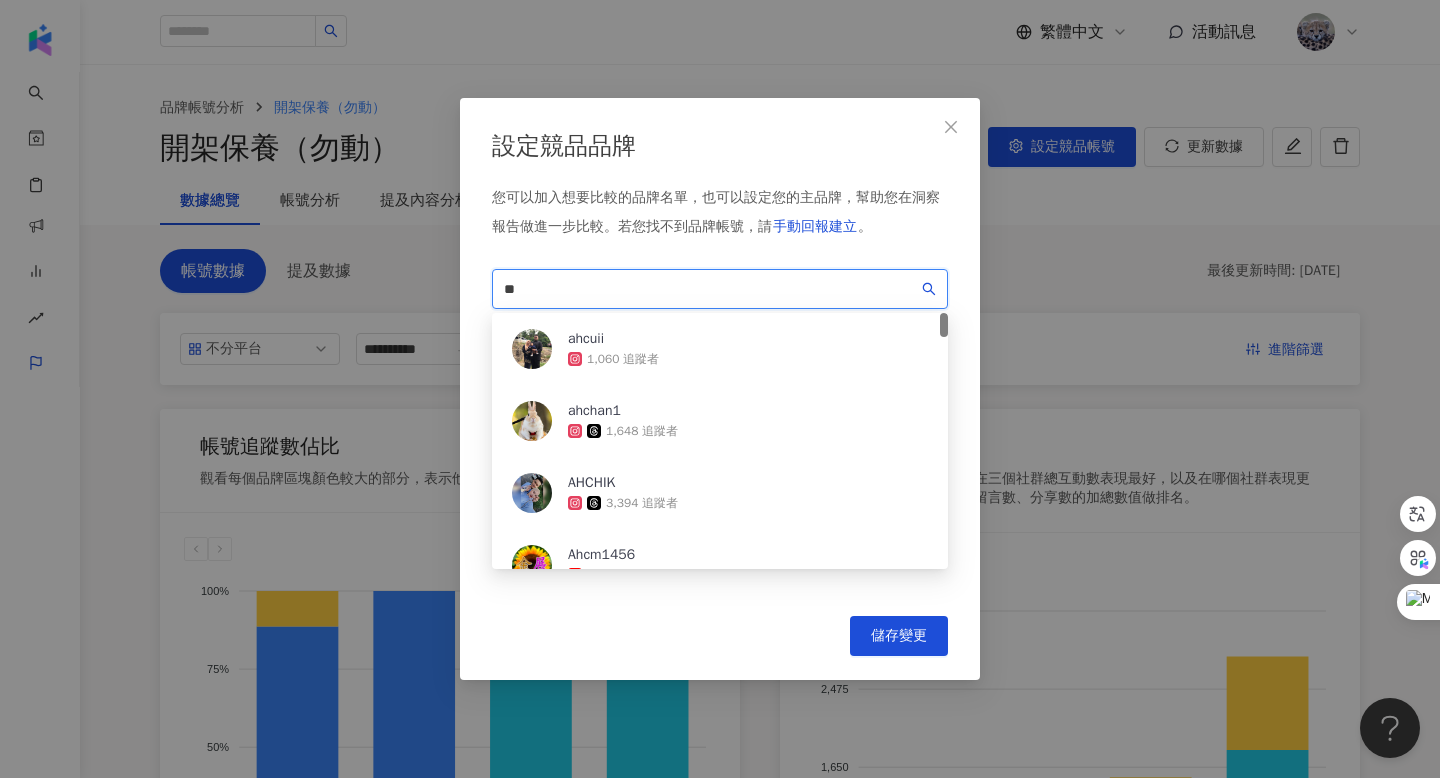 type on "*" 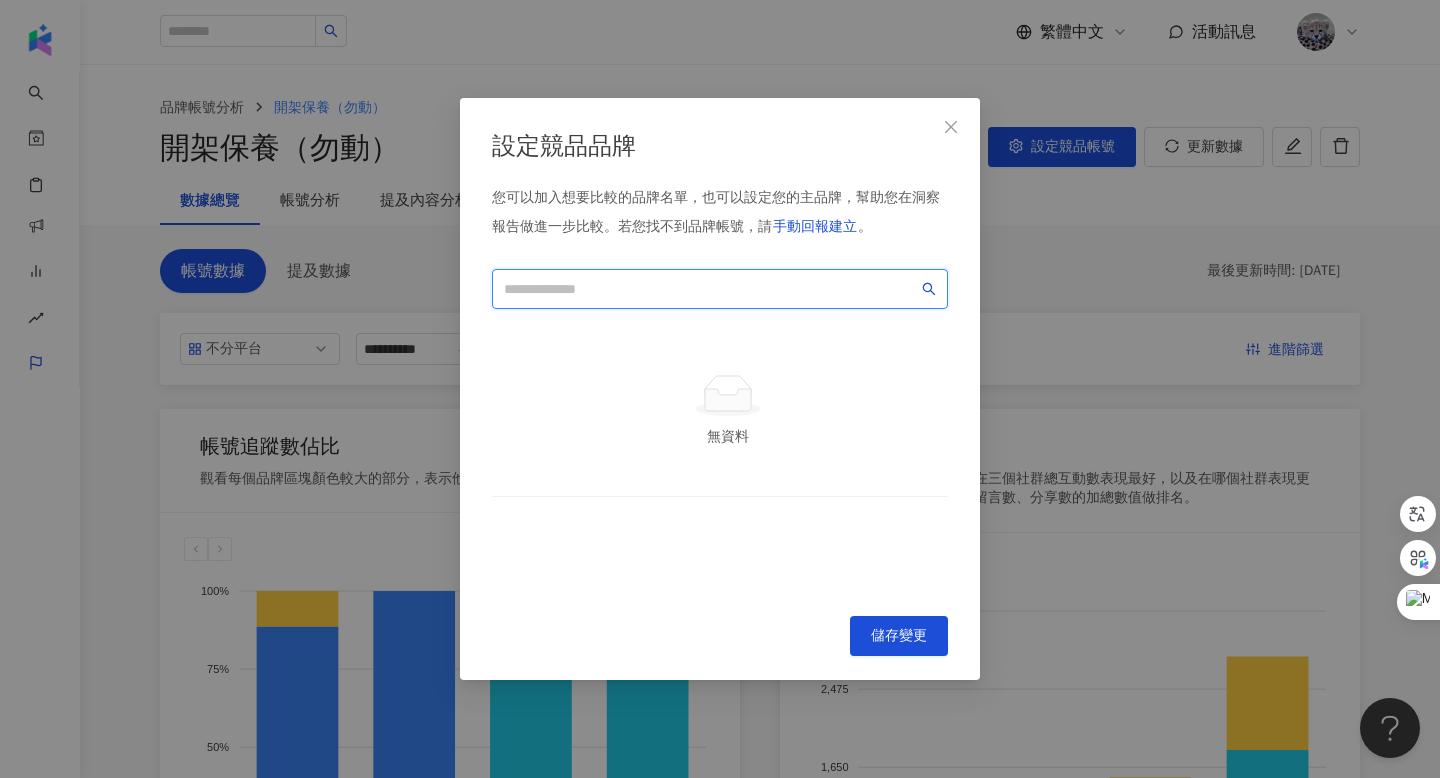 paste on "**********" 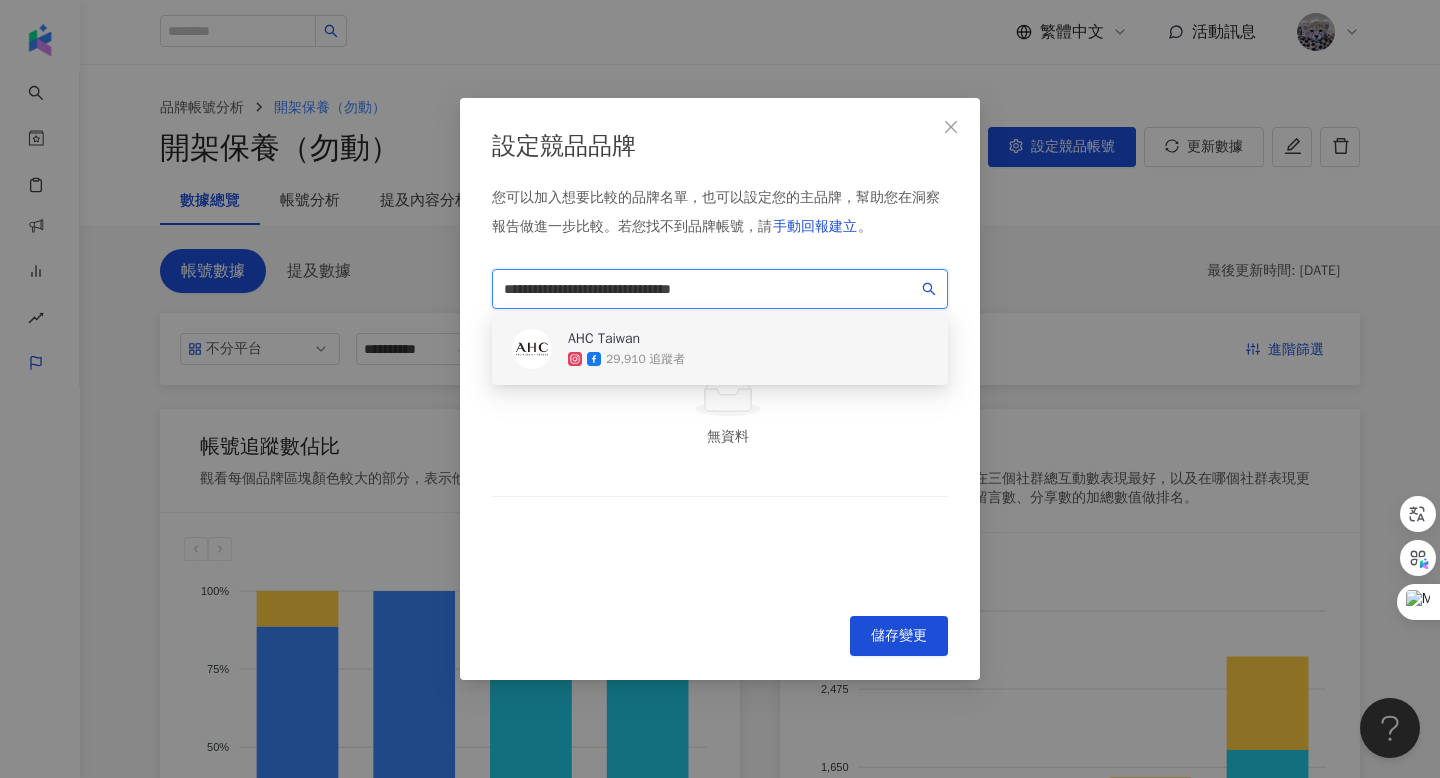click on "AHC Taiwan [NUMBER]   追蹤者" at bounding box center [720, 349] 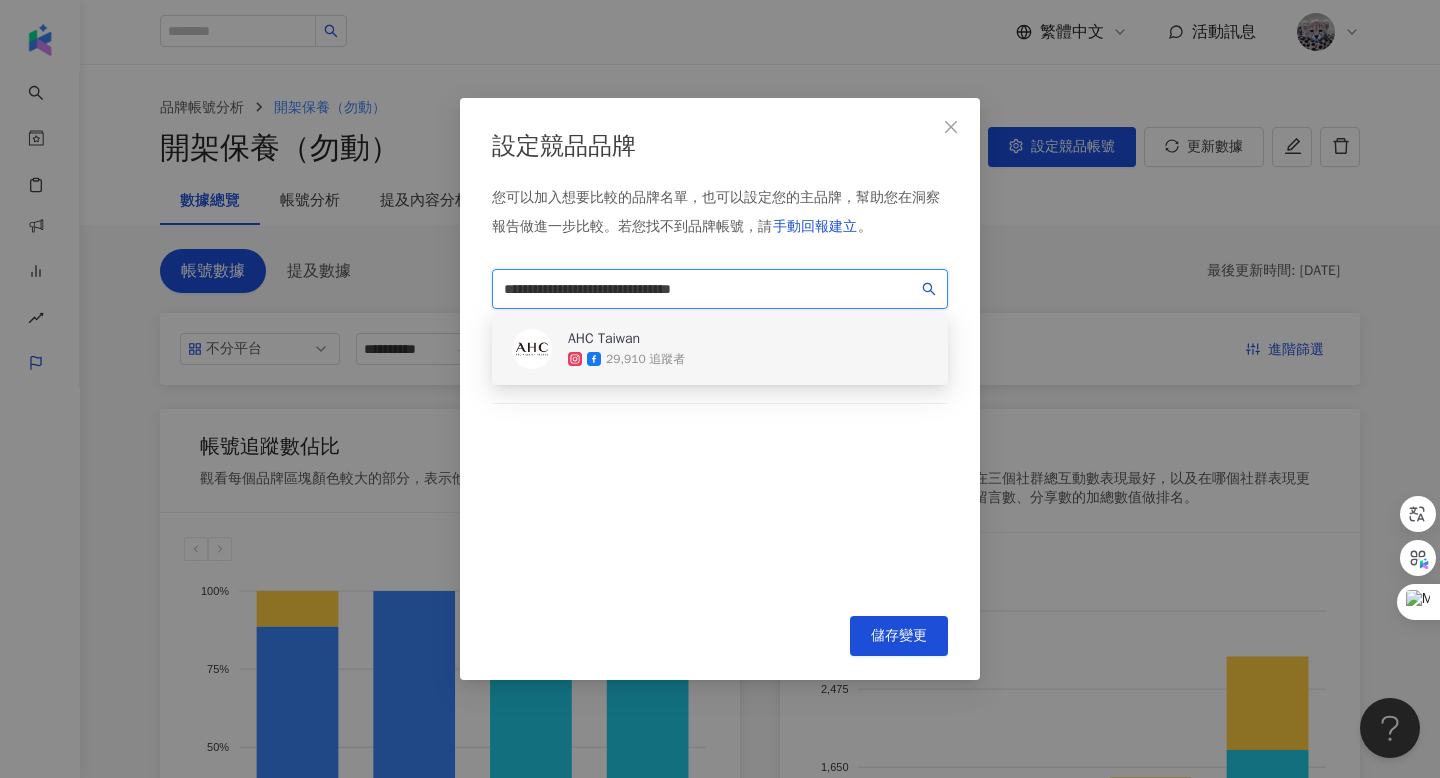 drag, startPoint x: 780, startPoint y: 295, endPoint x: 412, endPoint y: 292, distance: 368.01224 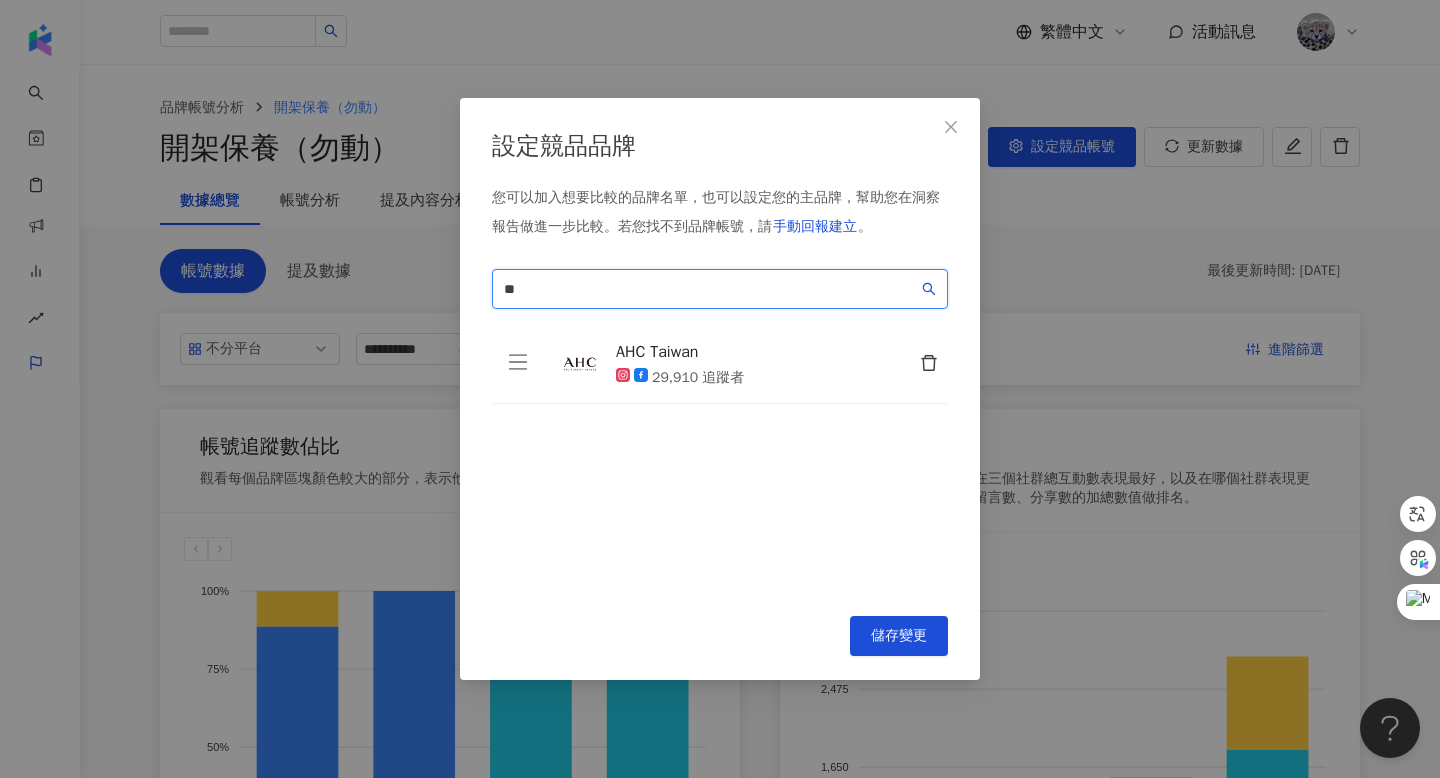 type on "*" 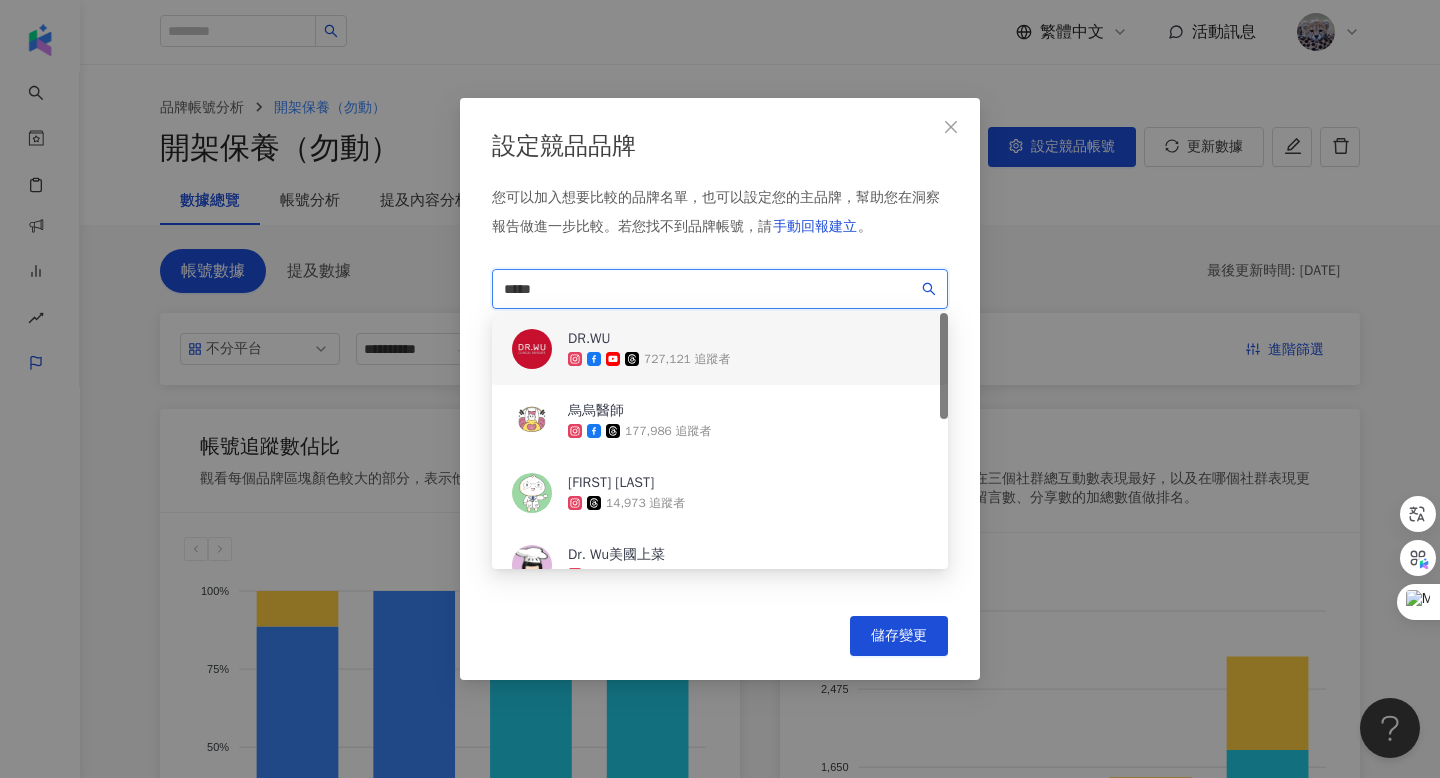 click on "DR.WU [NUMBER]   追蹤者" at bounding box center [720, 349] 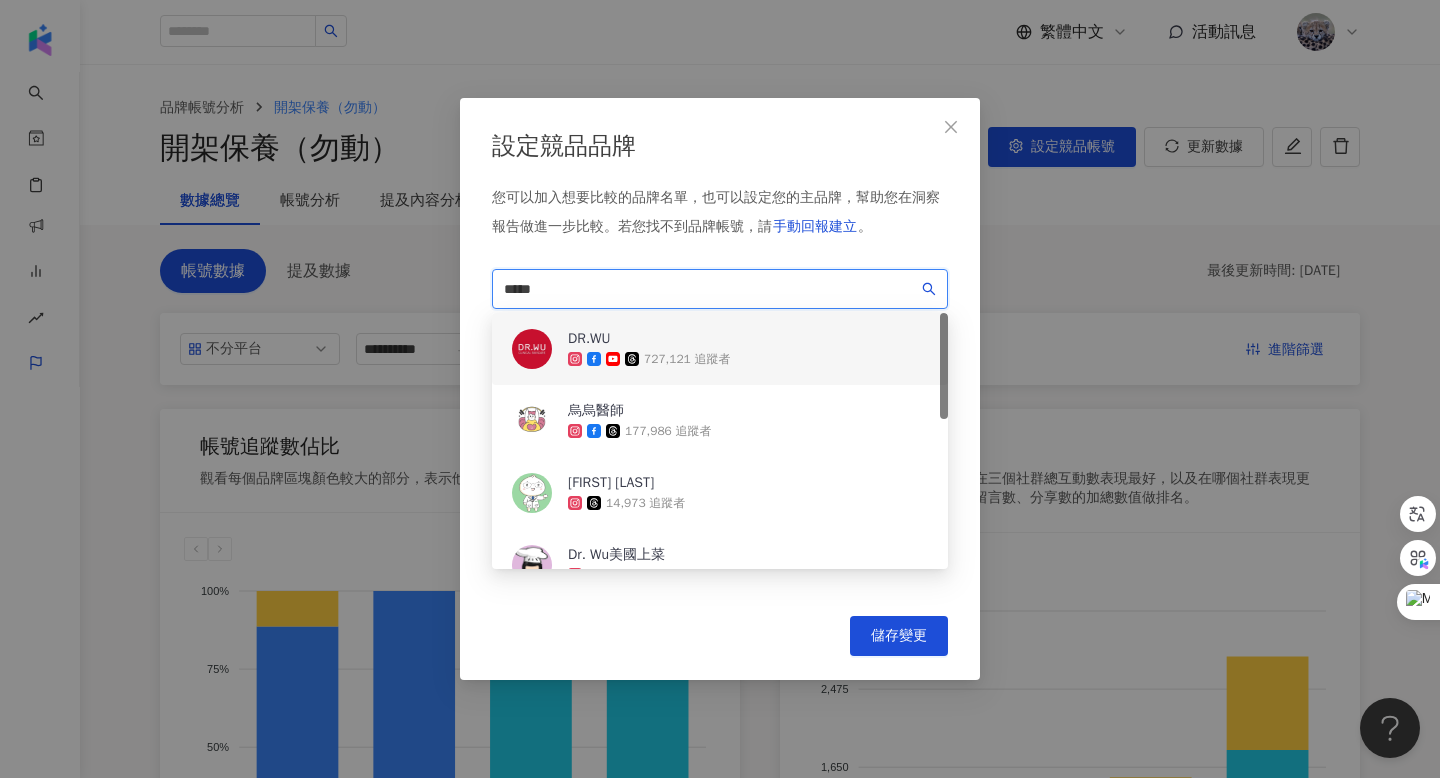 drag, startPoint x: 605, startPoint y: 288, endPoint x: 468, endPoint y: 286, distance: 137.0146 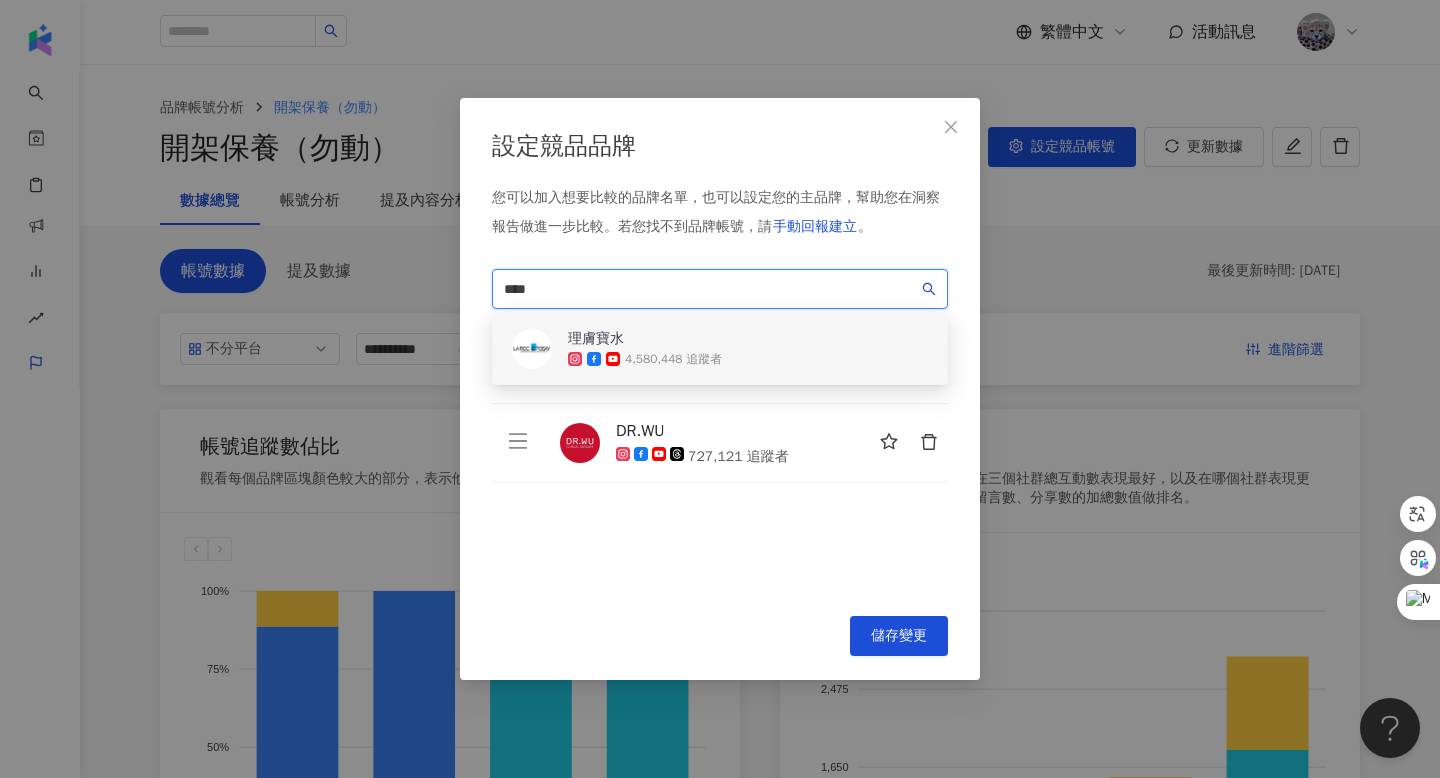 click on "4,580,448   追蹤者" at bounding box center [645, 359] 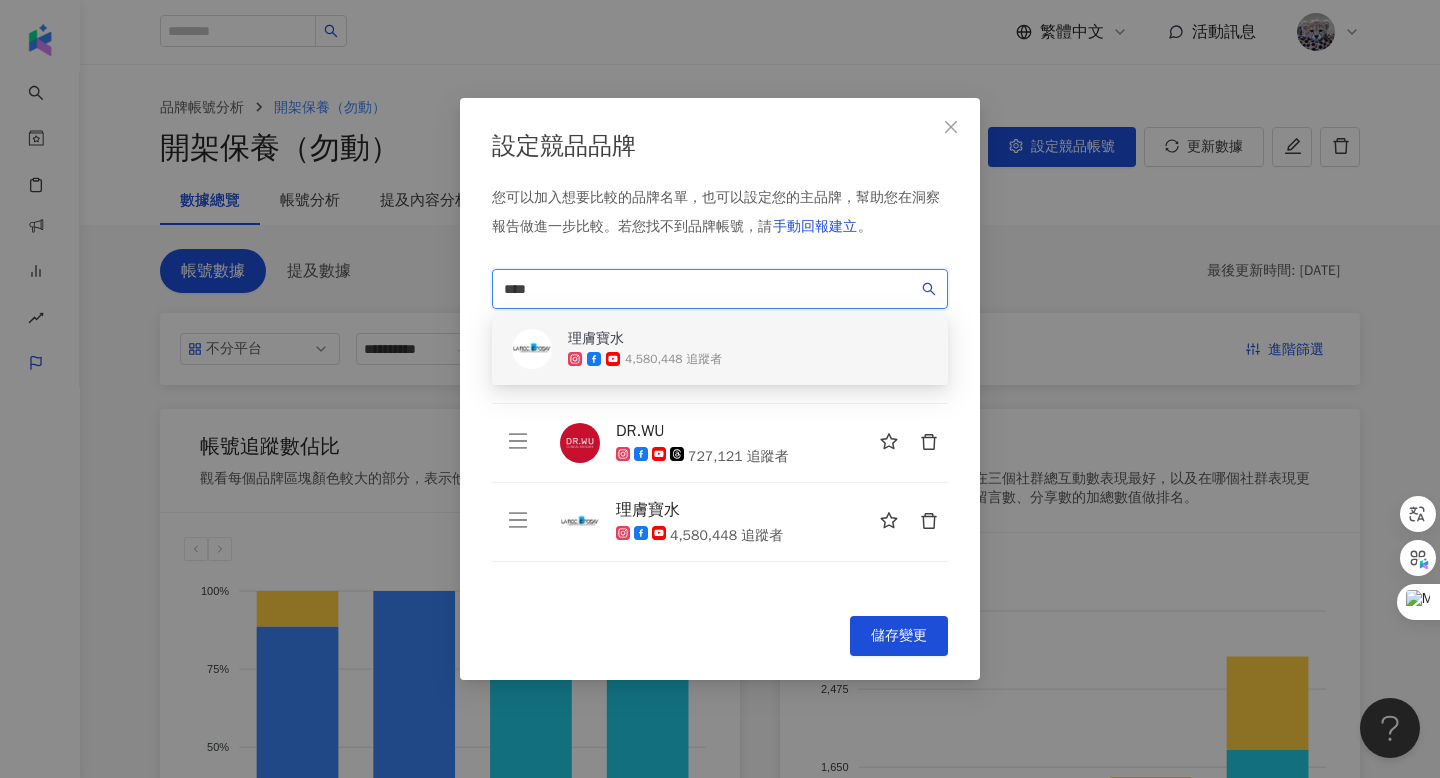 drag, startPoint x: 610, startPoint y: 291, endPoint x: 411, endPoint y: 289, distance: 199.01006 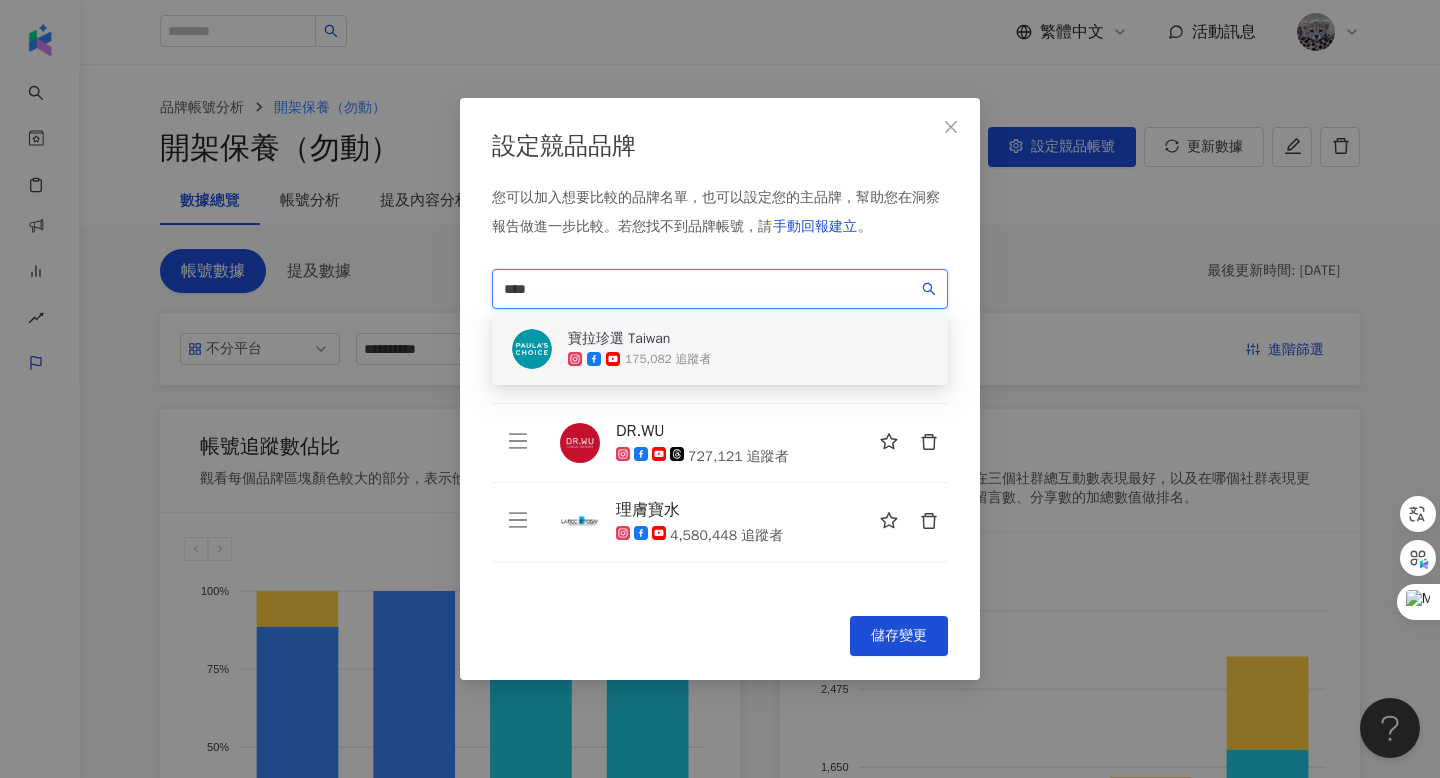 click on "[NUMBER]   追蹤者" at bounding box center (668, 359) 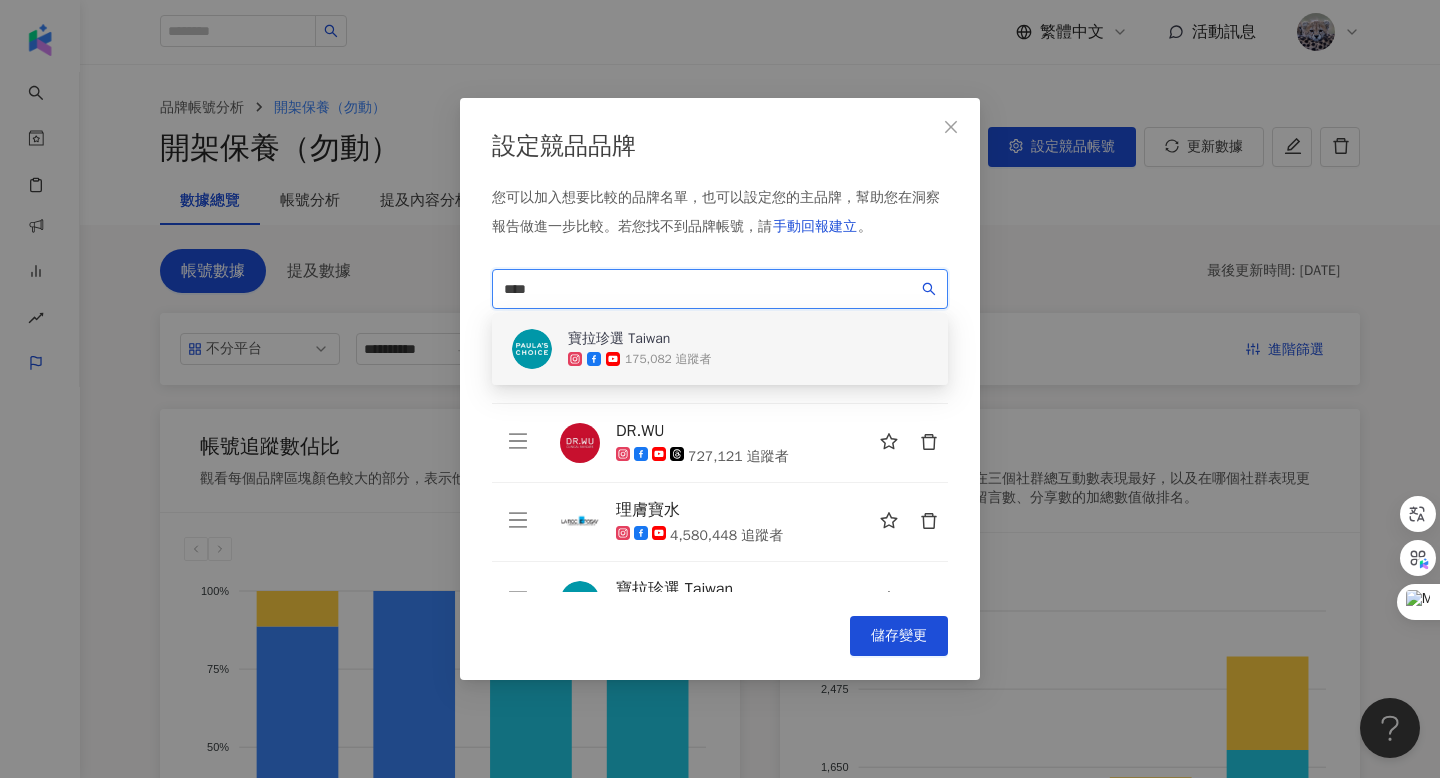 drag, startPoint x: 606, startPoint y: 291, endPoint x: 461, endPoint y: 287, distance: 145.05516 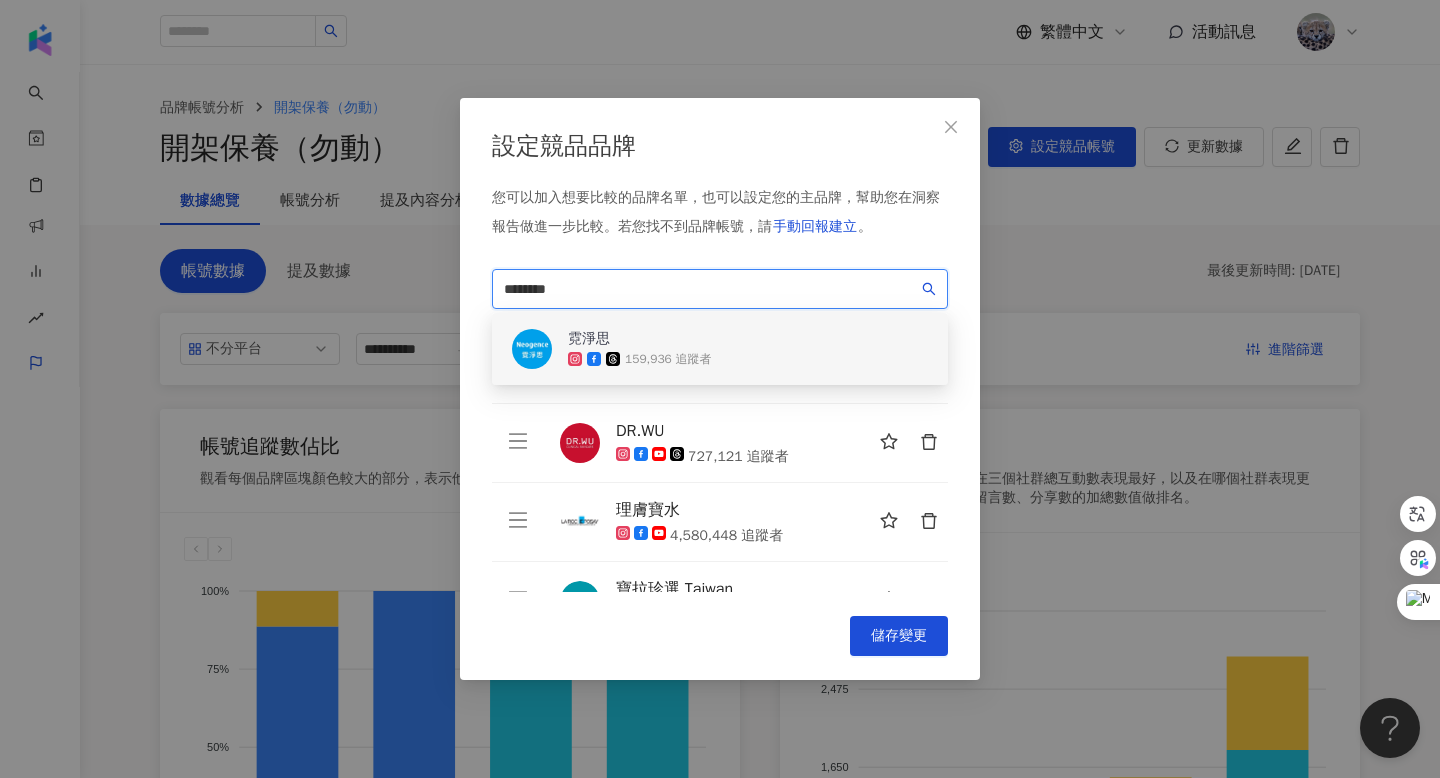 click on "霓淨思" at bounding box center [639, 339] 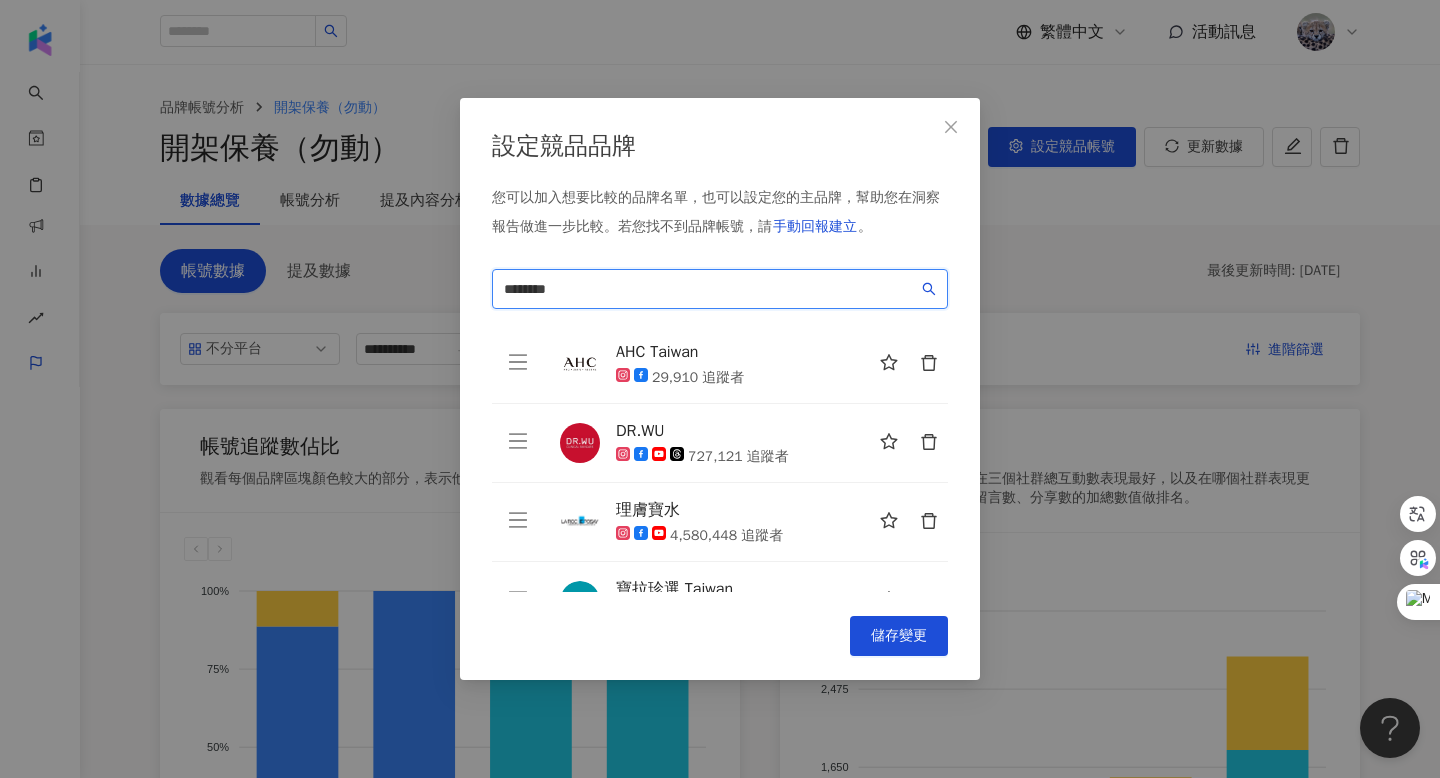 scroll, scrollTop: 128, scrollLeft: 0, axis: vertical 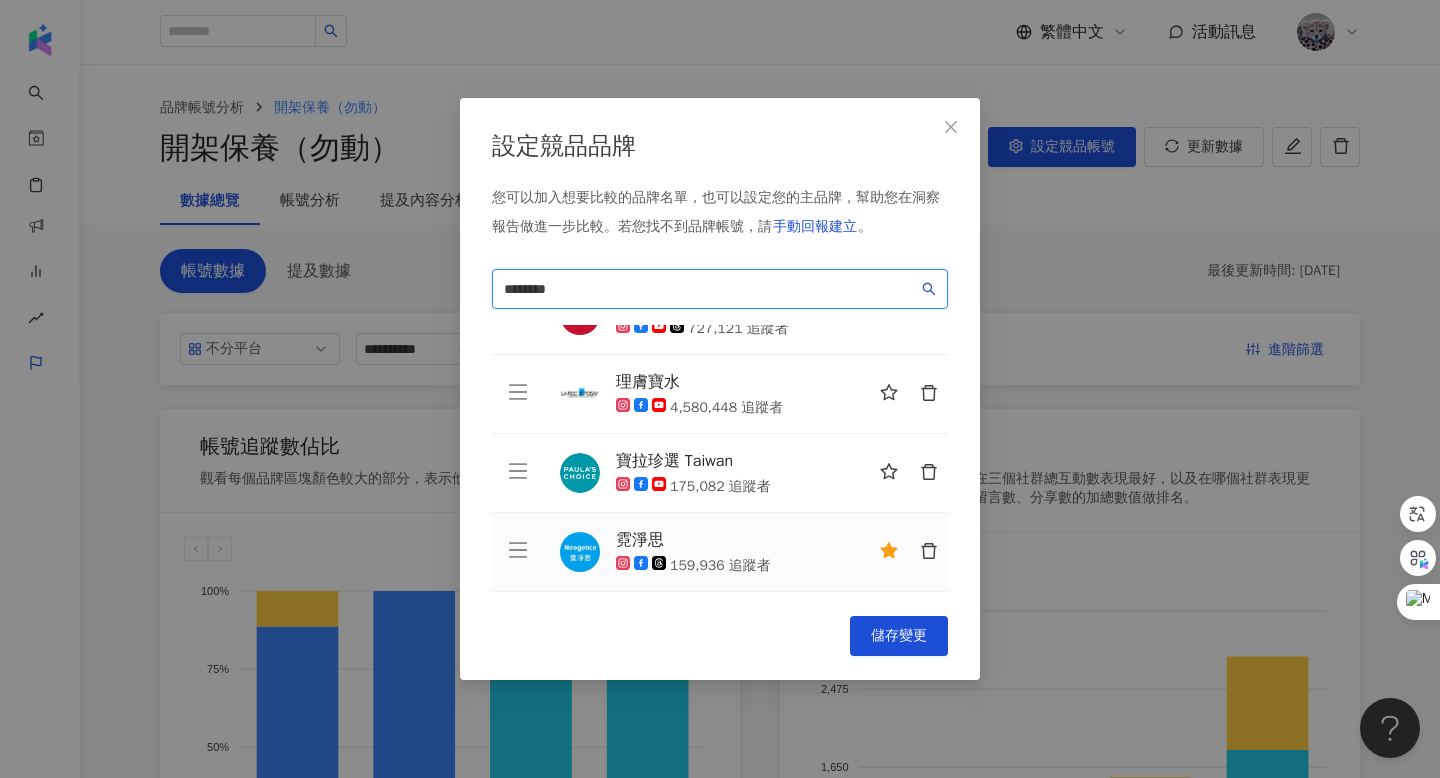 type on "********" 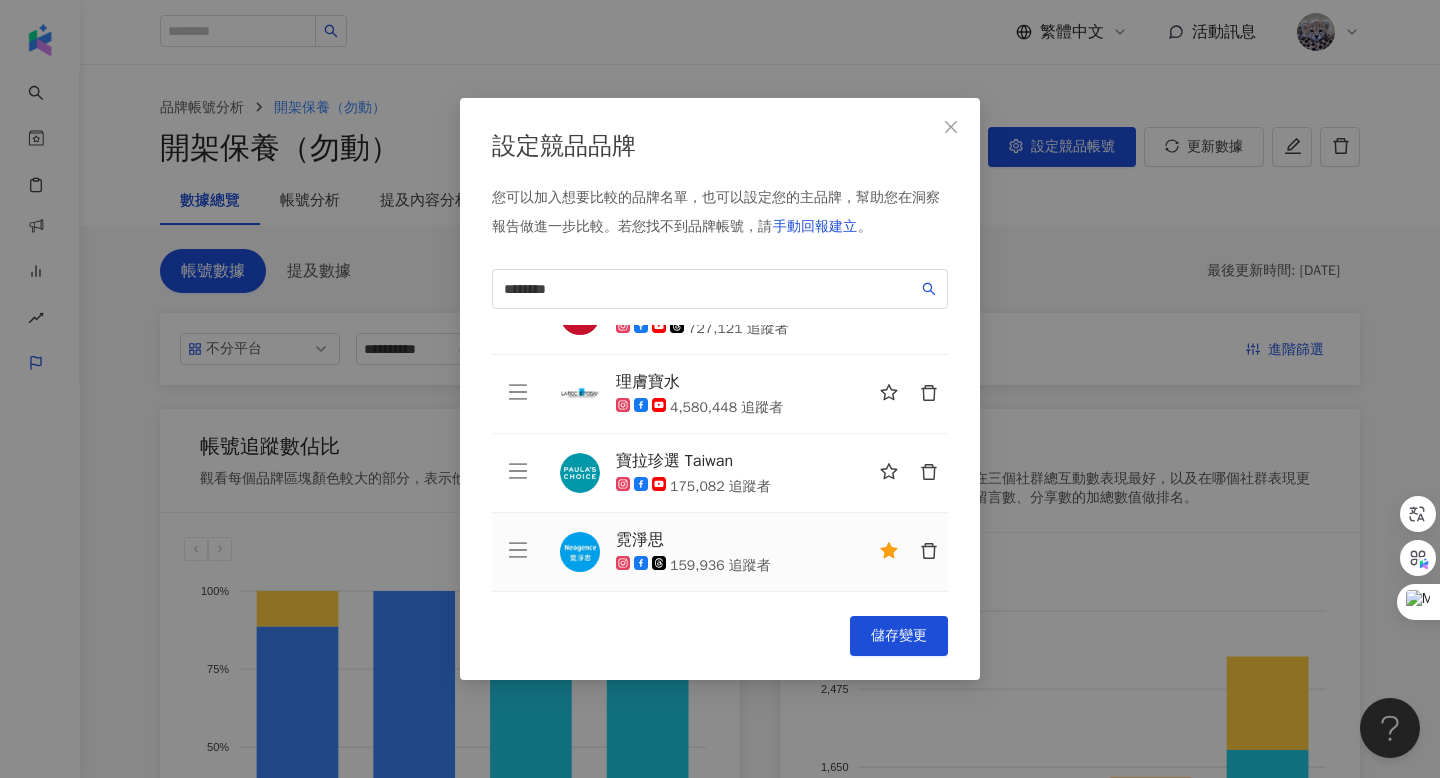 click 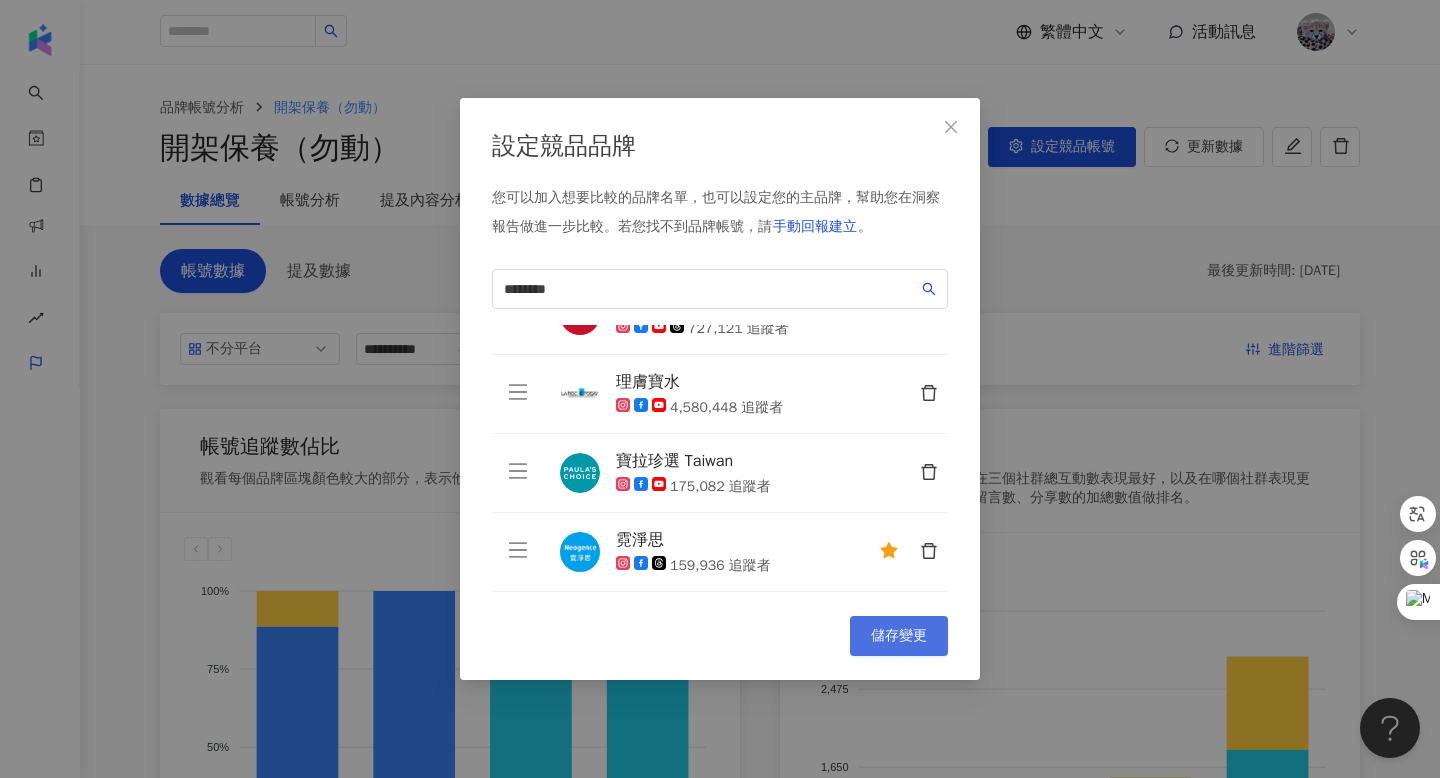click on "儲存變更" at bounding box center [899, 636] 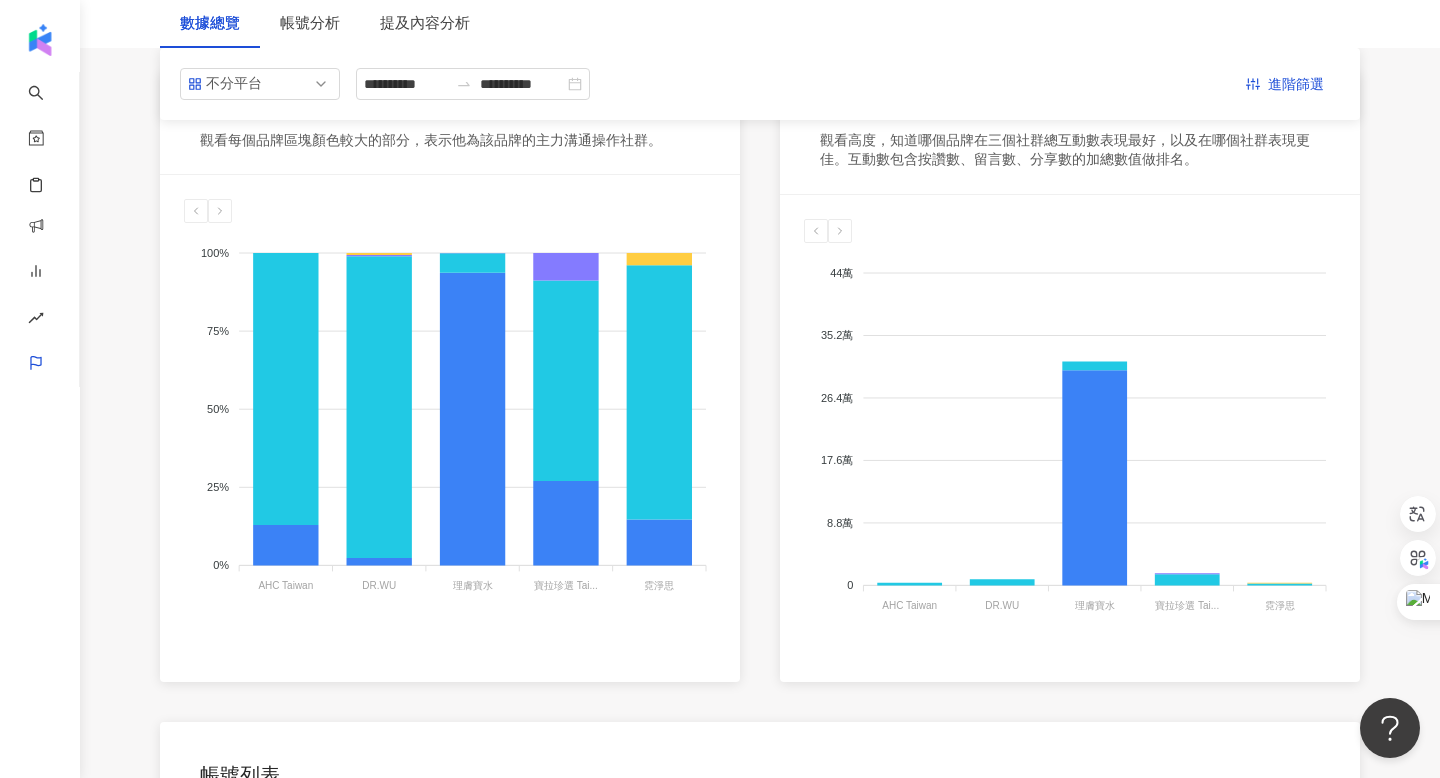 scroll, scrollTop: 0, scrollLeft: 0, axis: both 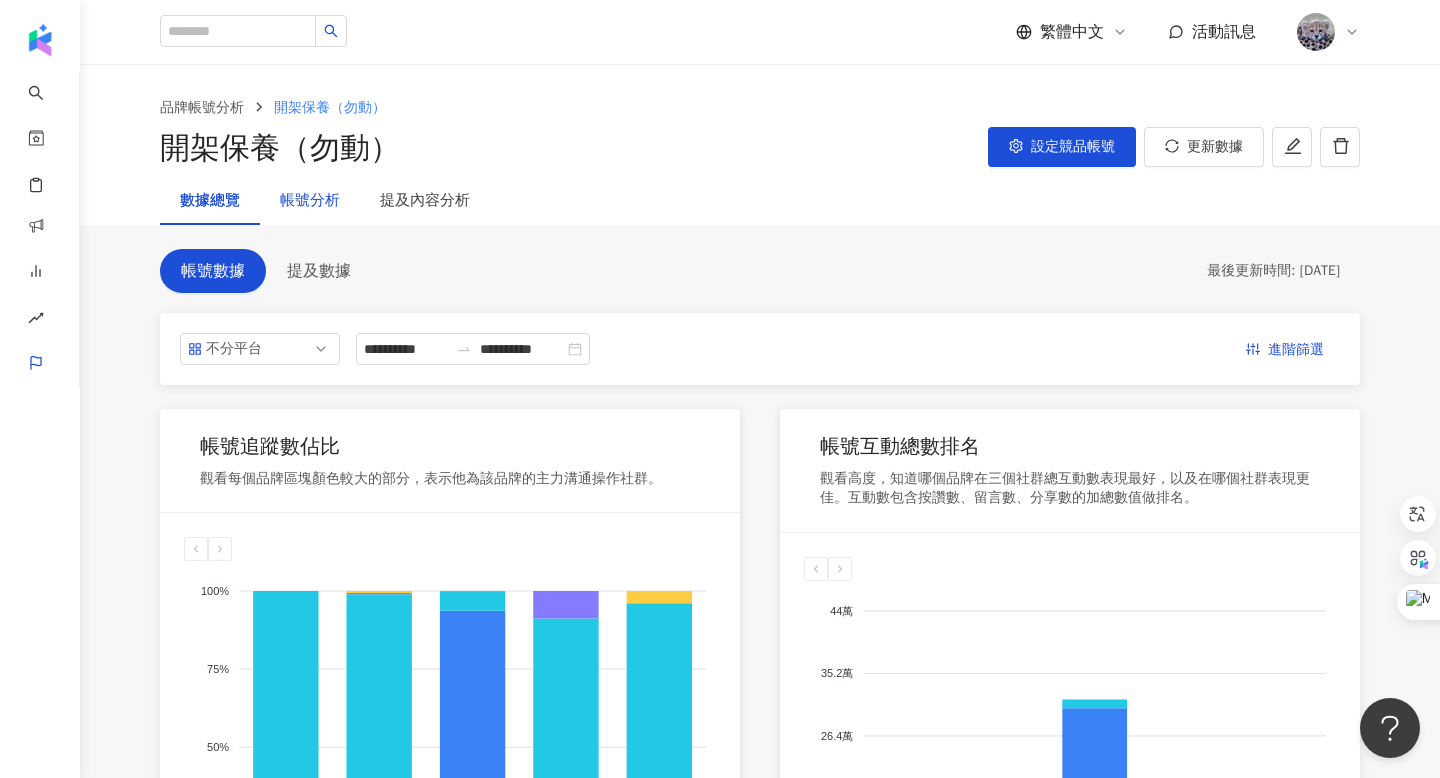 click on "帳號分析" at bounding box center (310, 201) 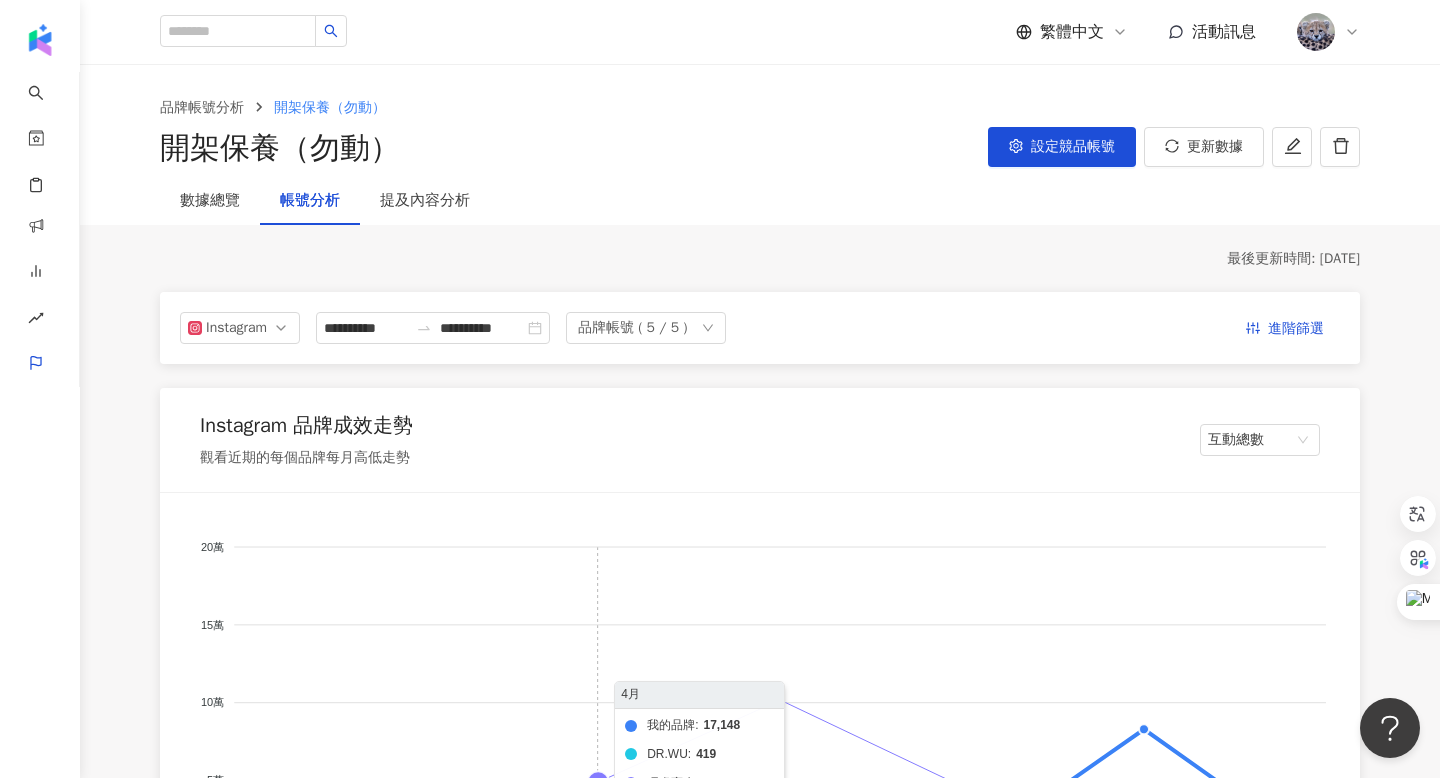scroll, scrollTop: 357, scrollLeft: 0, axis: vertical 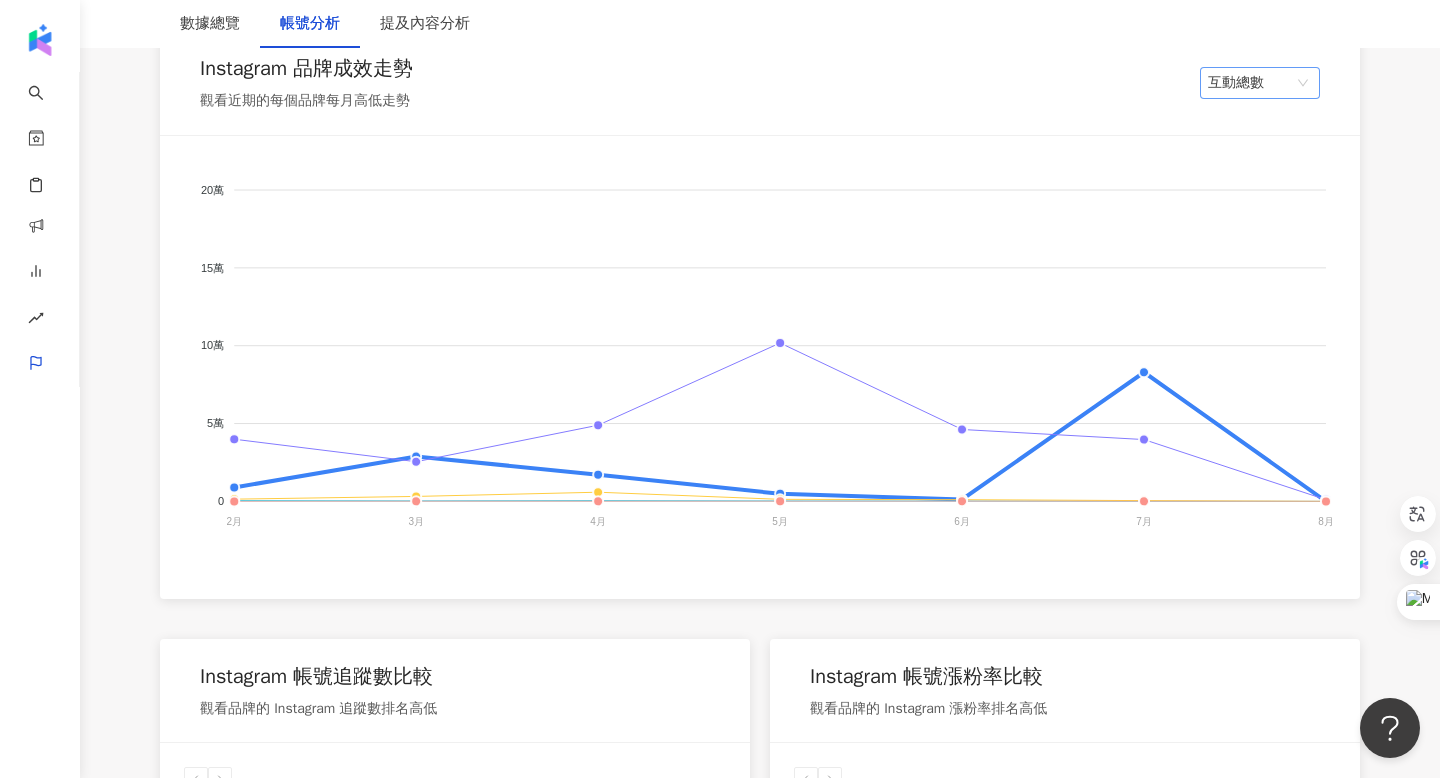 click on "互動總數" at bounding box center (1260, 83) 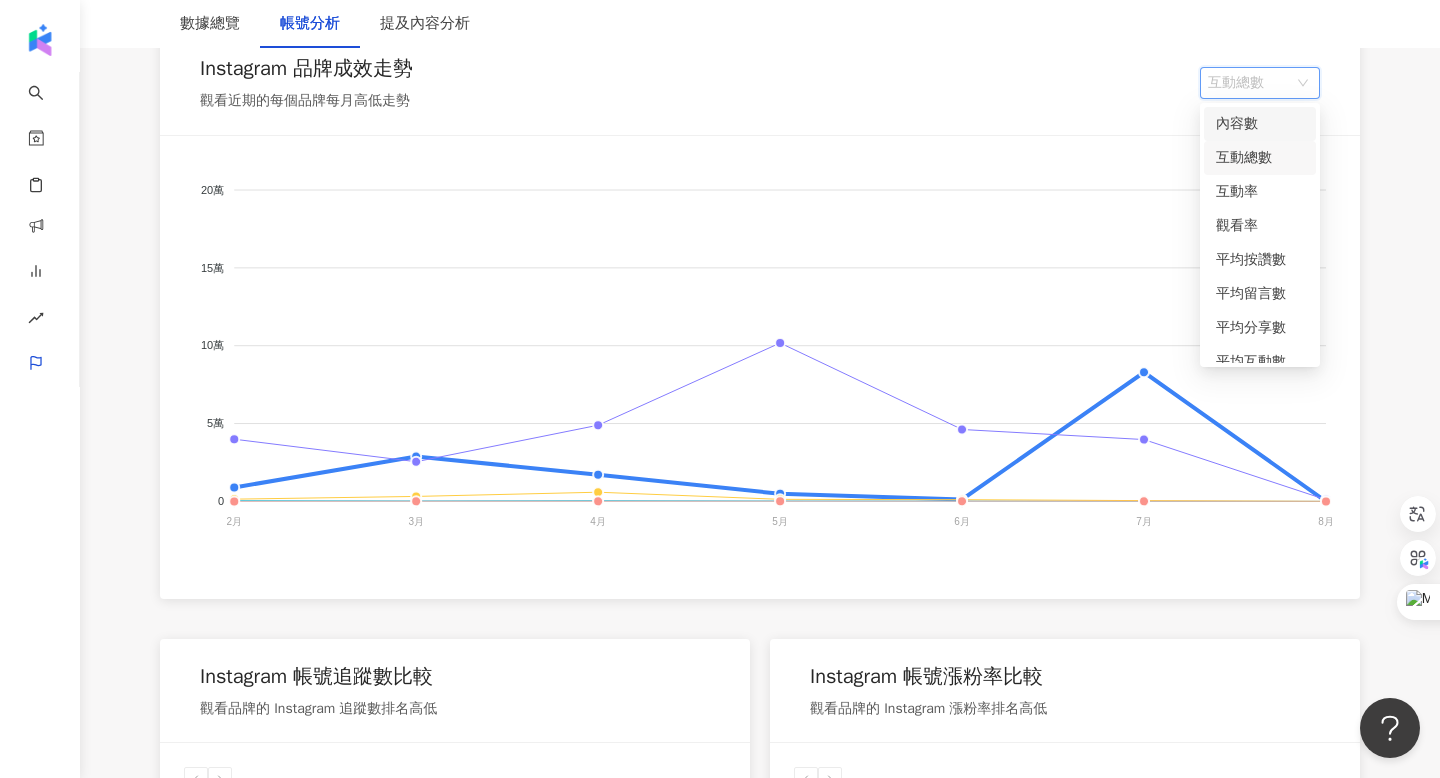 click on "內容數" at bounding box center [1260, 124] 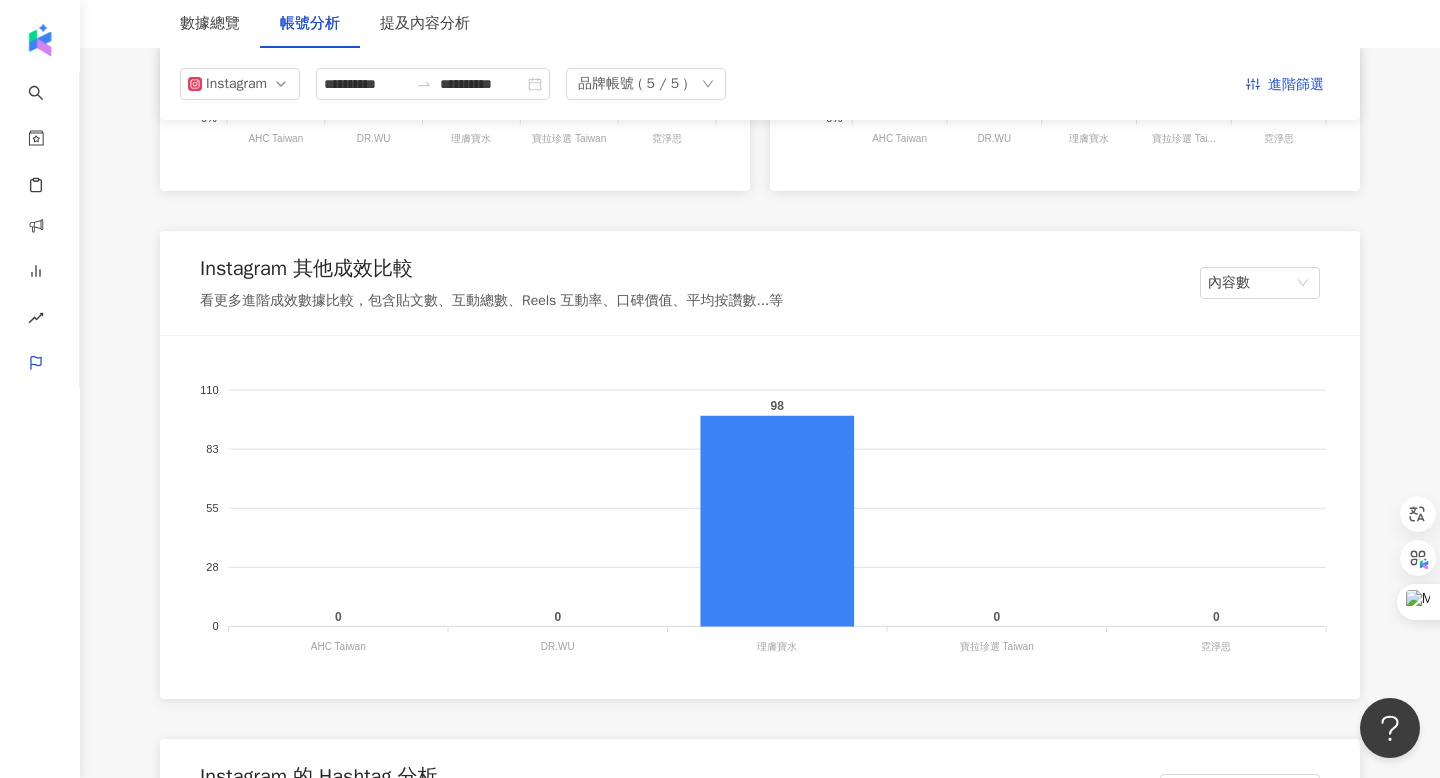 scroll, scrollTop: 1787, scrollLeft: 0, axis: vertical 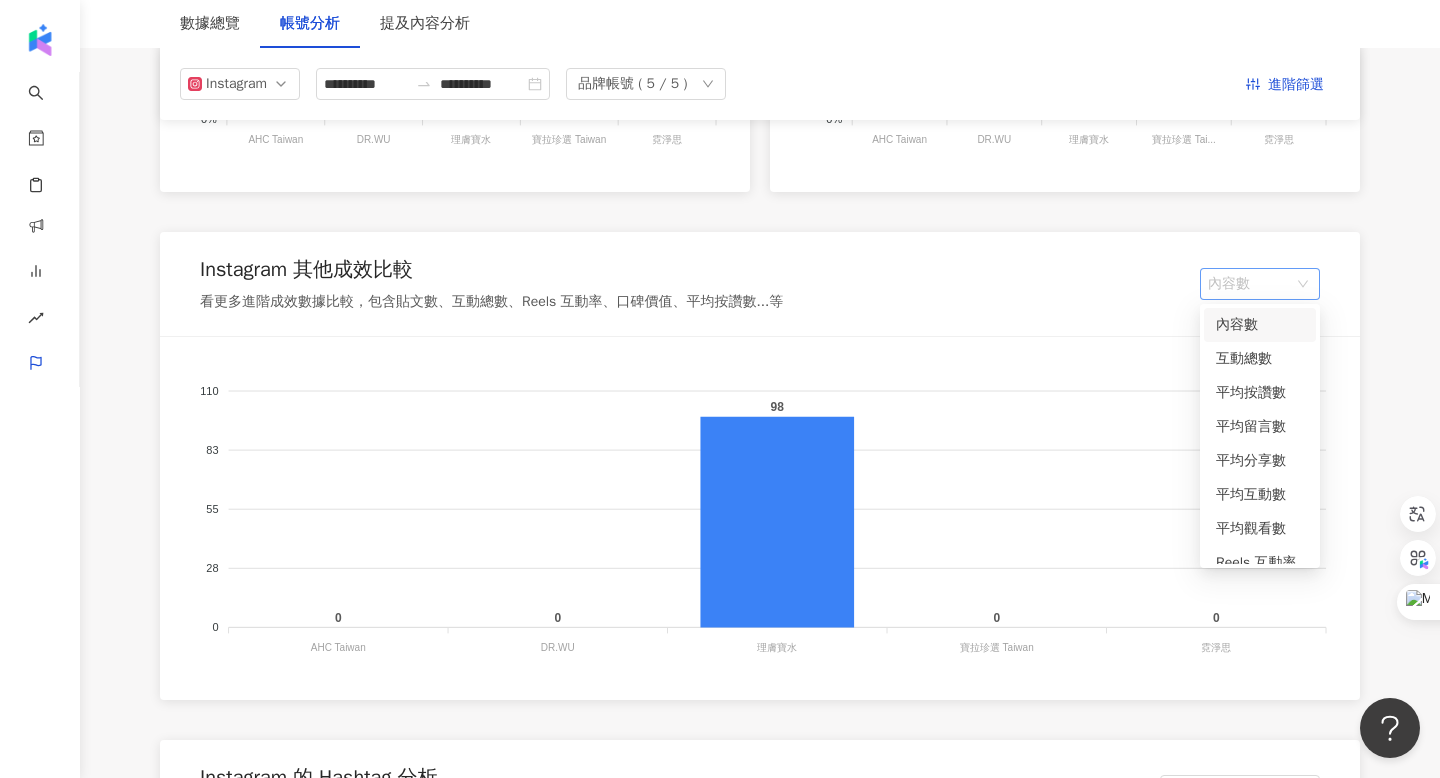 click on "內容數" at bounding box center [1260, 284] 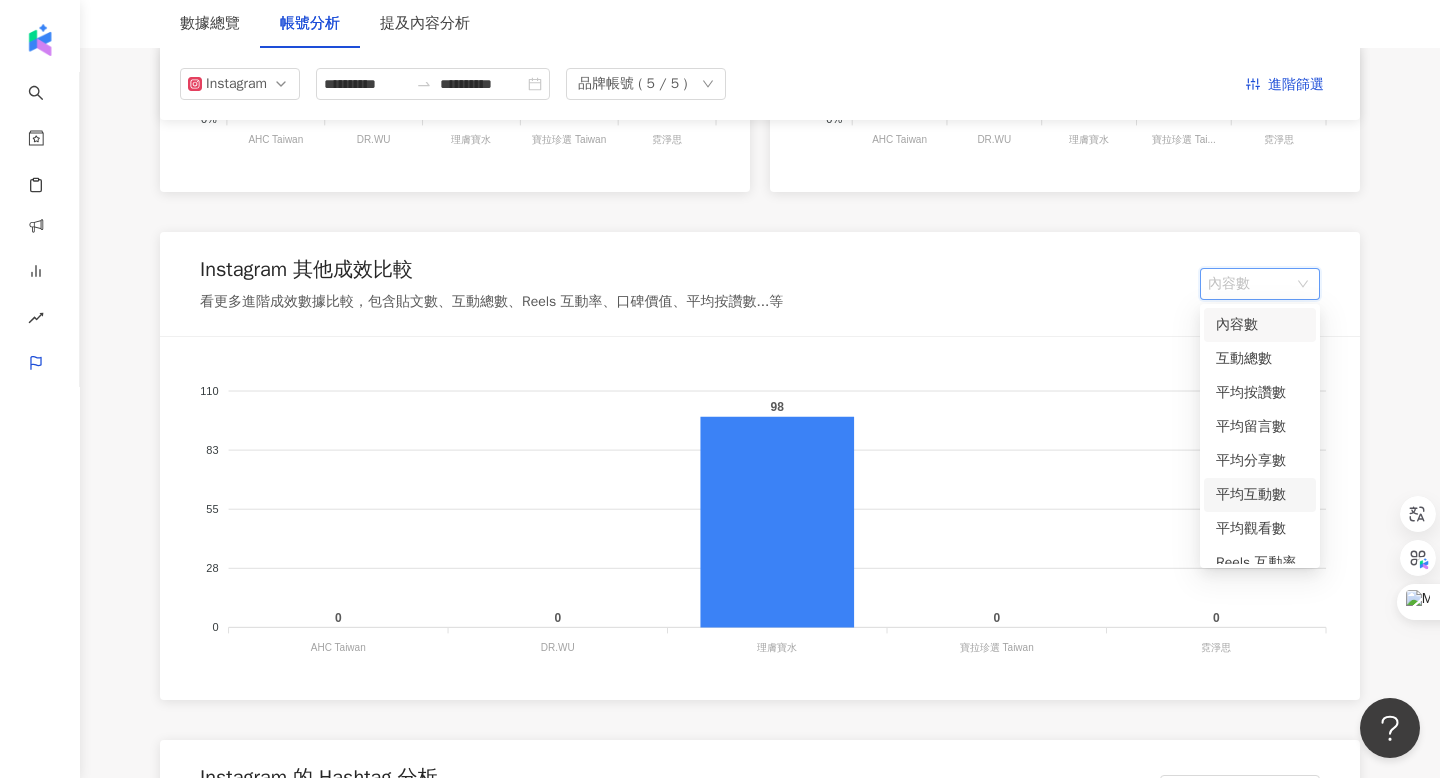 scroll, scrollTop: 50, scrollLeft: 0, axis: vertical 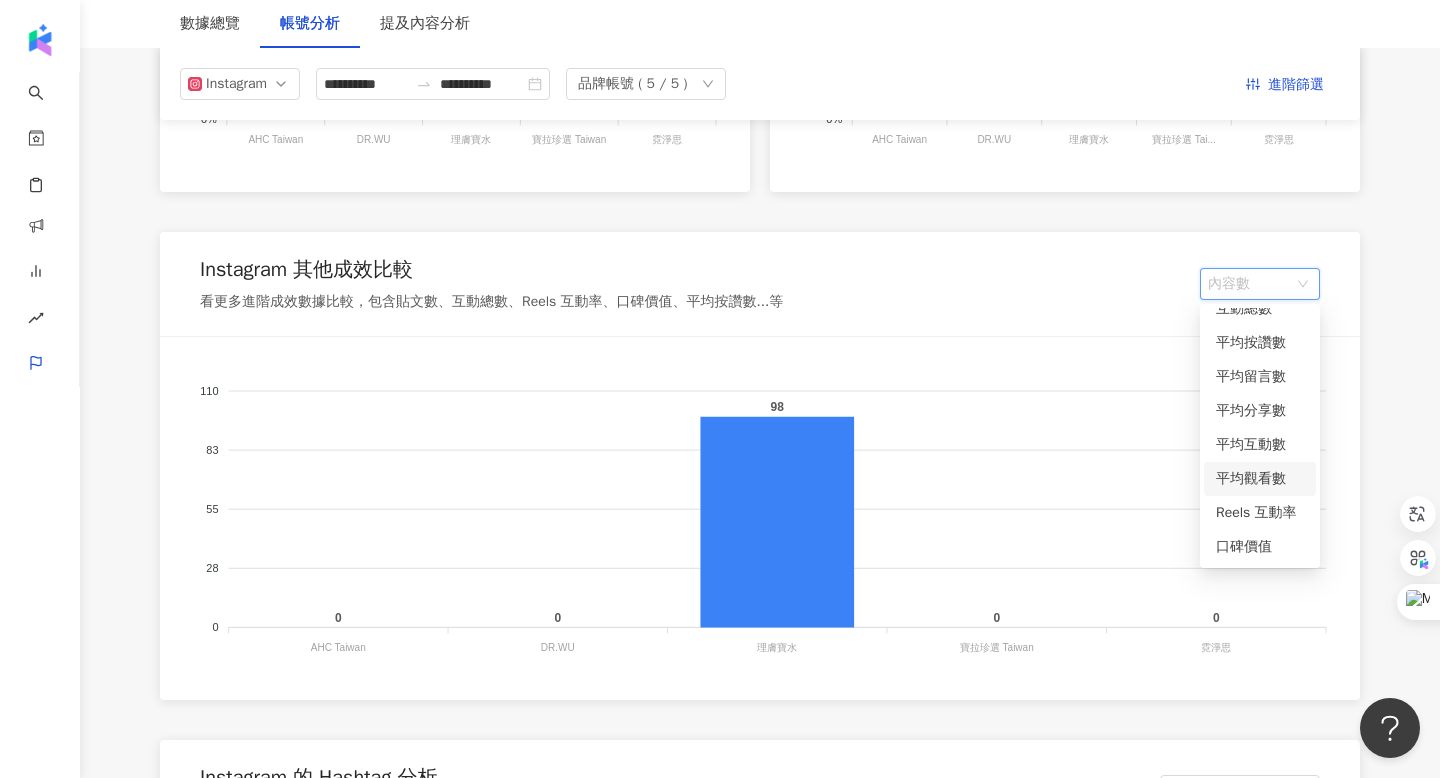 click on "Instagram 其他成效比較 看更多進階成效數據比較，包含貼文數、互動總數、Reels 互動率、口碑價值、平均按讚數...等 內容數" at bounding box center [760, 284] 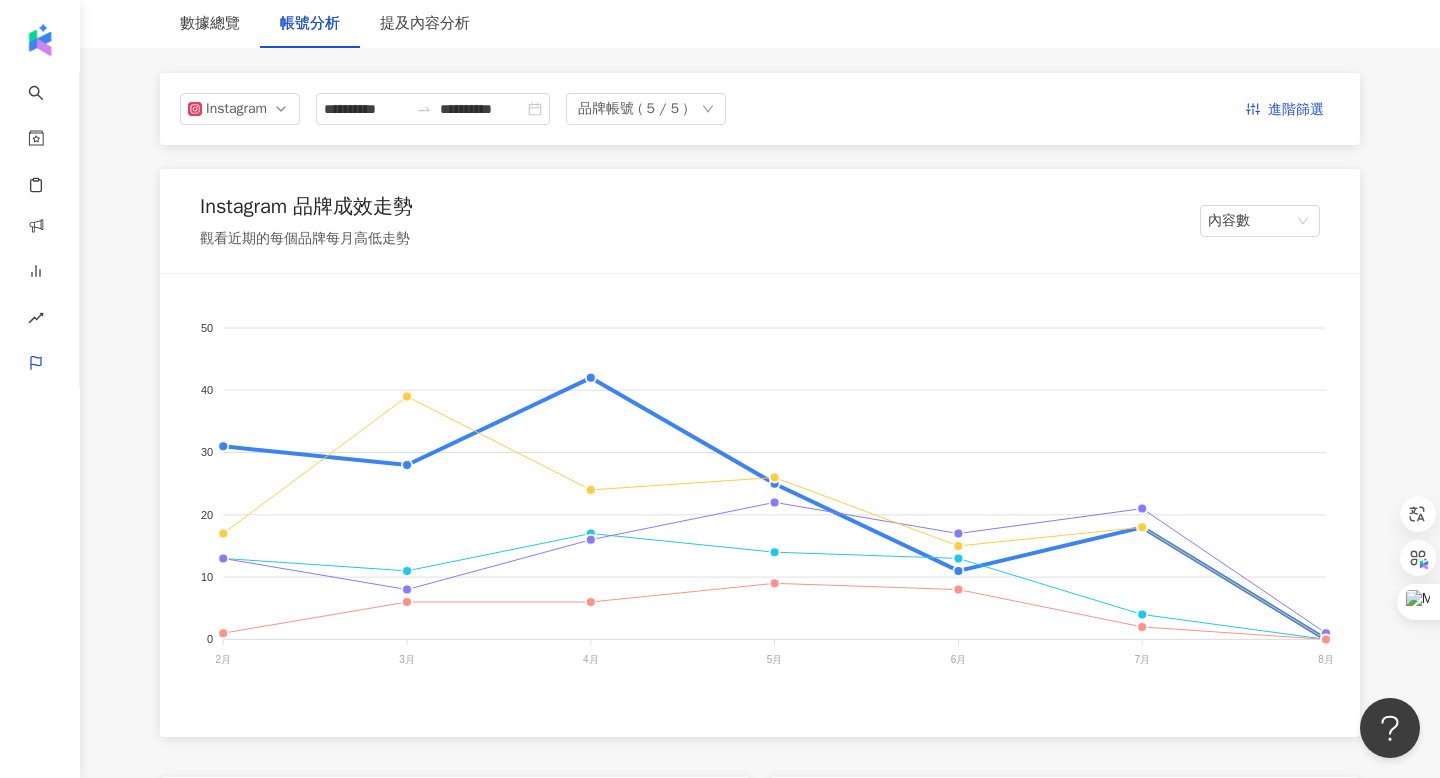 scroll, scrollTop: 0, scrollLeft: 0, axis: both 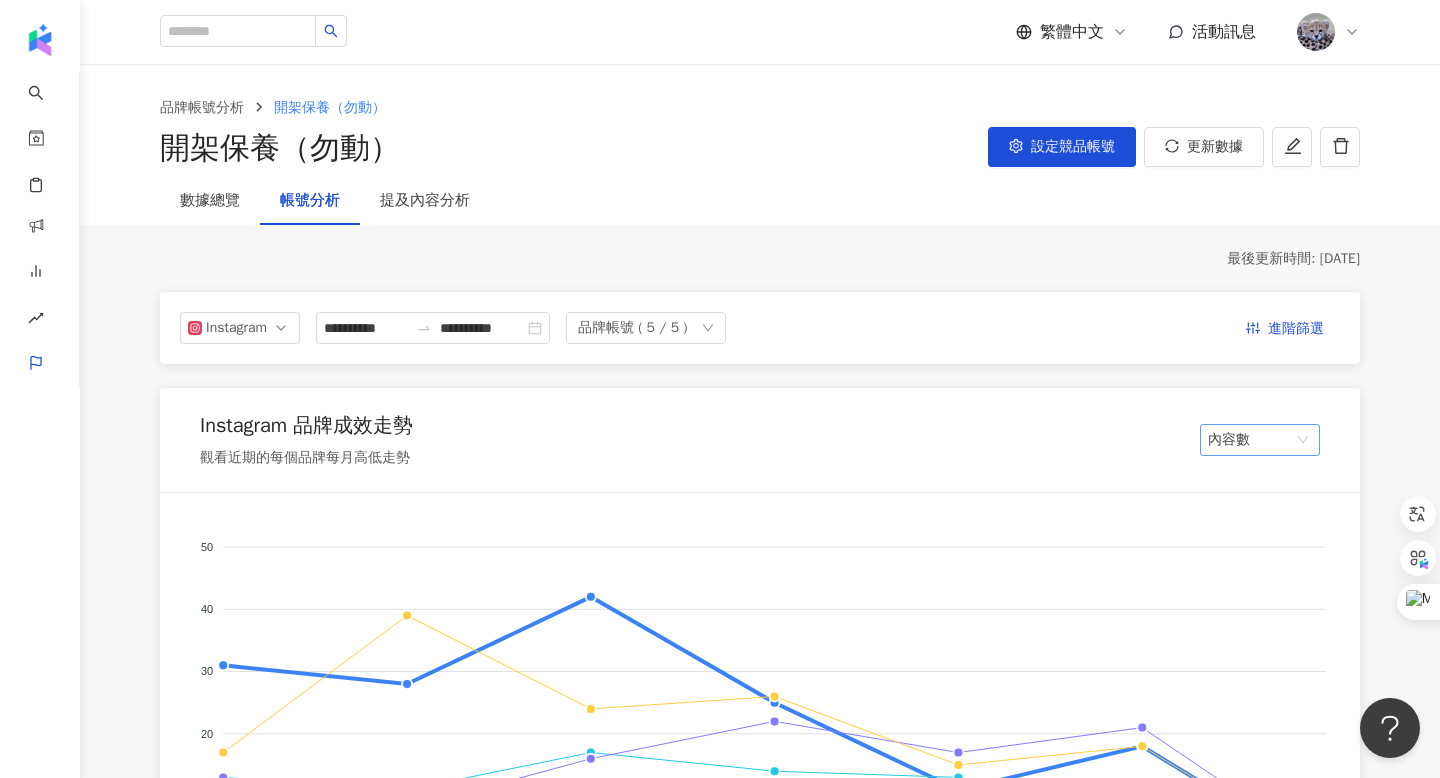 click on "內容數" at bounding box center (1260, 440) 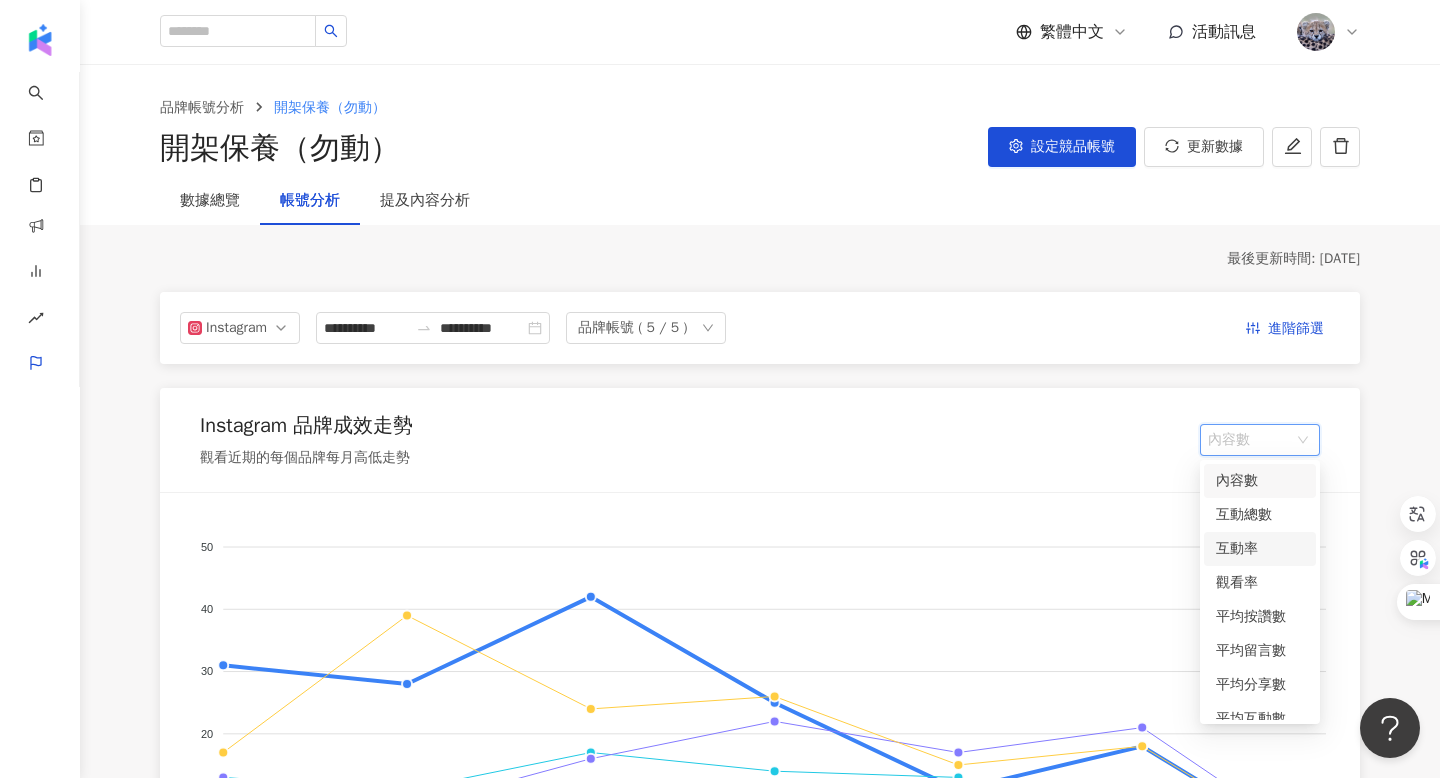 scroll, scrollTop: 118, scrollLeft: 0, axis: vertical 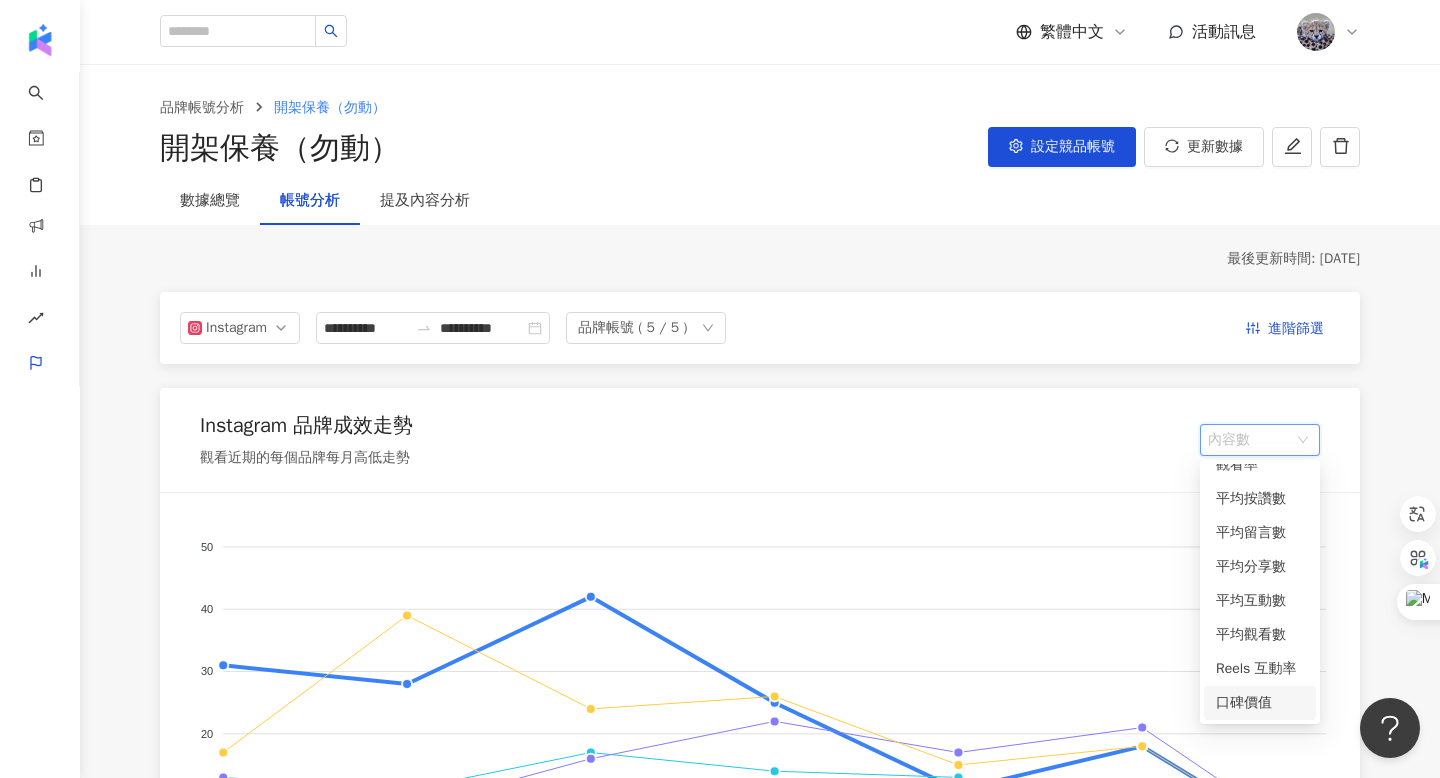 click on "口碑價值" at bounding box center (1260, 703) 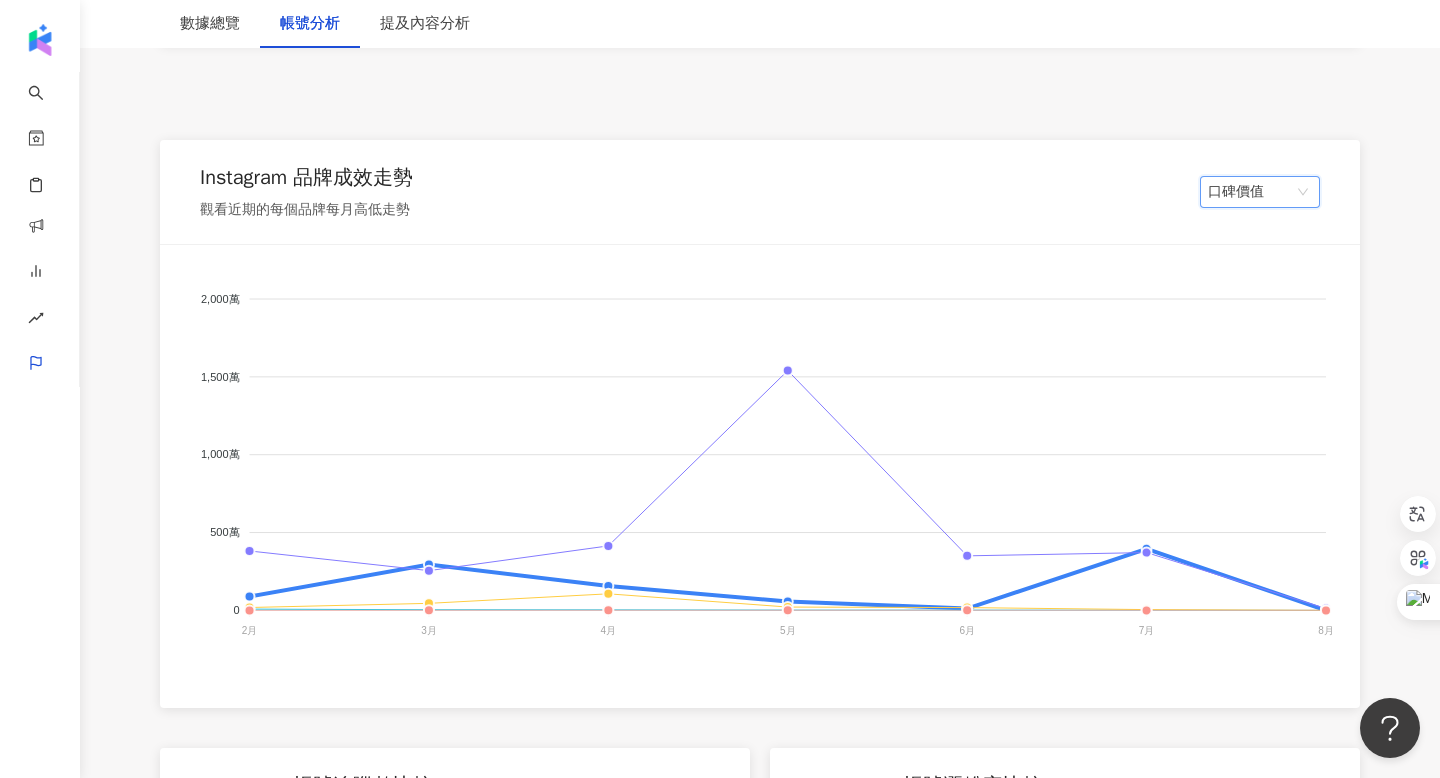 scroll, scrollTop: 287, scrollLeft: 0, axis: vertical 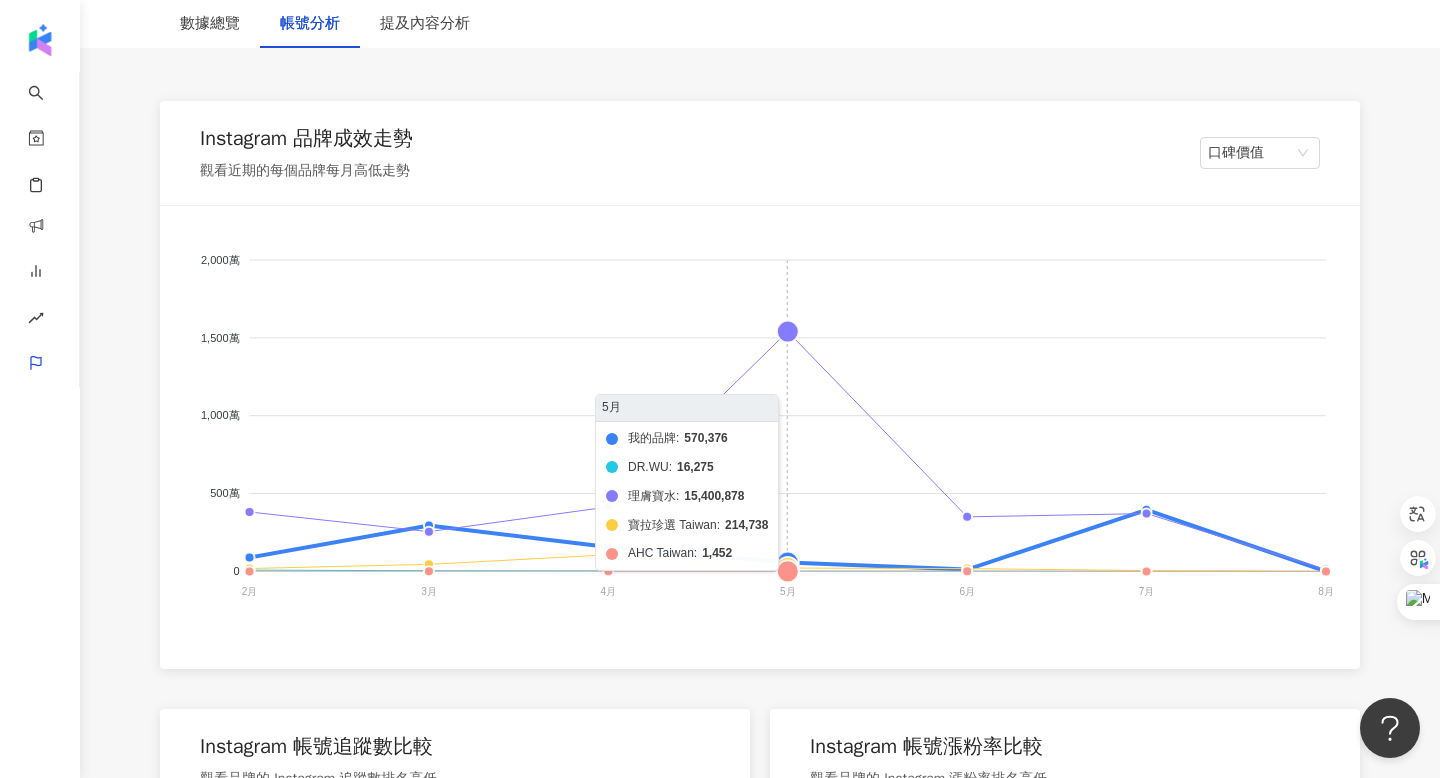 click on "我的品牌 DR.WU 理膚寶水 寶拉珍選 Taiwan AHC Taiwan" 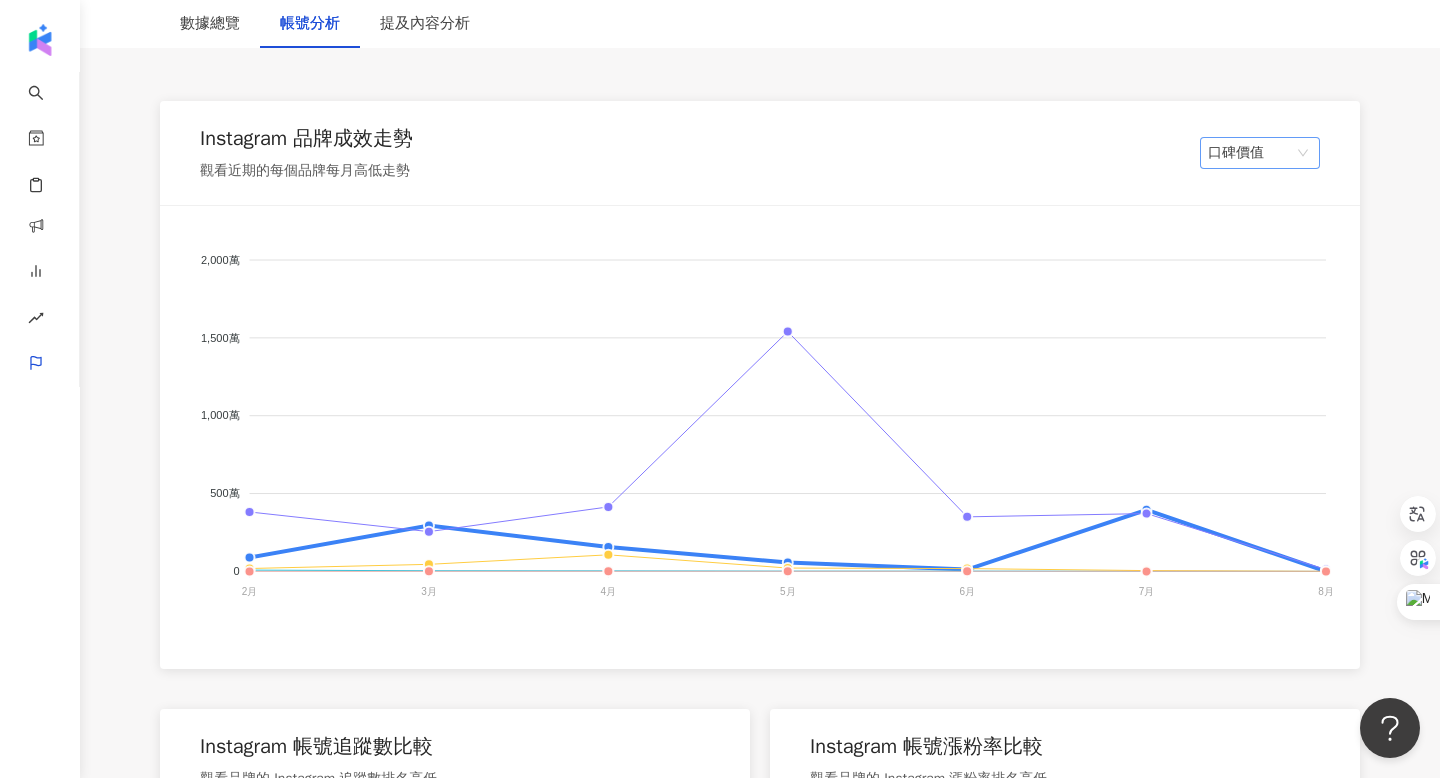 click on "口碑價值" at bounding box center (1260, 153) 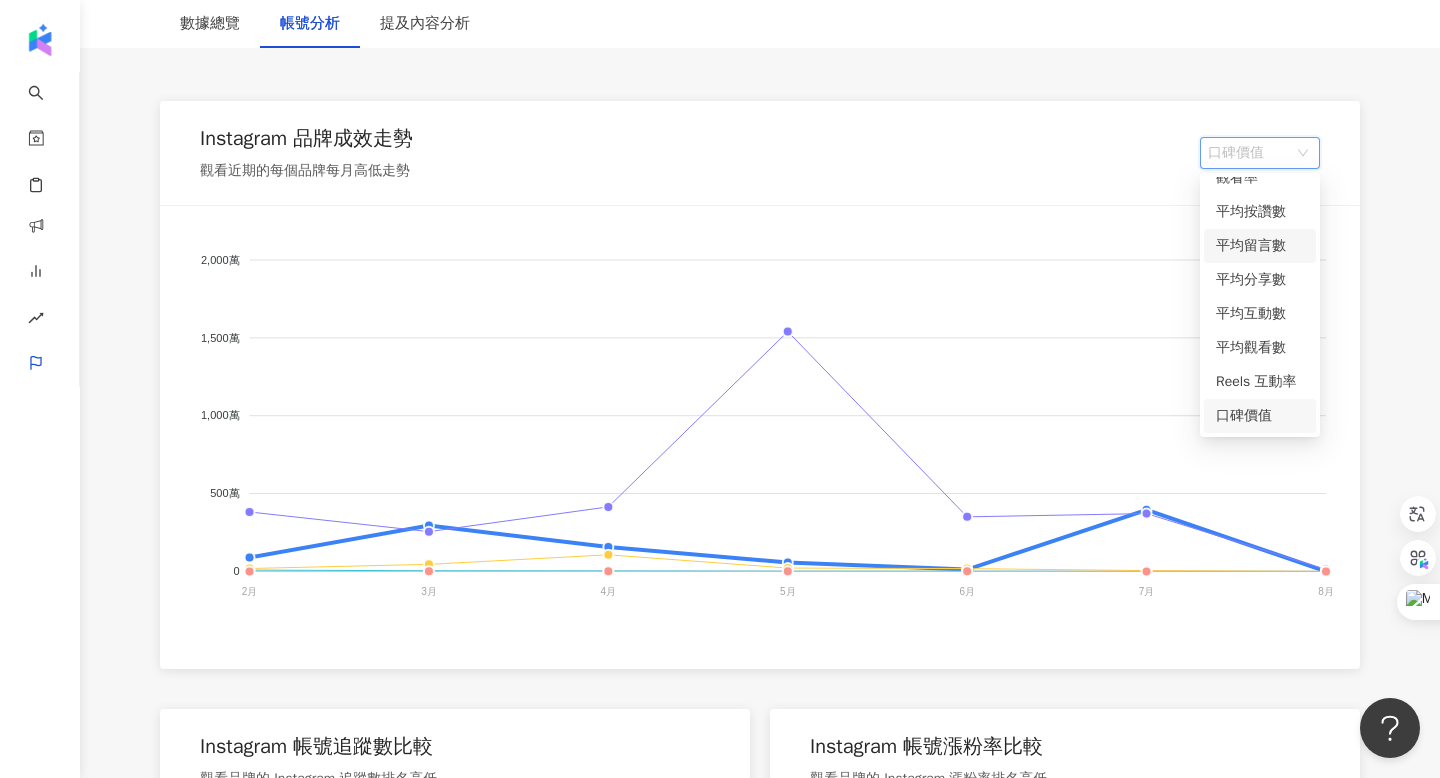 scroll, scrollTop: 0, scrollLeft: 0, axis: both 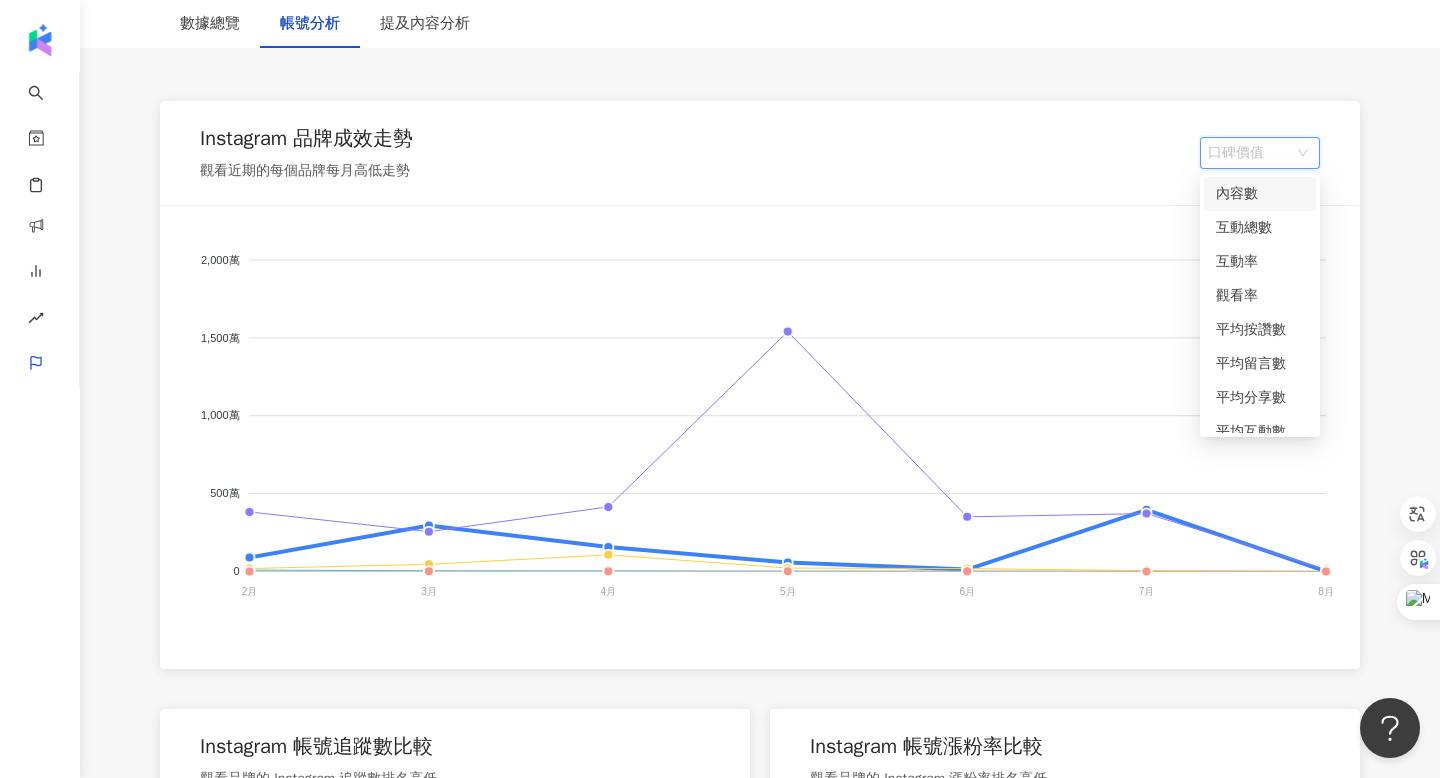 click on "內容數" at bounding box center [1260, 194] 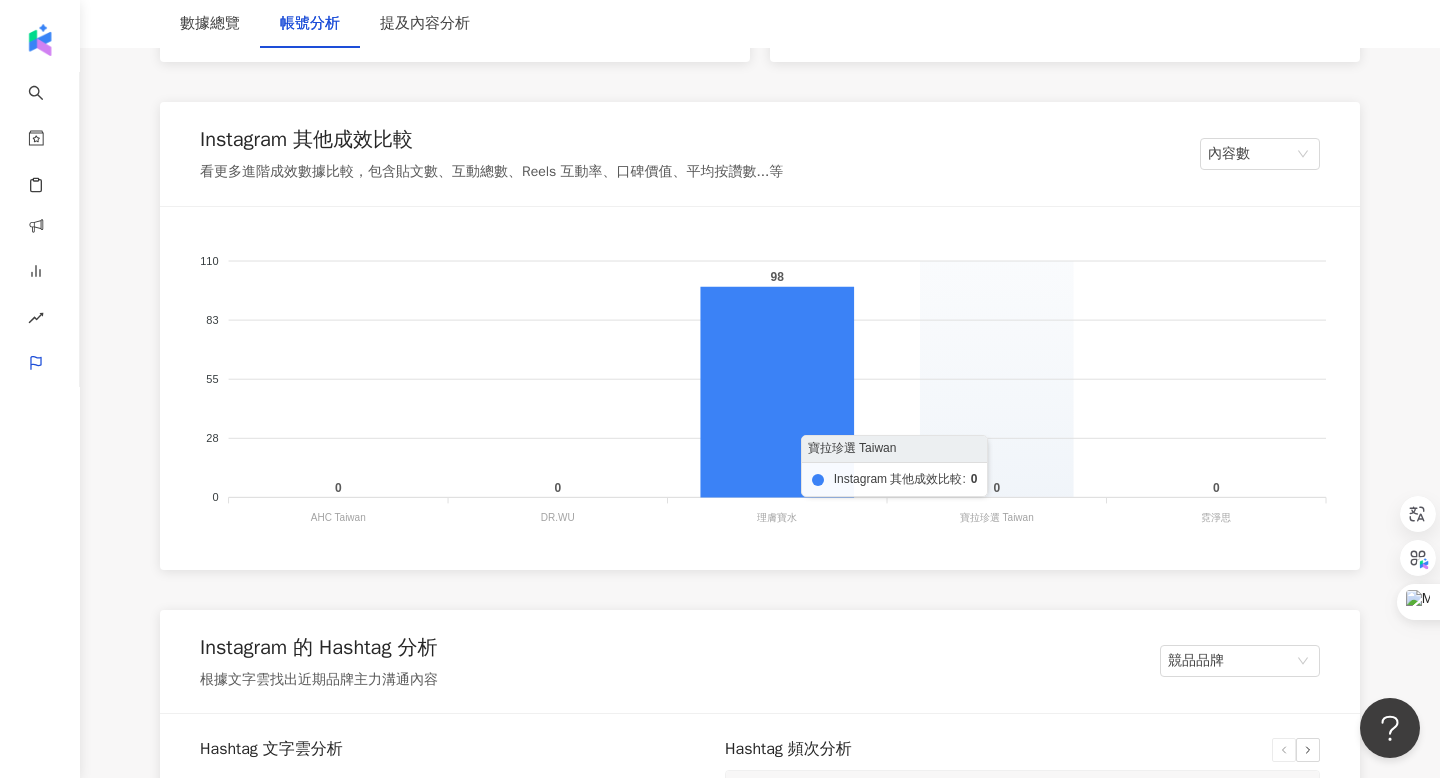 scroll, scrollTop: 2446, scrollLeft: 0, axis: vertical 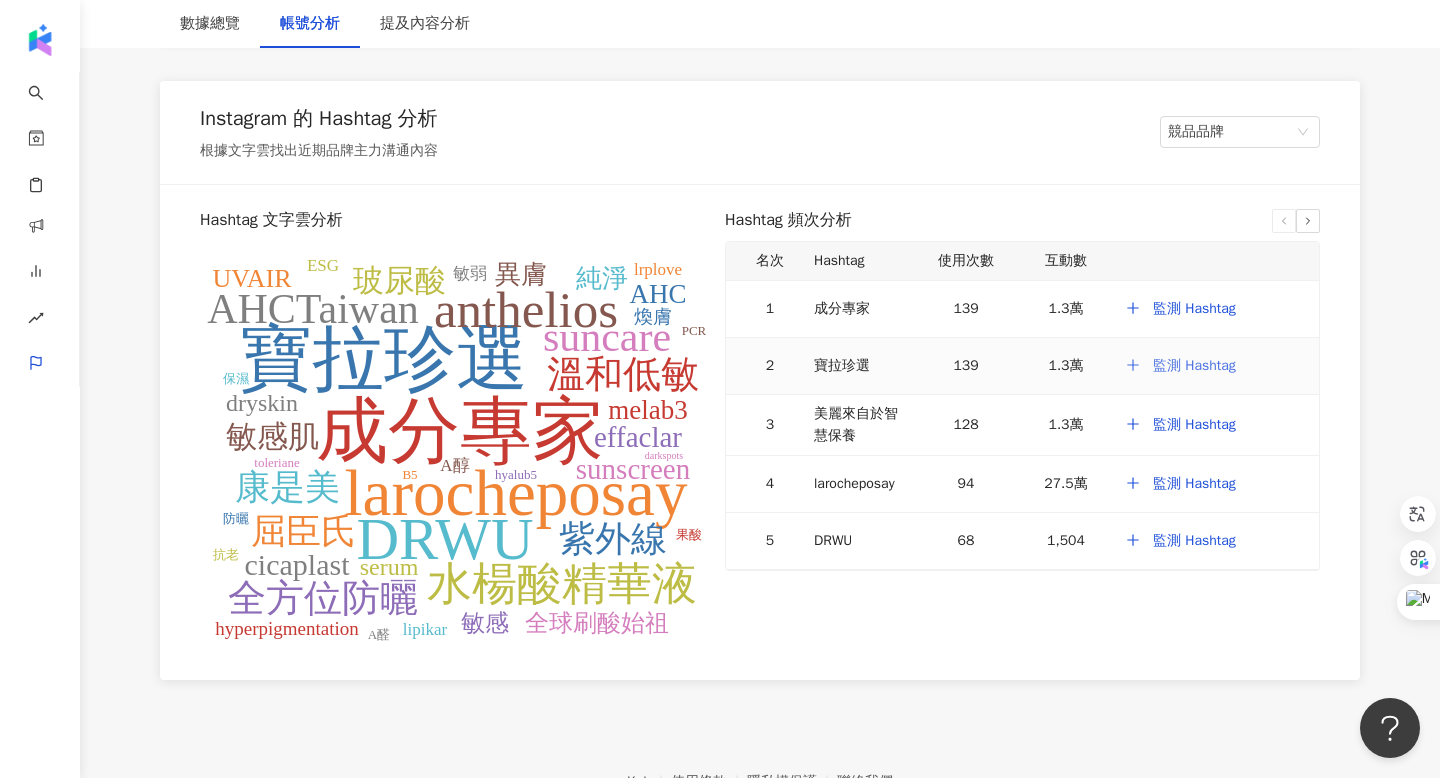 click on "監測 Hashtag" at bounding box center [1180, 366] 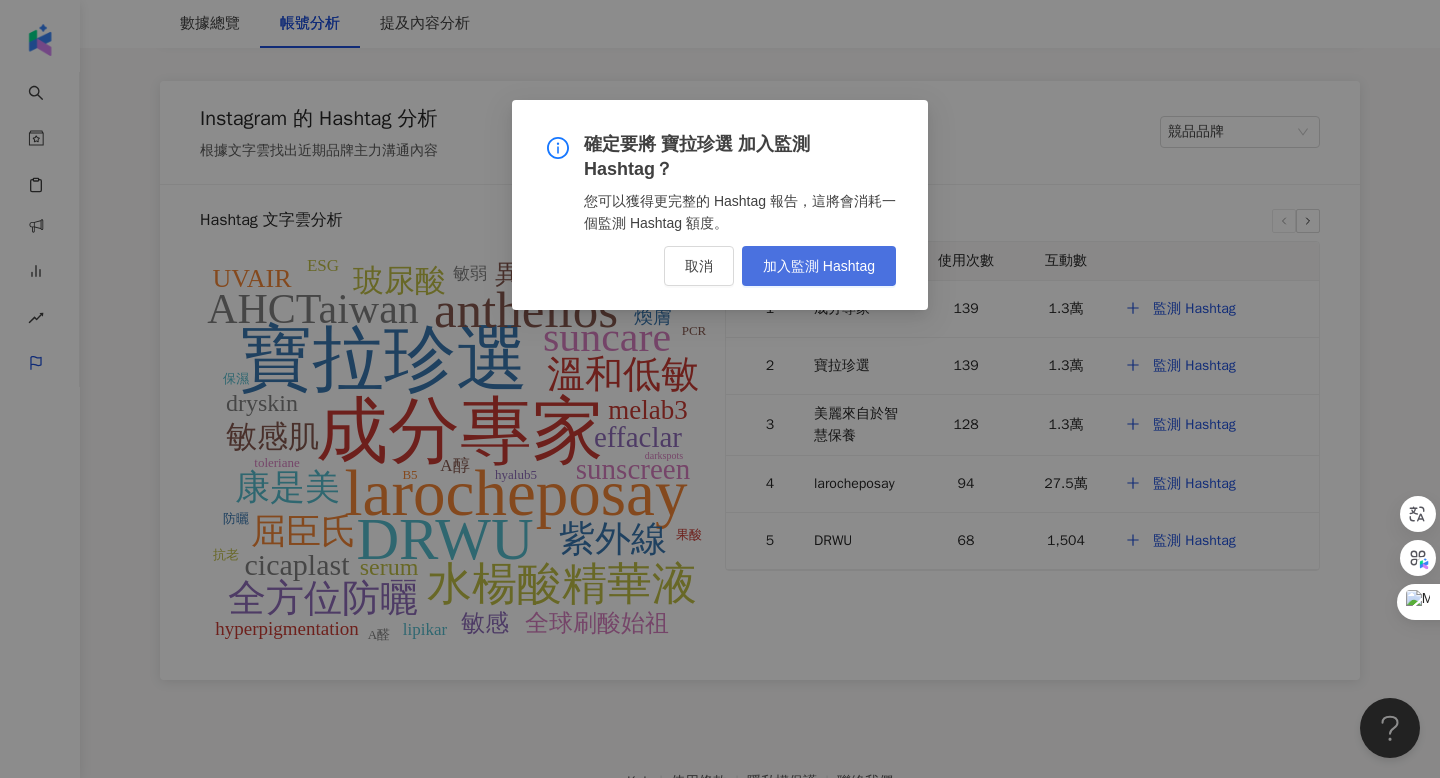 click on "加入監測 Hashtag" at bounding box center [819, 266] 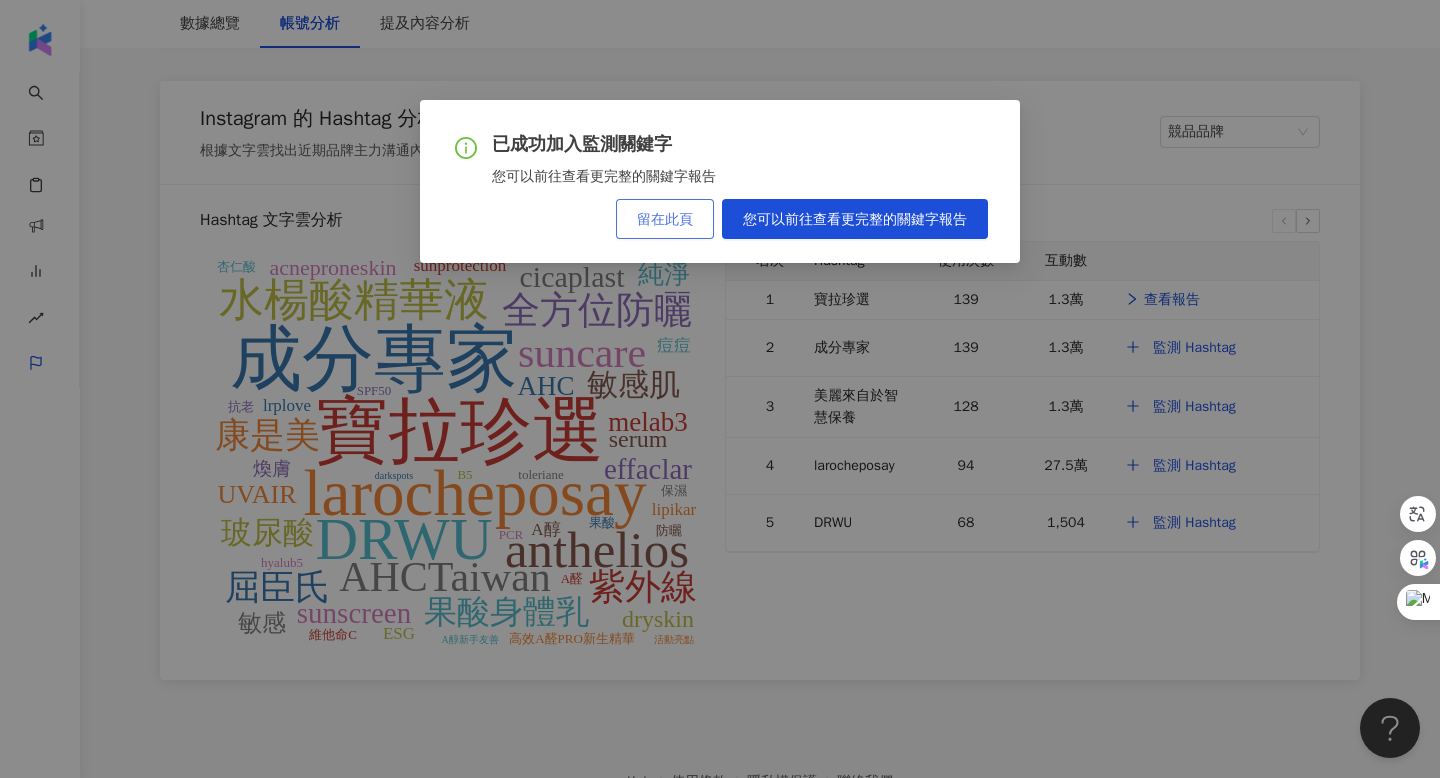 click on "留在此頁" at bounding box center (665, 219) 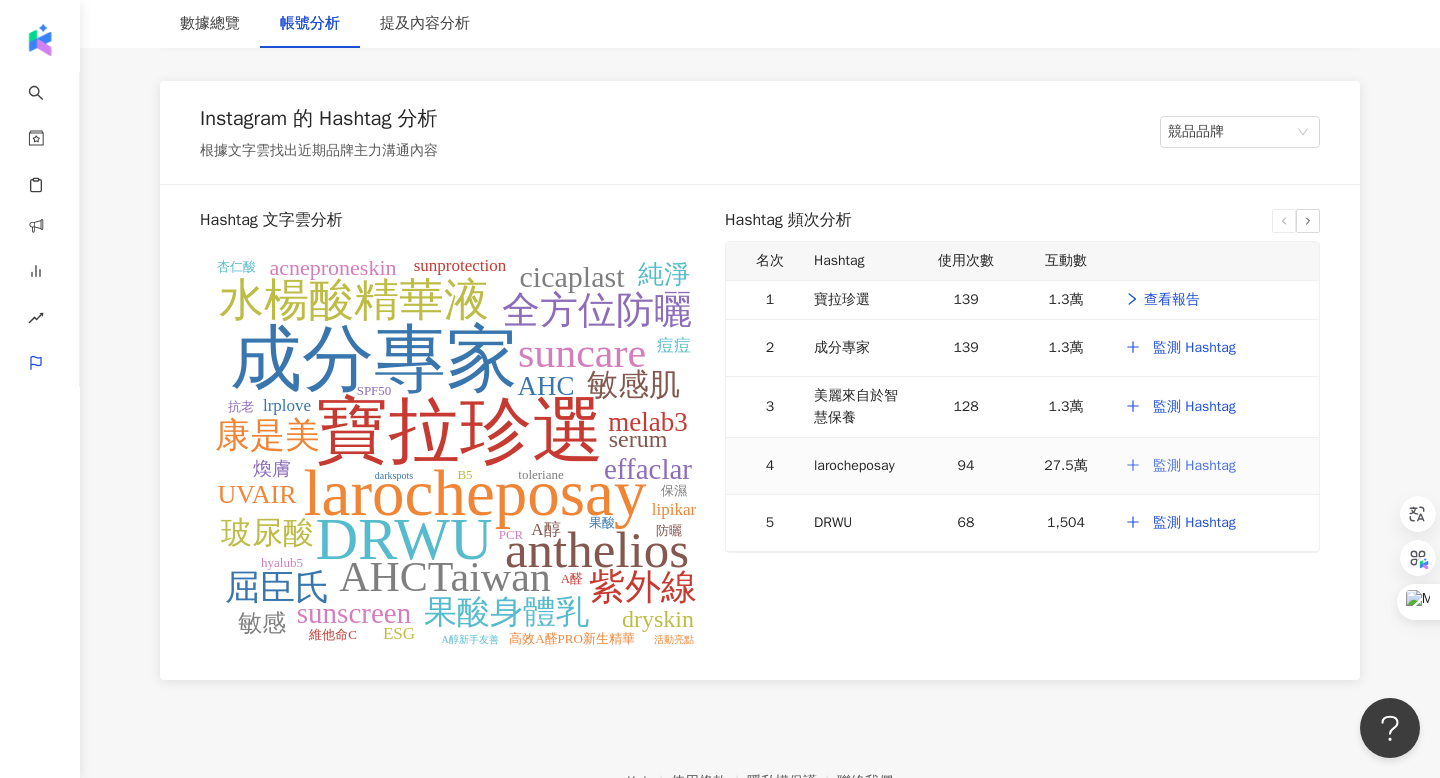 click on "監測 Hashtag" at bounding box center (1194, 466) 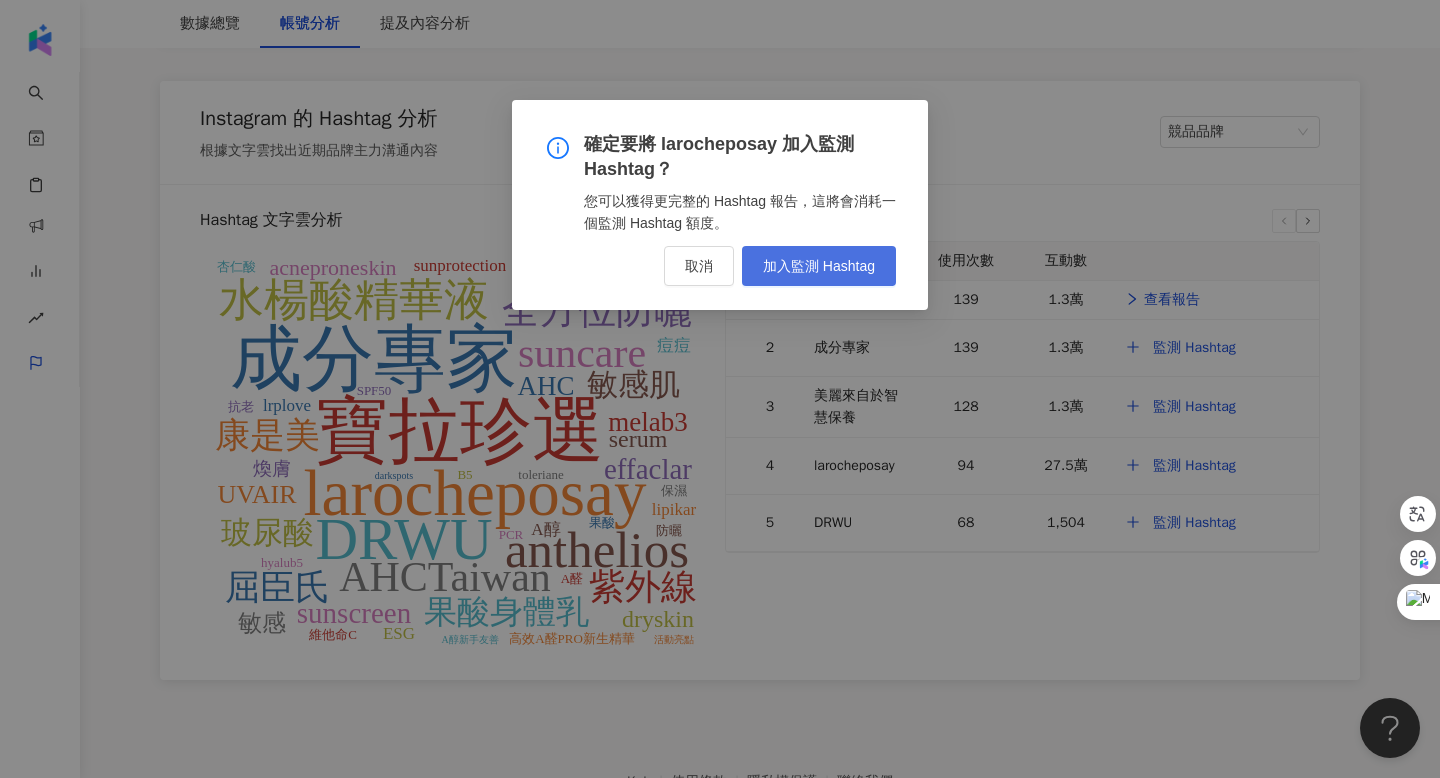 click on "加入監測 Hashtag" at bounding box center [819, 266] 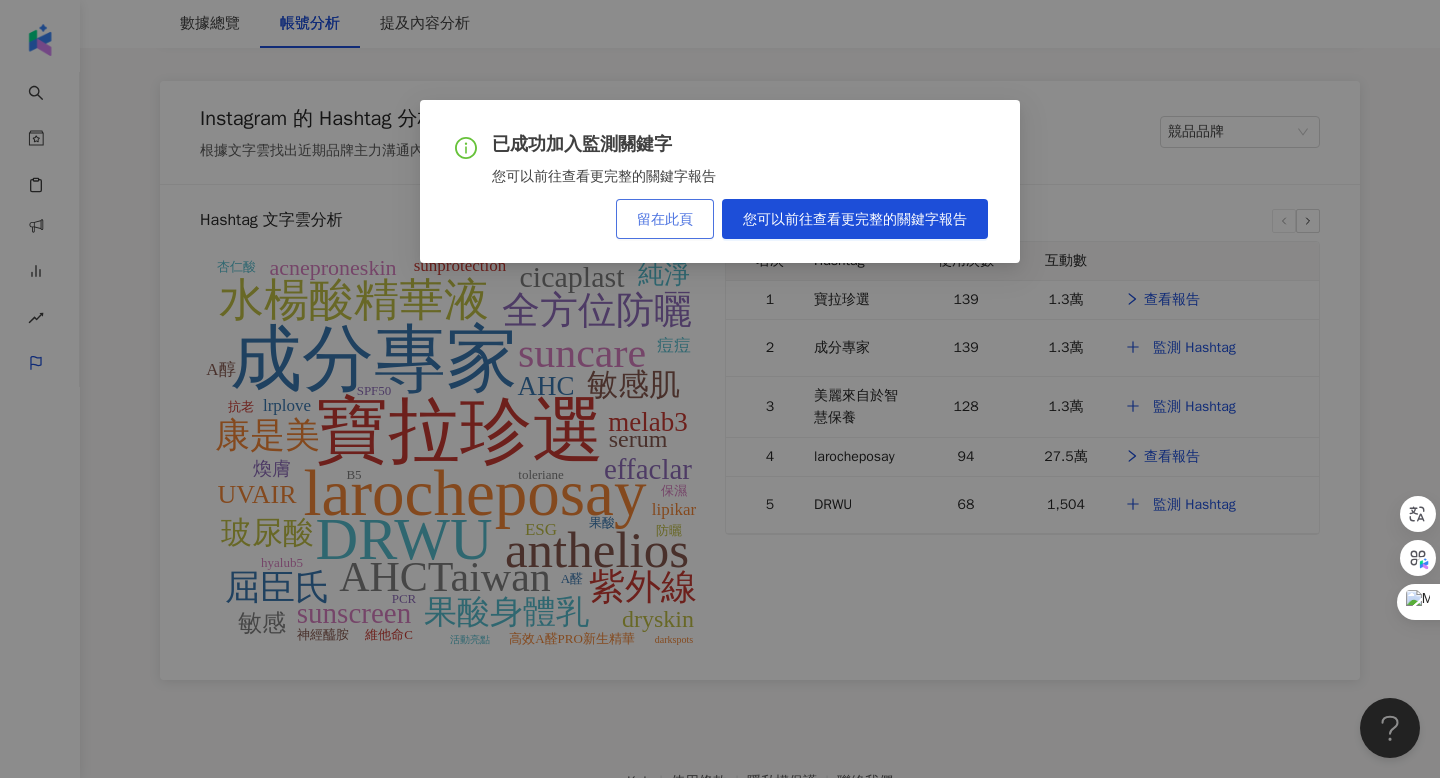 click on "留在此頁" at bounding box center (665, 219) 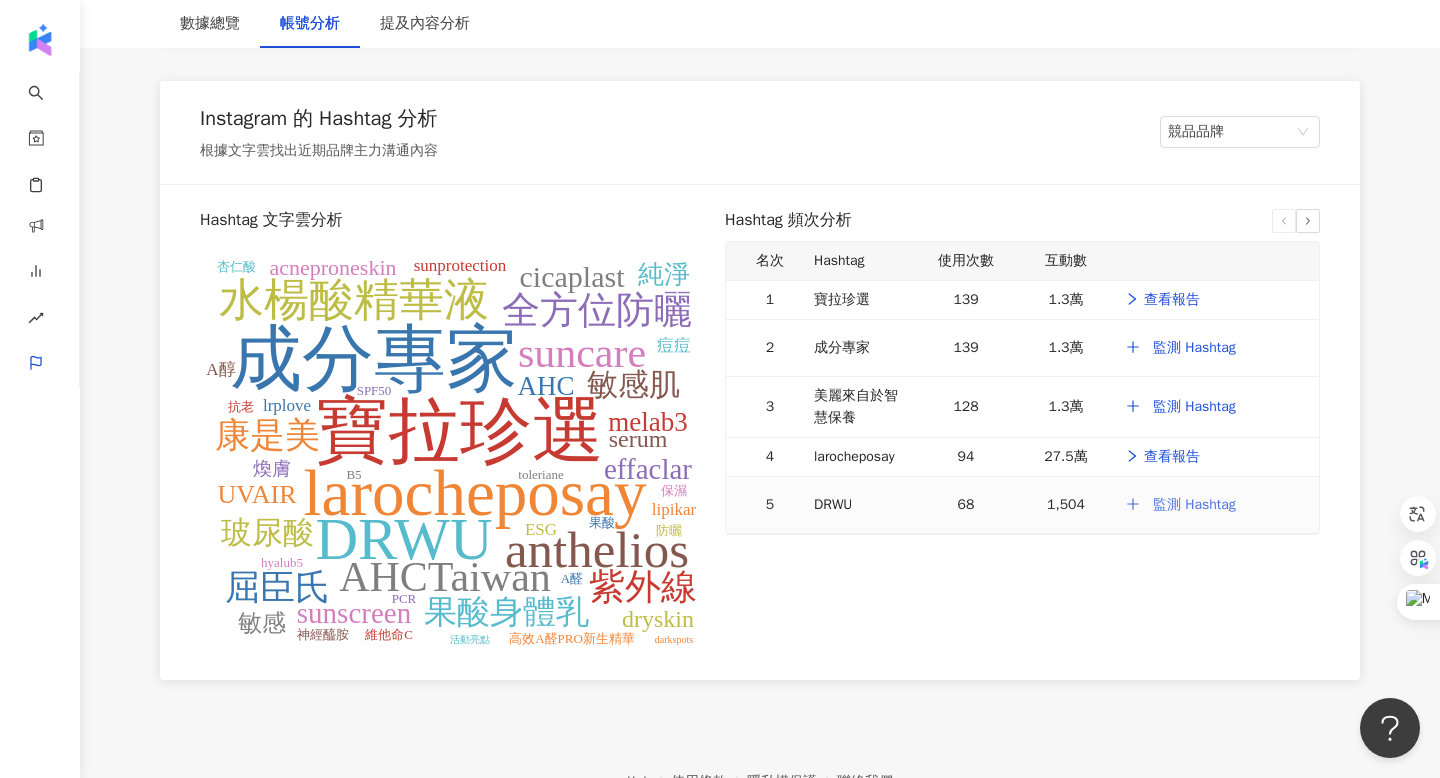 click on "監測 Hashtag" at bounding box center [1194, 505] 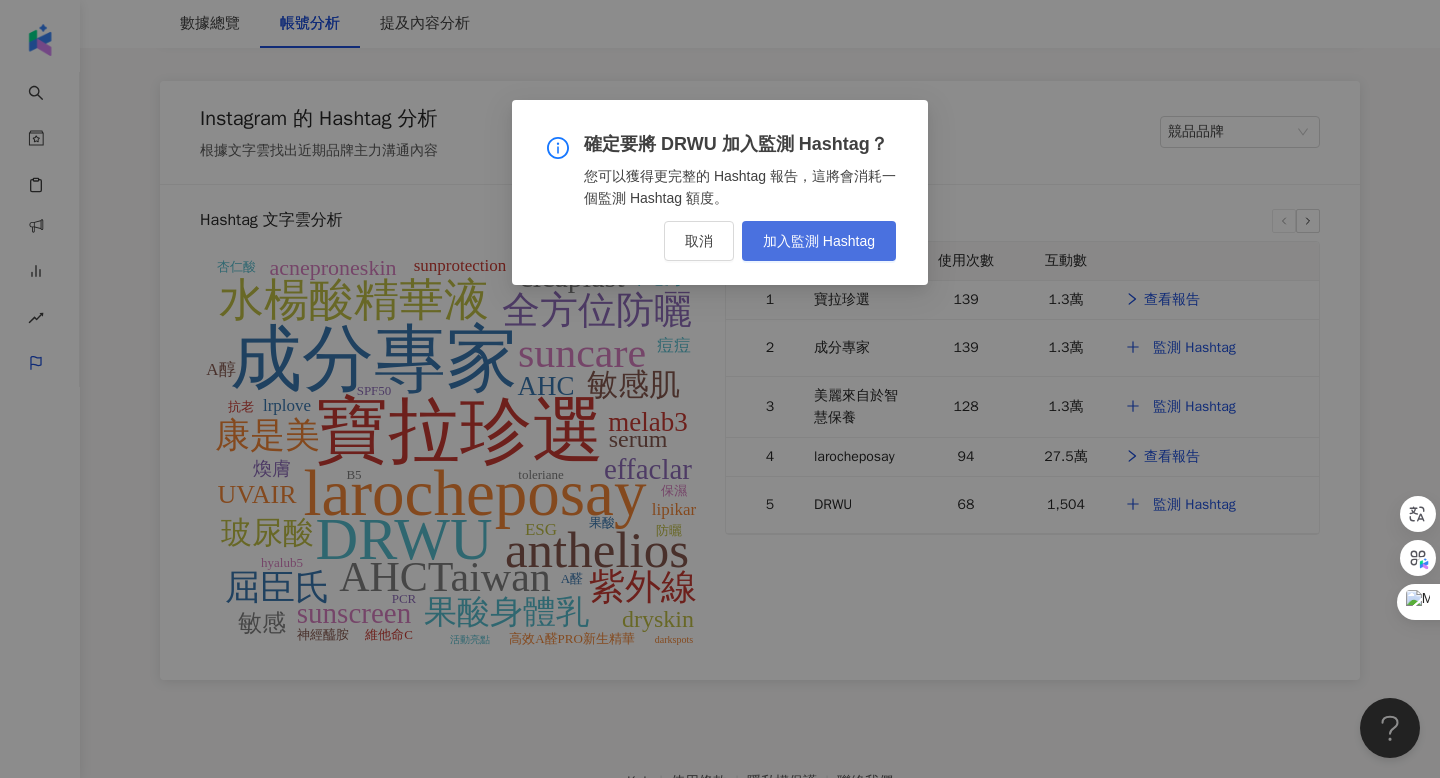click on "加入監測 Hashtag" at bounding box center [819, 241] 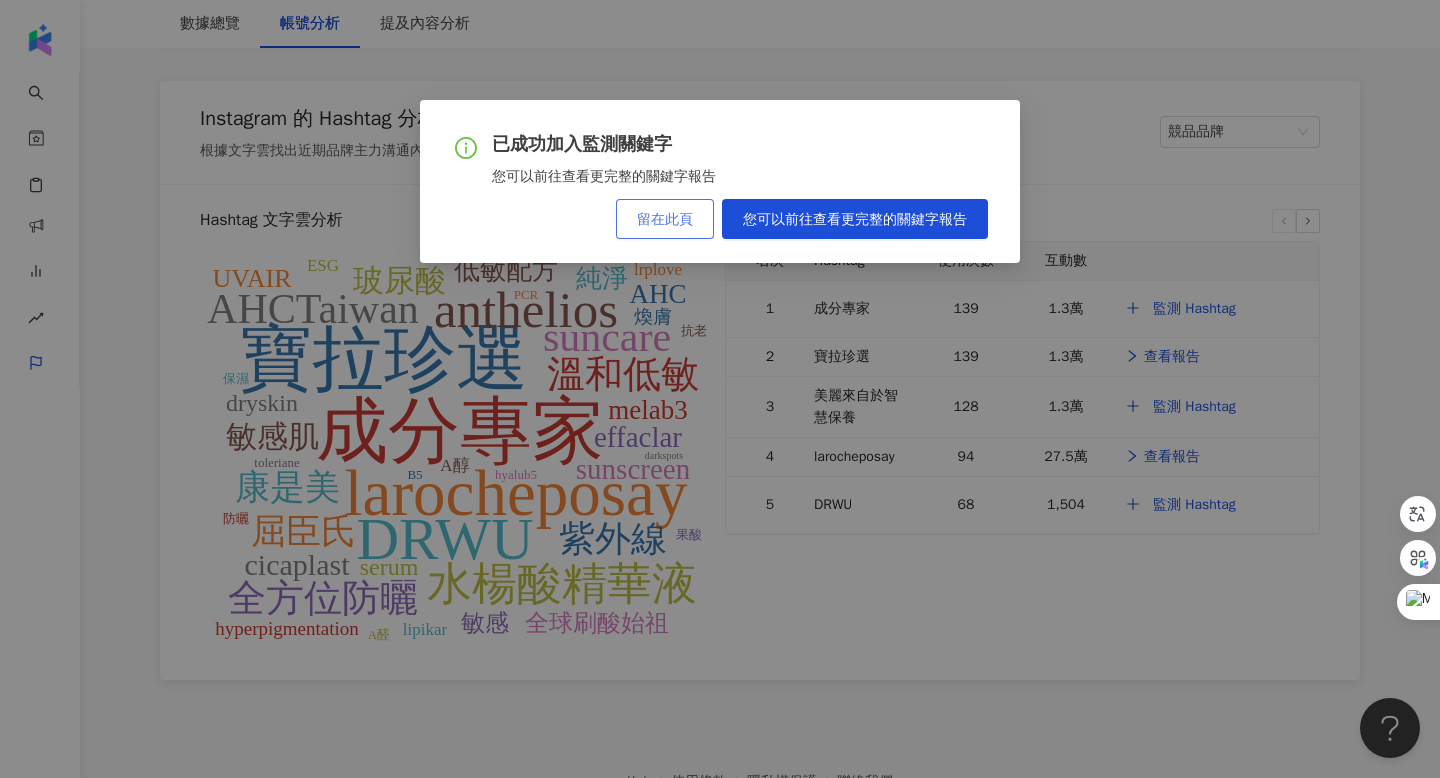 click on "留在此頁" at bounding box center [665, 219] 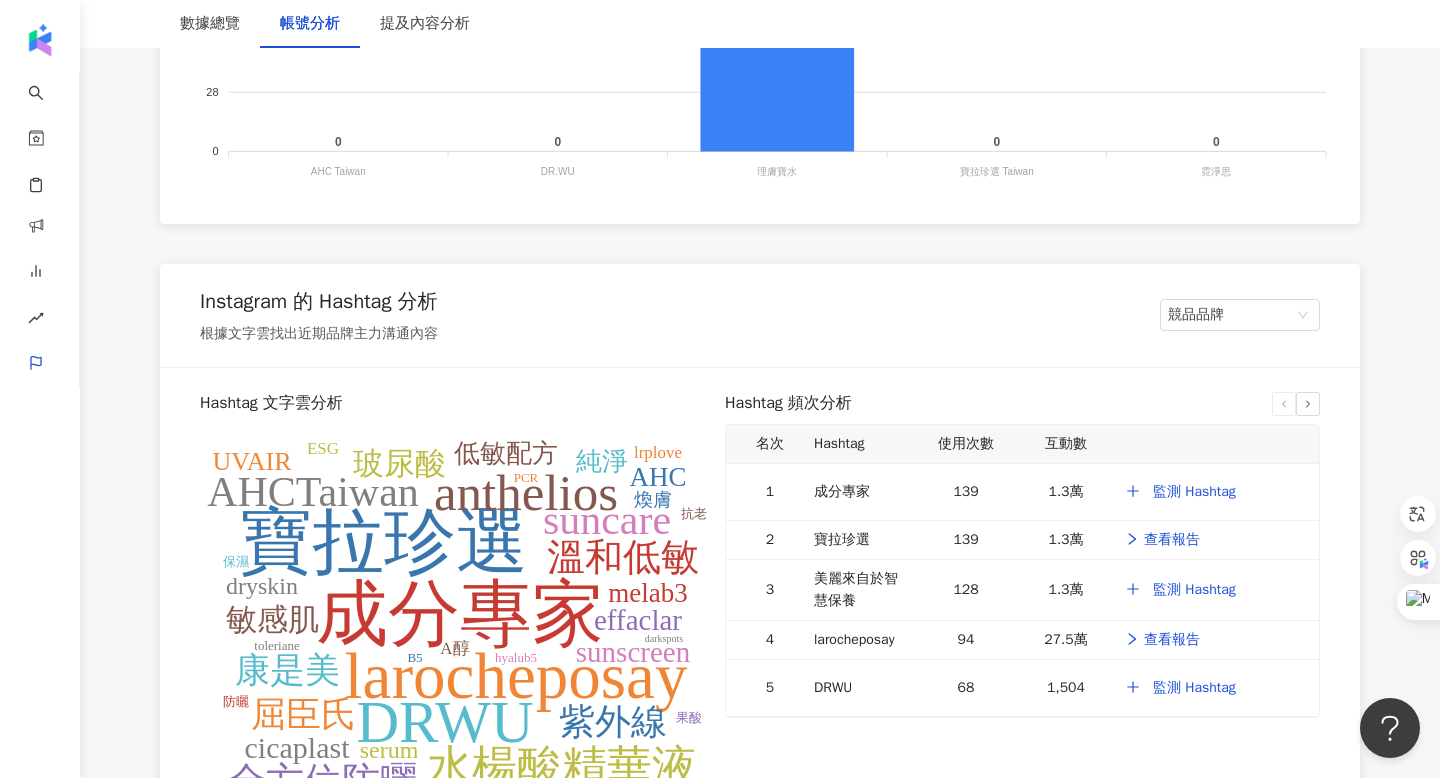scroll, scrollTop: 2569, scrollLeft: 0, axis: vertical 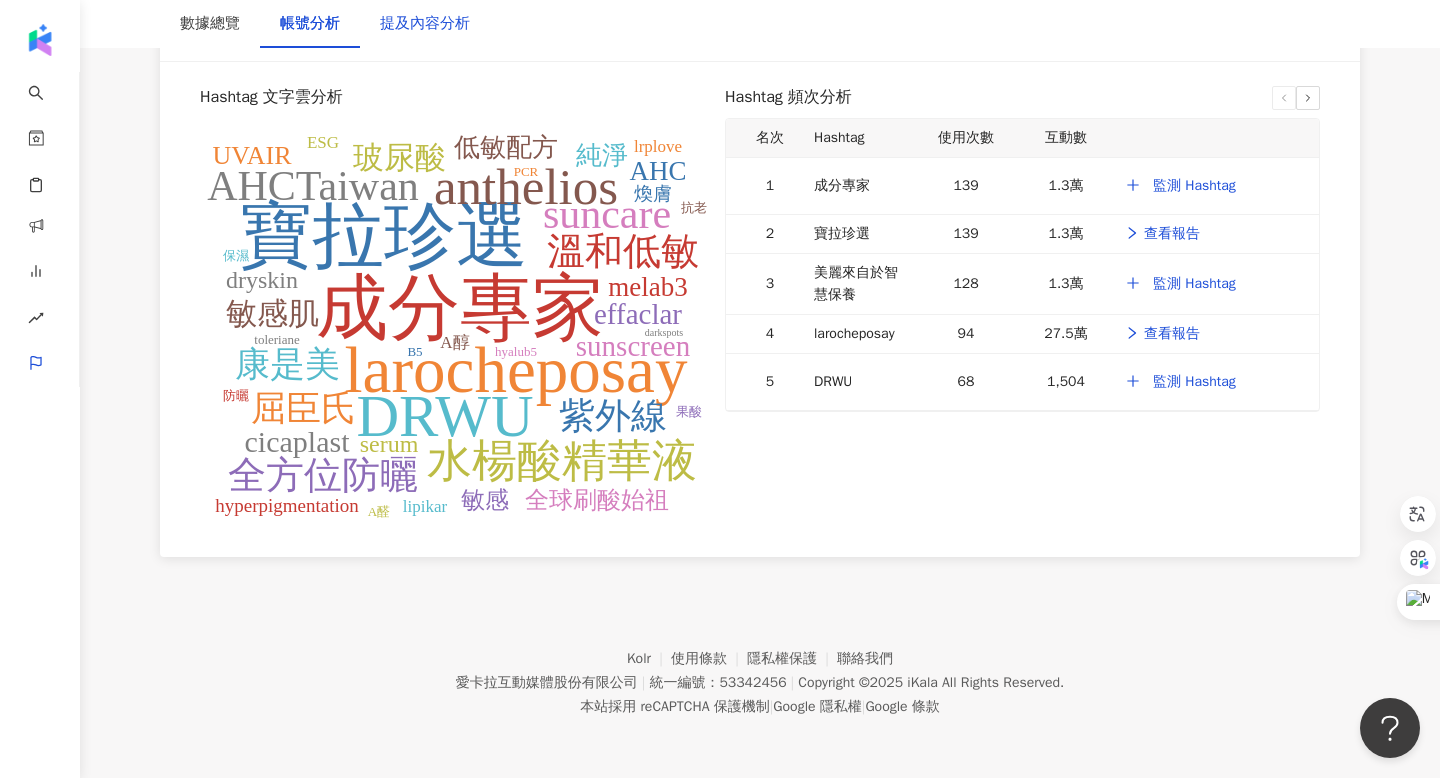 click on "提及內容分析" at bounding box center [425, 24] 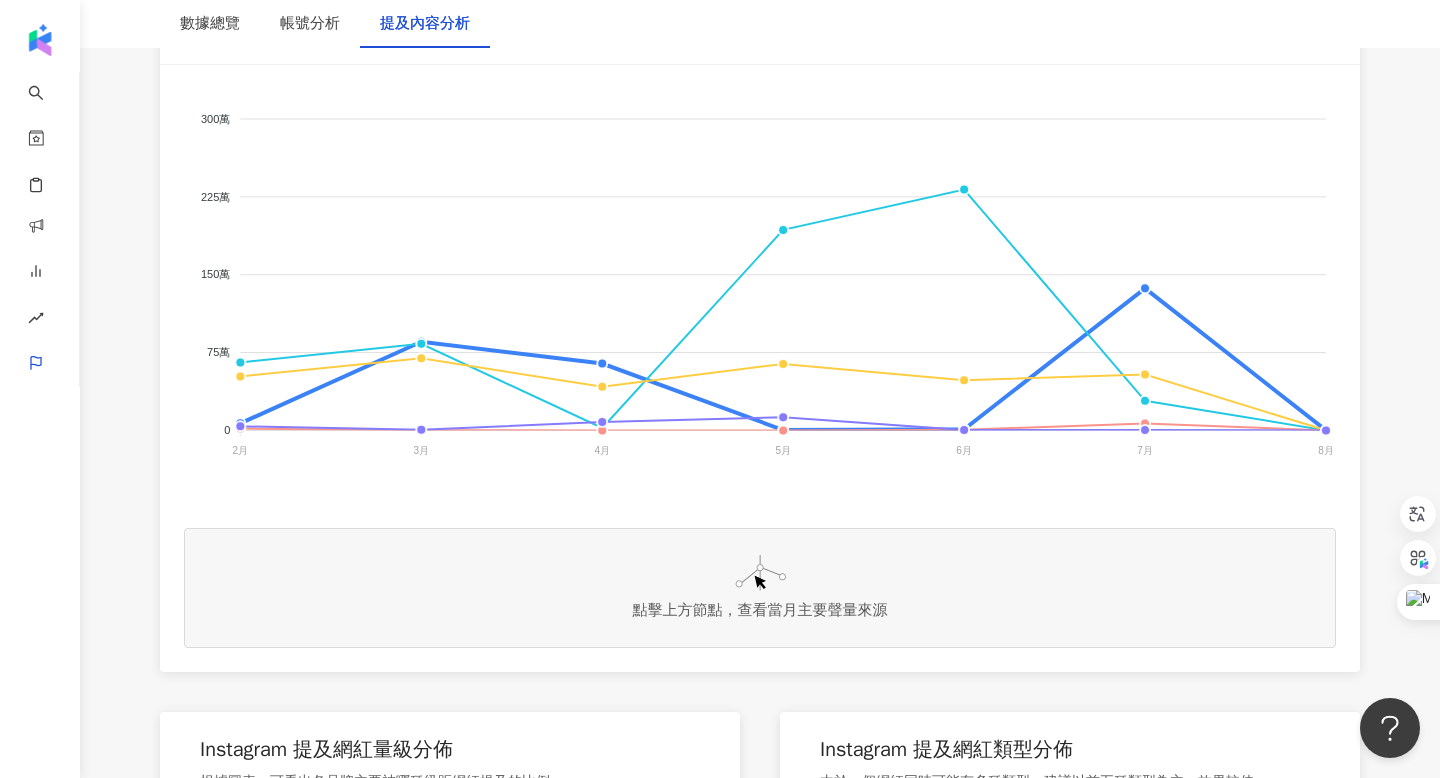 scroll, scrollTop: 463, scrollLeft: 0, axis: vertical 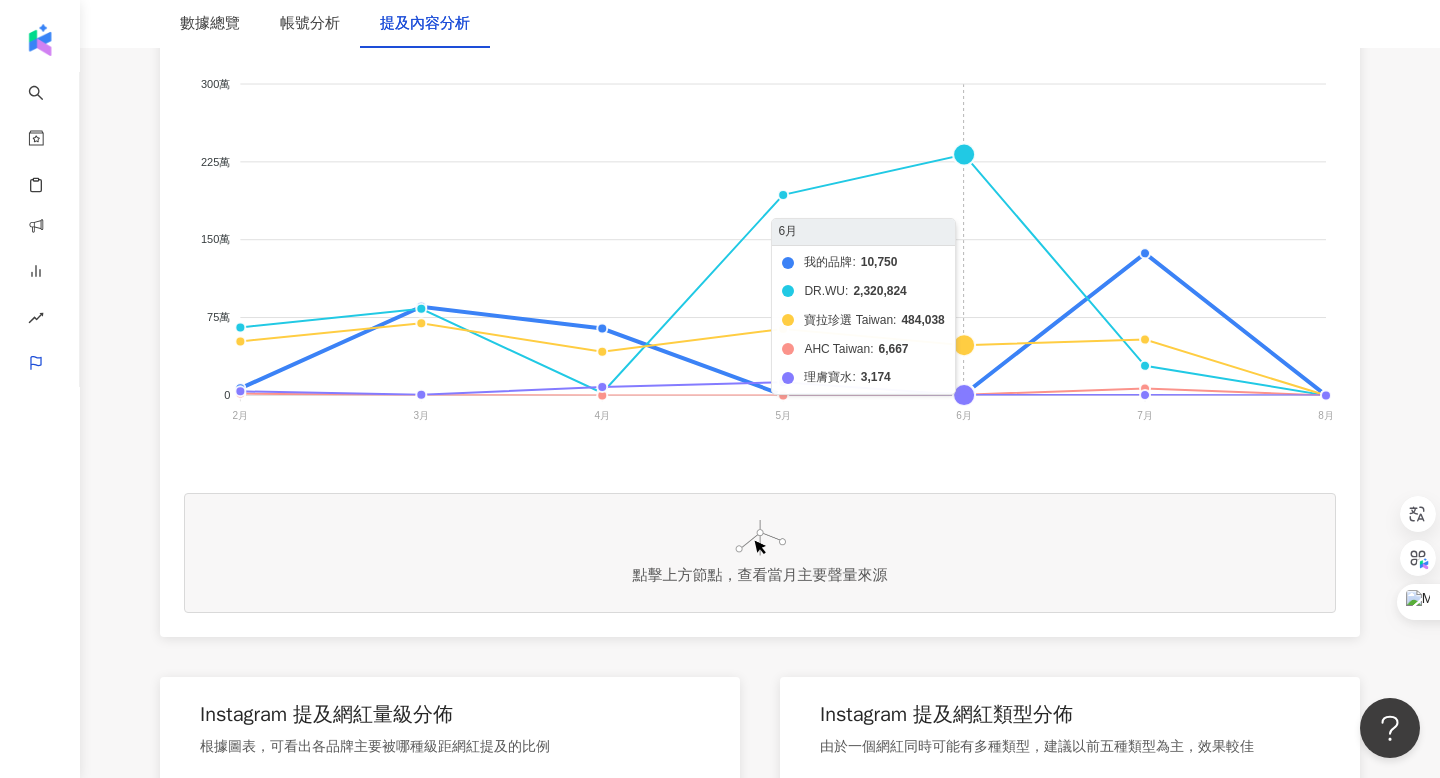 click on "我的品牌 DR.WU 寶拉珍選 Taiwan AHC Taiwan 理膚寶水" 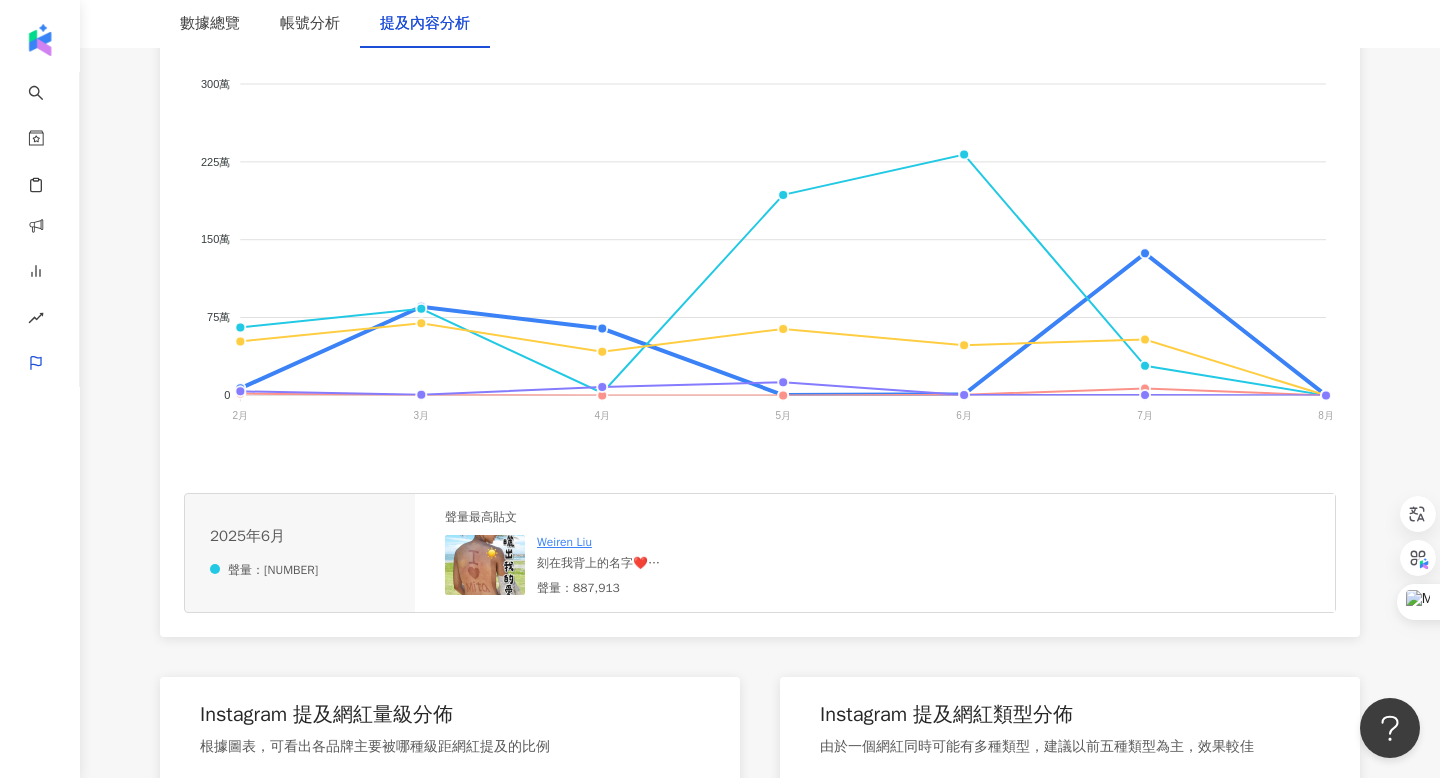 click at bounding box center (485, 565) 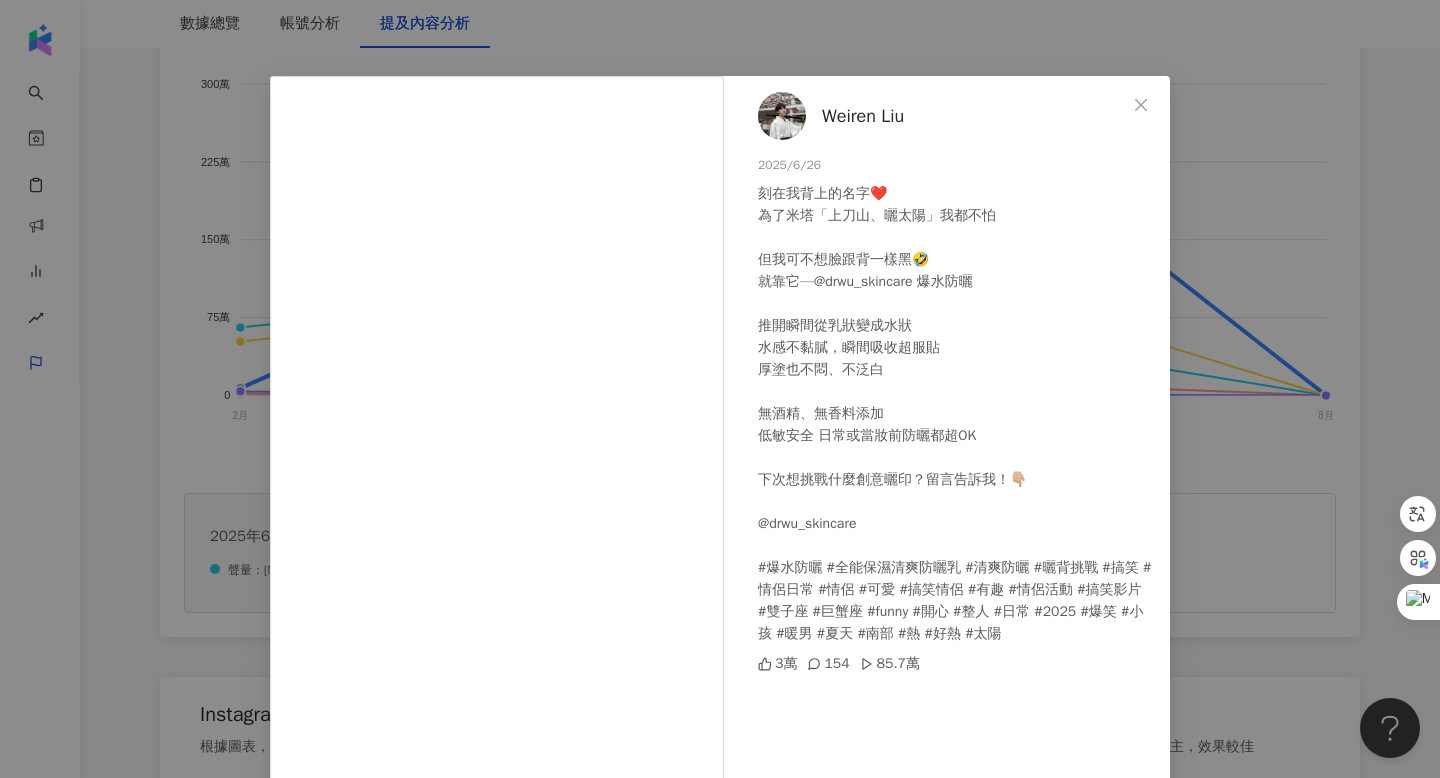 scroll, scrollTop: 25, scrollLeft: 0, axis: vertical 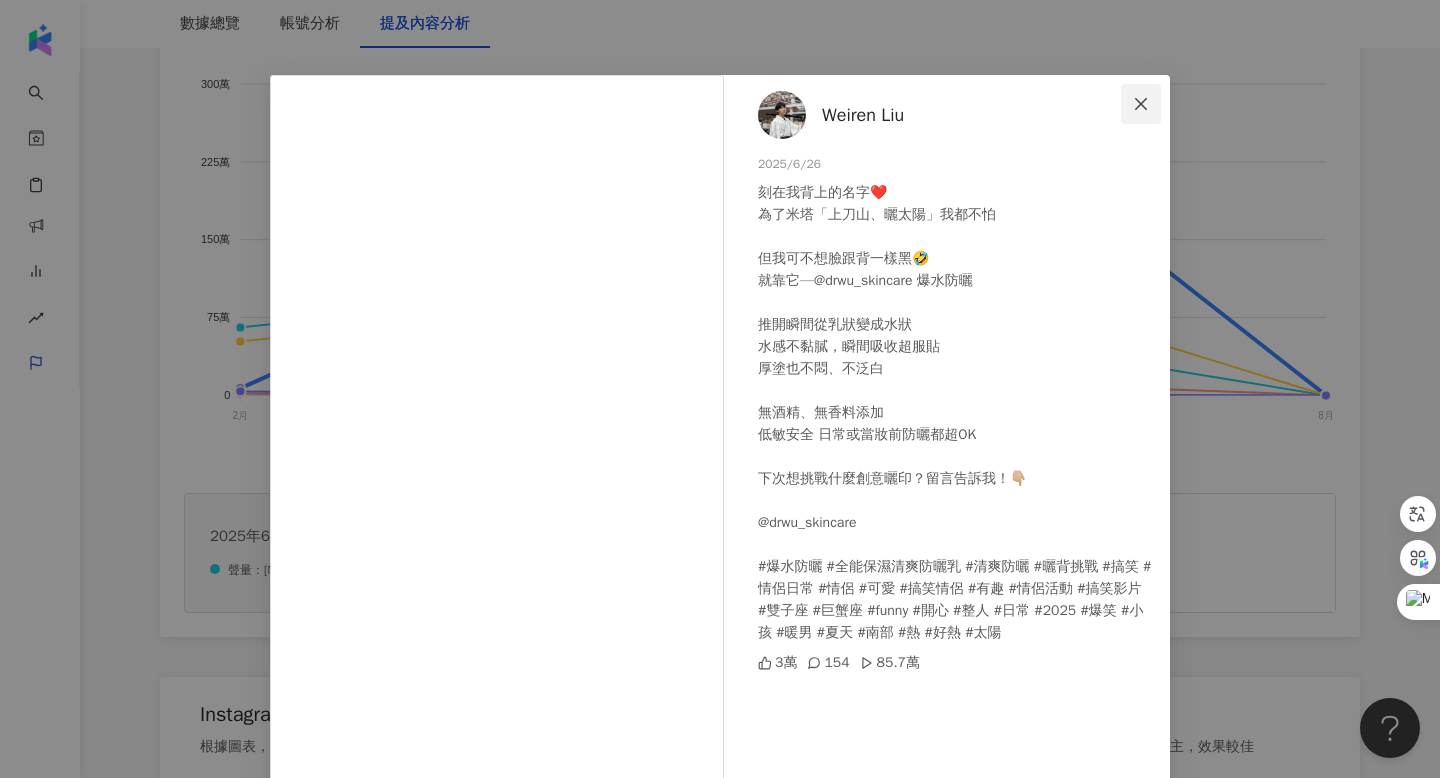 click 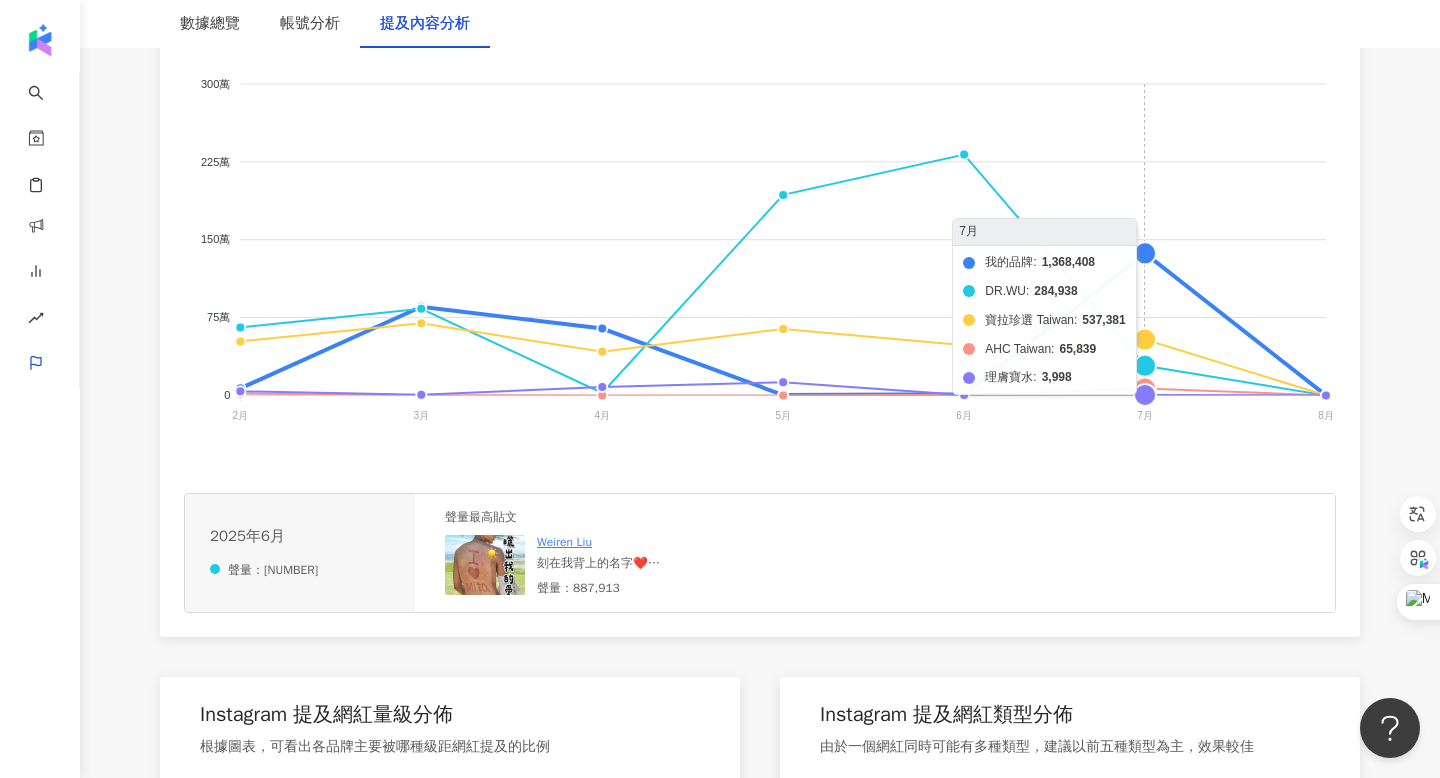 click on "我的品牌 DR.WU 寶拉珍選 Taiwan AHC Taiwan 理膚寶水" 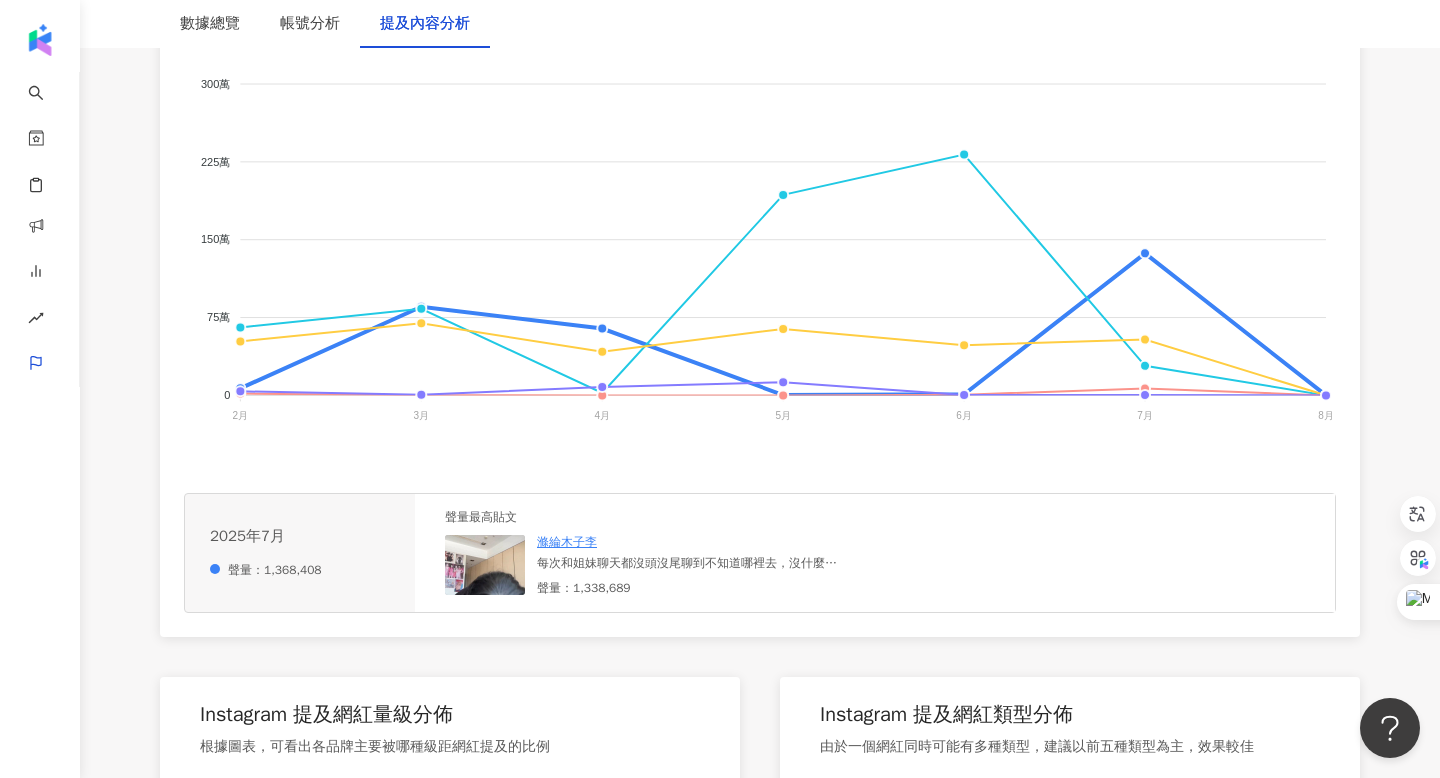 click at bounding box center [485, 565] 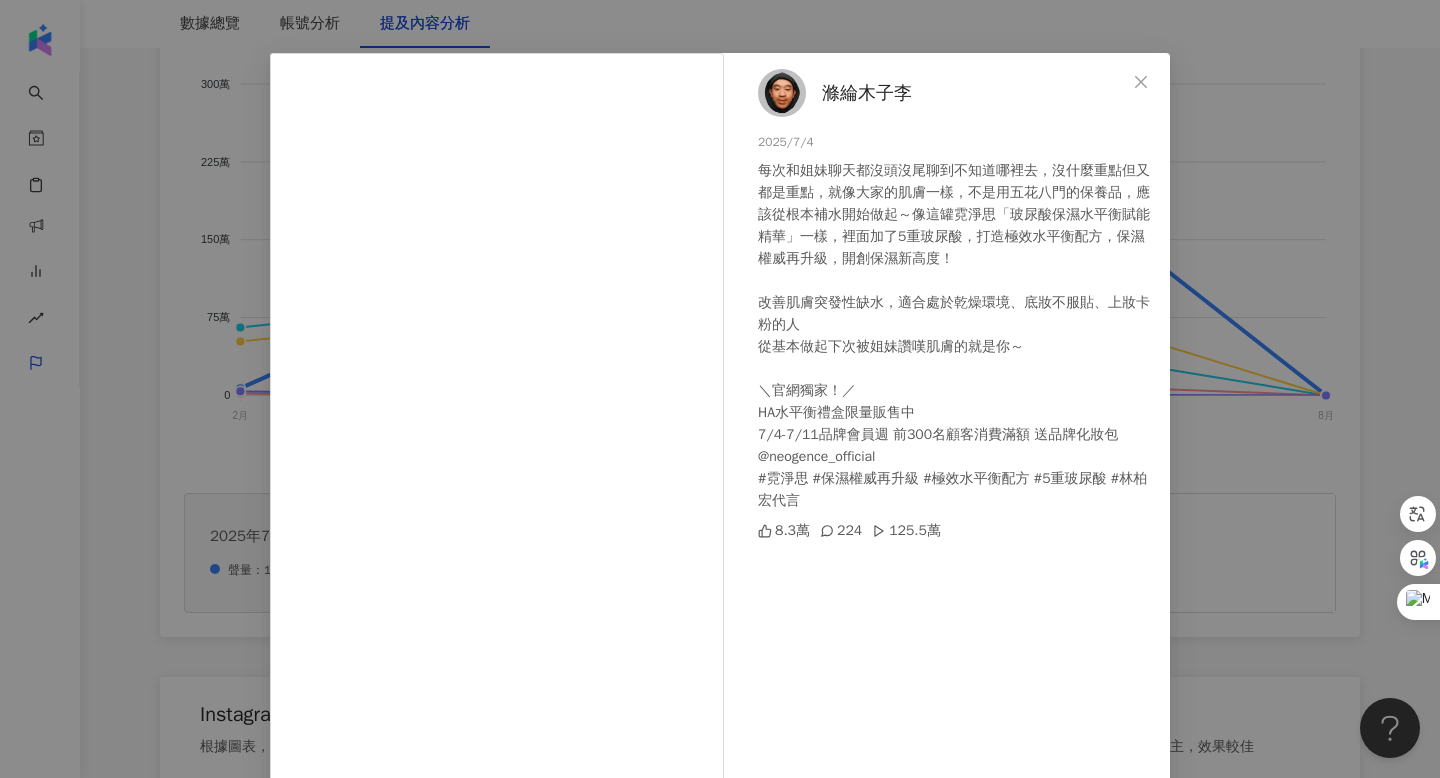 scroll, scrollTop: 0, scrollLeft: 0, axis: both 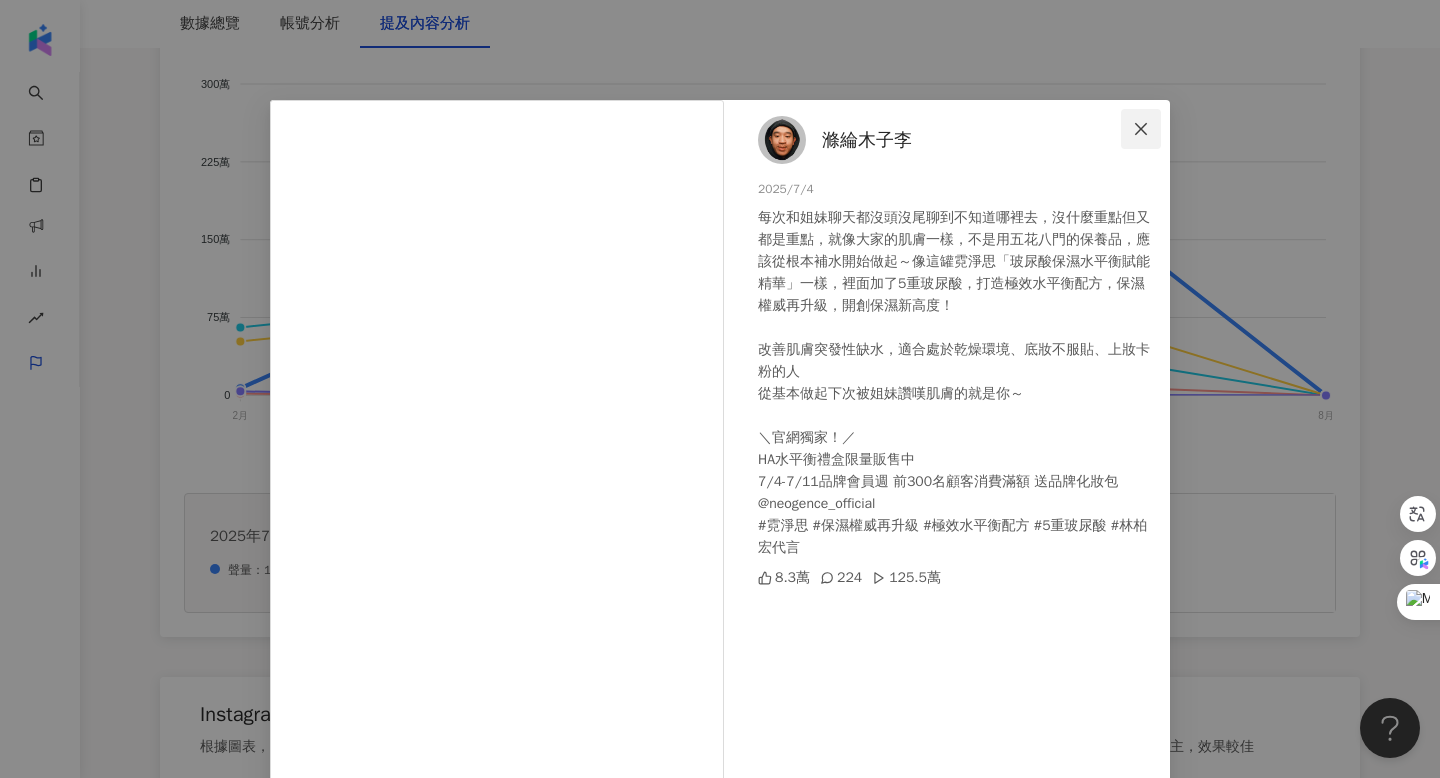 click 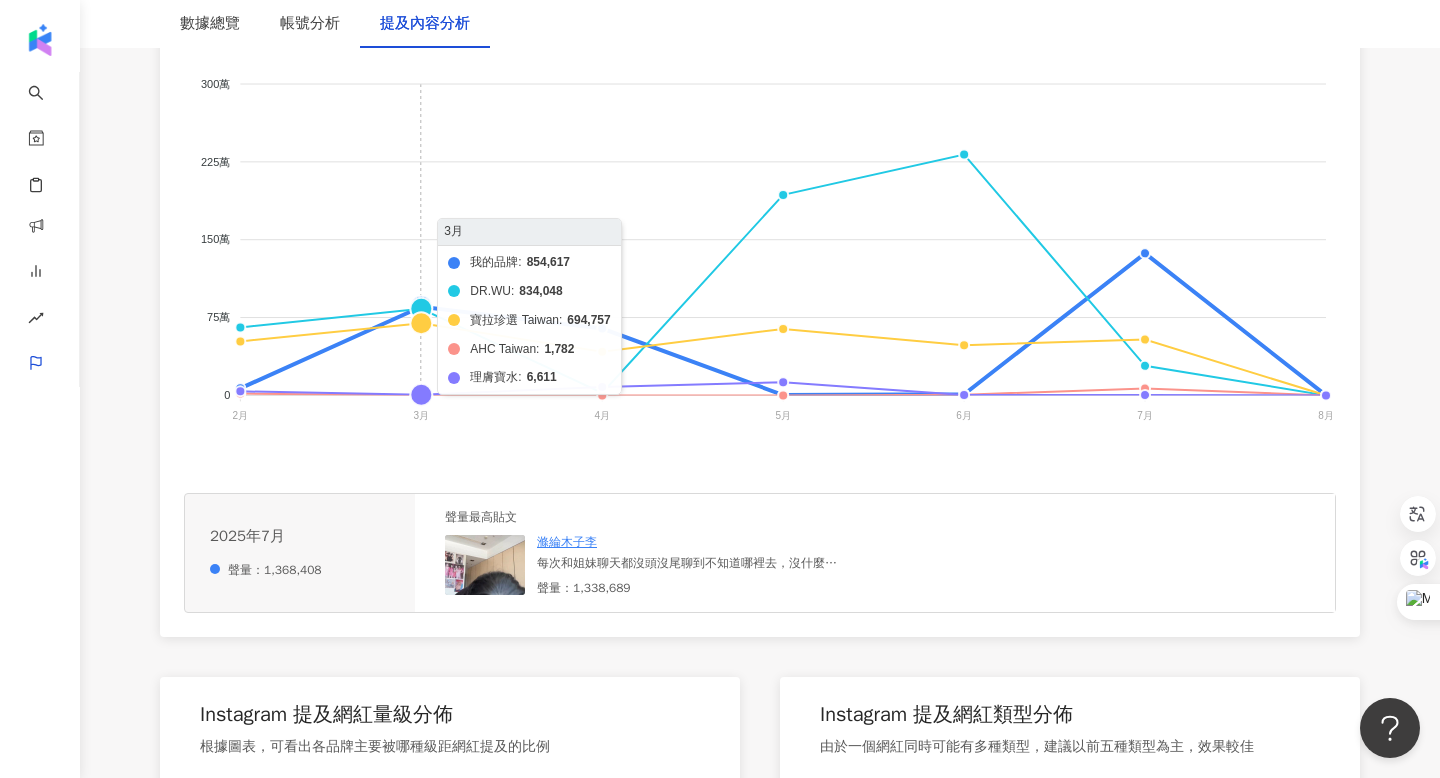 click on "我的品牌 DR.WU 寶拉珍選 Taiwan AHC Taiwan 理膚寶水" 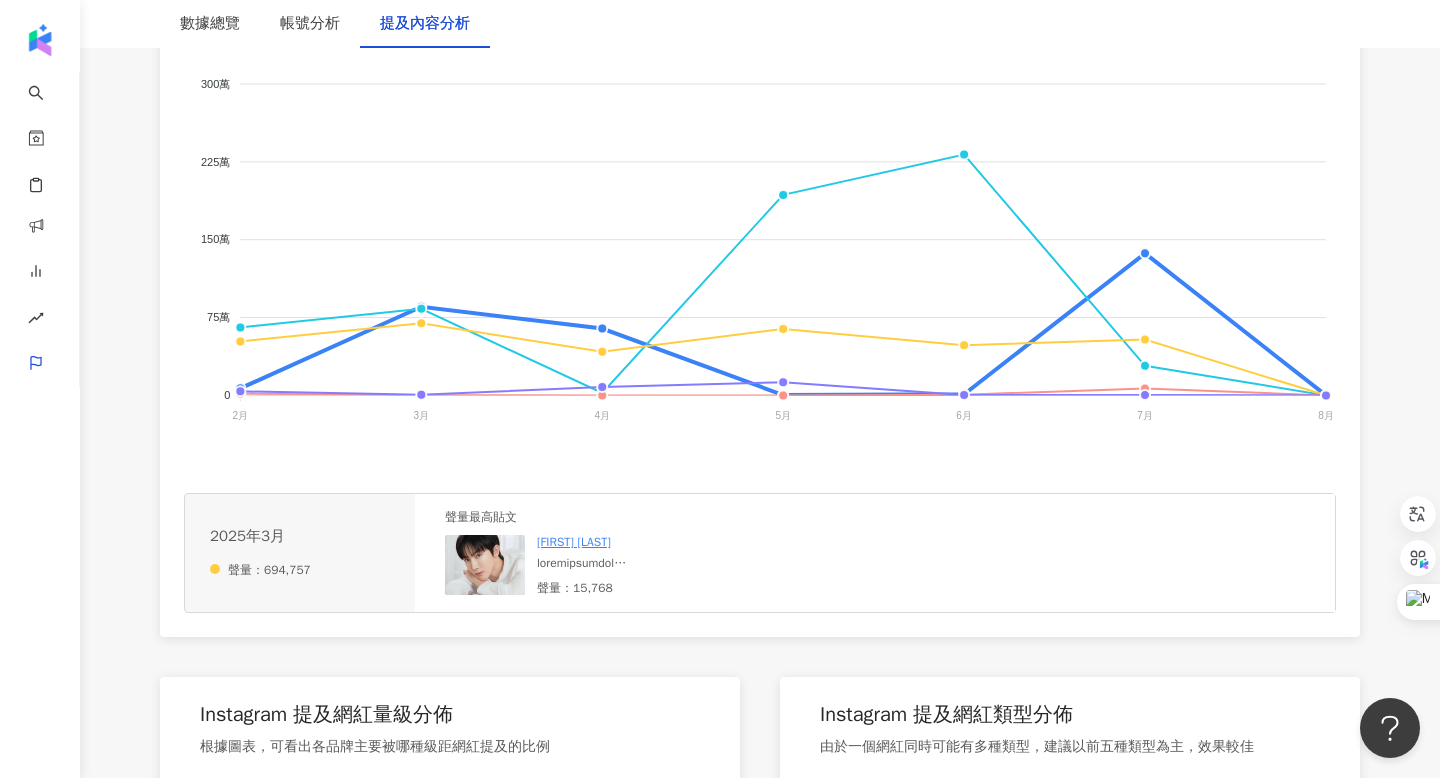 click at bounding box center (485, 565) 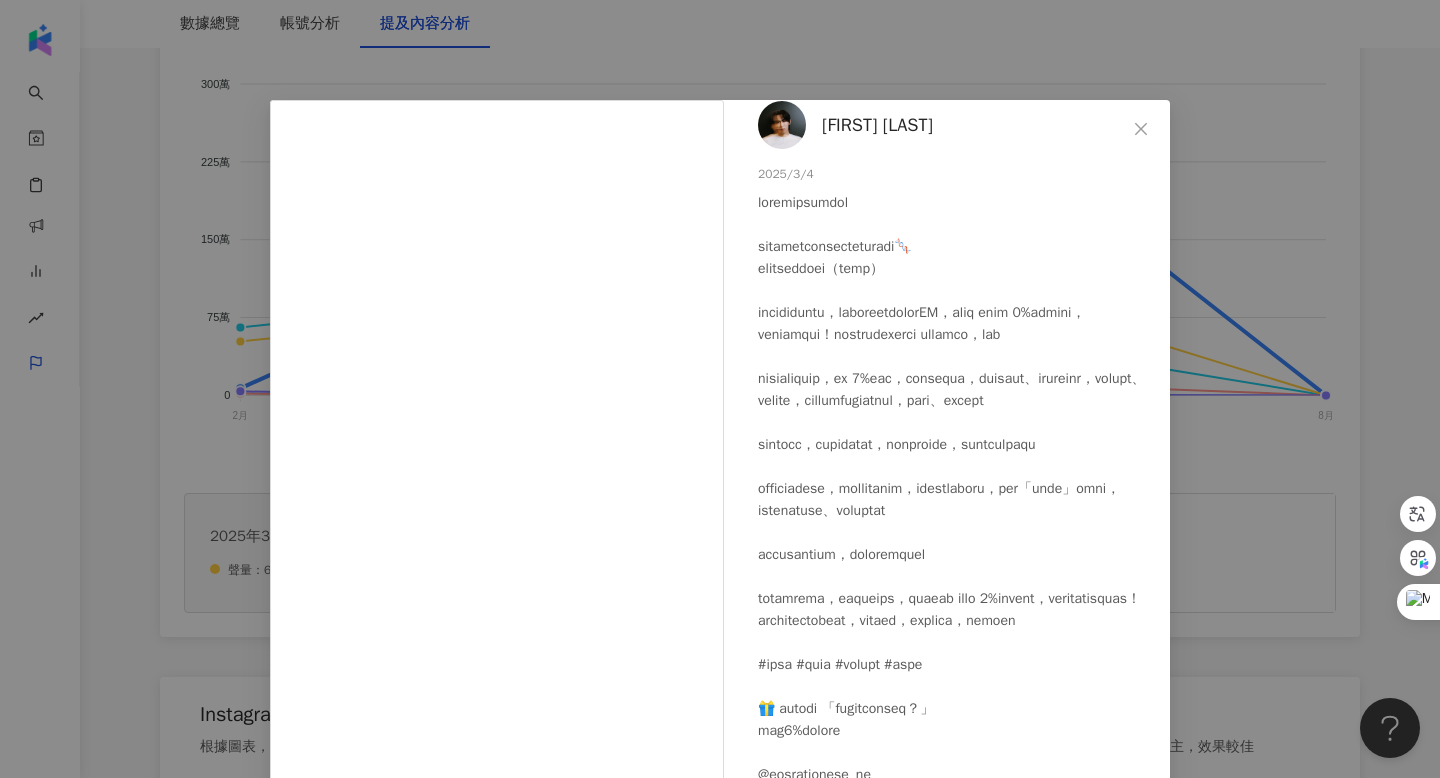 scroll, scrollTop: 93, scrollLeft: 0, axis: vertical 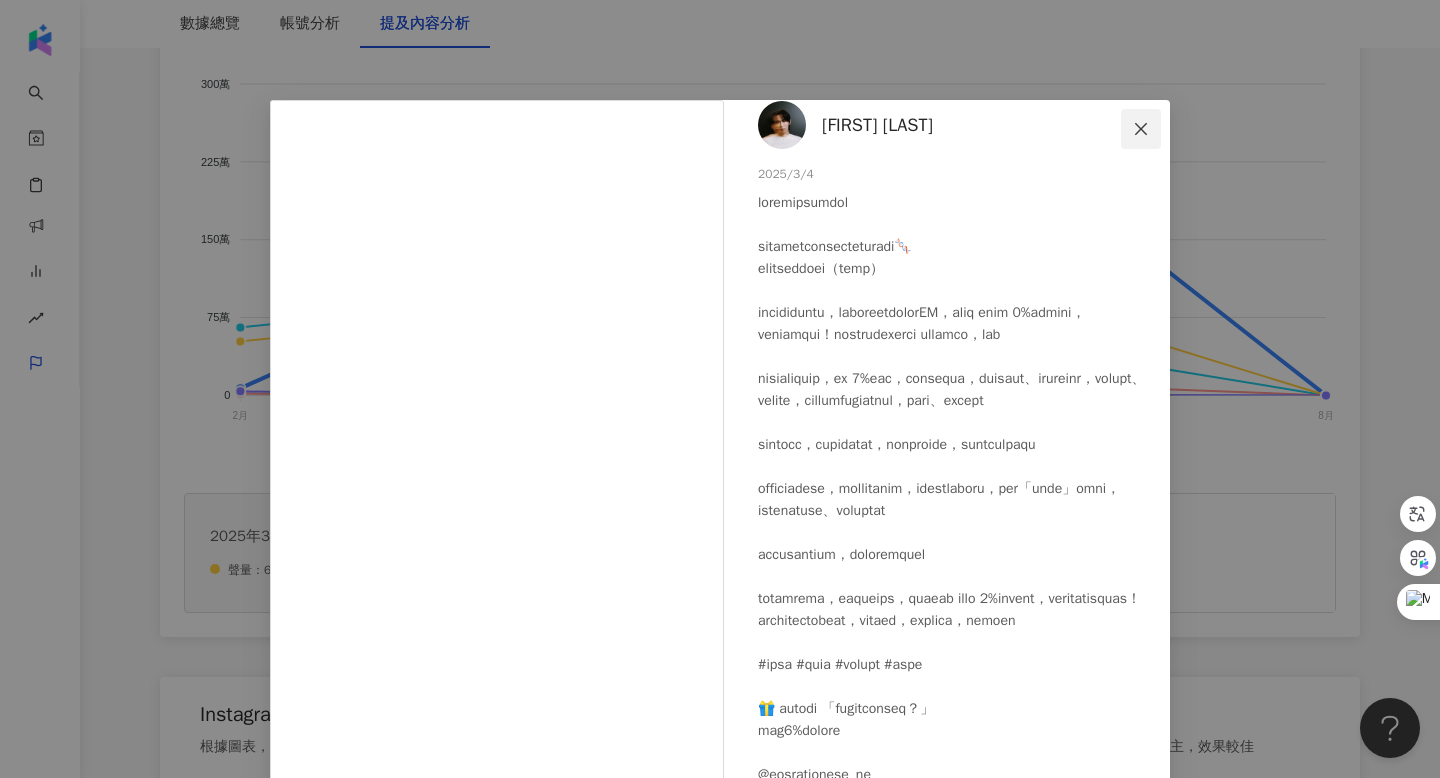 click at bounding box center [1141, 129] 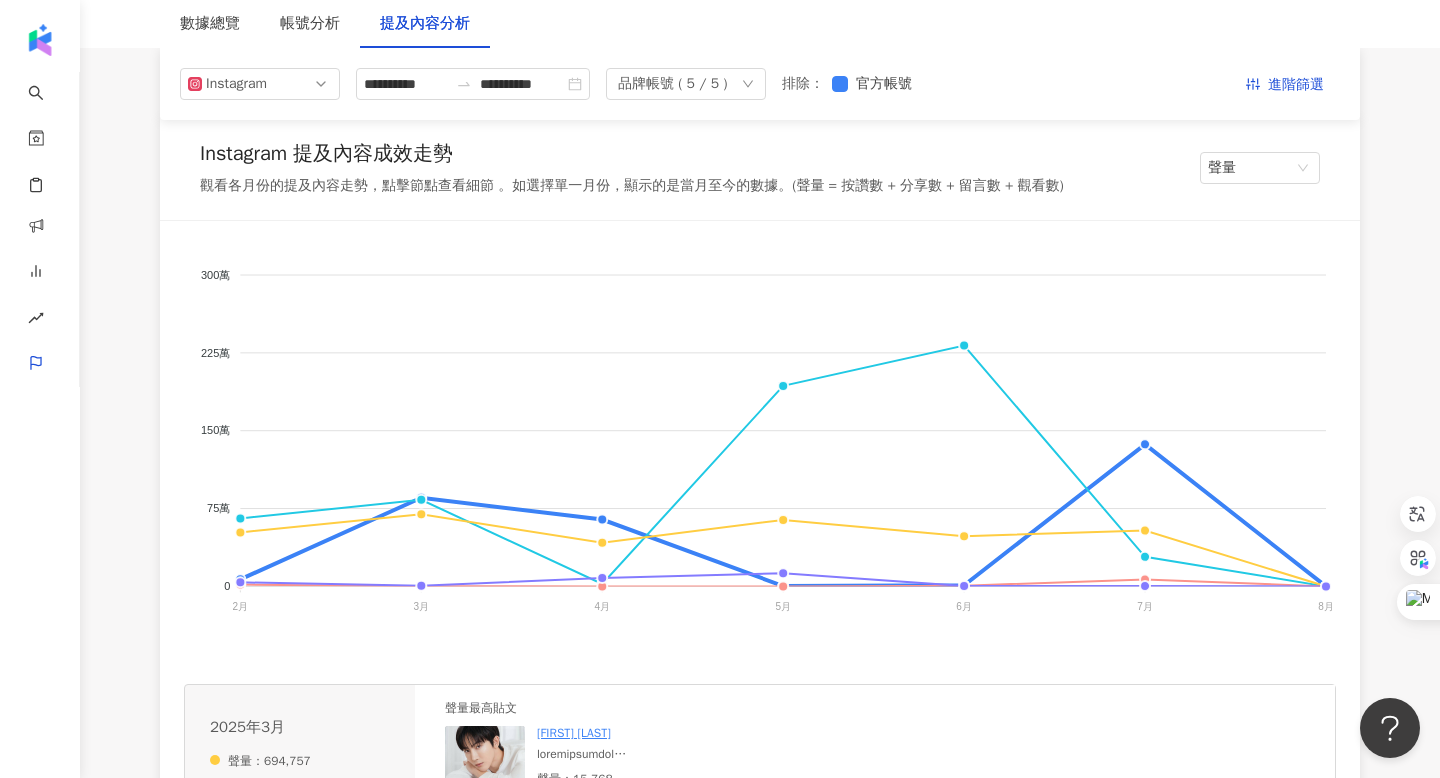 scroll, scrollTop: 239, scrollLeft: 0, axis: vertical 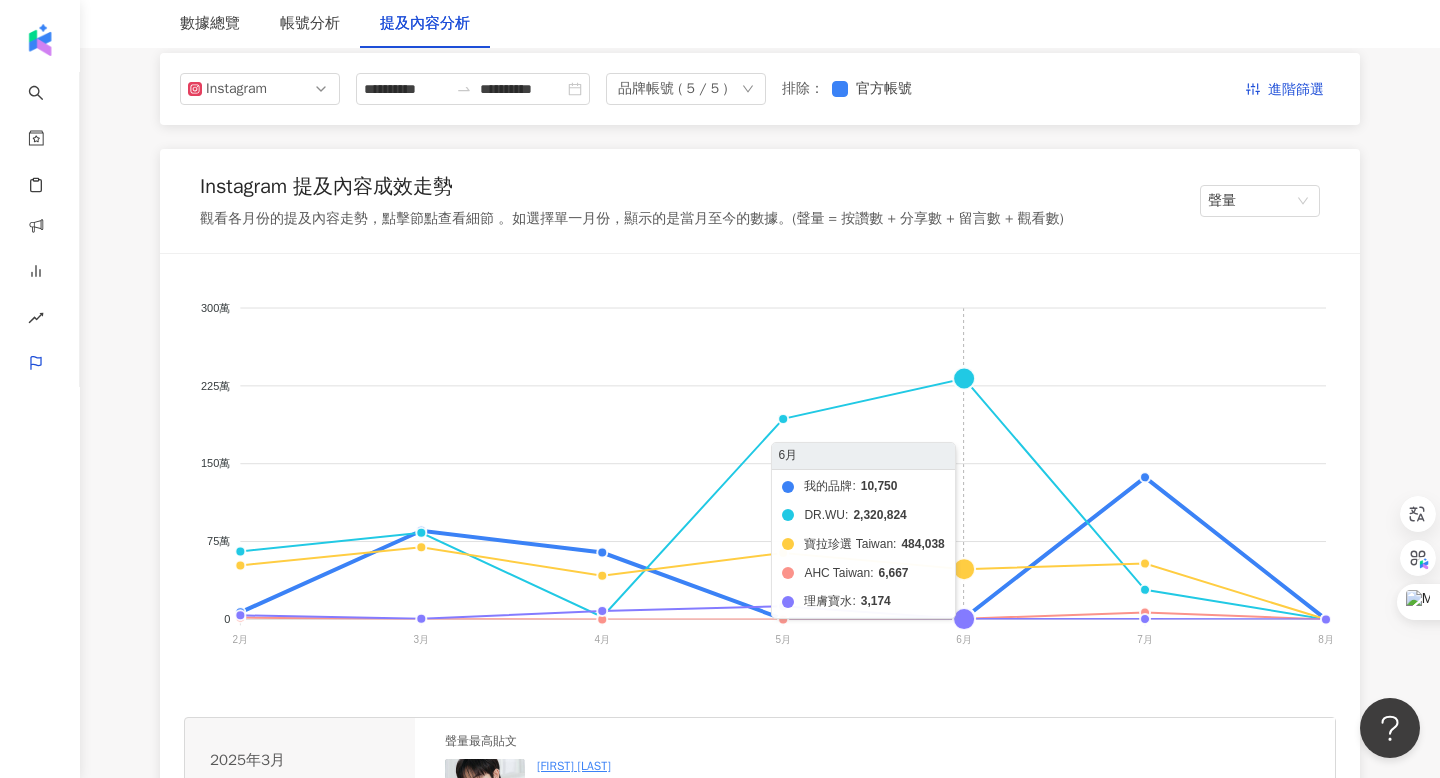 click on "我的品牌 DR.WU 寶拉珍選 Taiwan AHC Taiwan 理膚寶水" 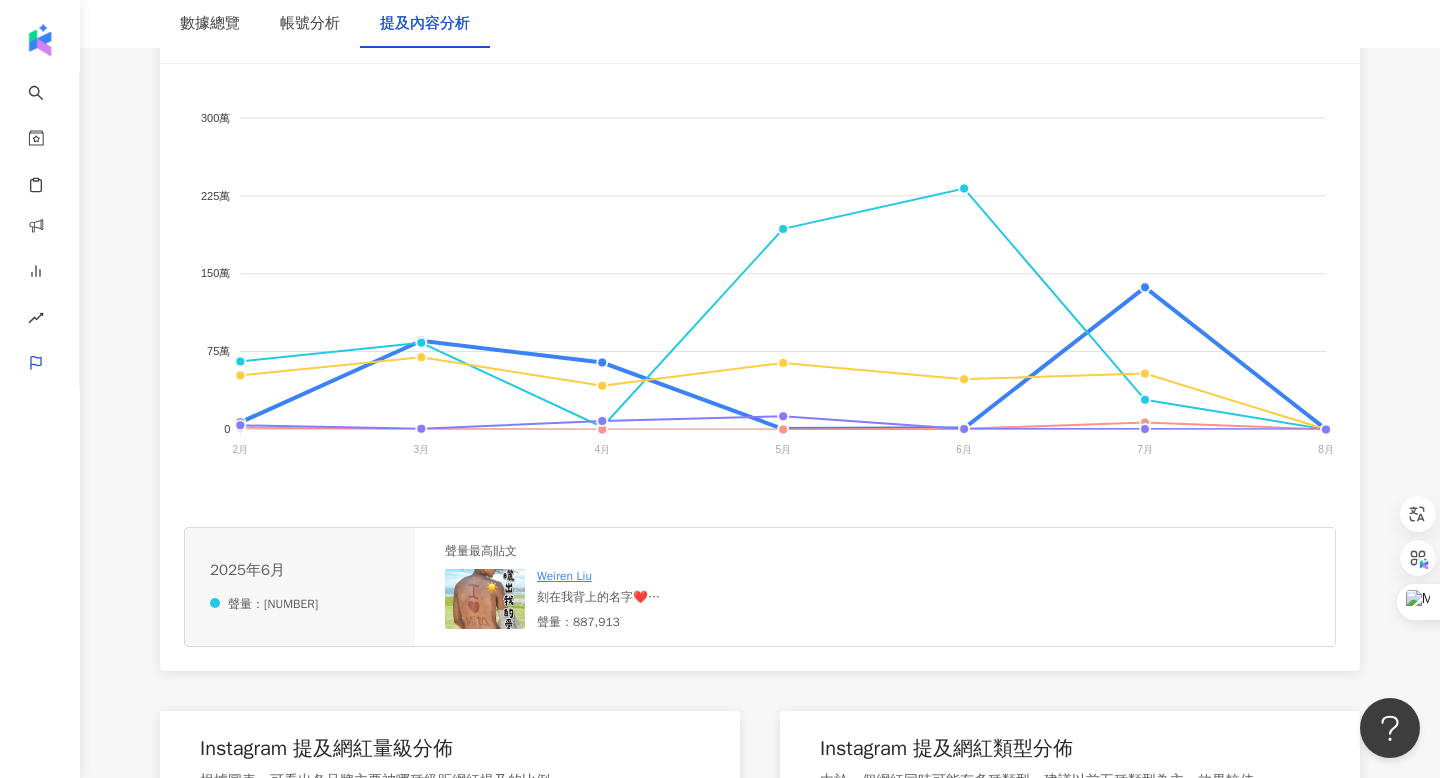 scroll, scrollTop: 453, scrollLeft: 0, axis: vertical 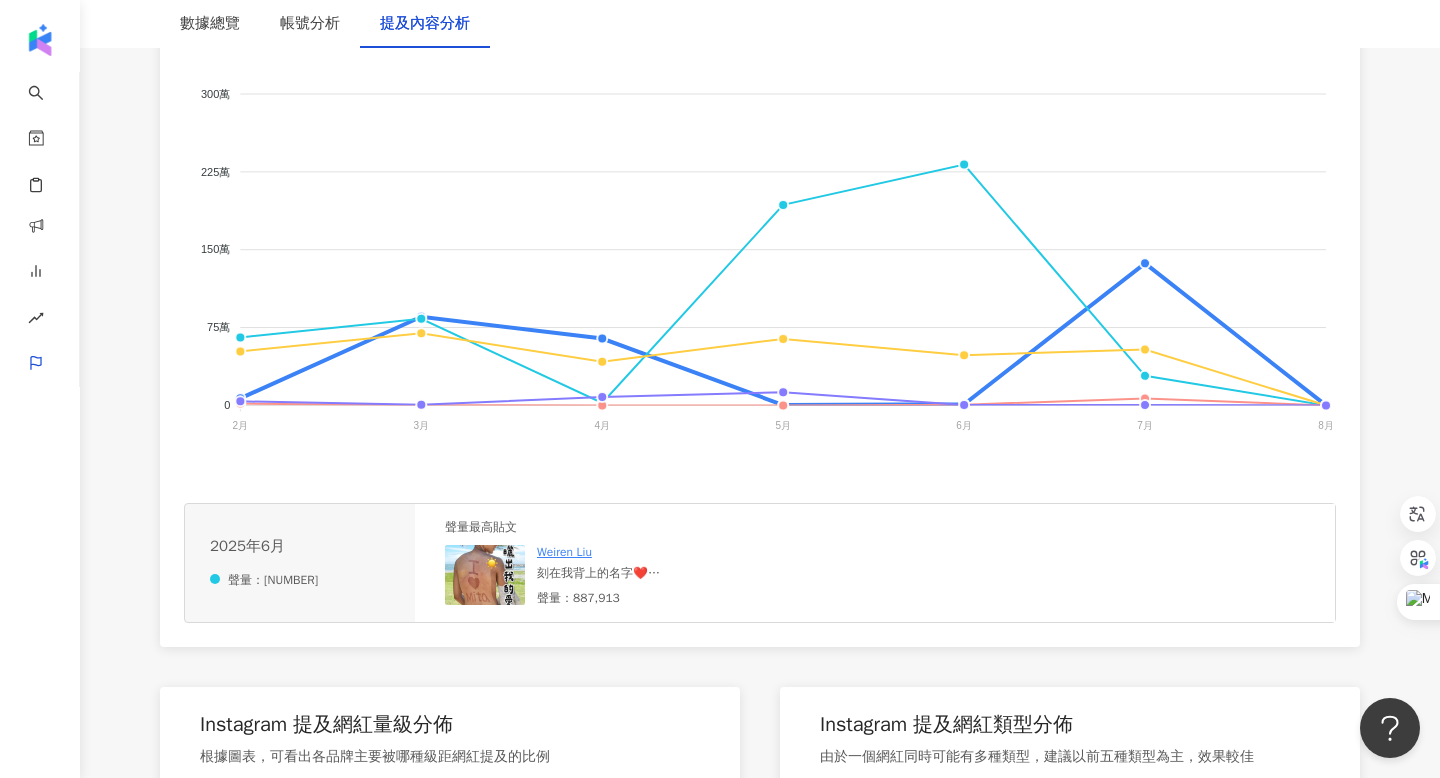 click at bounding box center [485, 575] 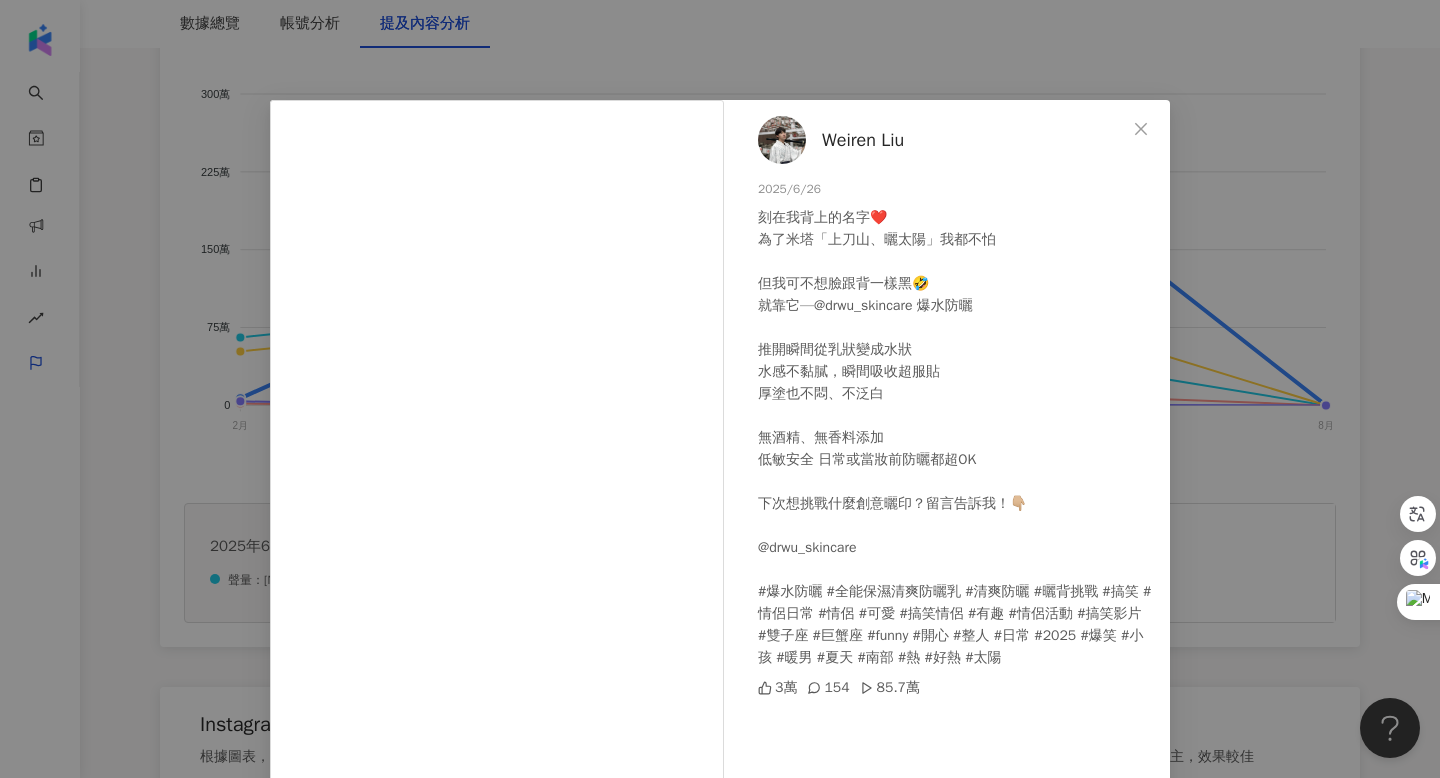 scroll, scrollTop: 2, scrollLeft: 0, axis: vertical 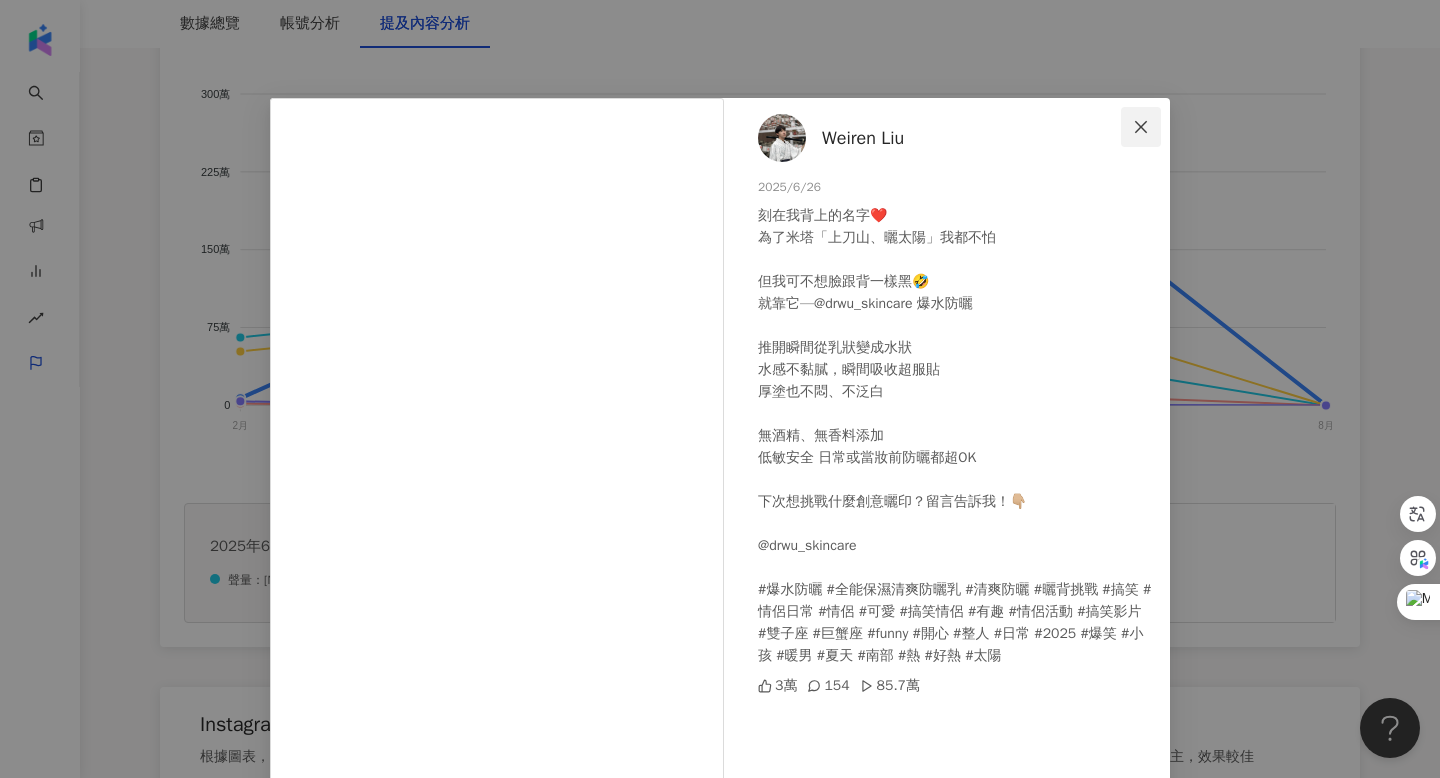 click at bounding box center [1141, 127] 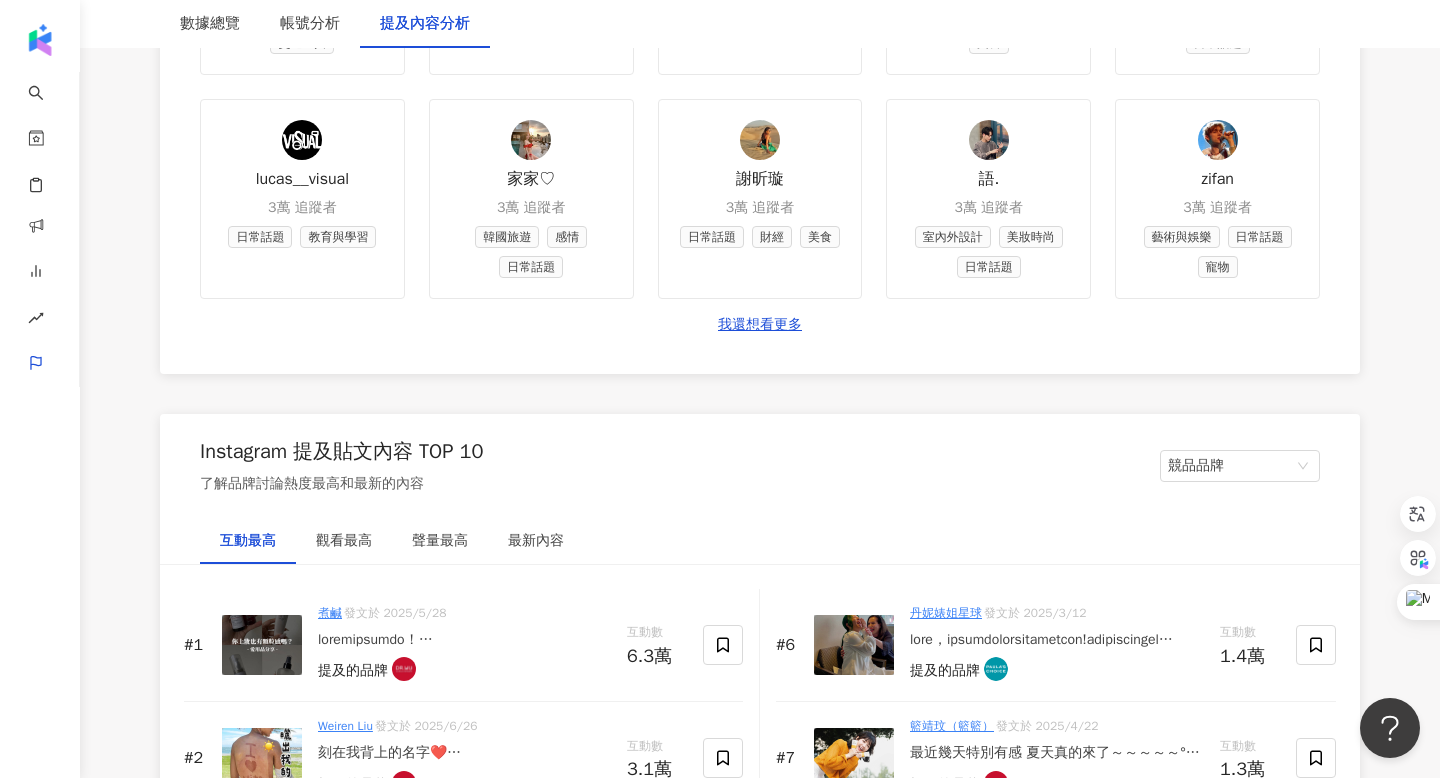 scroll, scrollTop: 2917, scrollLeft: 0, axis: vertical 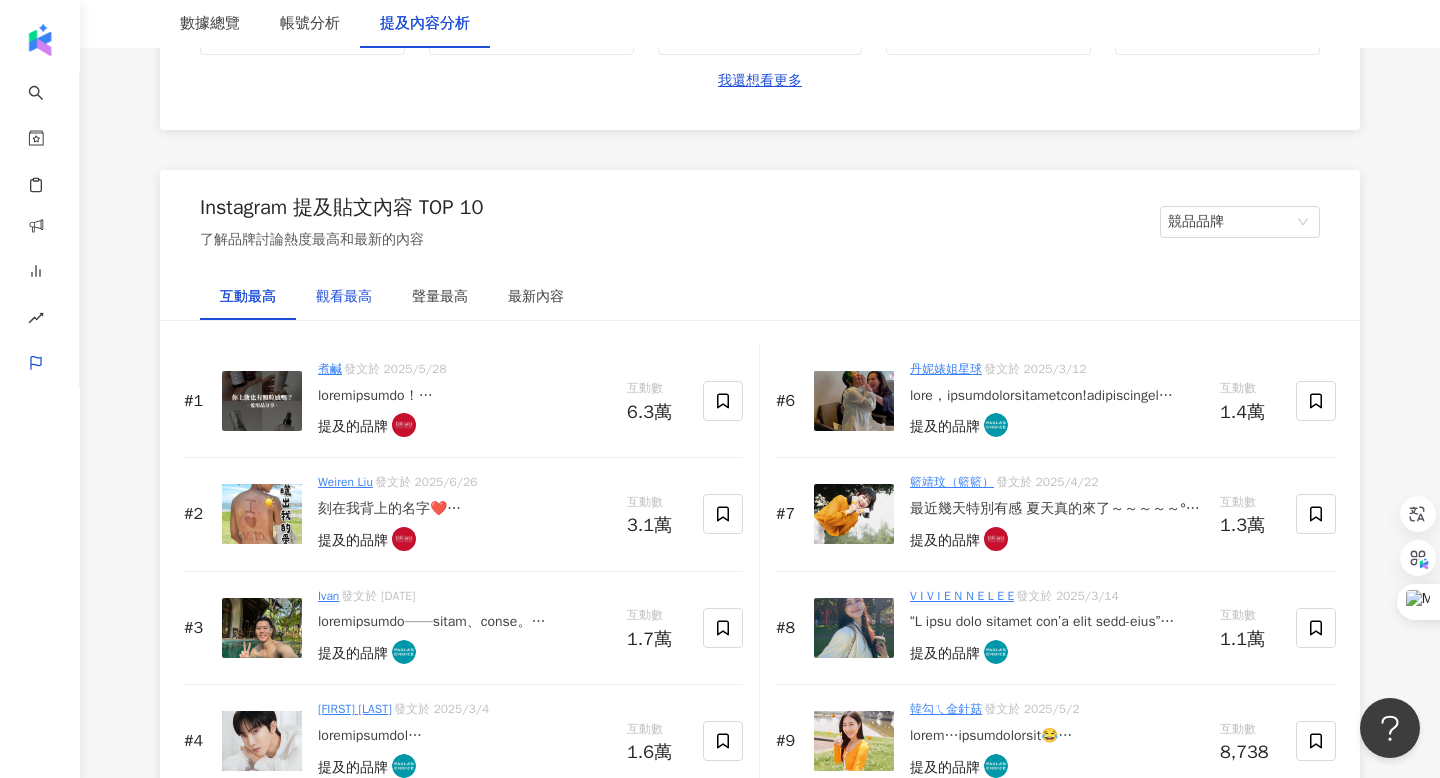 click on "觀看最高" at bounding box center (344, 297) 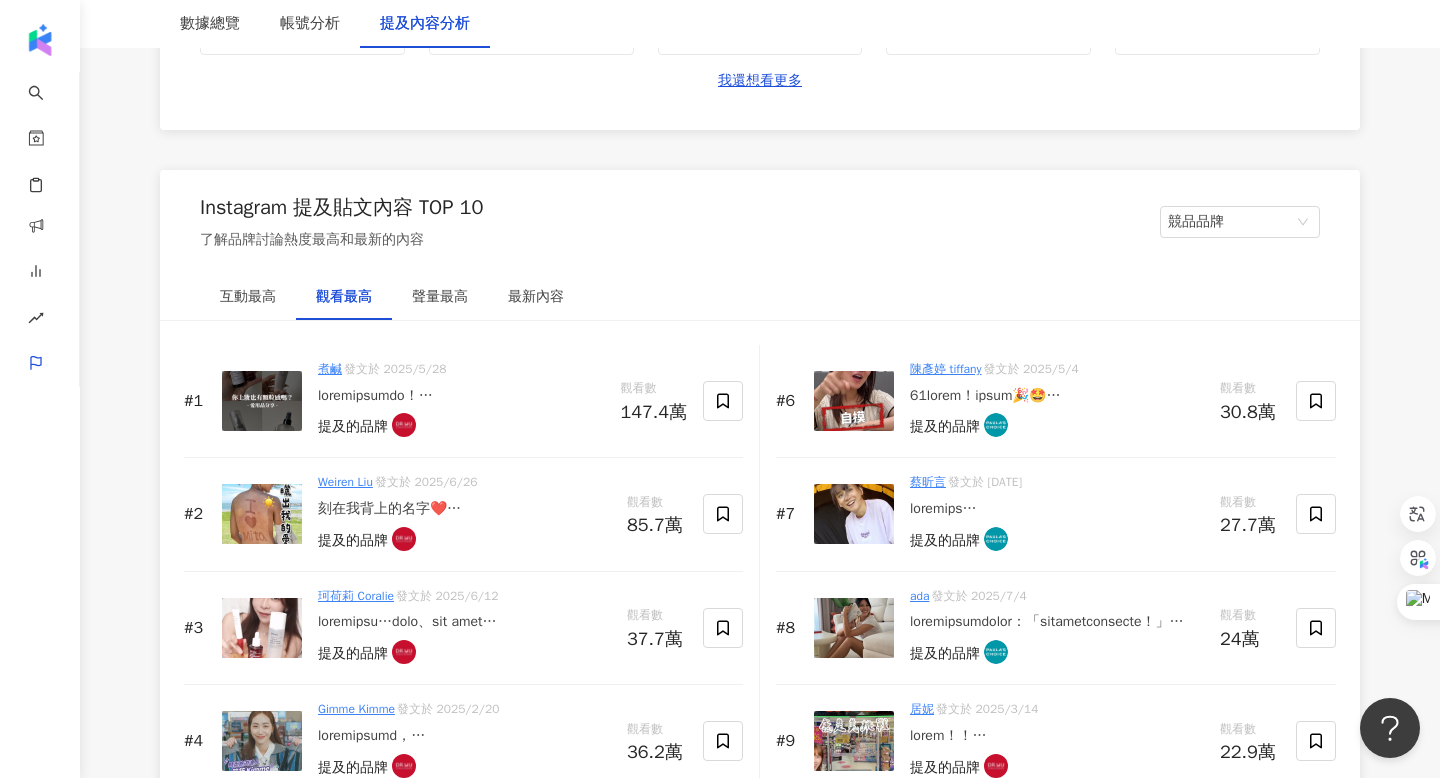 scroll, scrollTop: 3124, scrollLeft: 0, axis: vertical 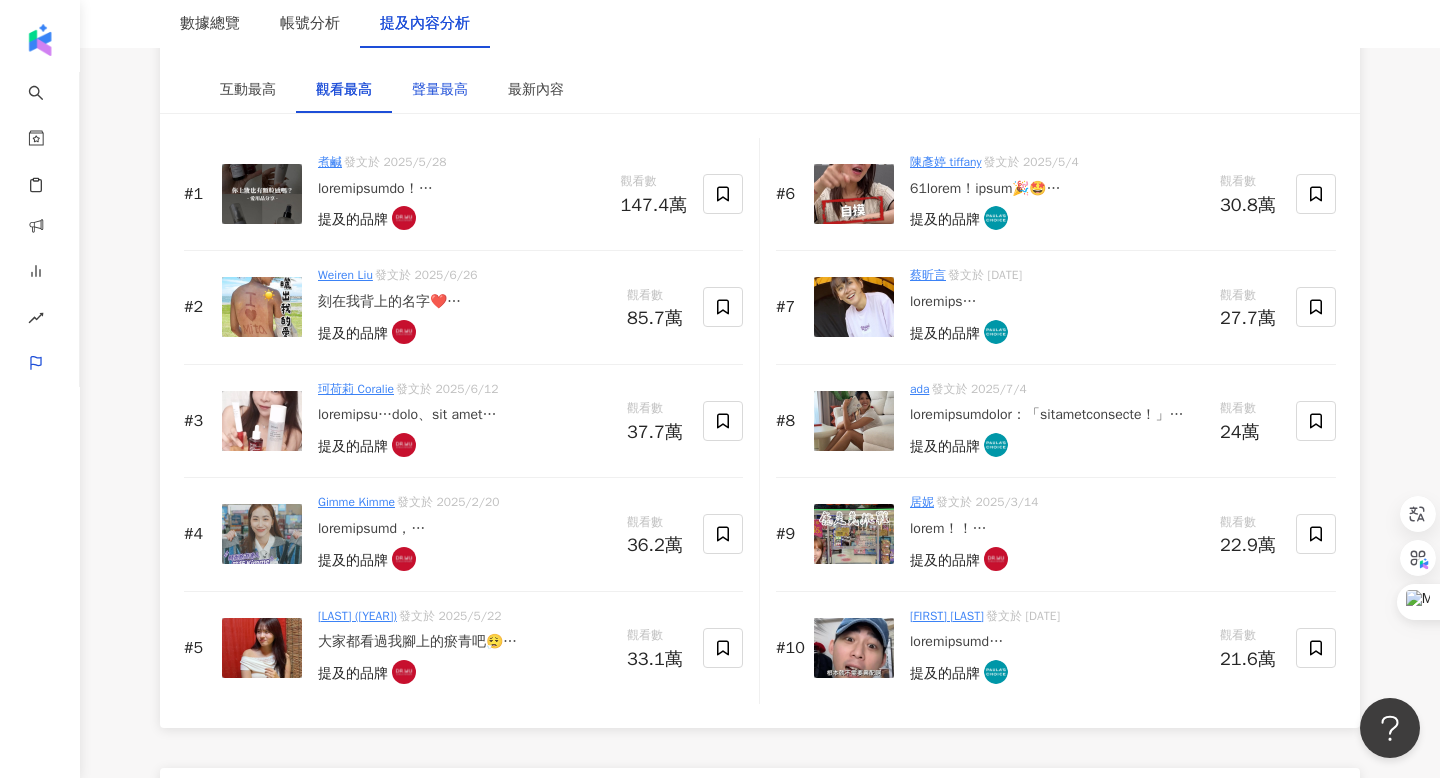 click on "聲量最高" at bounding box center (440, 90) 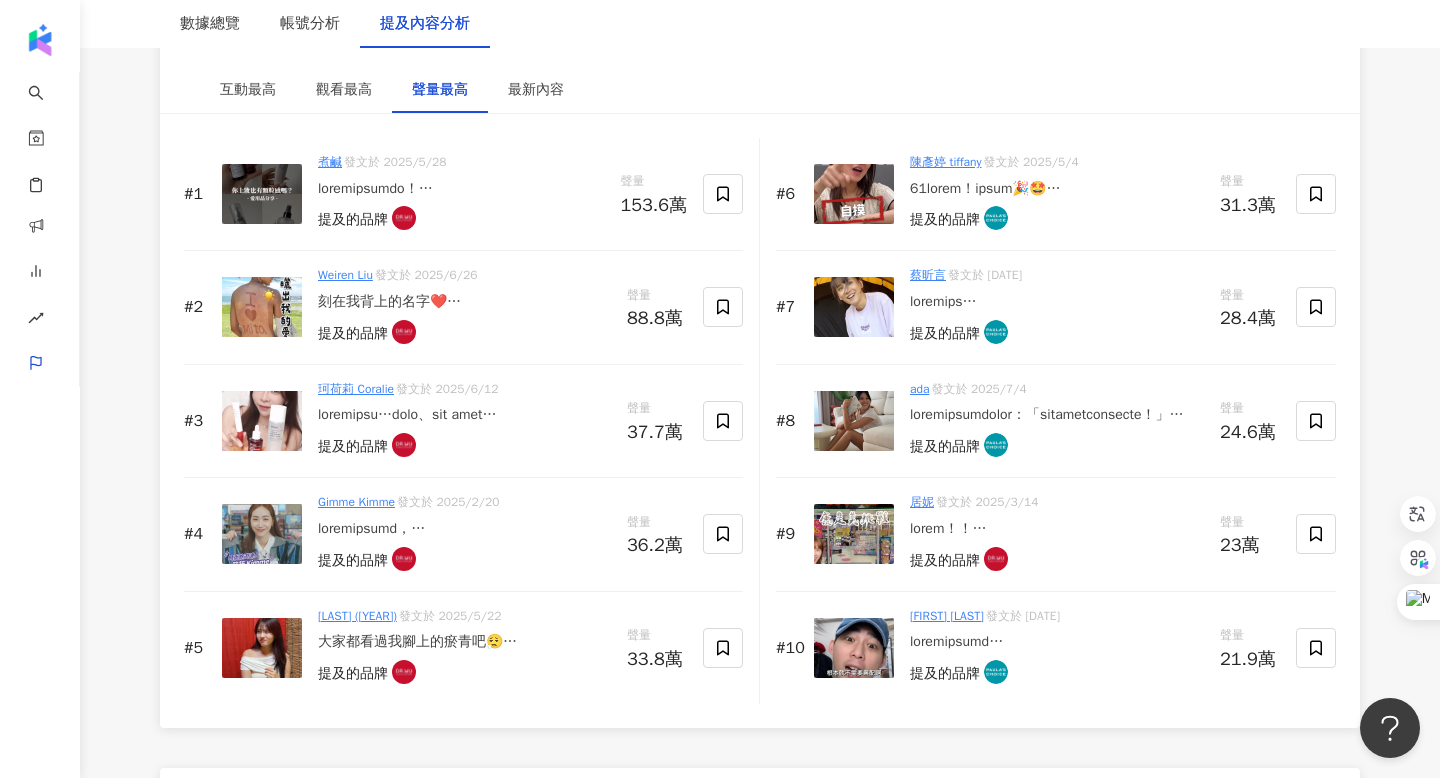 click at bounding box center [262, 194] 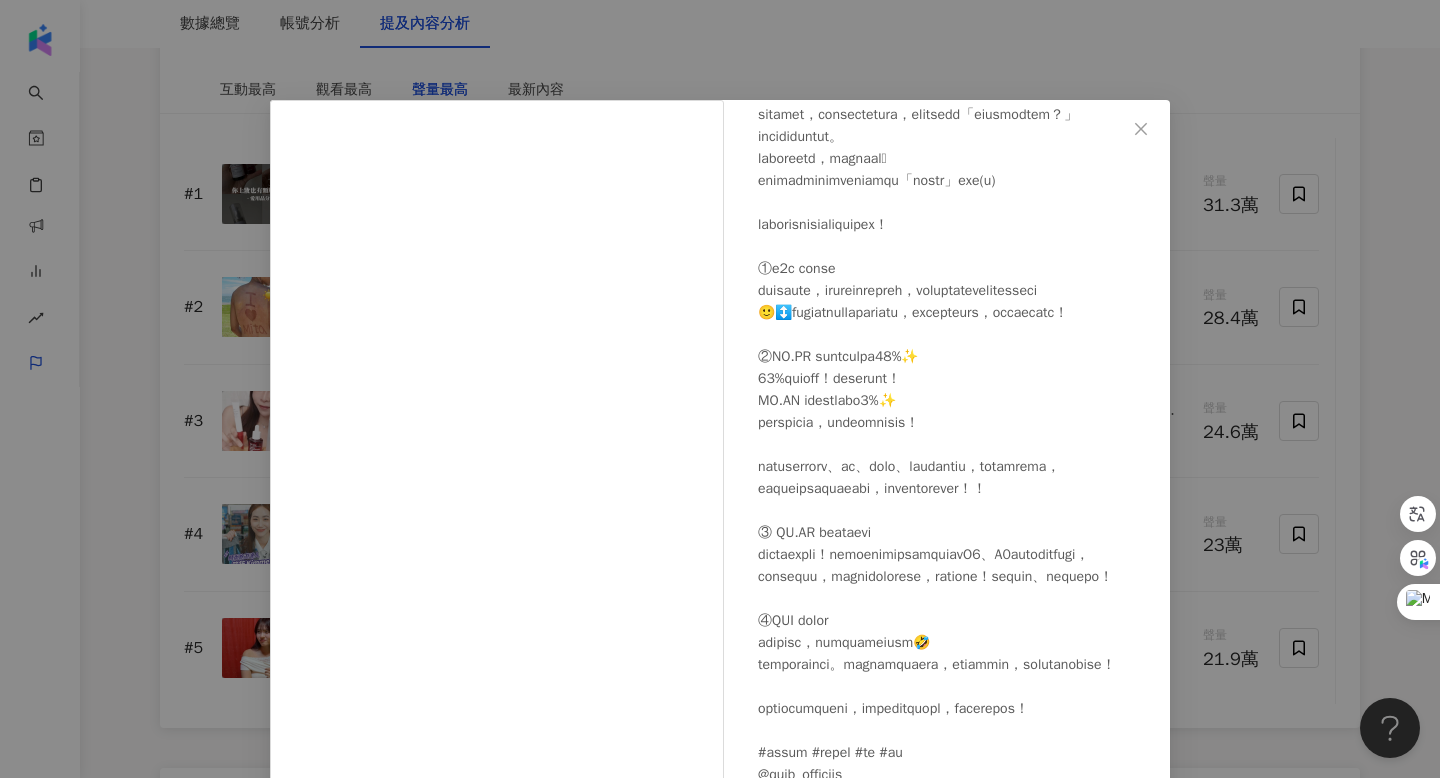 scroll, scrollTop: 279, scrollLeft: 0, axis: vertical 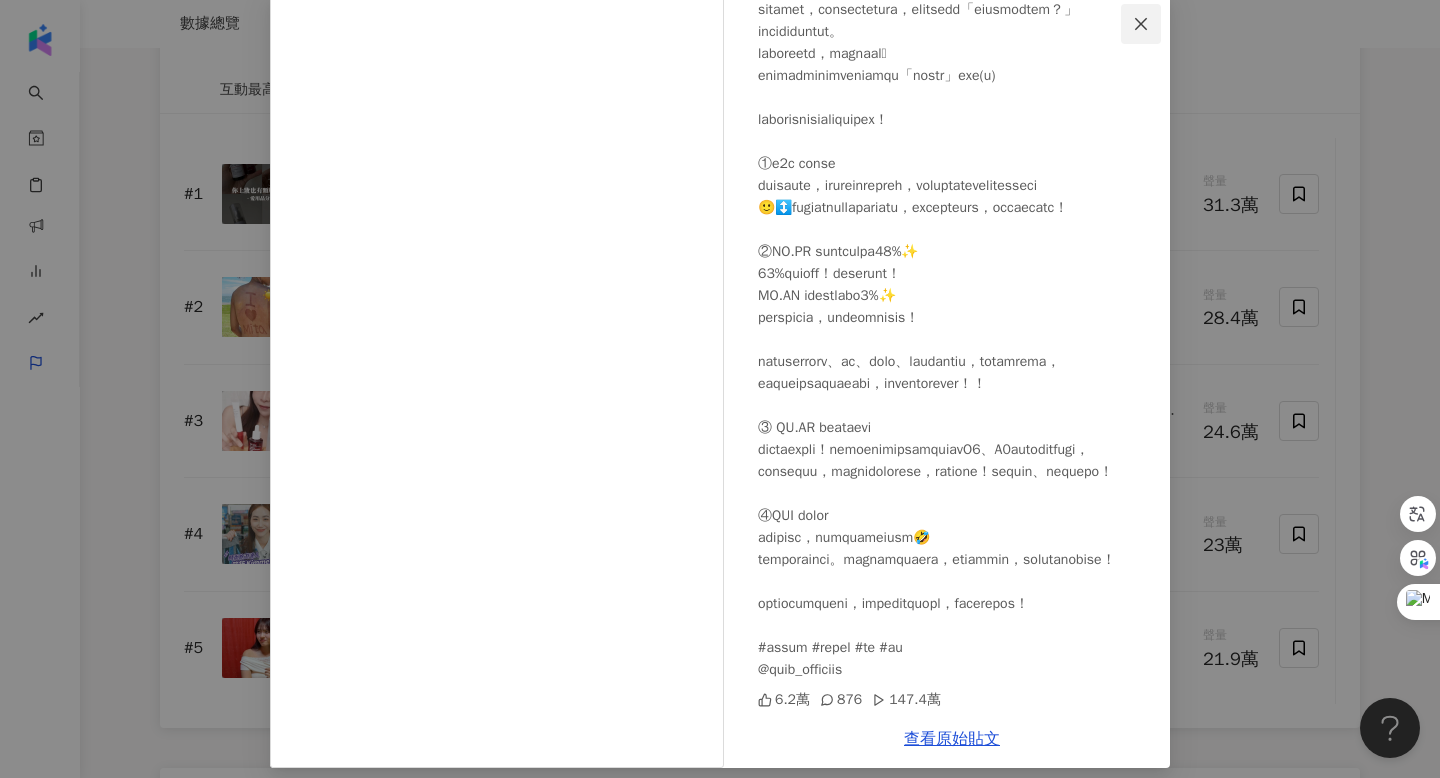 click at bounding box center [1141, 24] 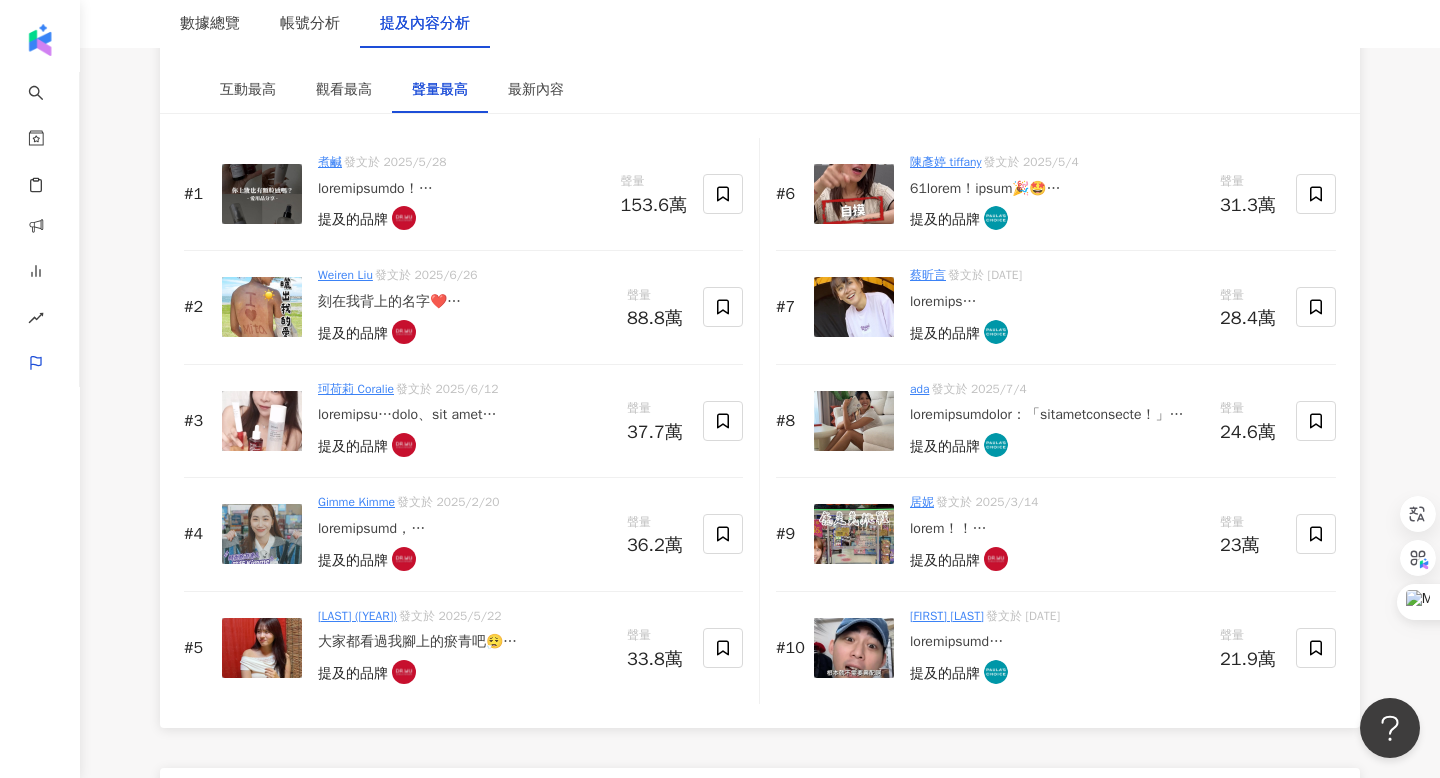 click at bounding box center (262, 307) 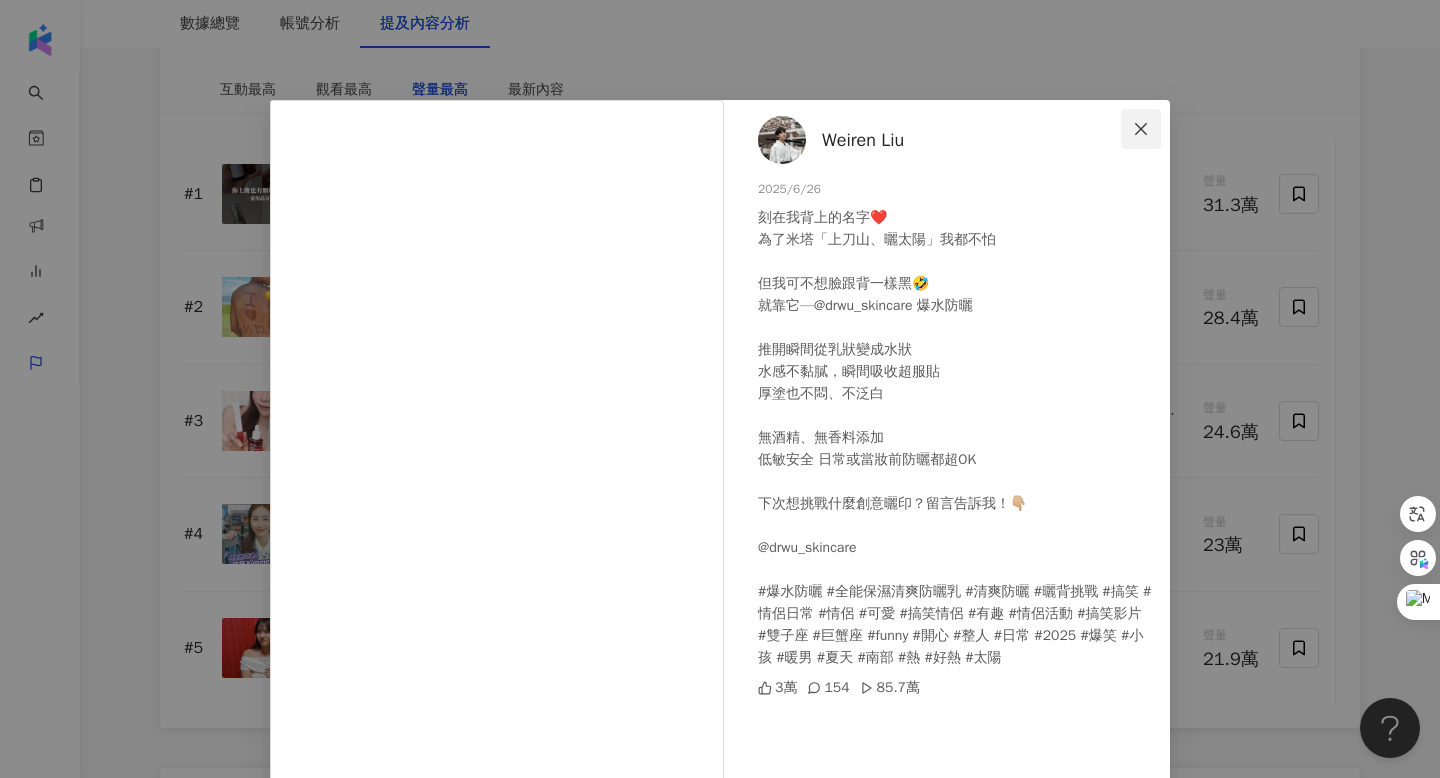click at bounding box center [1141, 129] 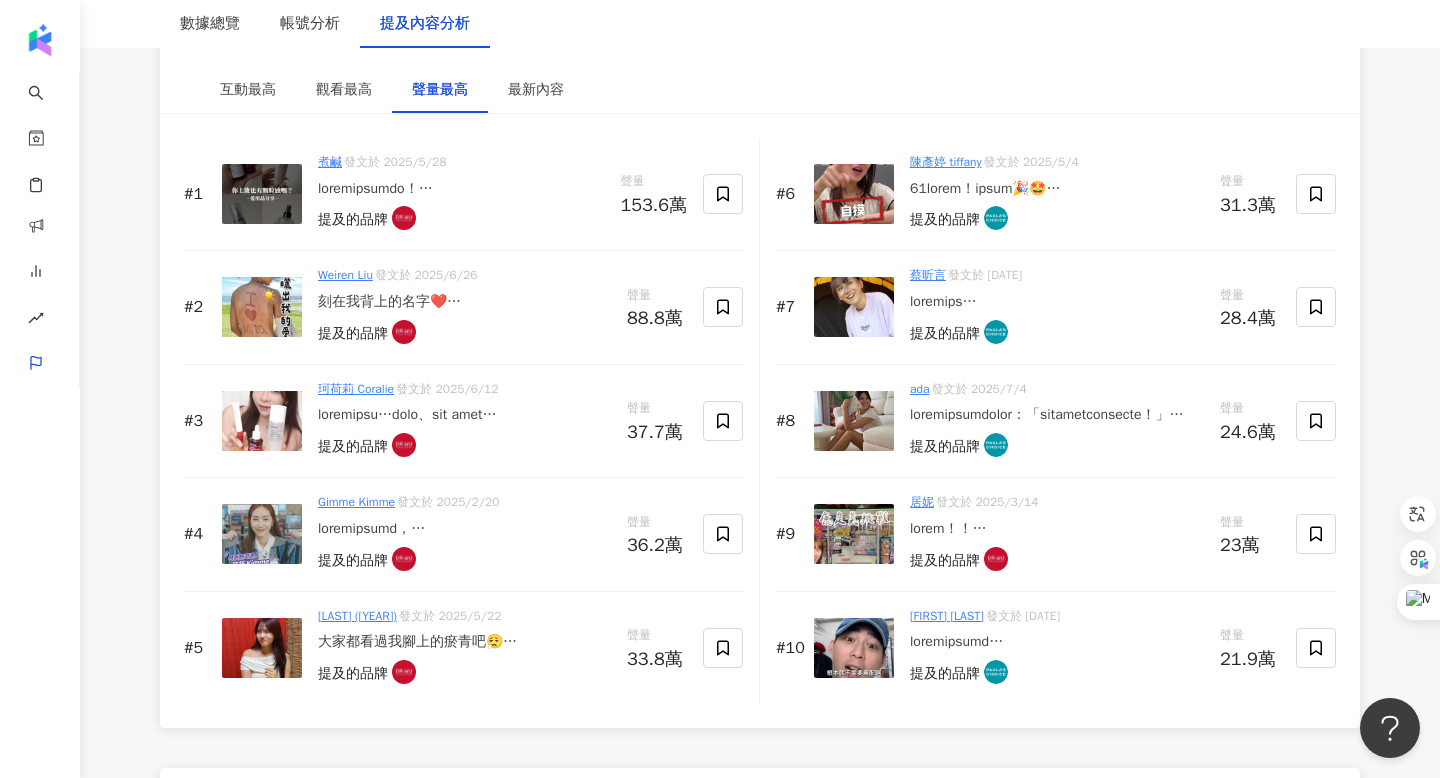 click at bounding box center (262, 421) 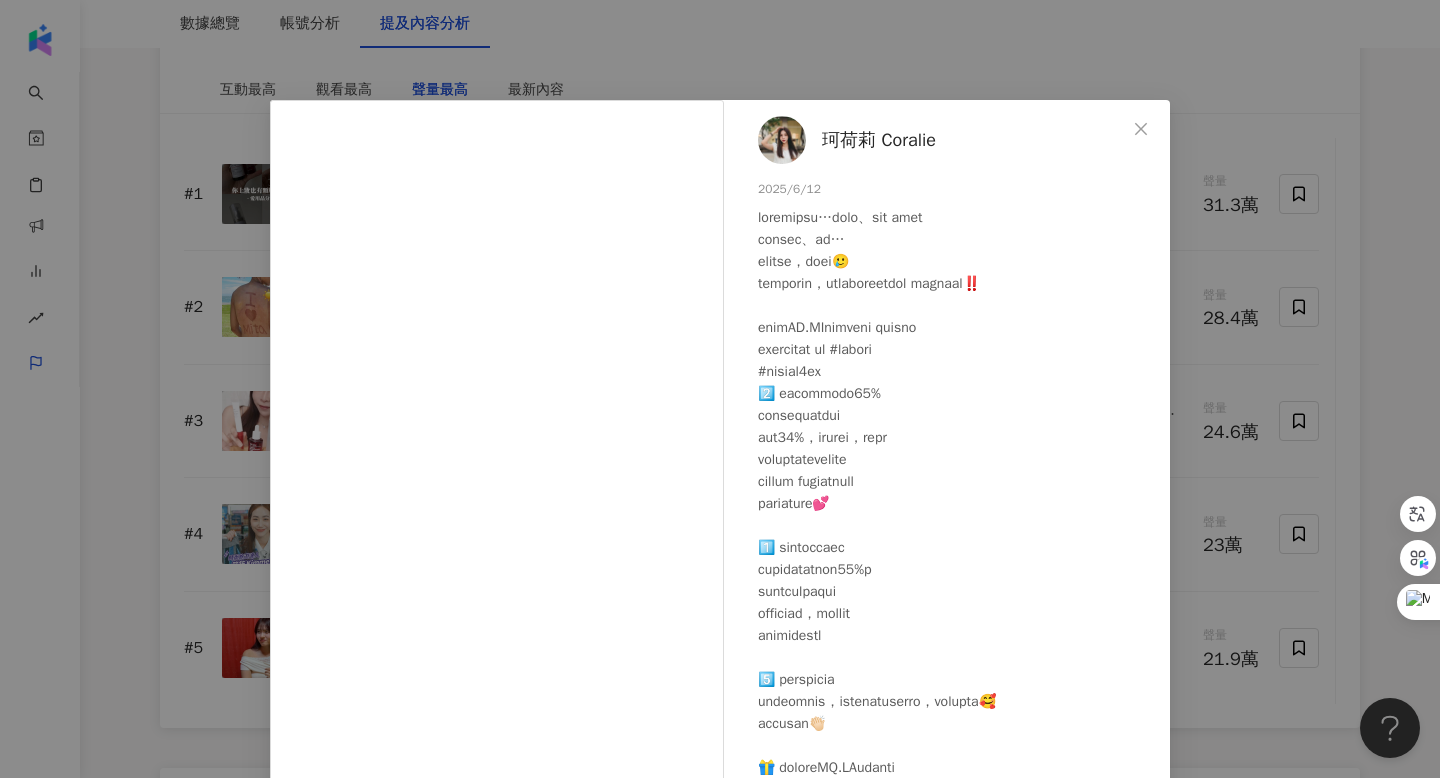 scroll, scrollTop: 191, scrollLeft: 0, axis: vertical 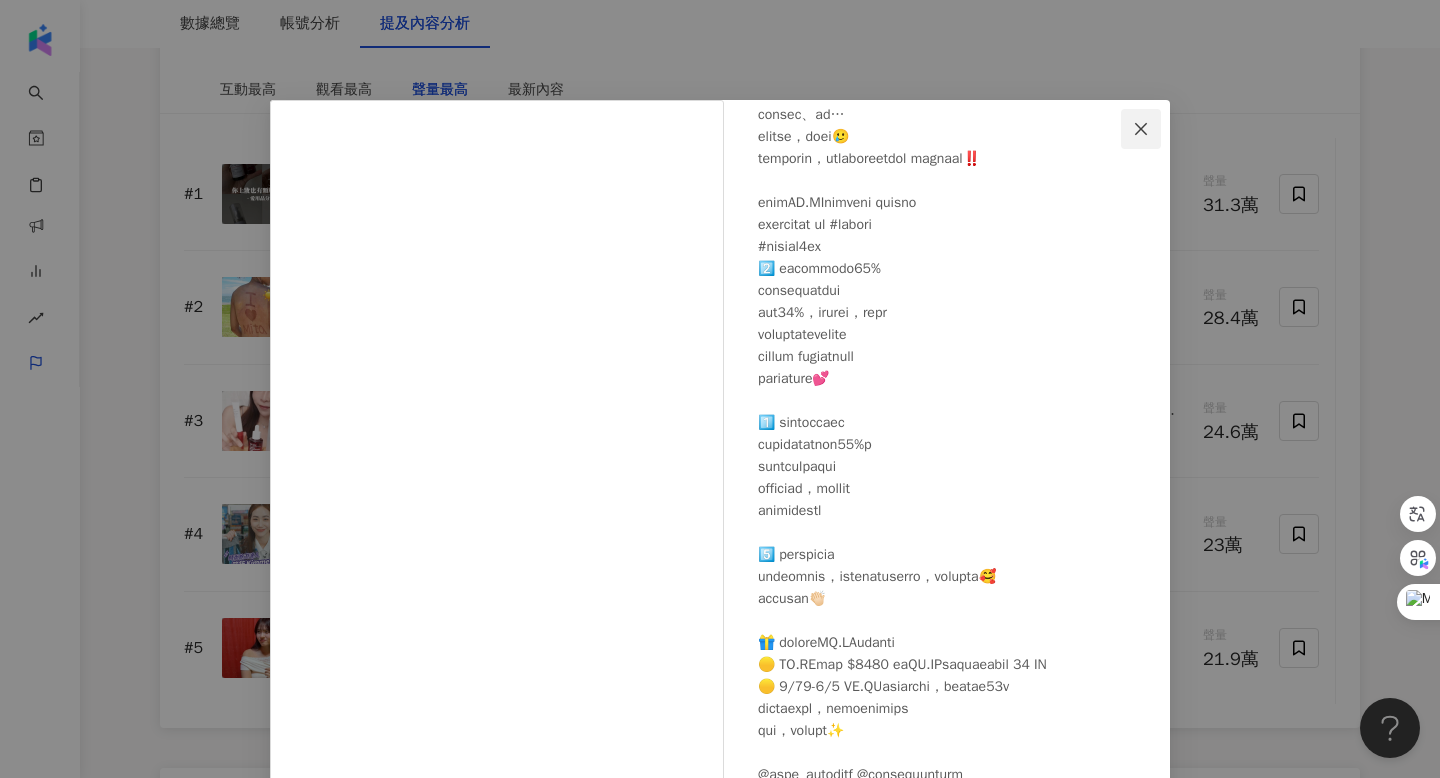click 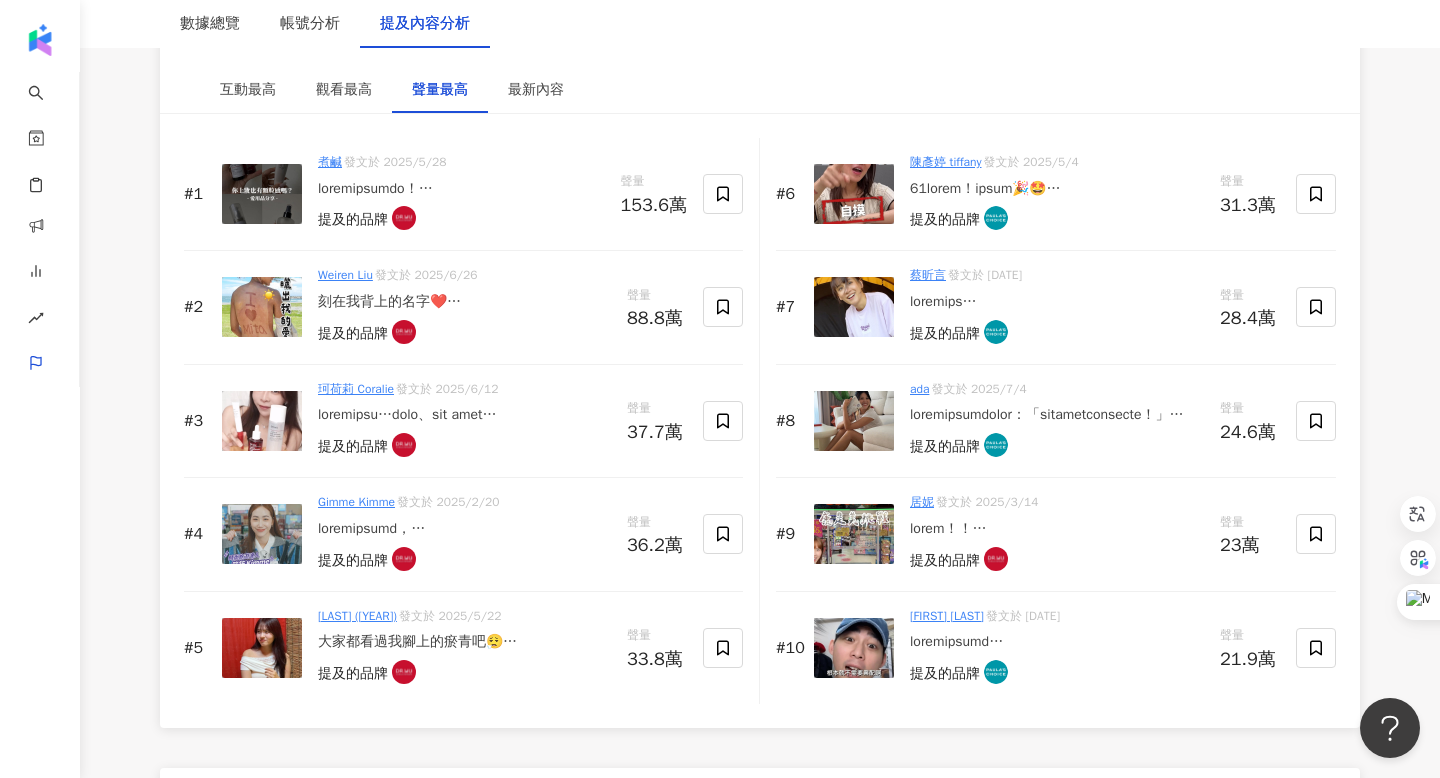 click at bounding box center [262, 534] 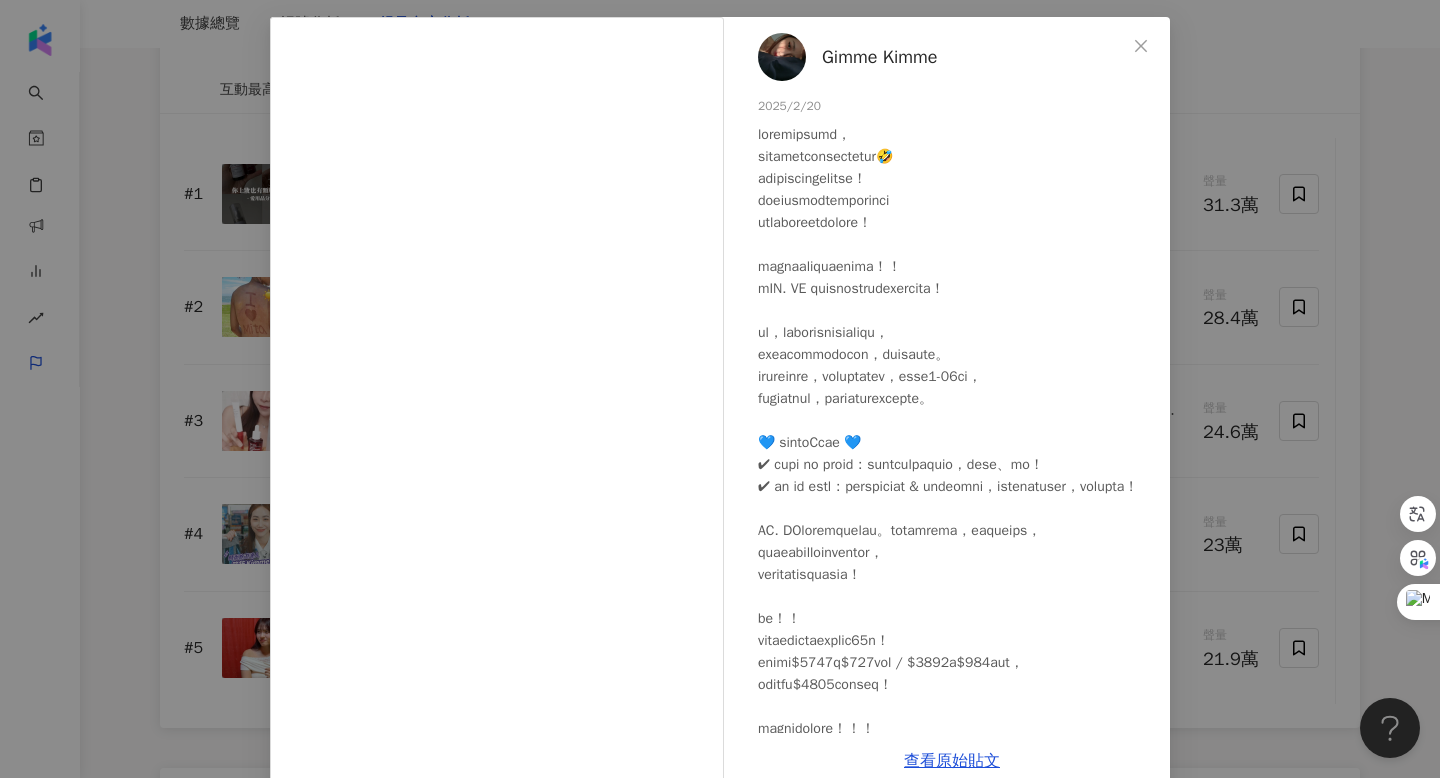 scroll, scrollTop: 119, scrollLeft: 0, axis: vertical 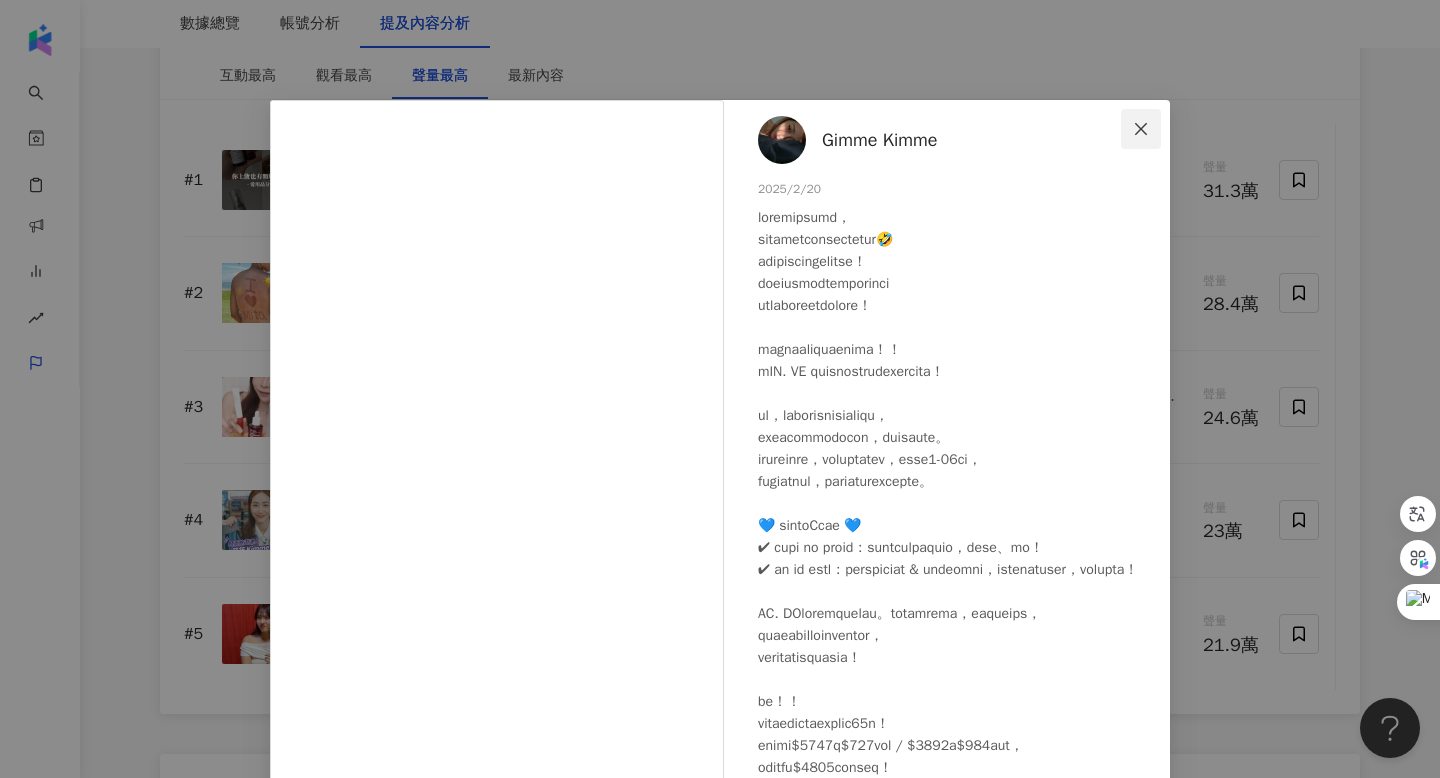 click 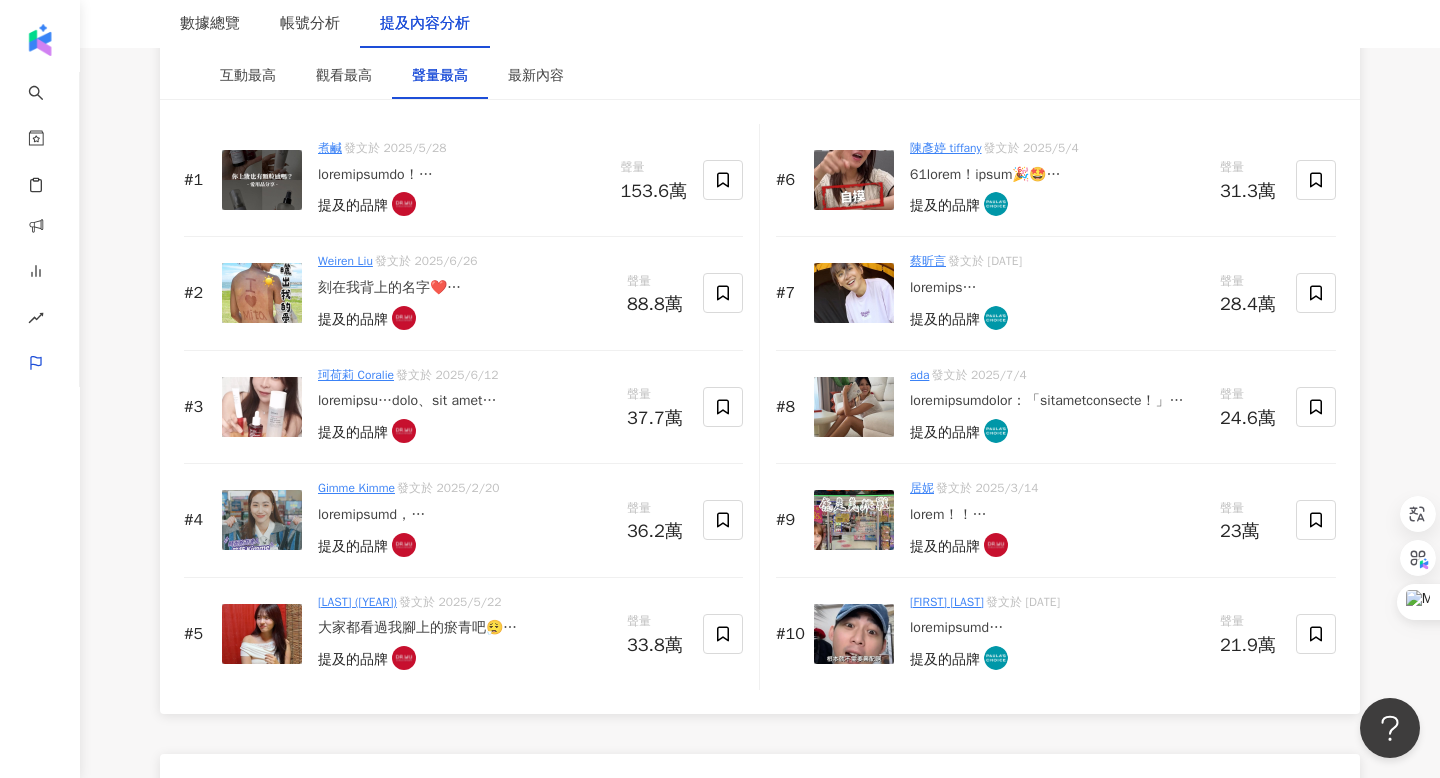 click at bounding box center [262, 634] 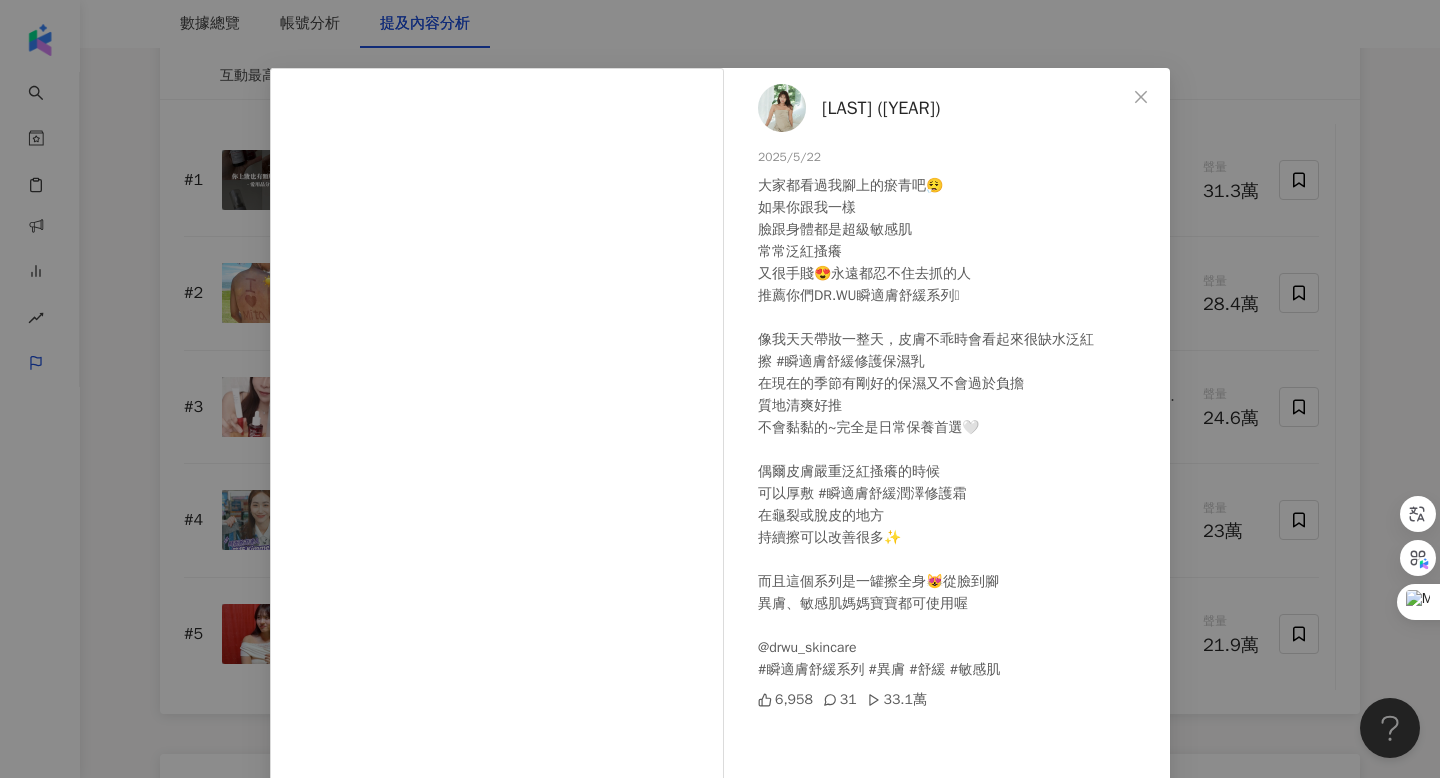 scroll, scrollTop: 0, scrollLeft: 0, axis: both 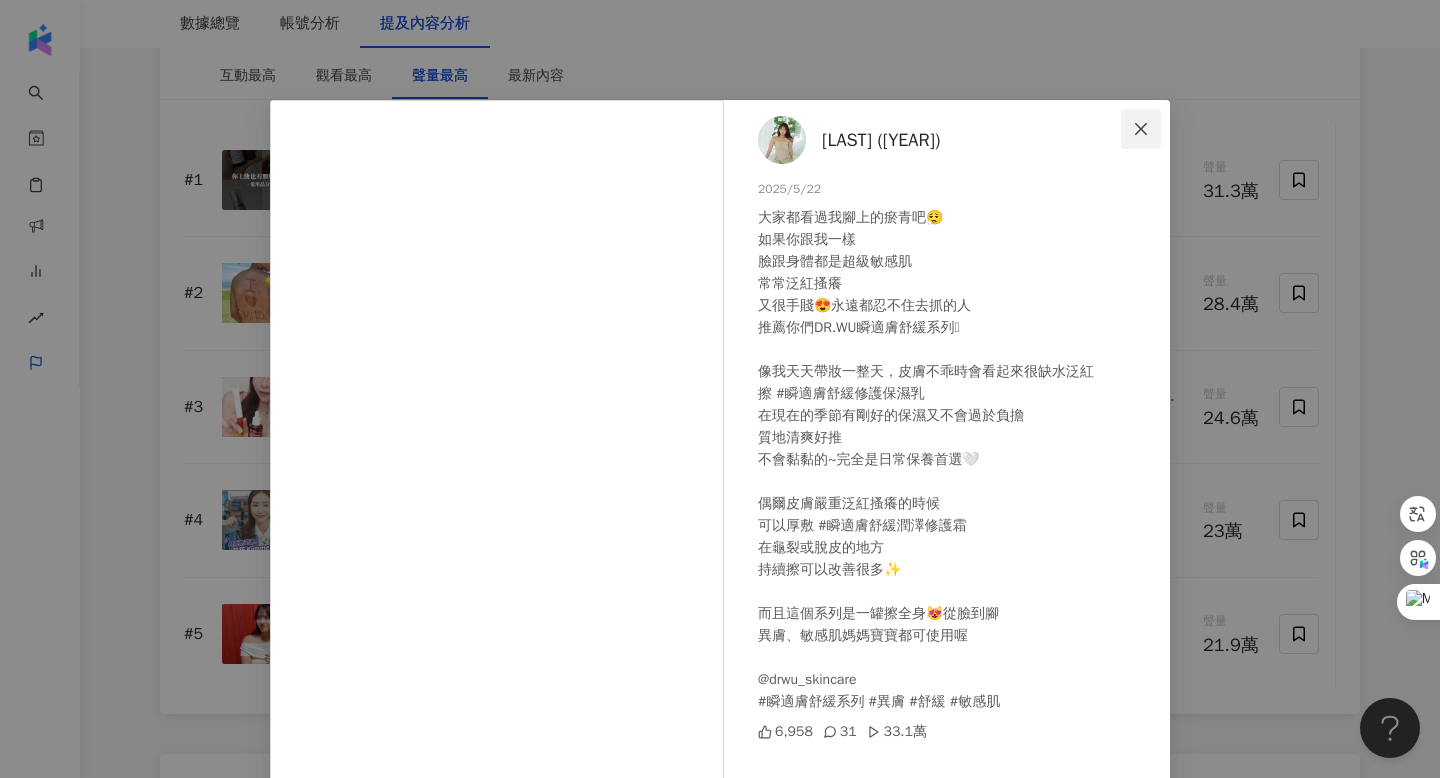 click 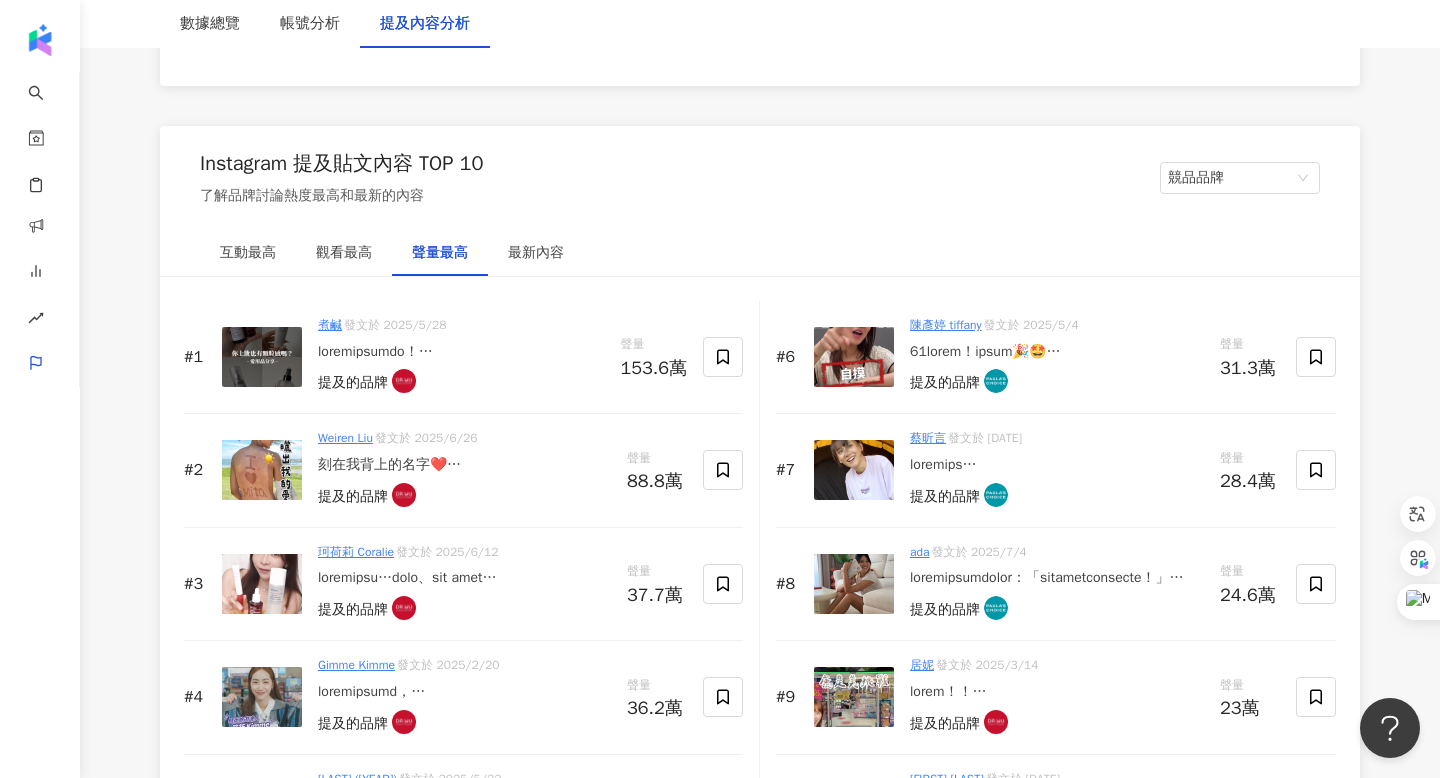 scroll, scrollTop: 3147, scrollLeft: 0, axis: vertical 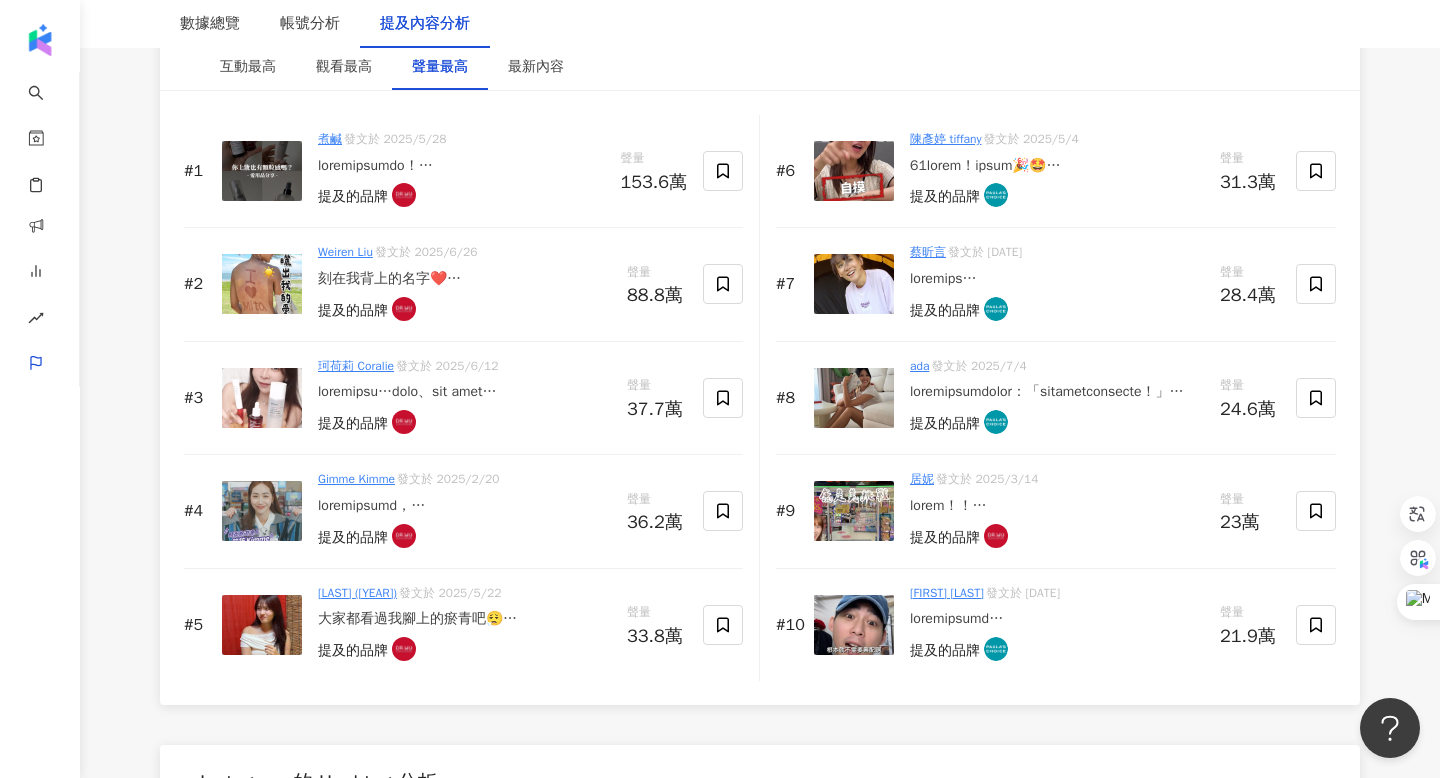 click at bounding box center (854, 171) 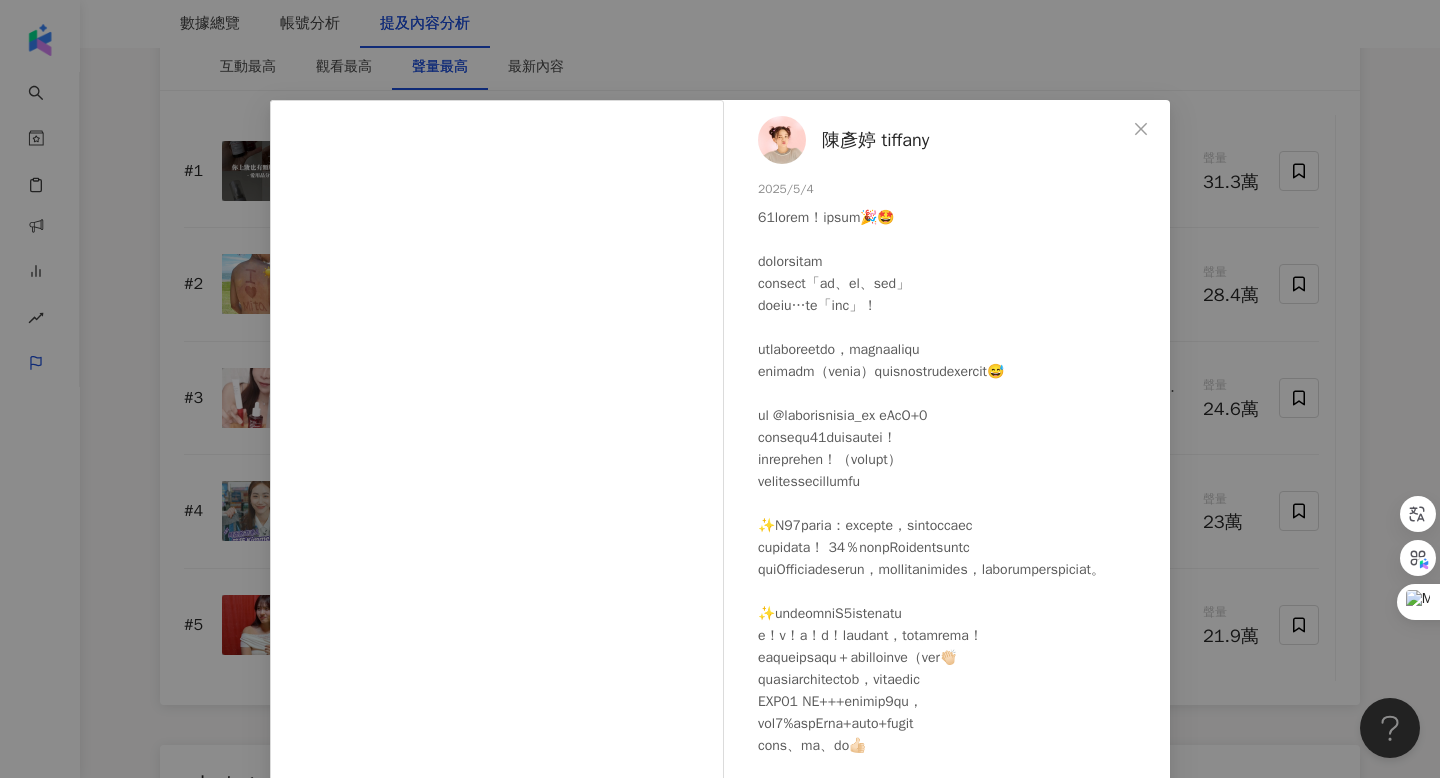 scroll, scrollTop: 455, scrollLeft: 0, axis: vertical 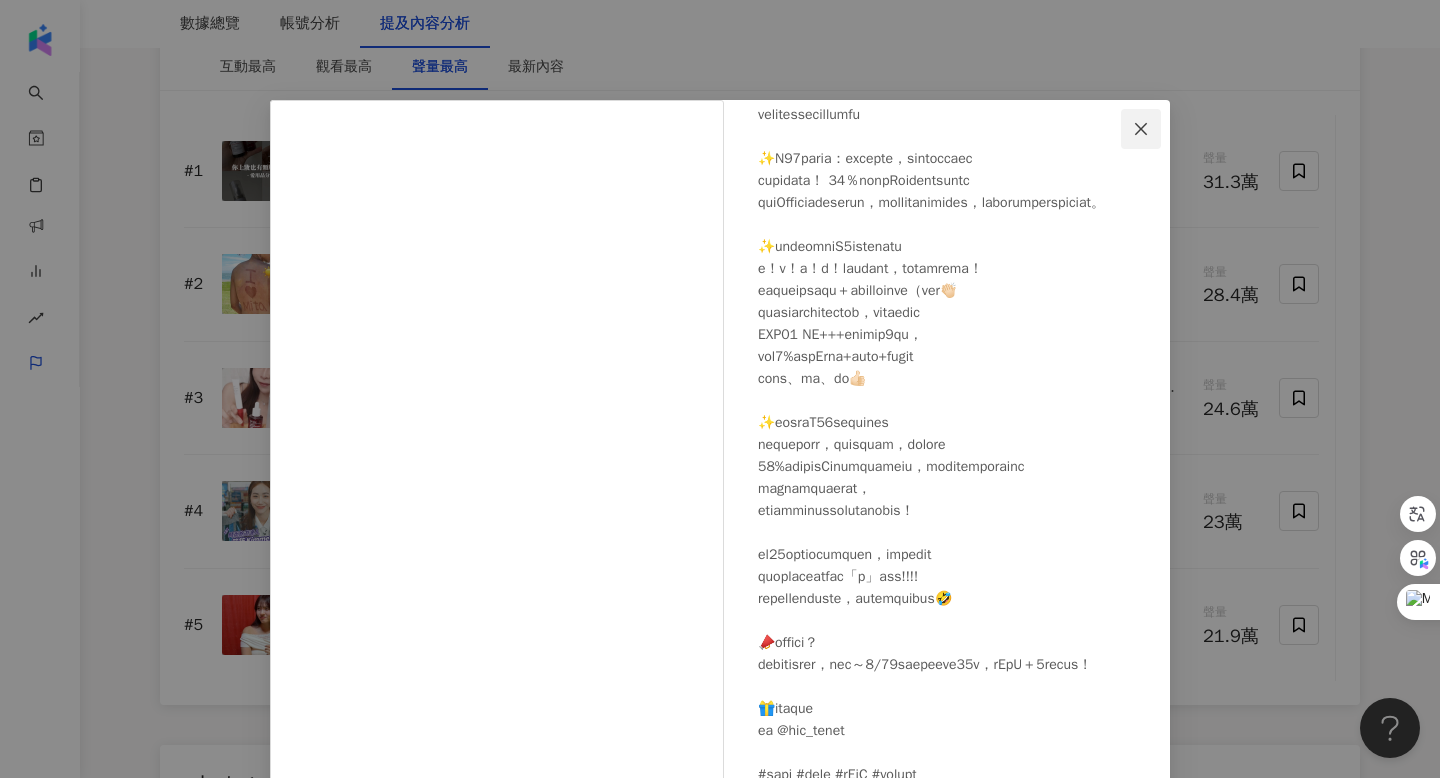 click 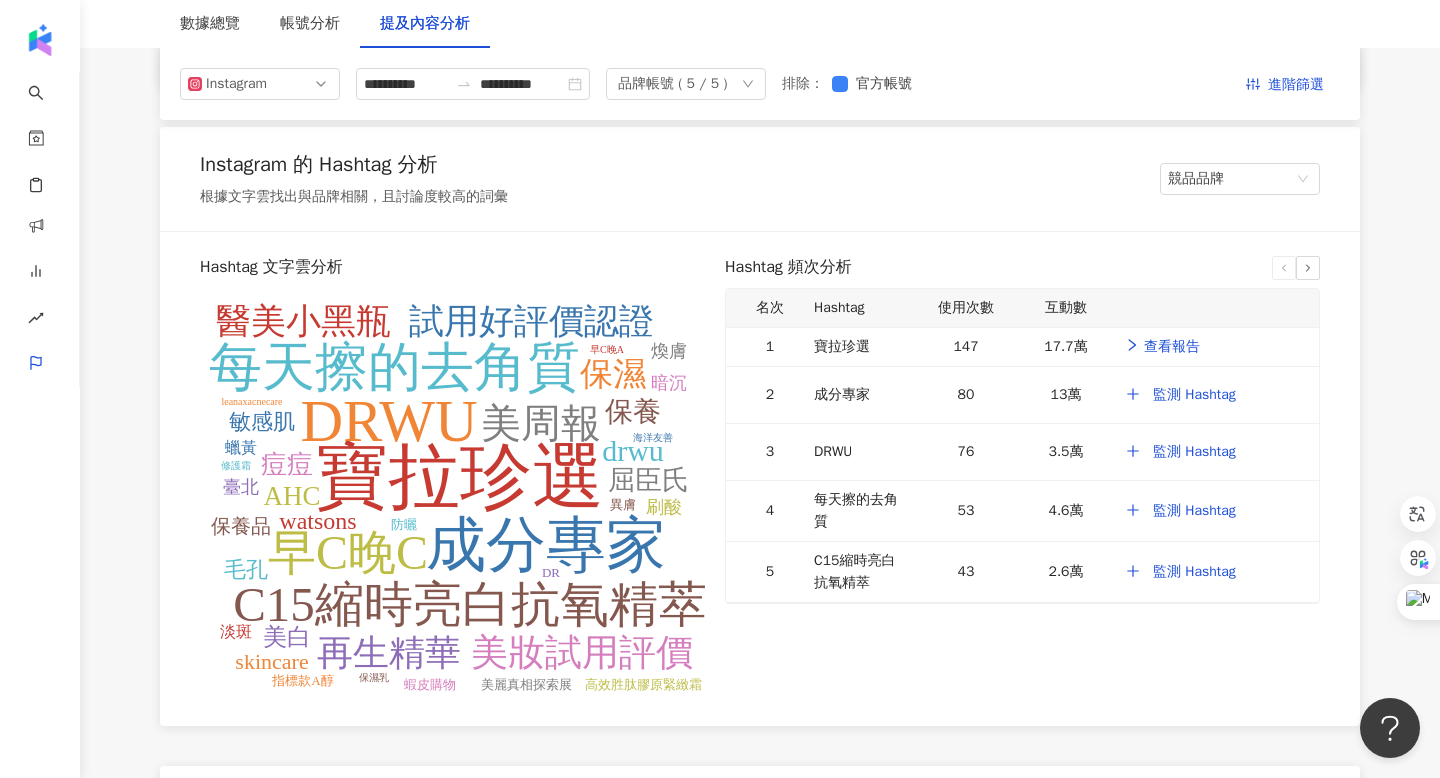 scroll, scrollTop: 3809, scrollLeft: 0, axis: vertical 